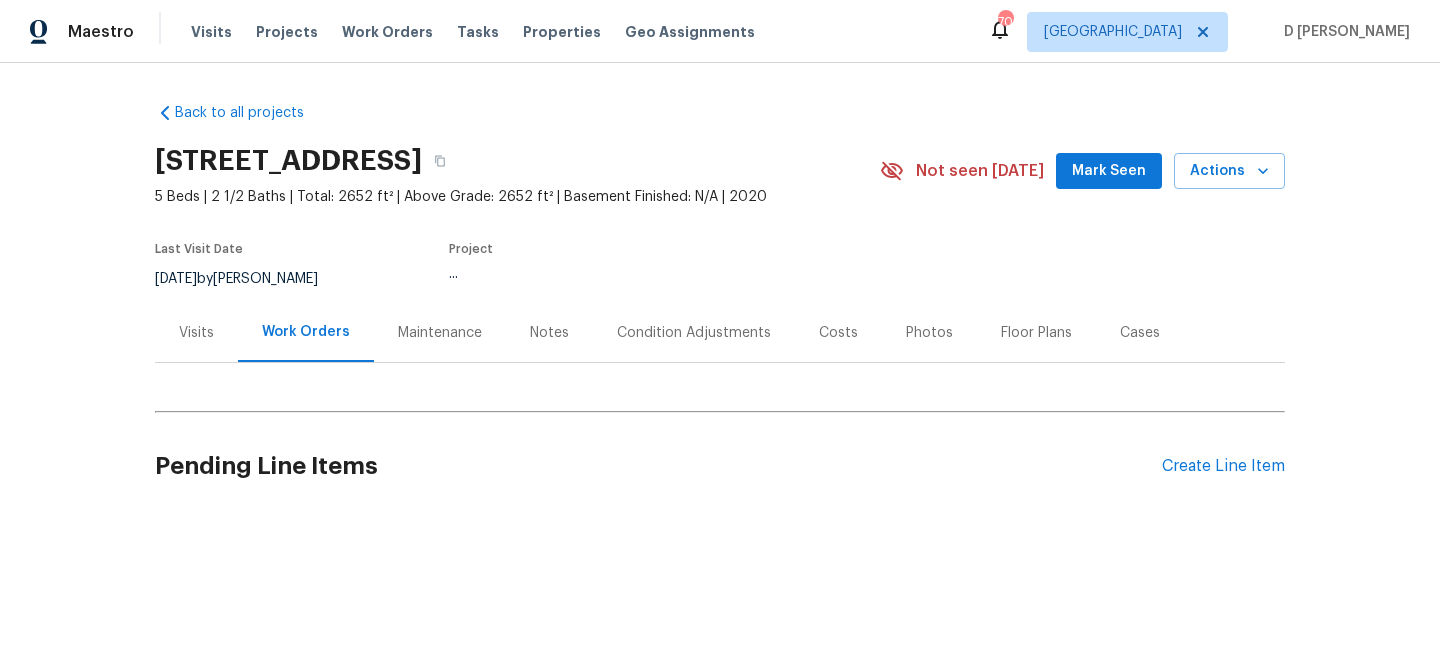 scroll, scrollTop: 0, scrollLeft: 0, axis: both 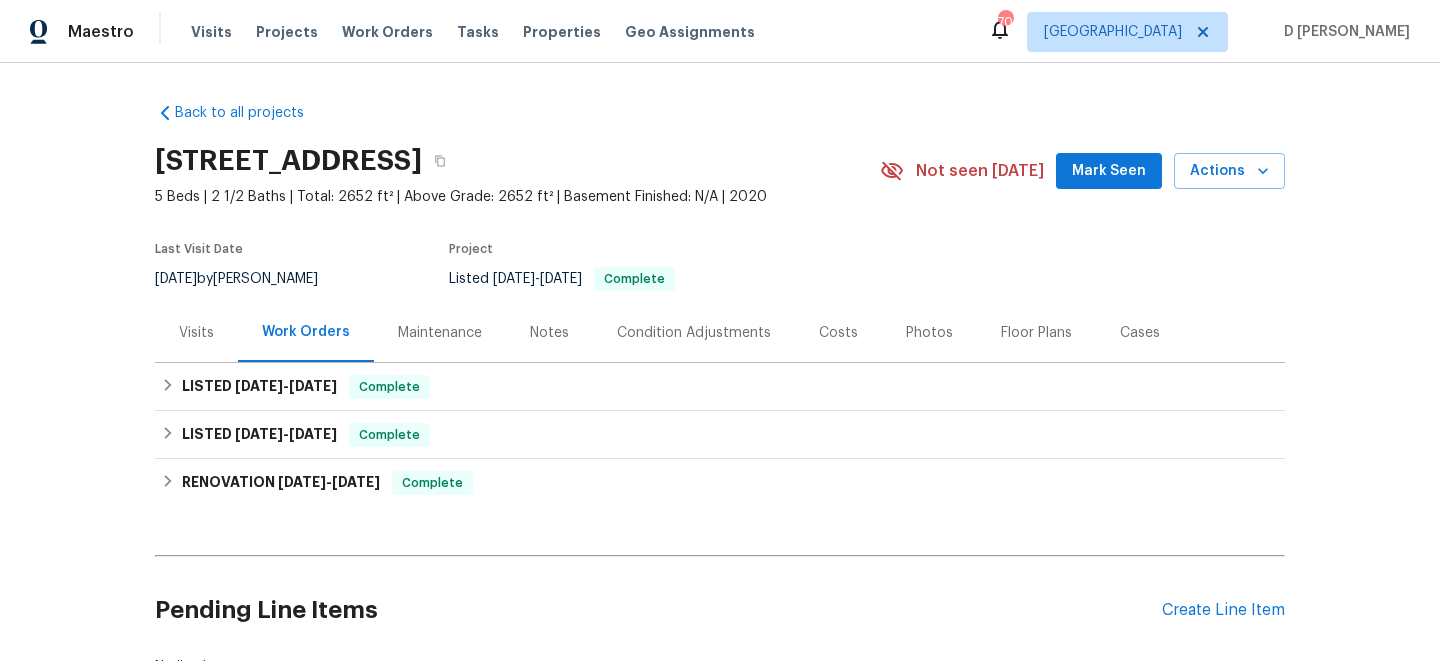 click on "Visits" at bounding box center [196, 333] 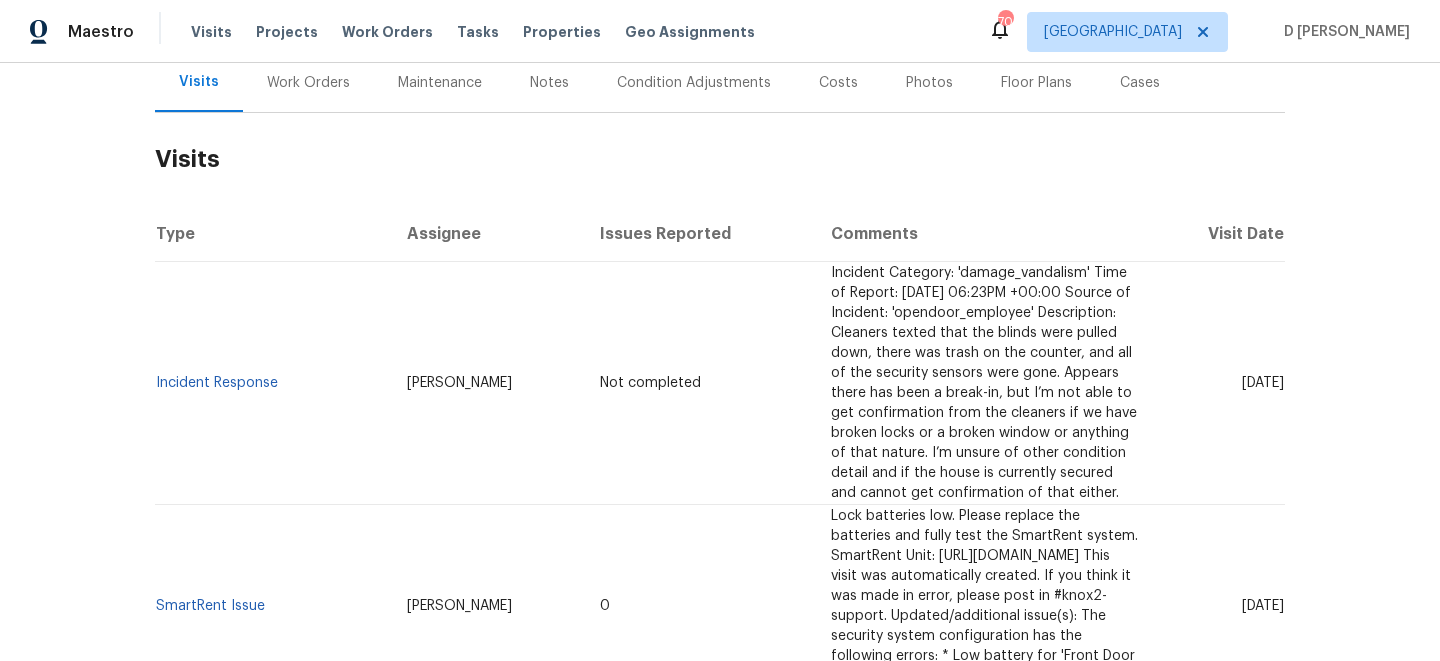 scroll, scrollTop: 266, scrollLeft: 0, axis: vertical 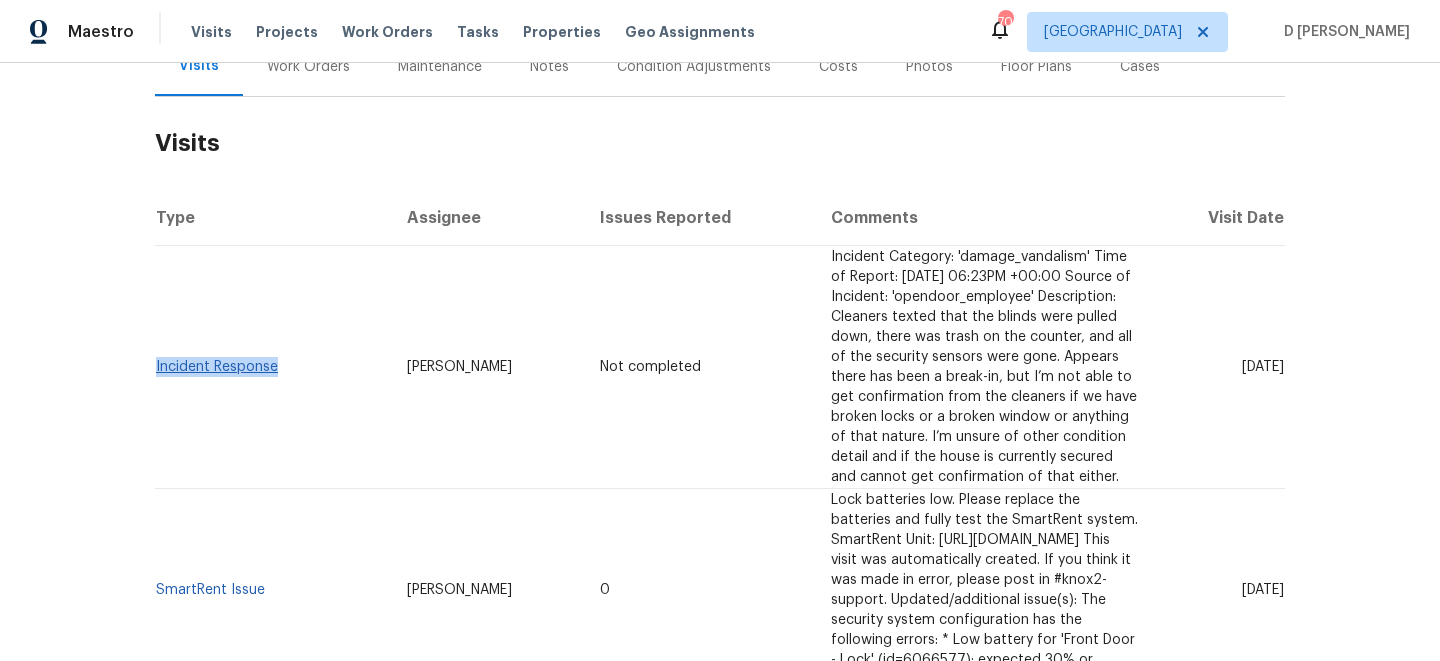 drag, startPoint x: 292, startPoint y: 338, endPoint x: 155, endPoint y: 333, distance: 137.09122 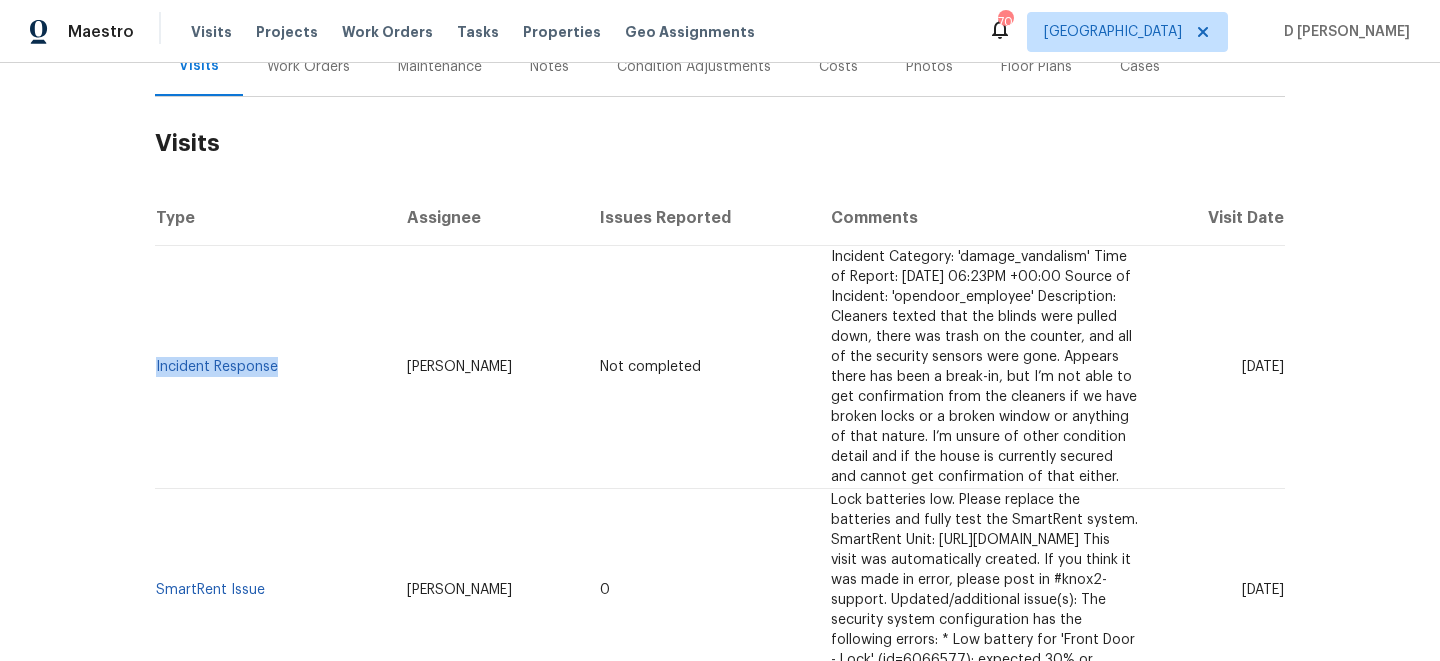copy on "Incident Response" 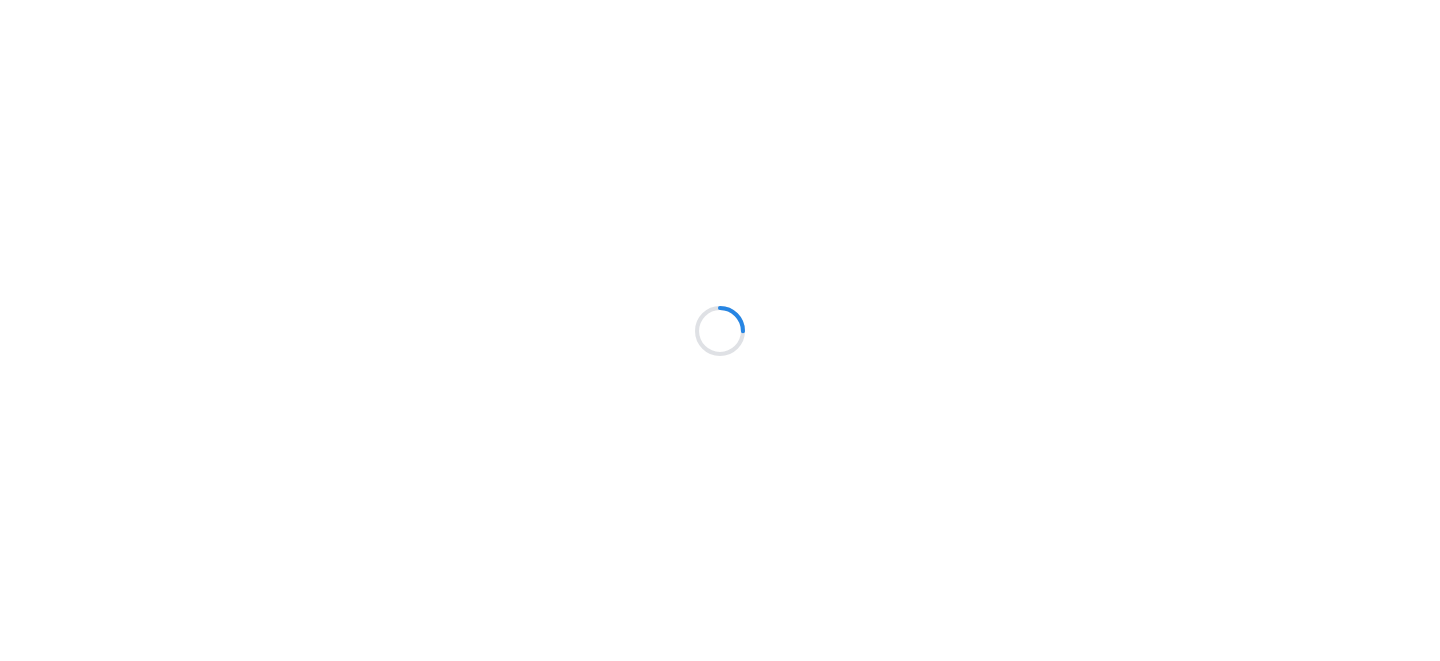 scroll, scrollTop: 0, scrollLeft: 0, axis: both 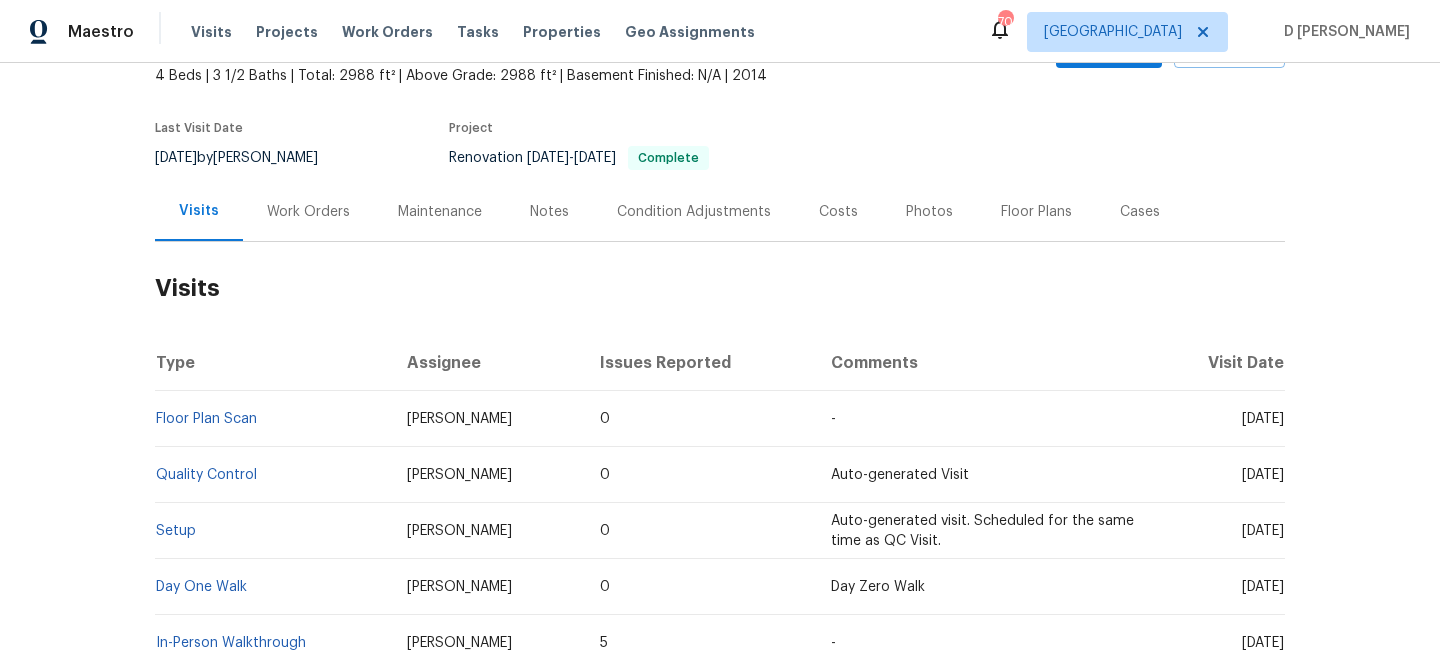 click on "Visits" at bounding box center (720, 288) 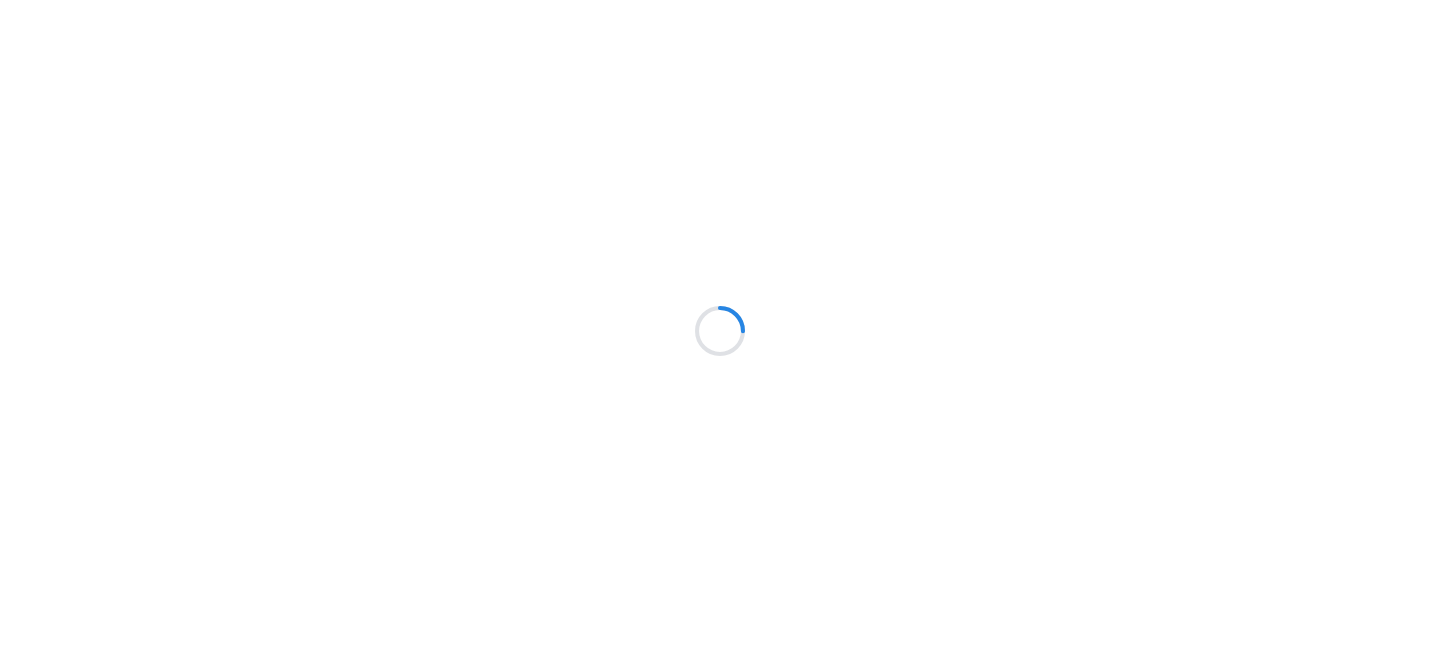 scroll, scrollTop: 0, scrollLeft: 0, axis: both 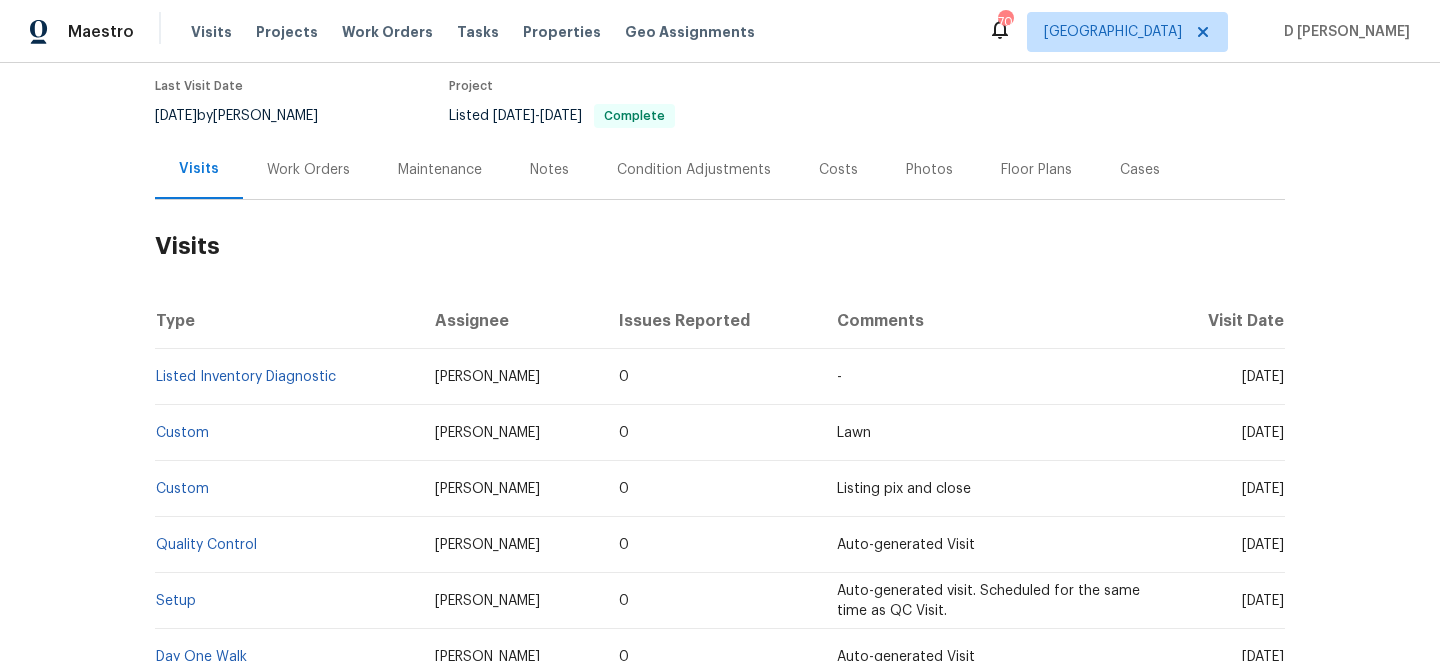 click on "Work Orders" at bounding box center (308, 170) 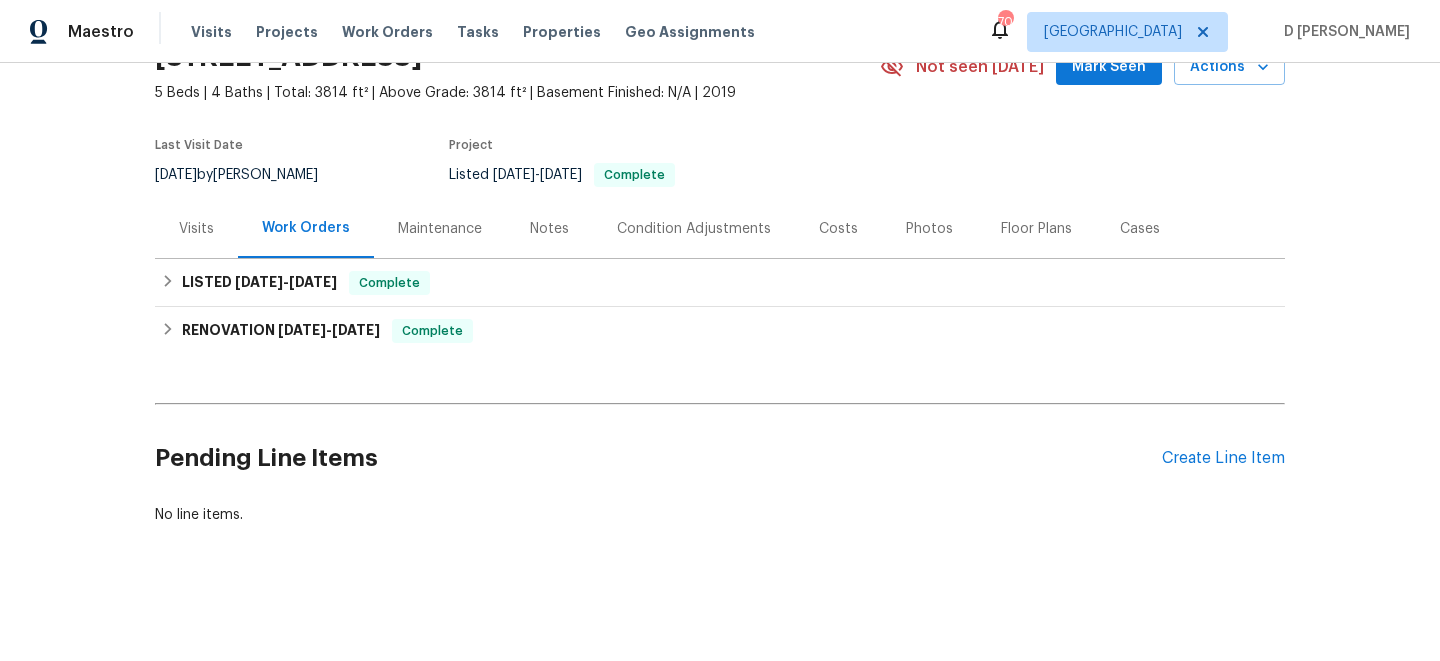 click on "Visits" at bounding box center (196, 228) 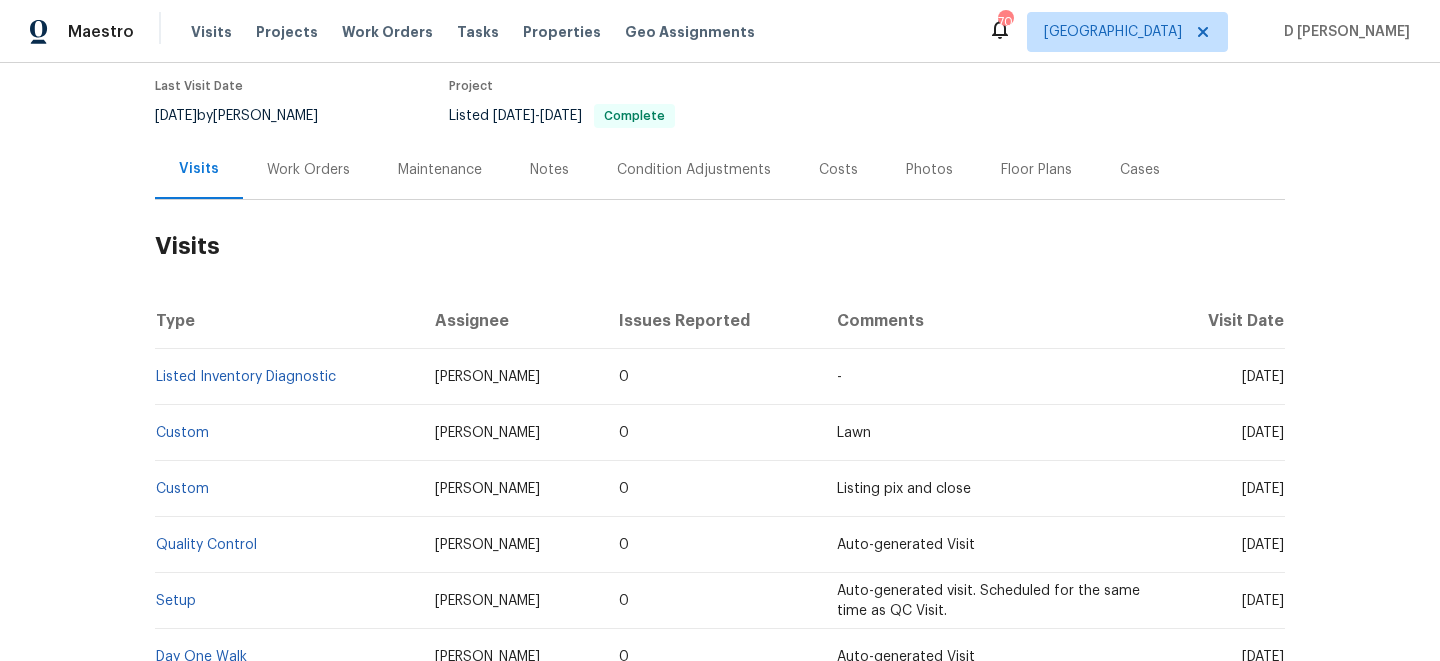 drag, startPoint x: 1202, startPoint y: 380, endPoint x: 1248, endPoint y: 380, distance: 46 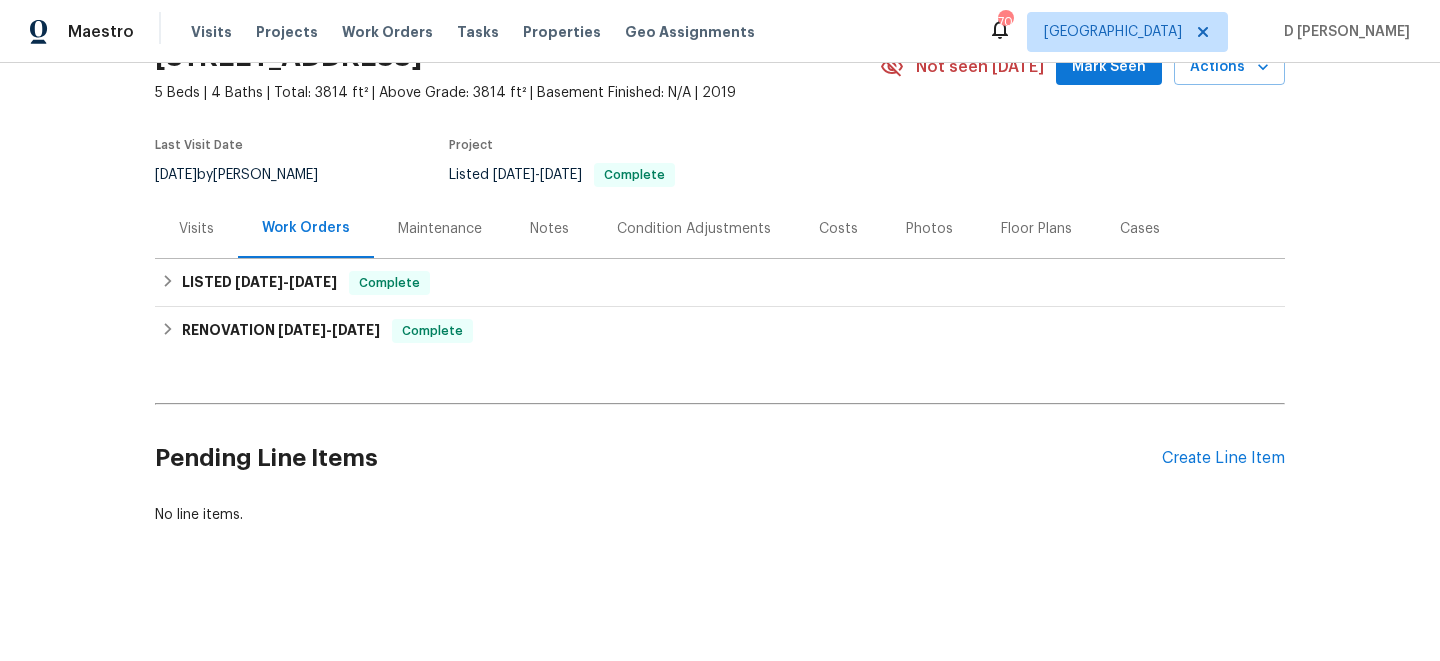 scroll, scrollTop: 104, scrollLeft: 0, axis: vertical 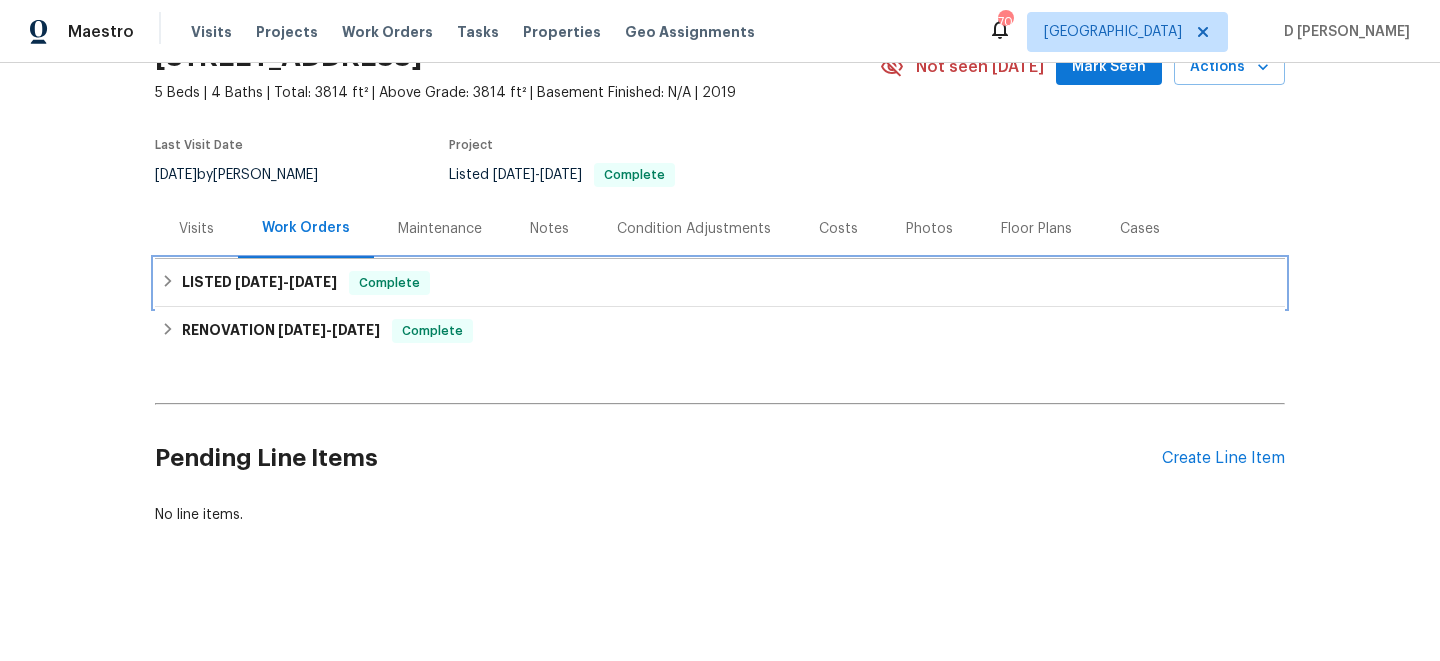 click on "LISTED   5/3/25  -  5/5/25" at bounding box center (259, 283) 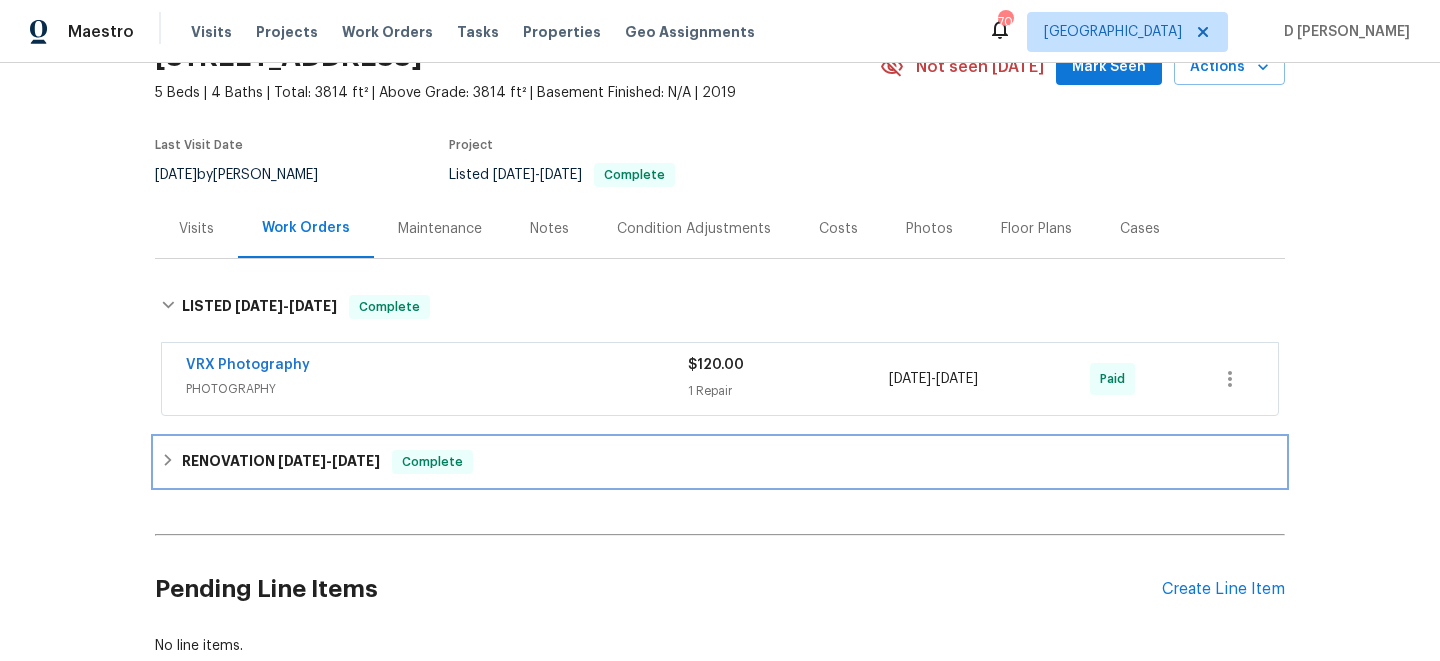 click on "RENOVATION   4/22/25  -  5/9/25" at bounding box center (281, 462) 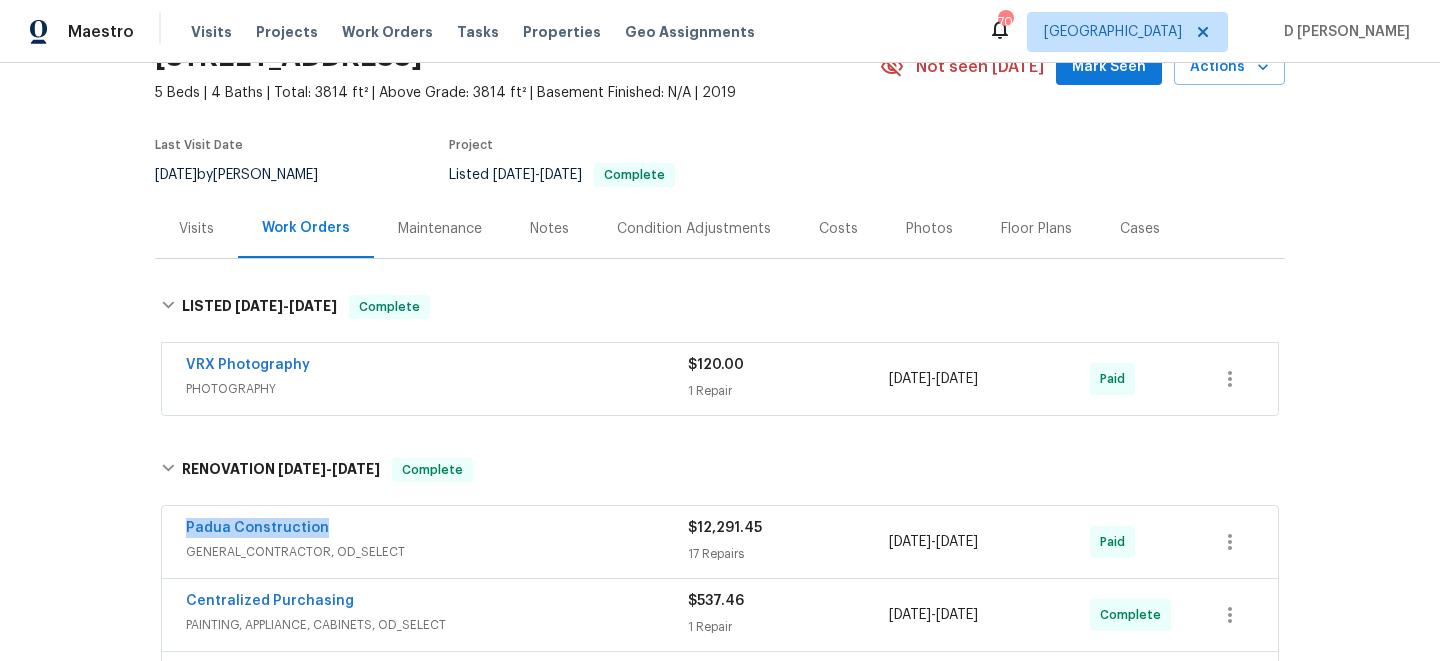 drag, startPoint x: 172, startPoint y: 529, endPoint x: 383, endPoint y: 529, distance: 211 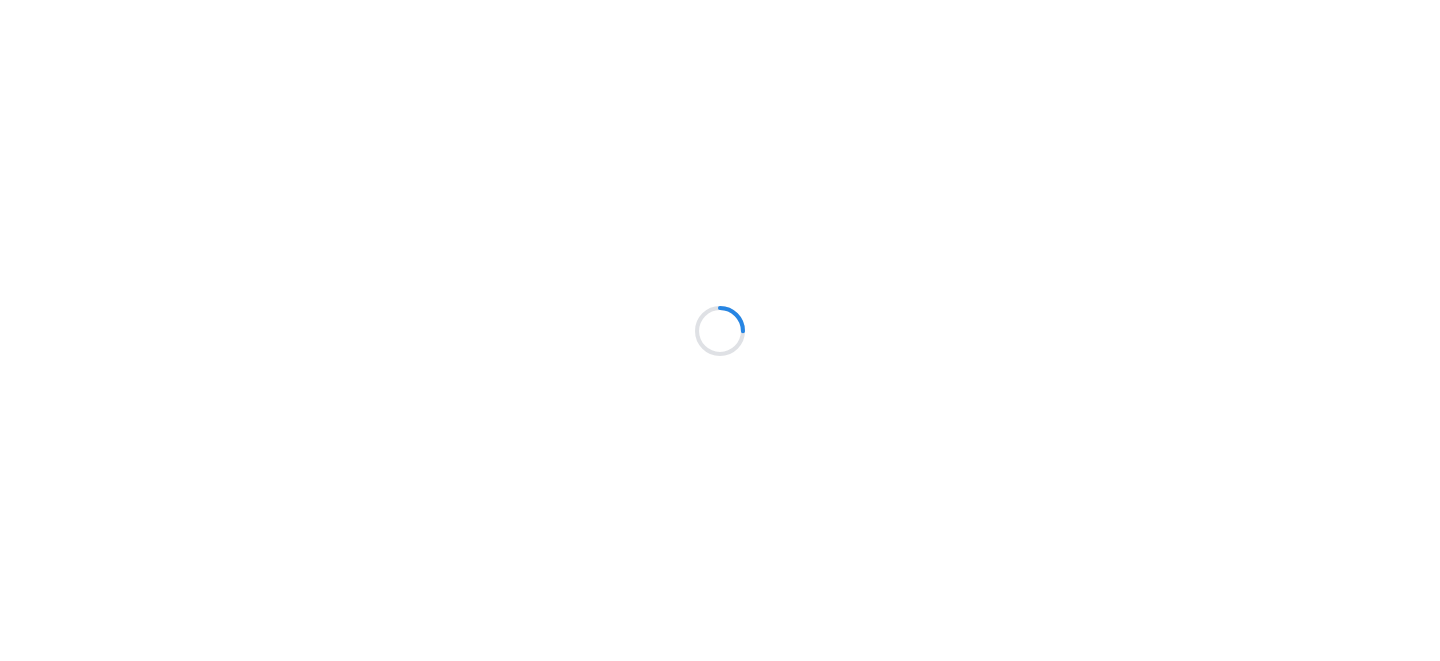 scroll, scrollTop: 0, scrollLeft: 0, axis: both 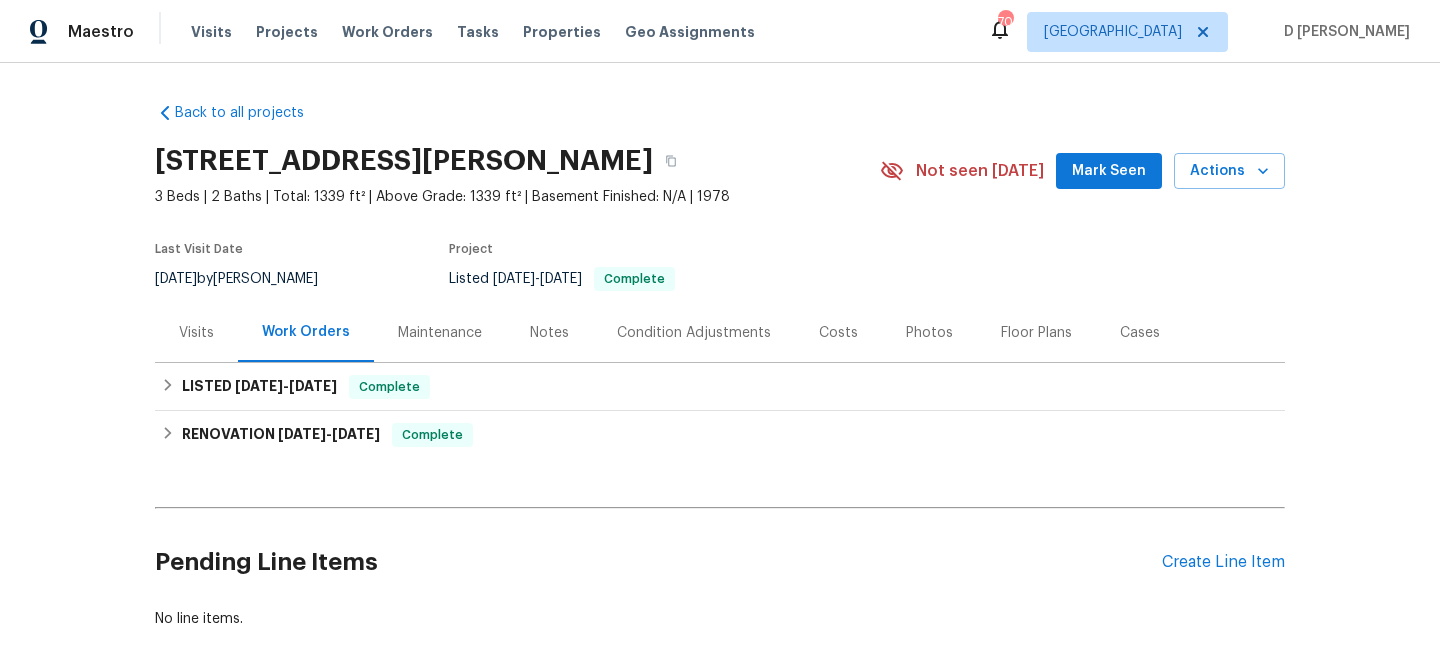 click on "Visits" at bounding box center [196, 333] 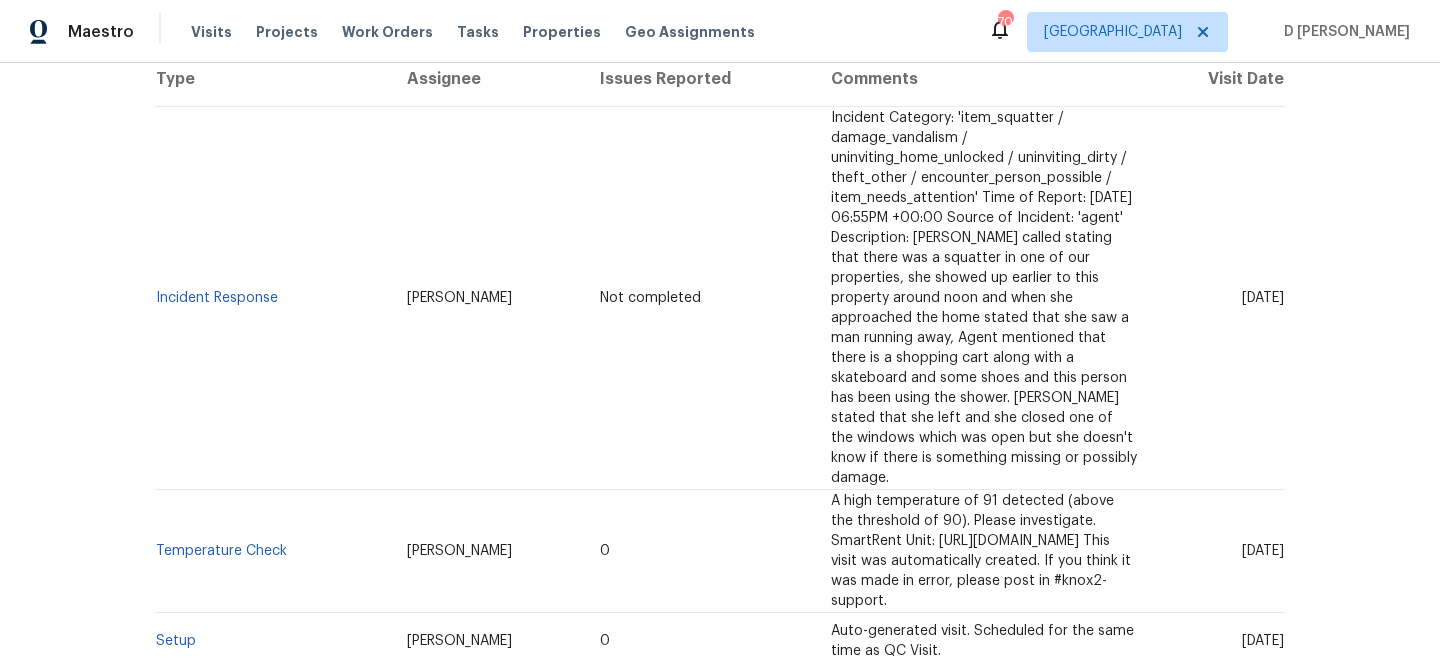 scroll, scrollTop: 388, scrollLeft: 0, axis: vertical 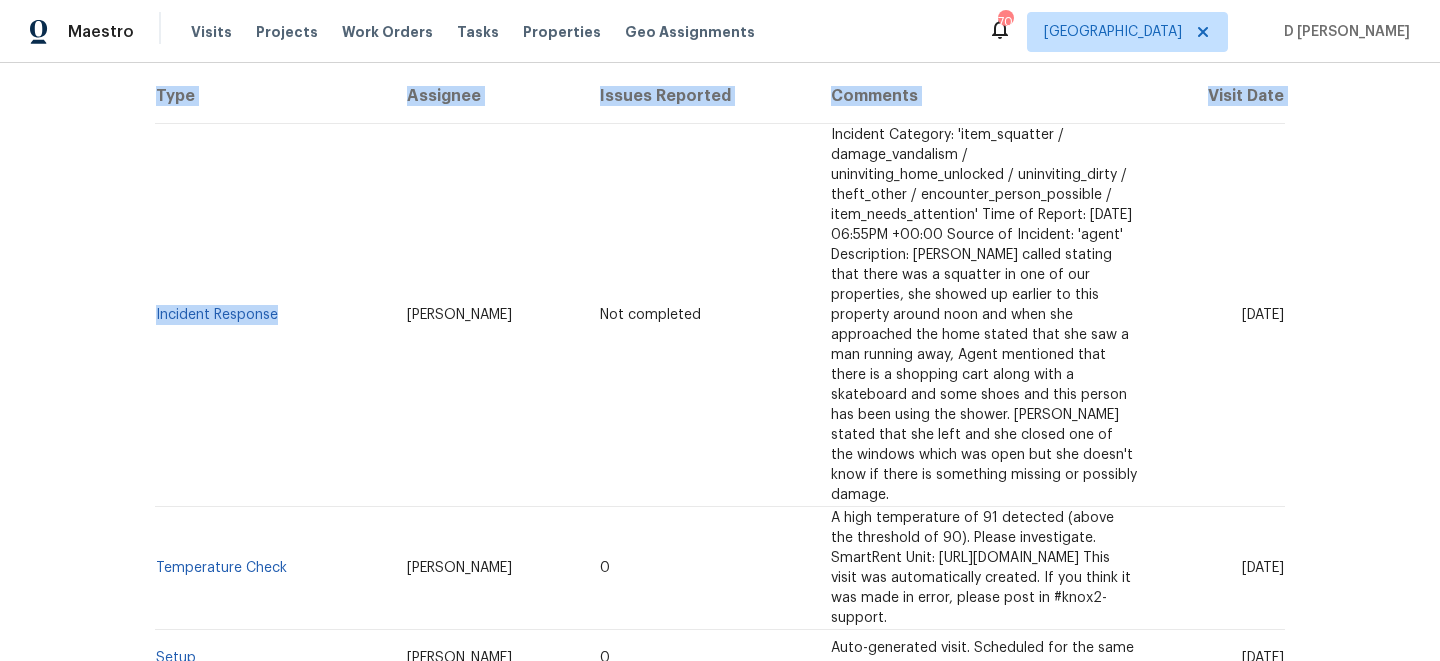 drag, startPoint x: 288, startPoint y: 260, endPoint x: 152, endPoint y: 252, distance: 136.23509 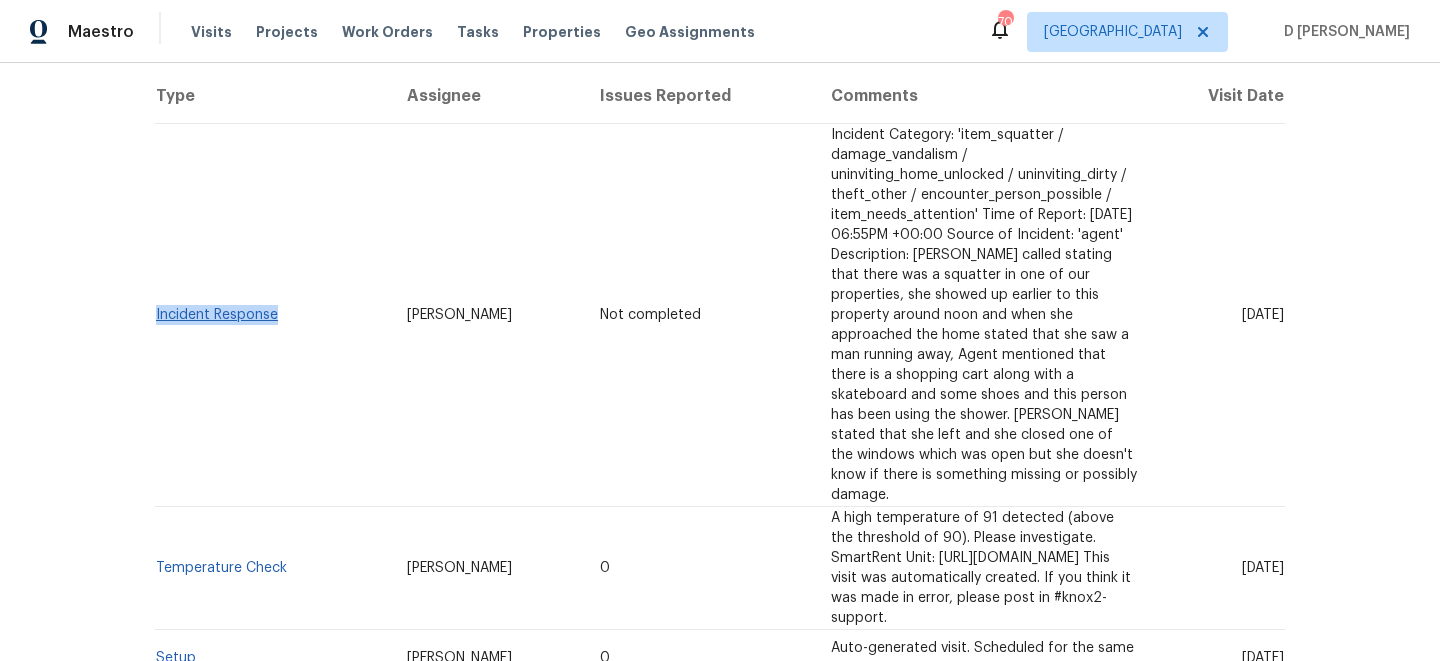 drag, startPoint x: 280, startPoint y: 255, endPoint x: 156, endPoint y: 256, distance: 124.004036 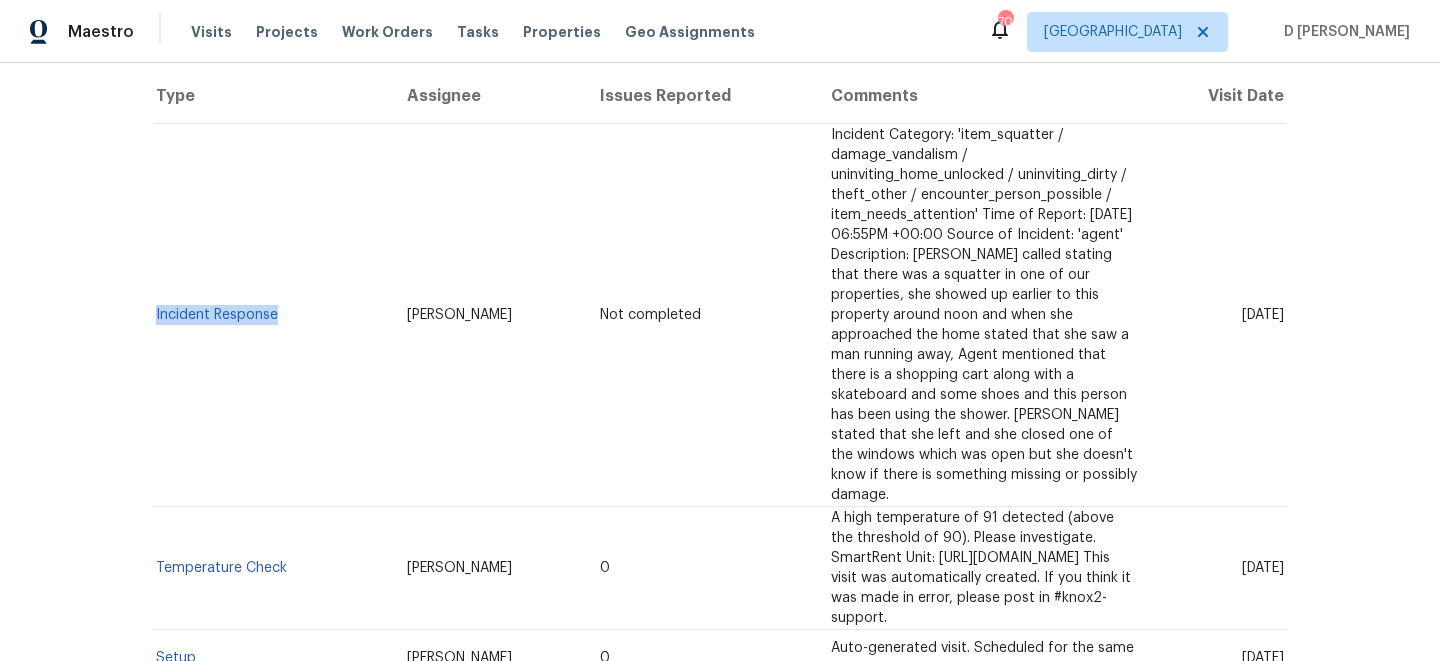 copy on "Incident Response" 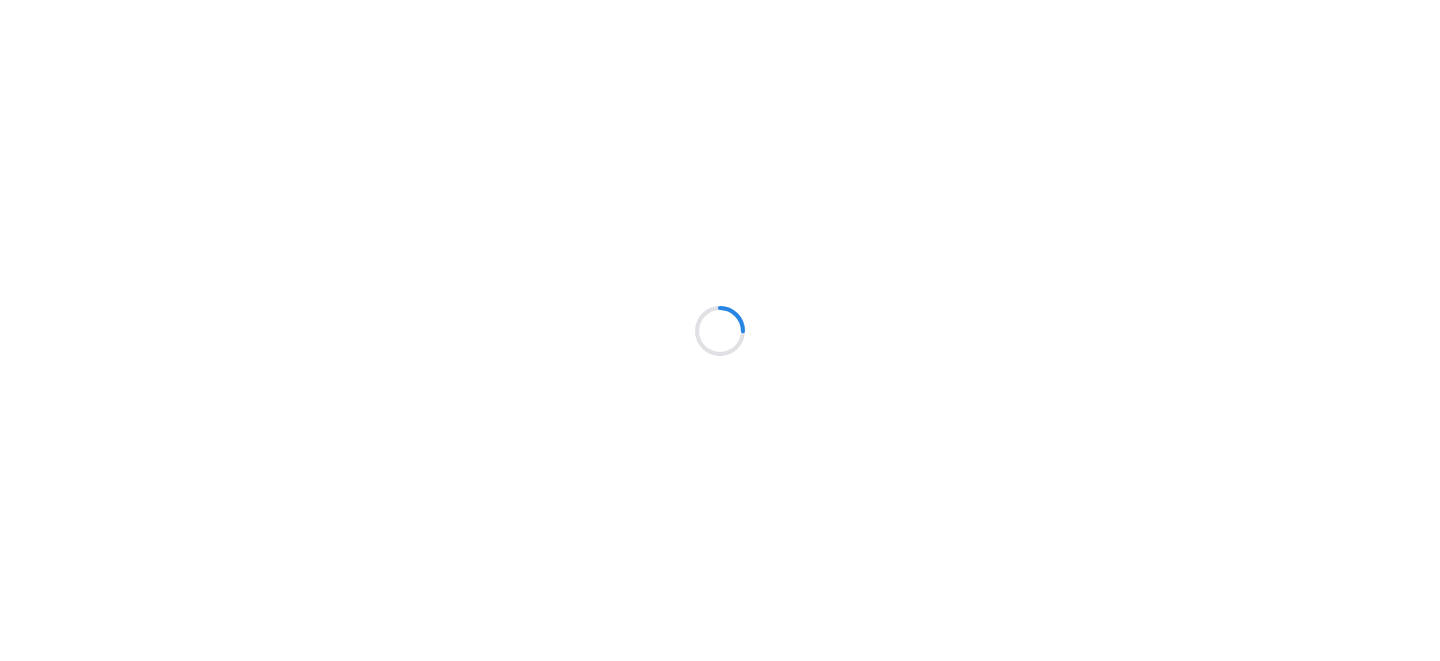 scroll, scrollTop: 0, scrollLeft: 0, axis: both 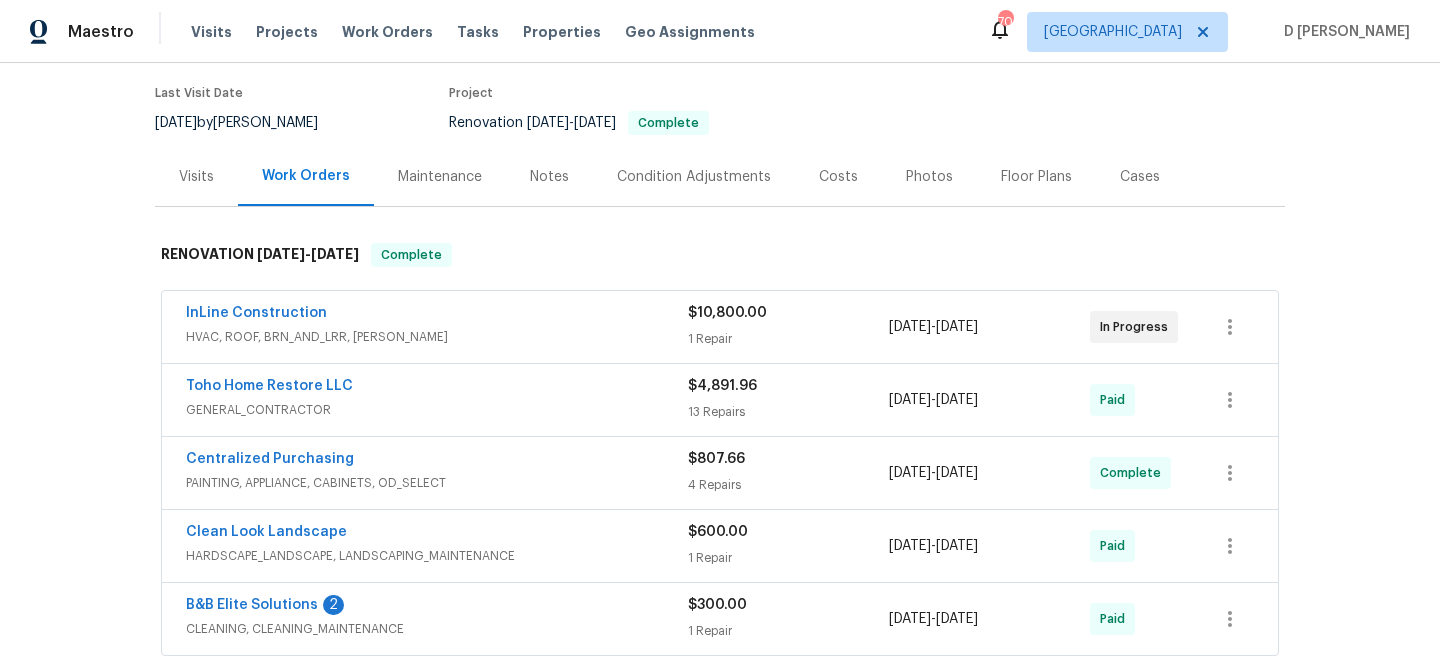 click on "HVAC, ROOF, BRN_AND_LRR, WELLS" at bounding box center (437, 337) 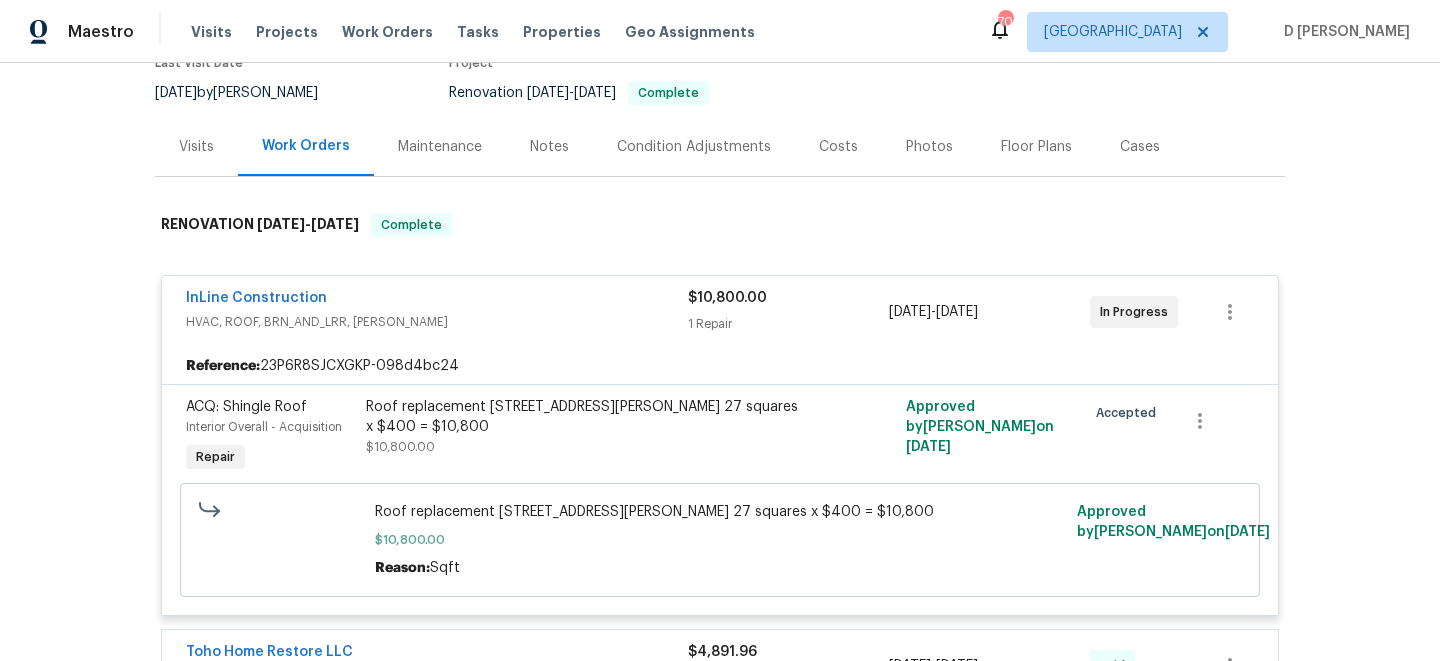 scroll, scrollTop: 188, scrollLeft: 0, axis: vertical 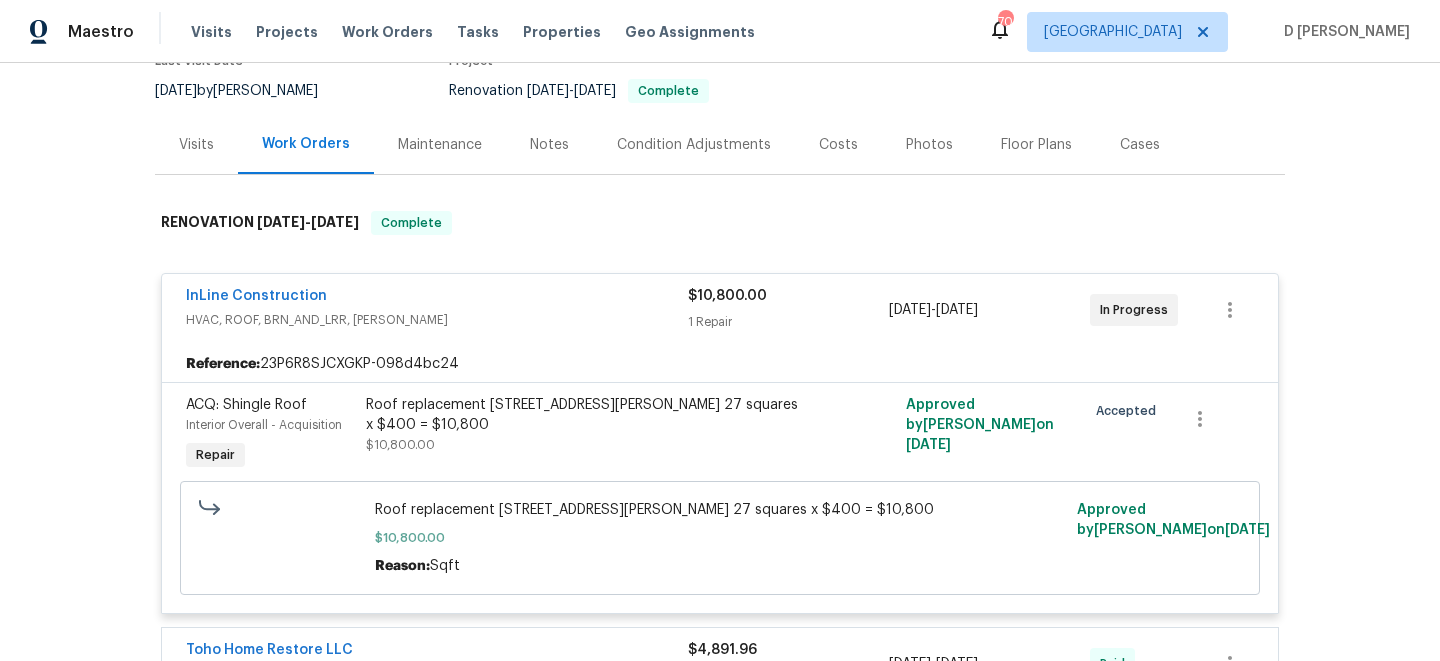 click on "Visits" at bounding box center [196, 145] 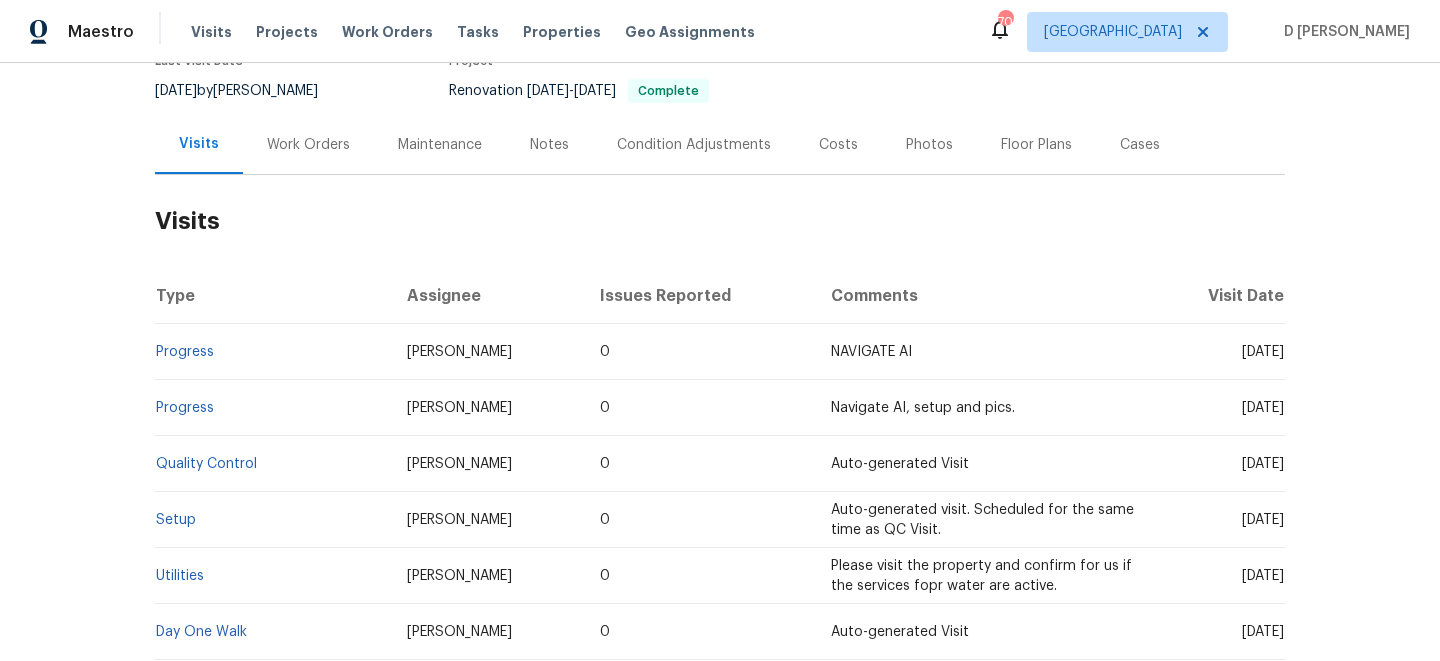 click on "Work Orders" at bounding box center (308, 145) 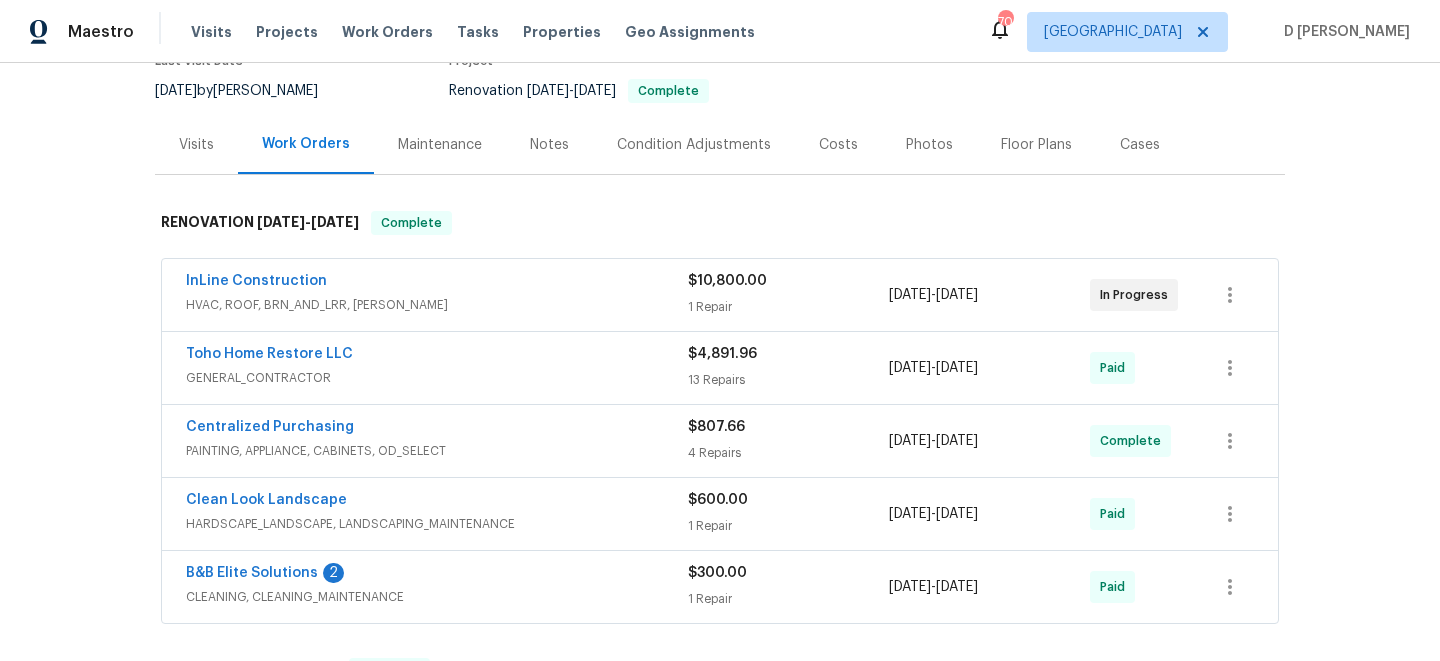 scroll, scrollTop: 0, scrollLeft: 0, axis: both 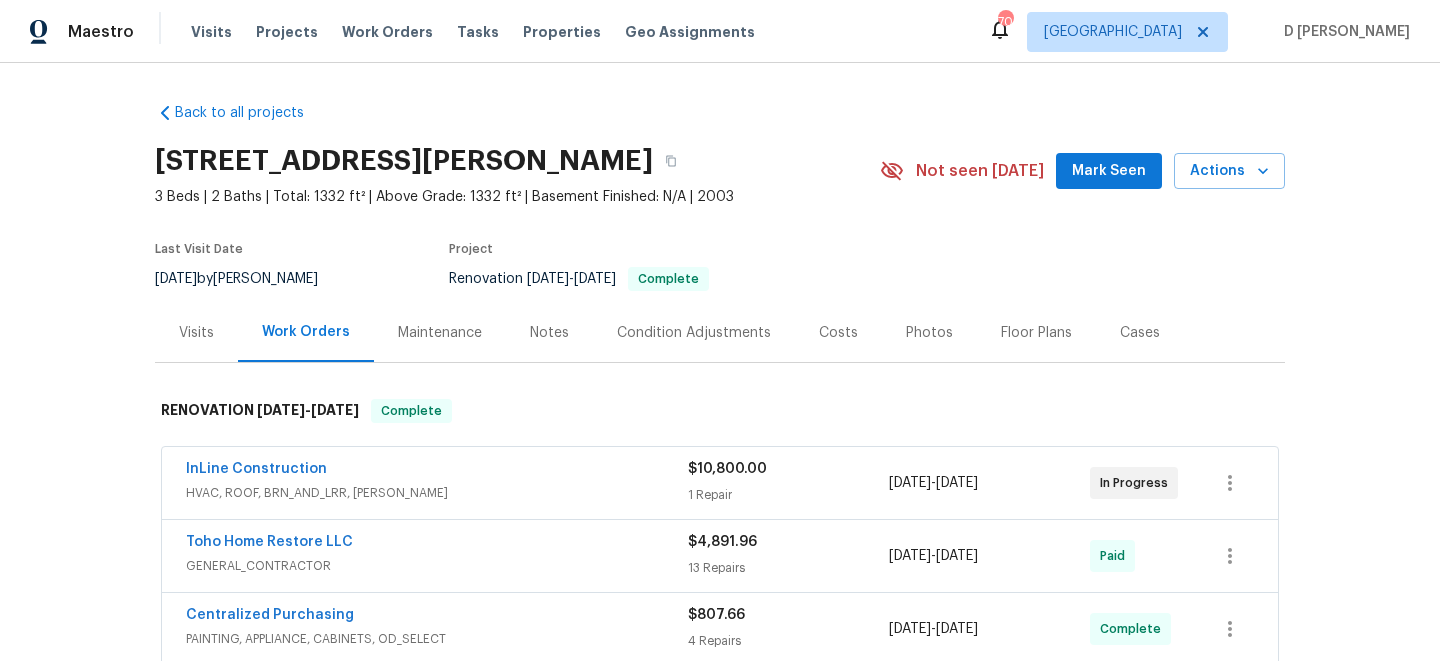 click on "Visits" at bounding box center (196, 333) 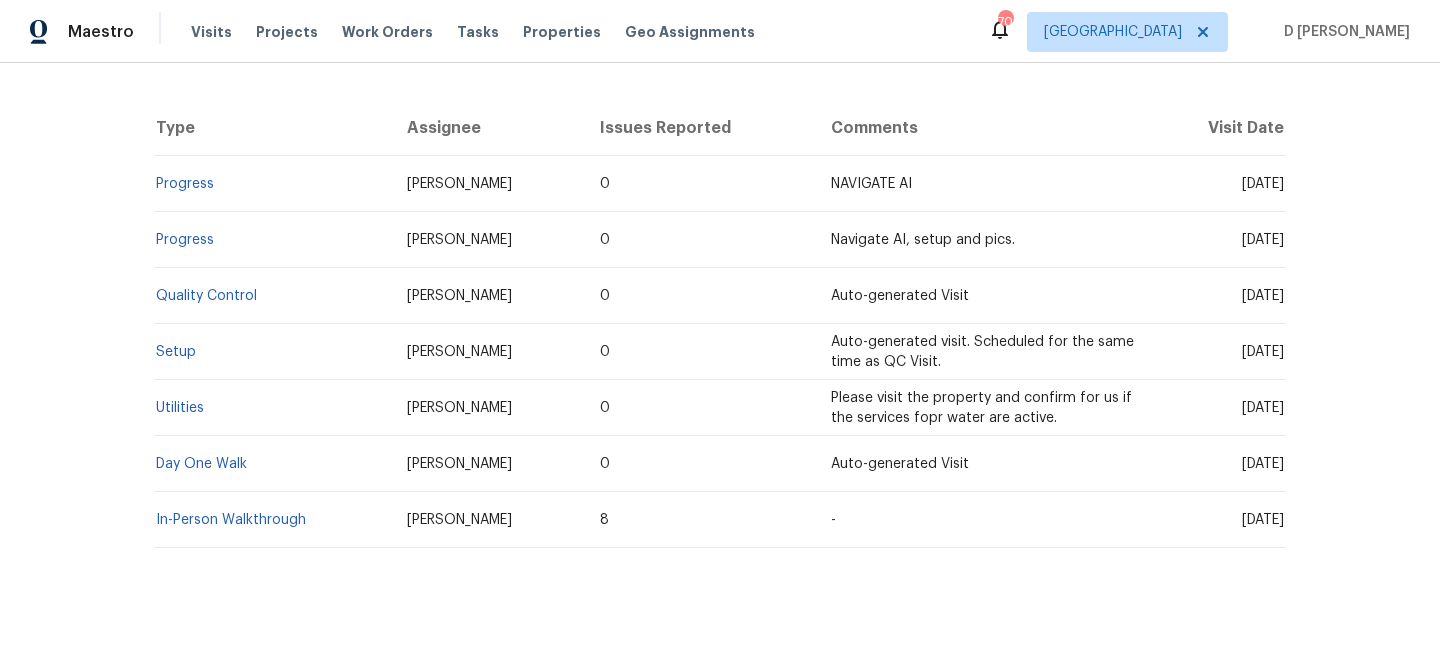 scroll, scrollTop: 0, scrollLeft: 0, axis: both 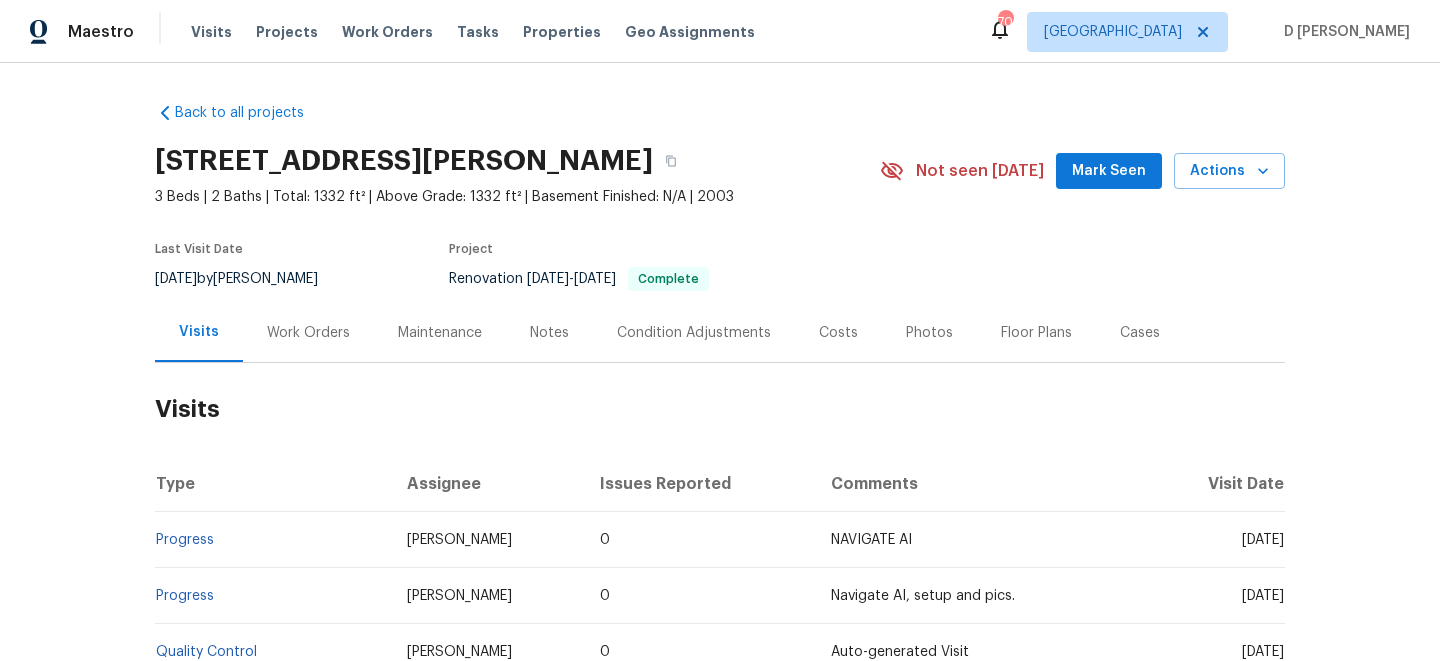 click on "Cases" at bounding box center (1140, 333) 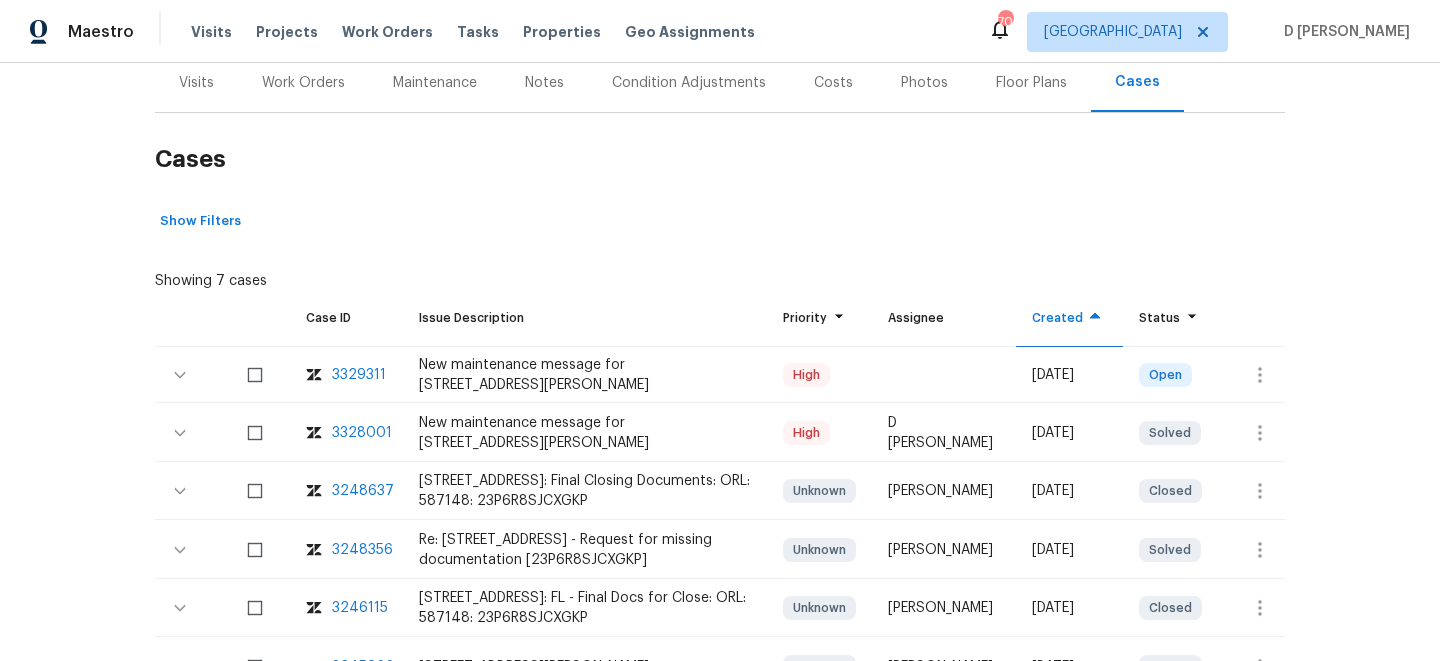 scroll, scrollTop: 280, scrollLeft: 0, axis: vertical 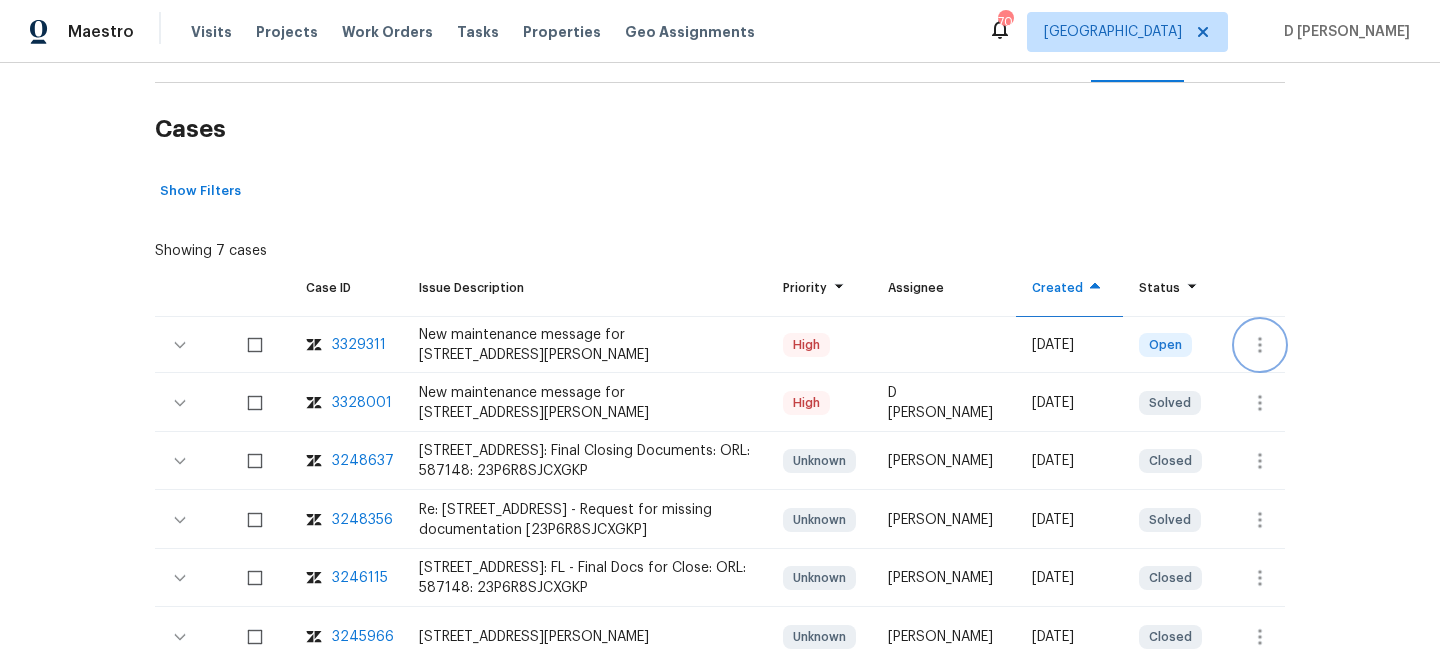 click 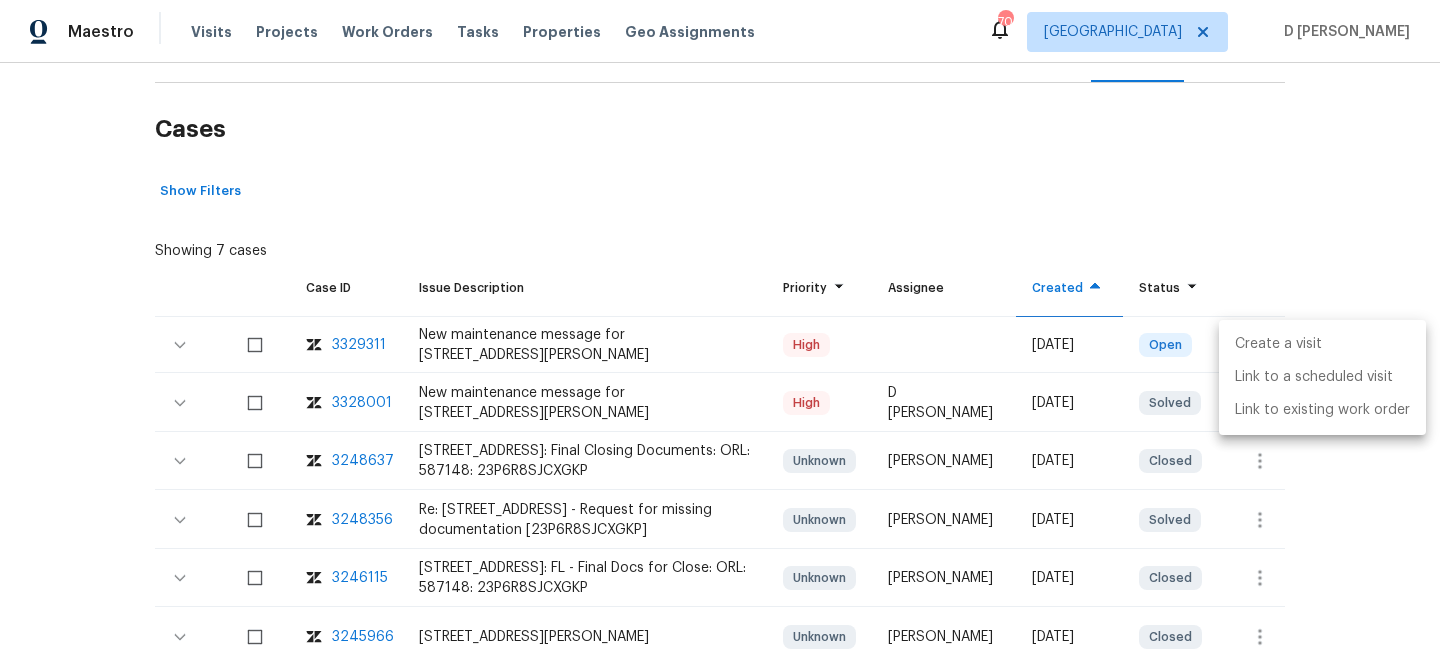 click on "Create a visit" at bounding box center [1322, 344] 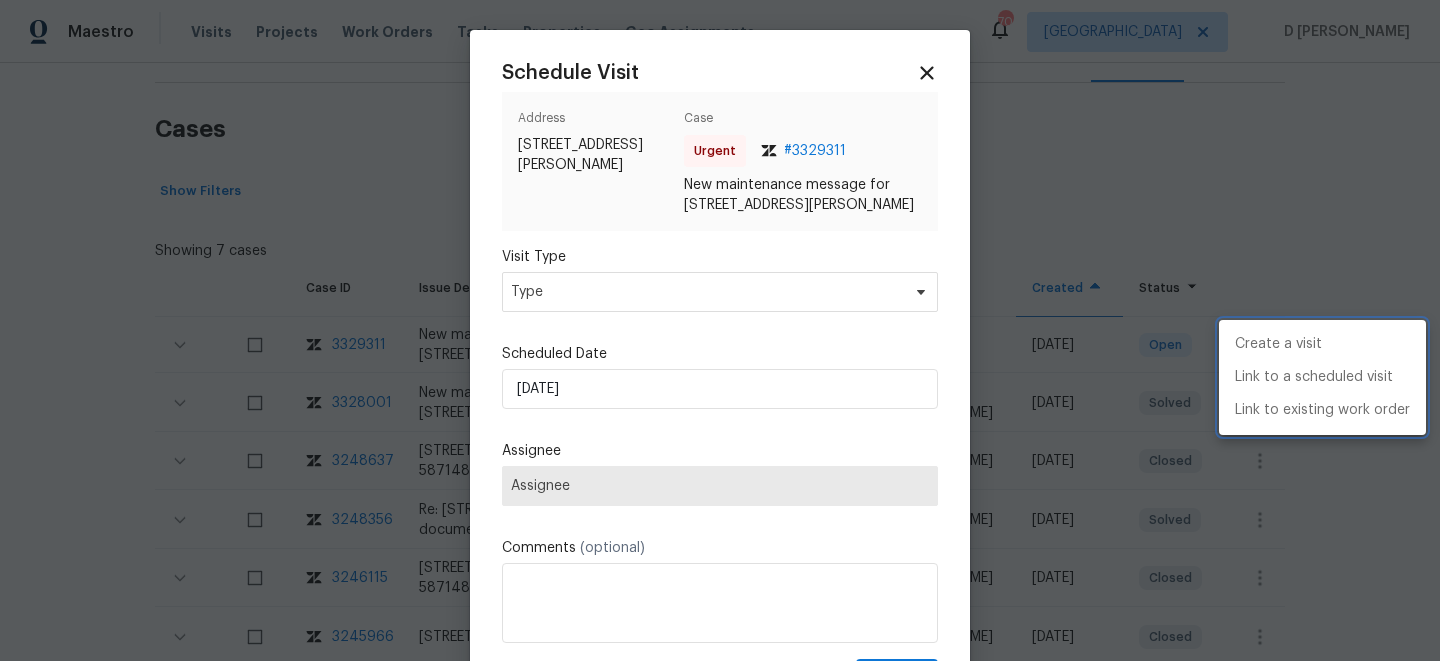 click at bounding box center (720, 330) 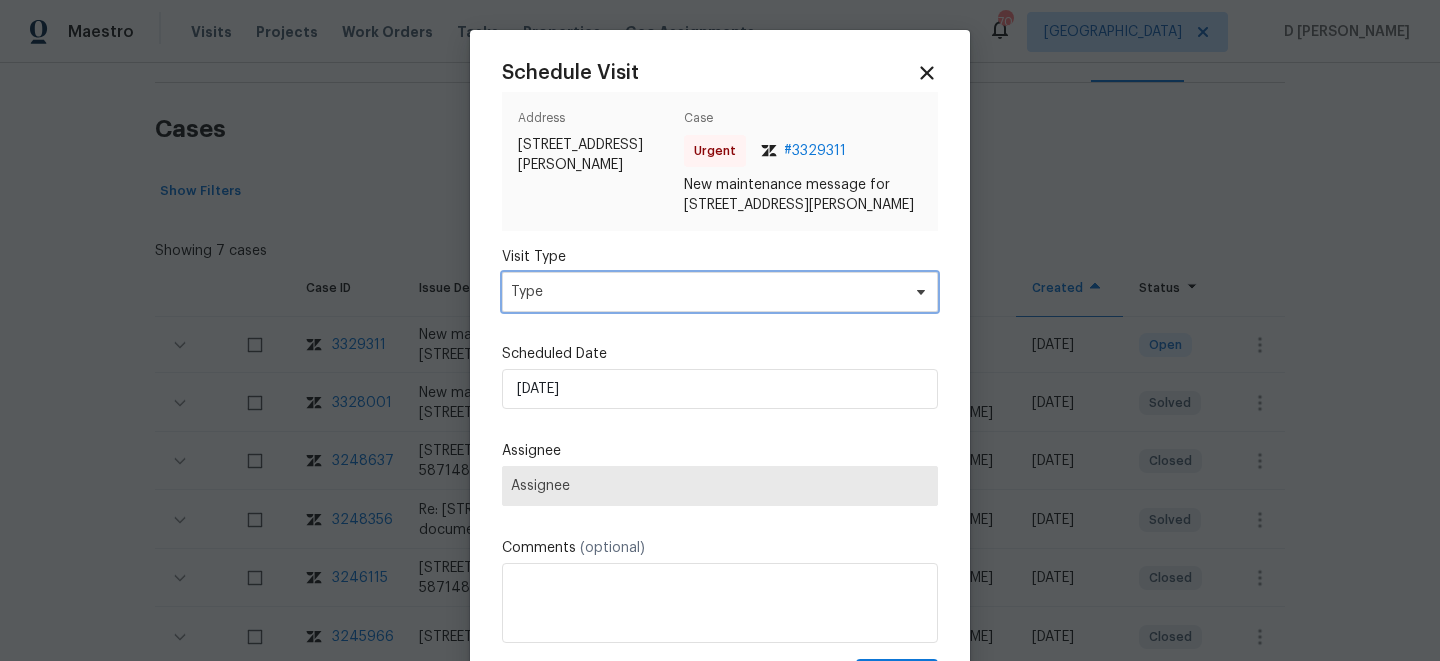 click on "Type" at bounding box center (720, 292) 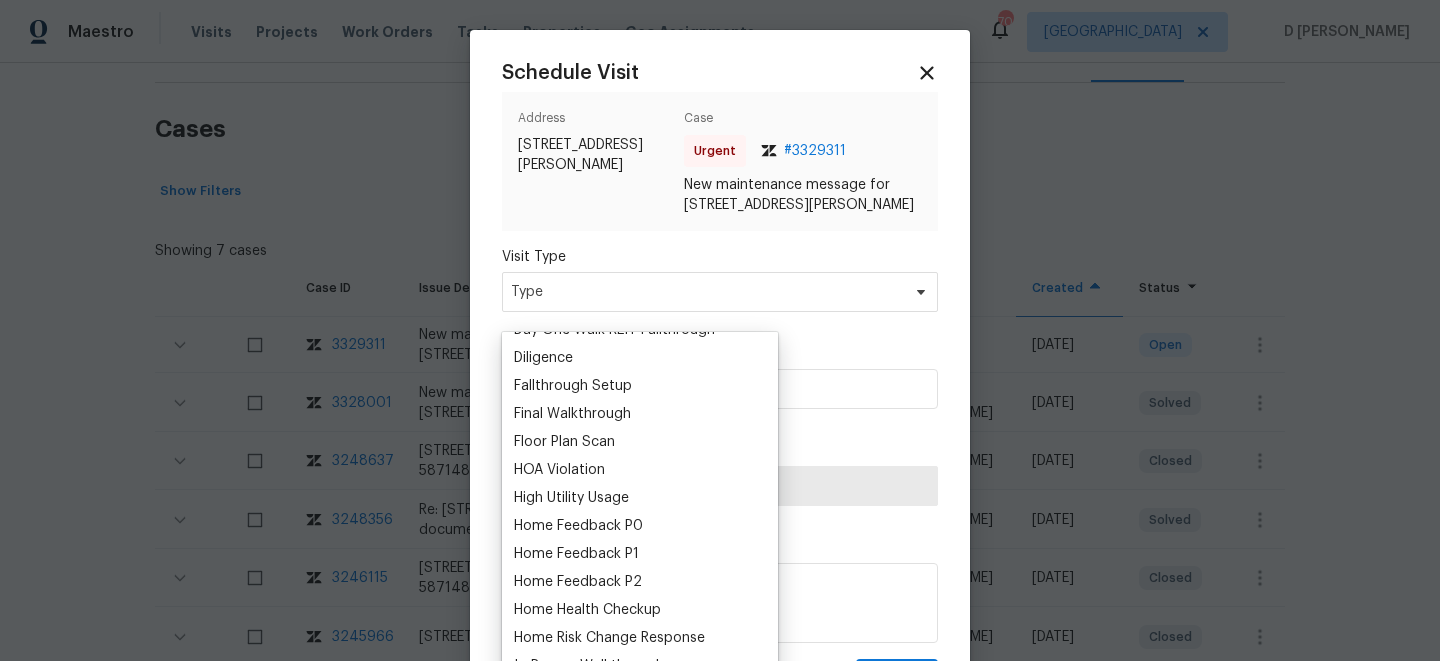 scroll, scrollTop: 448, scrollLeft: 0, axis: vertical 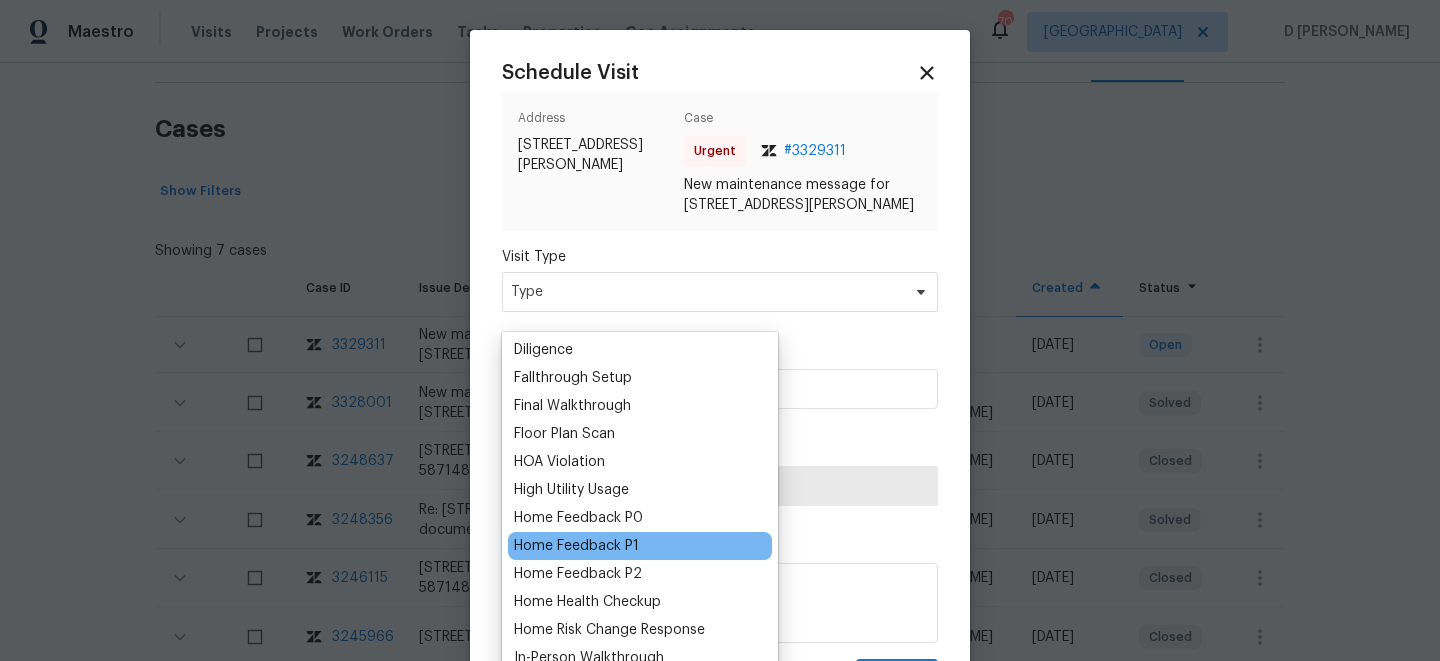 click on "Home Feedback P1" at bounding box center (576, 546) 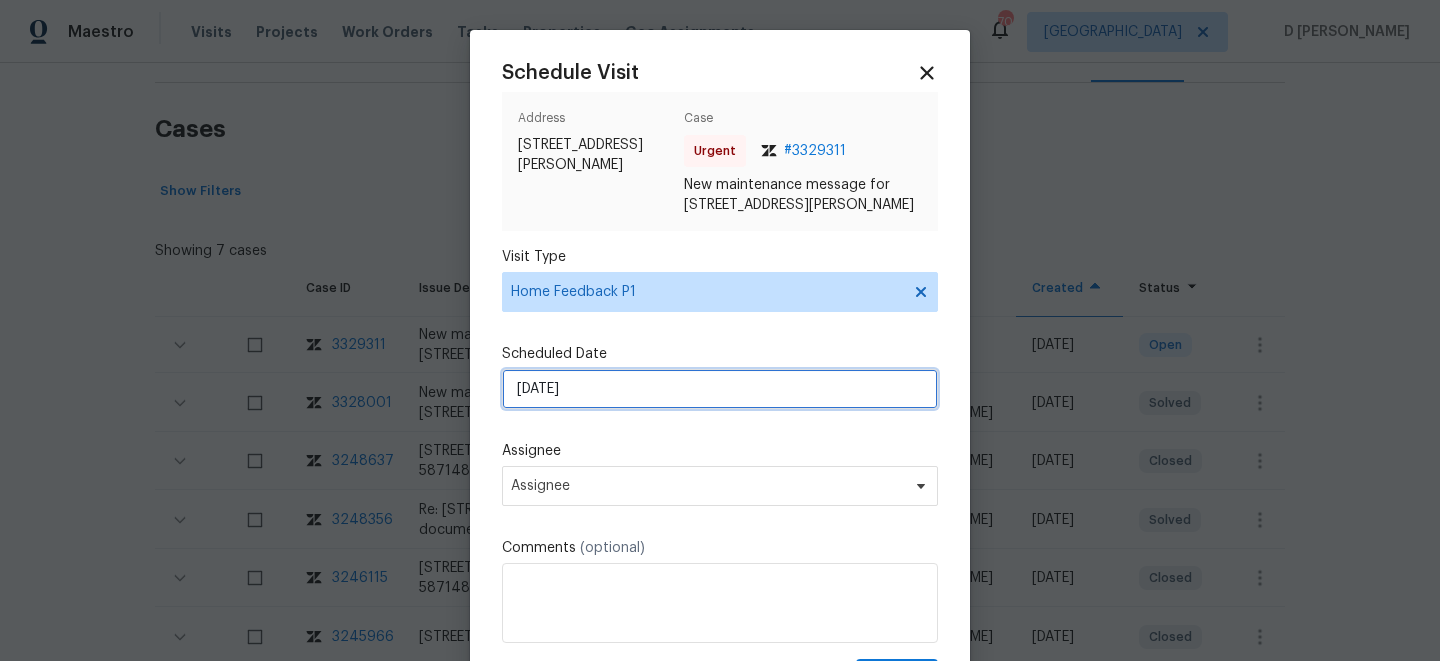 click on "13/07/2025" at bounding box center [720, 389] 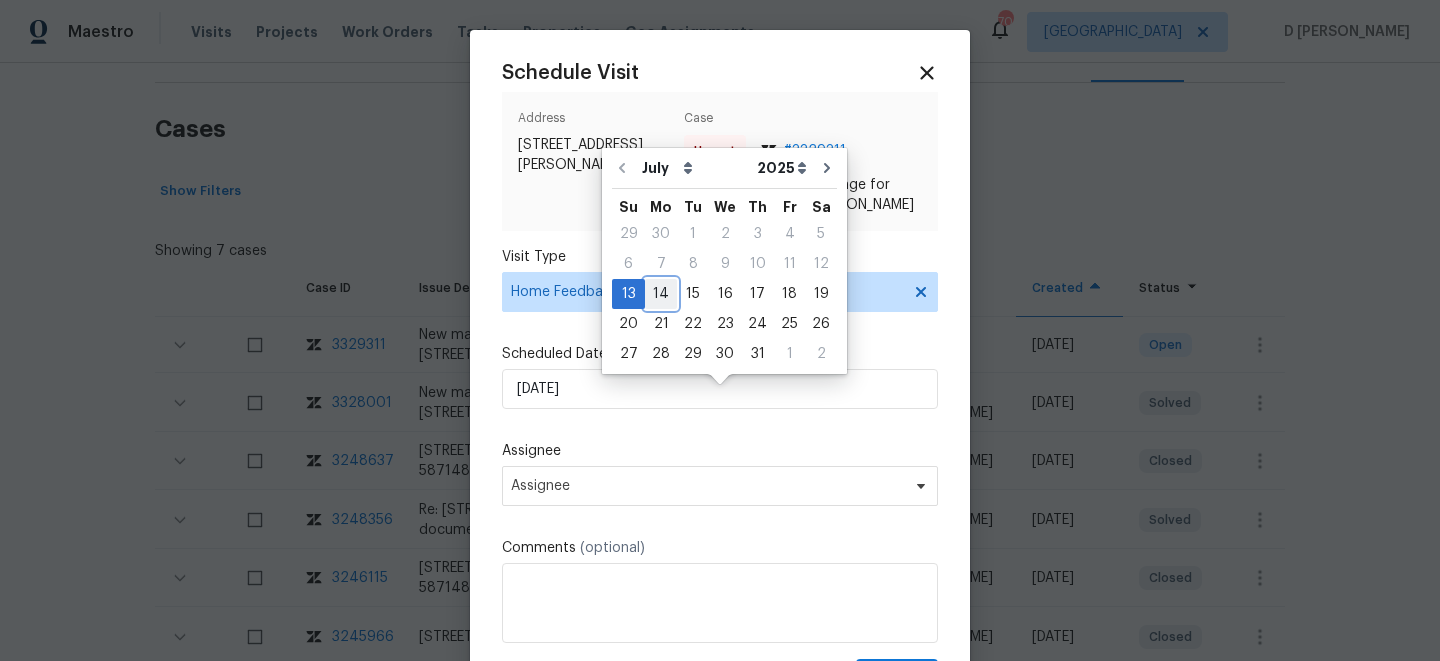 click on "14" at bounding box center (661, 294) 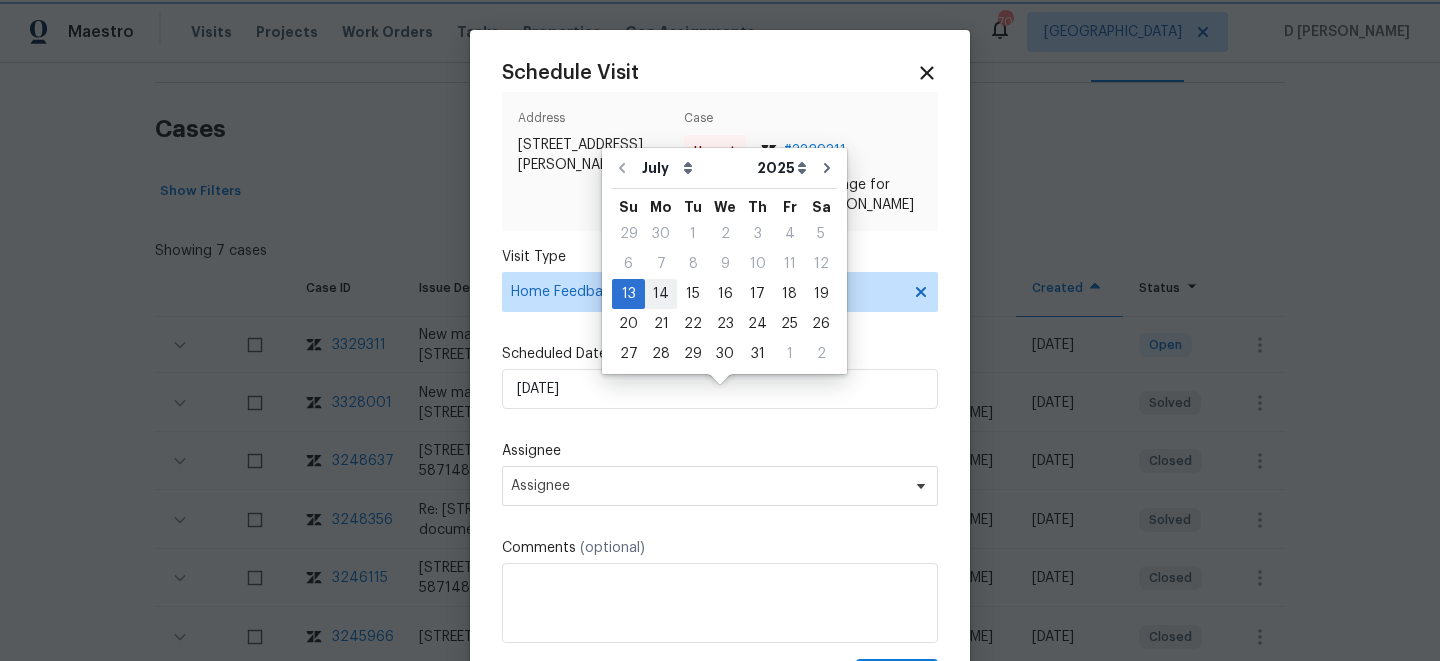type on "14/07/2025" 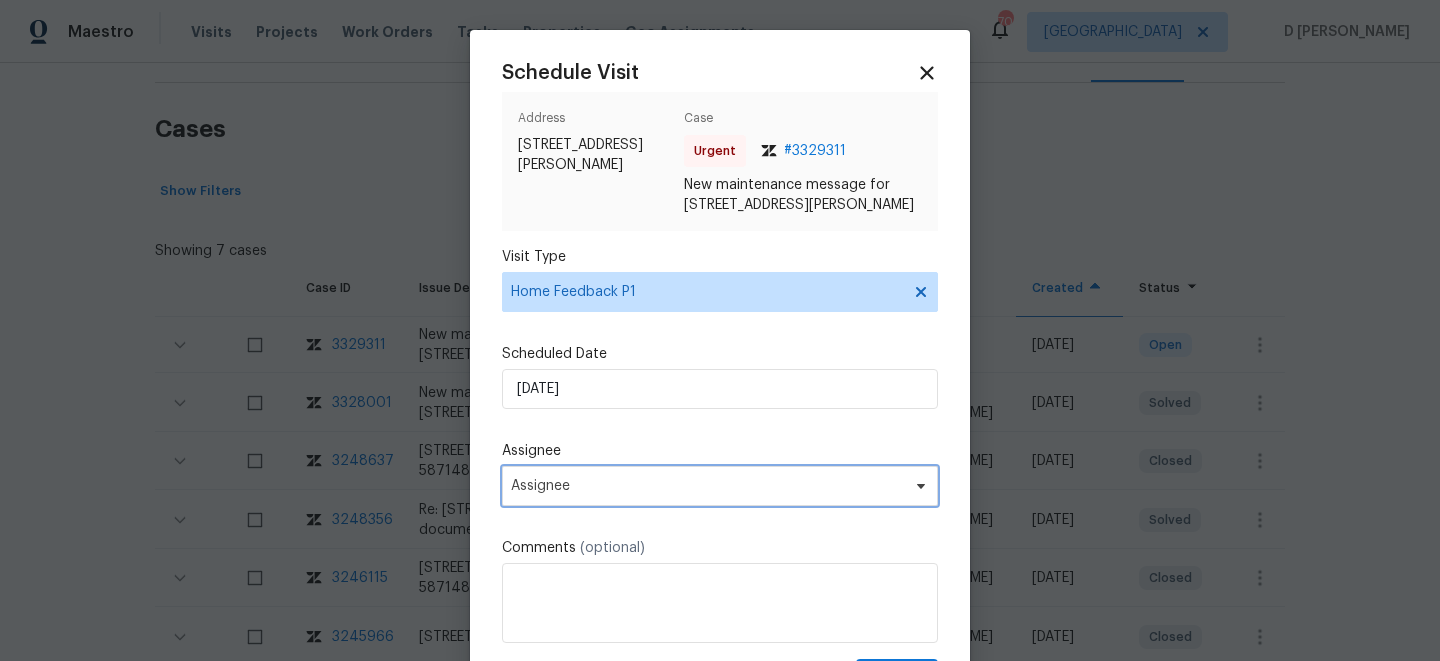 click on "Assignee" at bounding box center [707, 486] 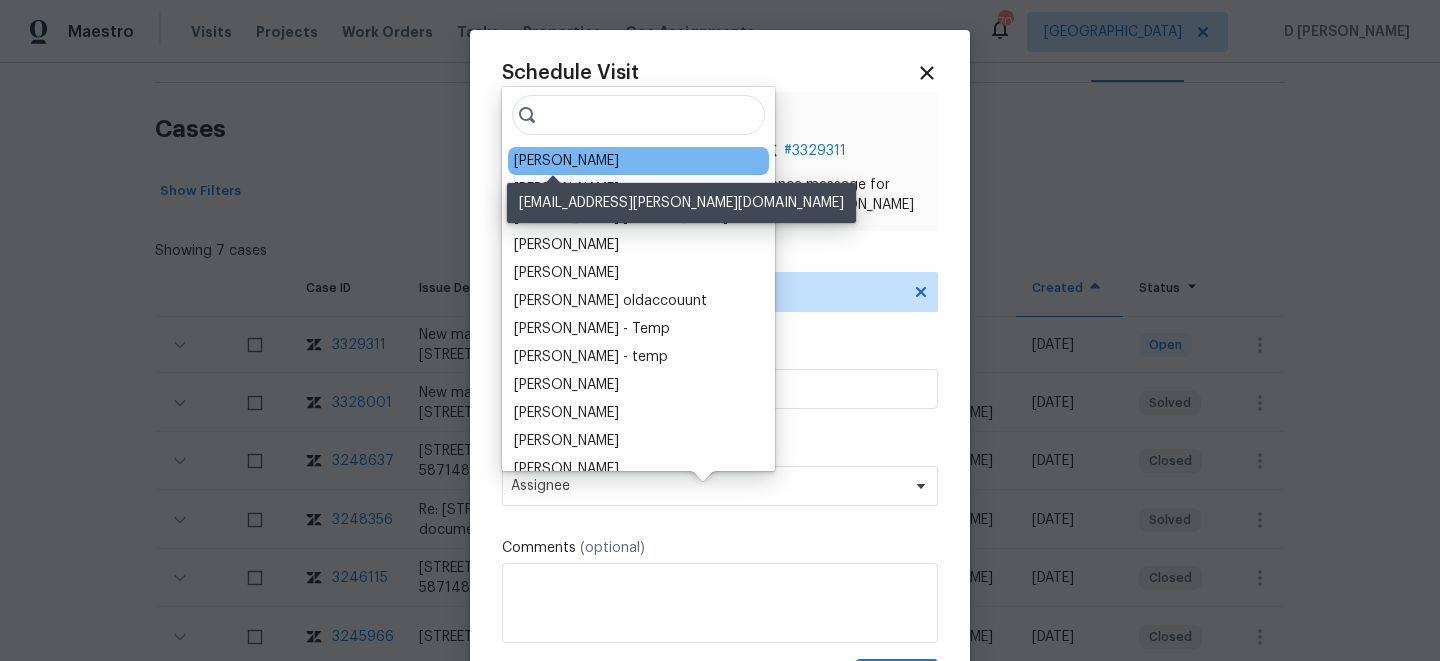 click on "Caleb Hurst" at bounding box center [566, 161] 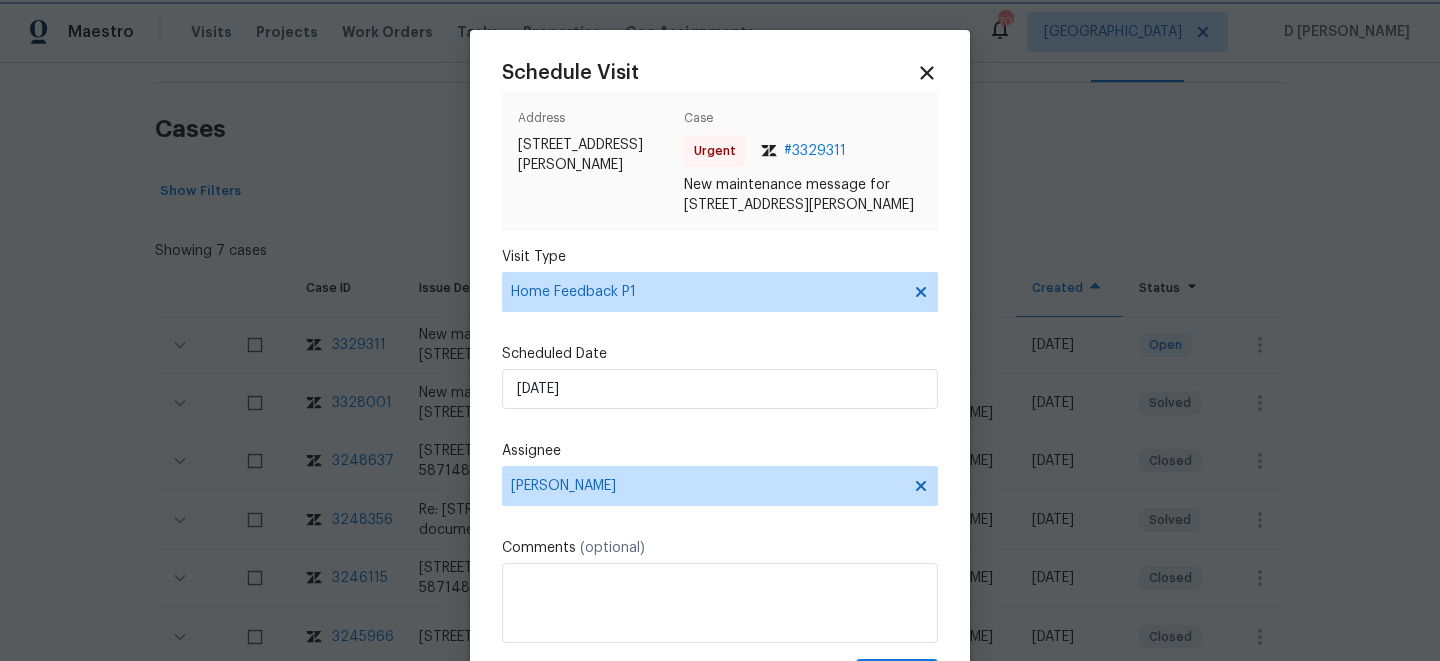 scroll, scrollTop: 17, scrollLeft: 0, axis: vertical 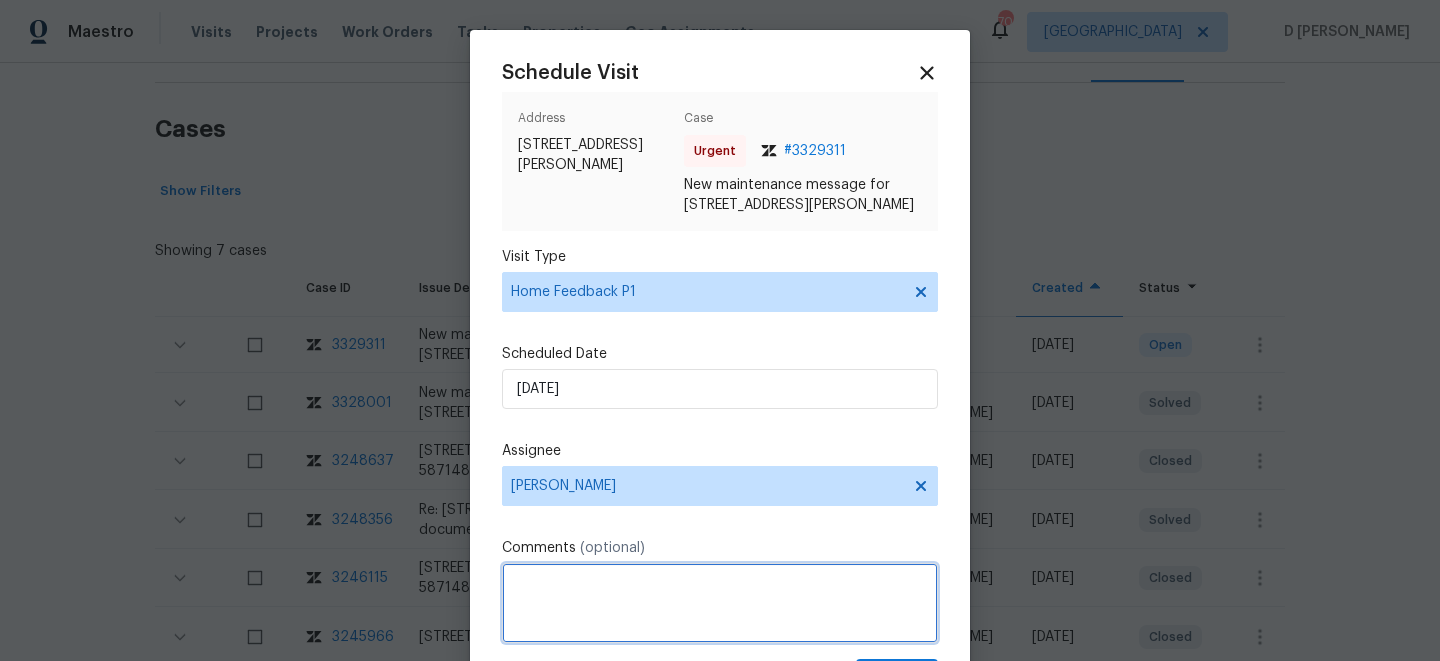 click at bounding box center [720, 603] 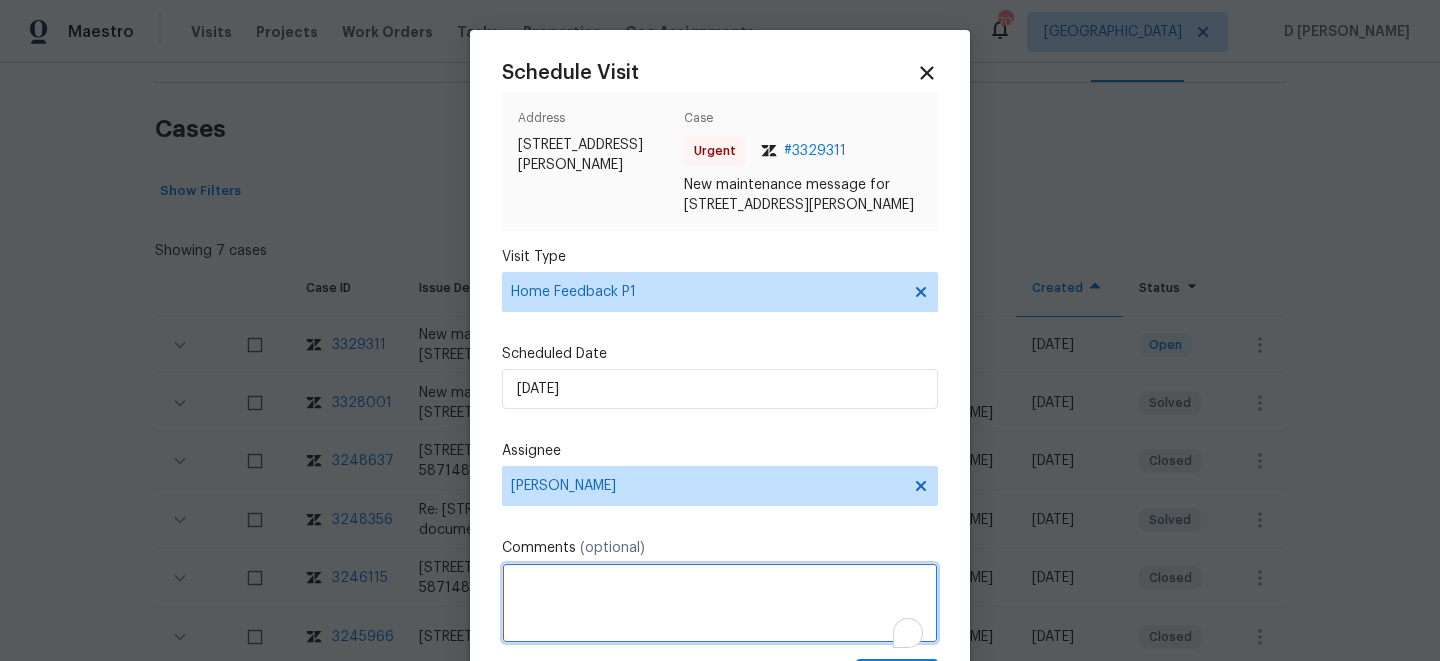 scroll, scrollTop: 17, scrollLeft: 0, axis: vertical 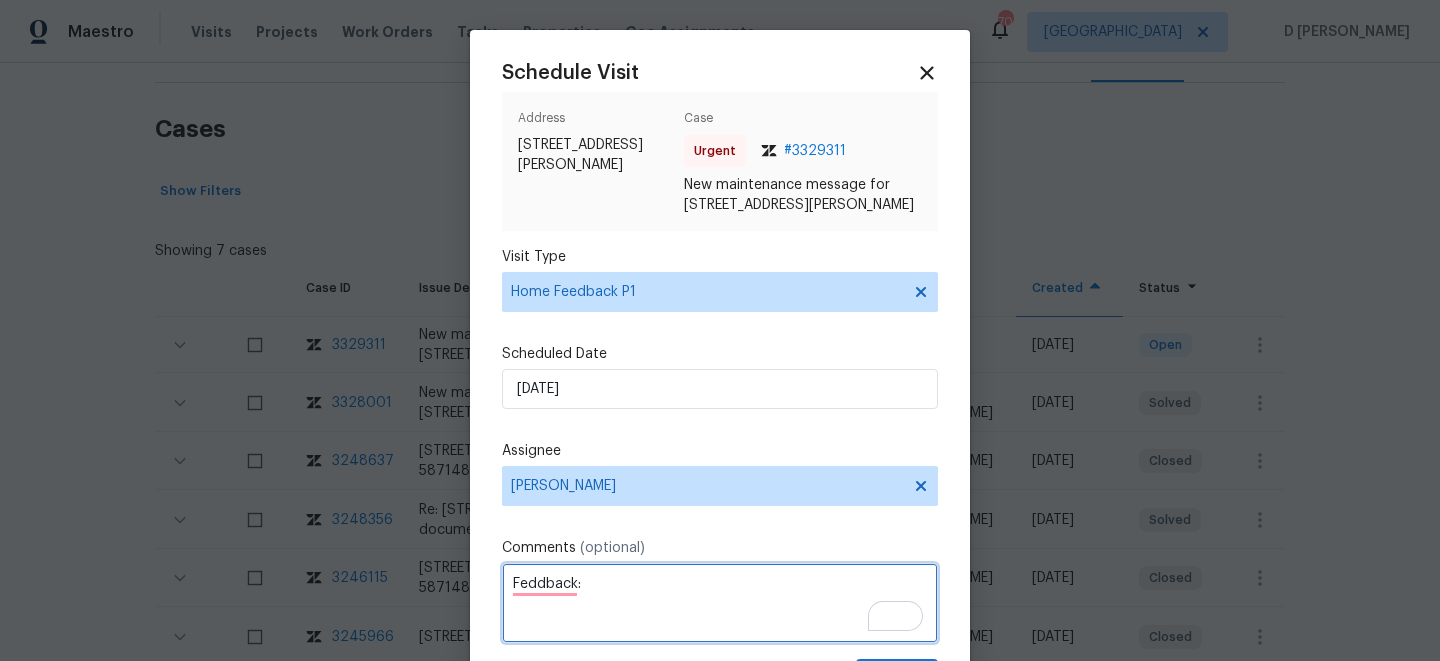 paste on "Lock box doesn’t work properly" 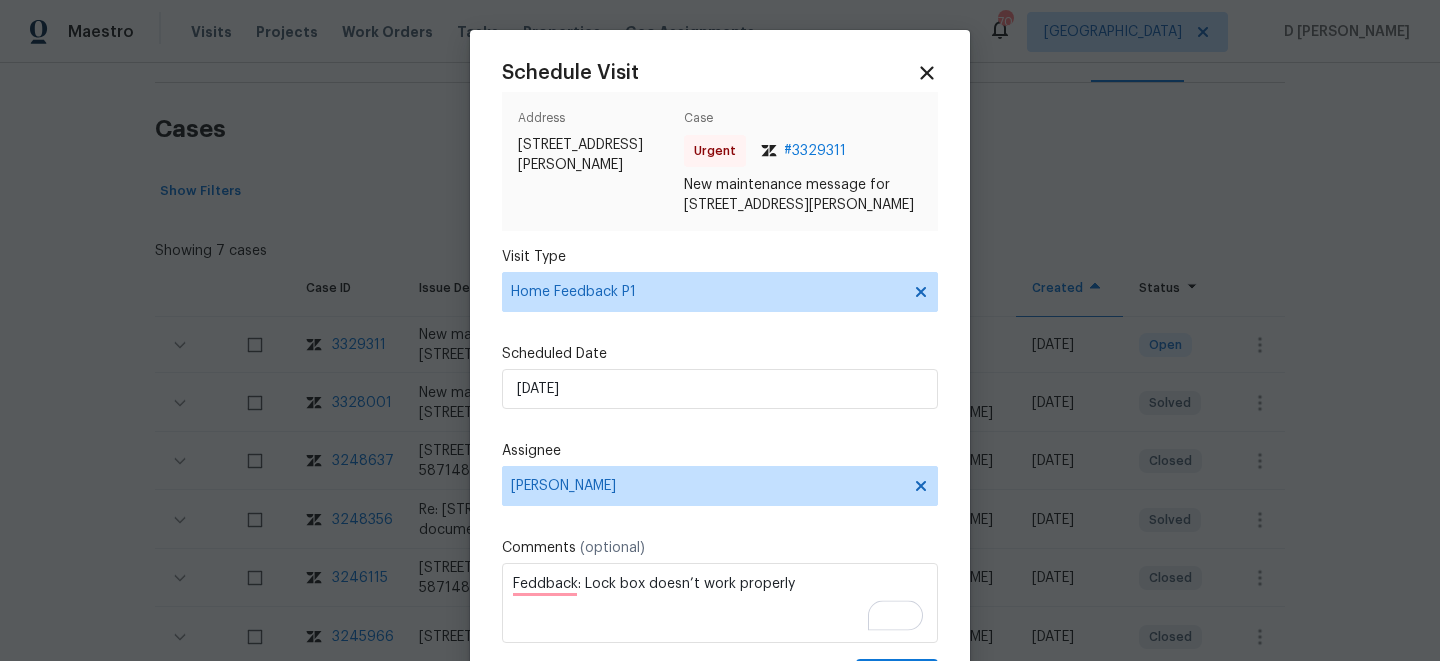 click on "Schedule Visit Address 1726 Sunset Ridge Dr, Mascotte, FL 34753 Case Urgent # 3329311 New maintenance message for 1726 Sunset Ridge Dr , Mascotte, FL 34753 Visit Type   Home Feedback P1 Scheduled Date   14/07/2025 Assignee   Caleb Hurst Comments   (optional) Feddback: Lock box doesn’t work properly  Create and schedule another Create" at bounding box center [720, 378] 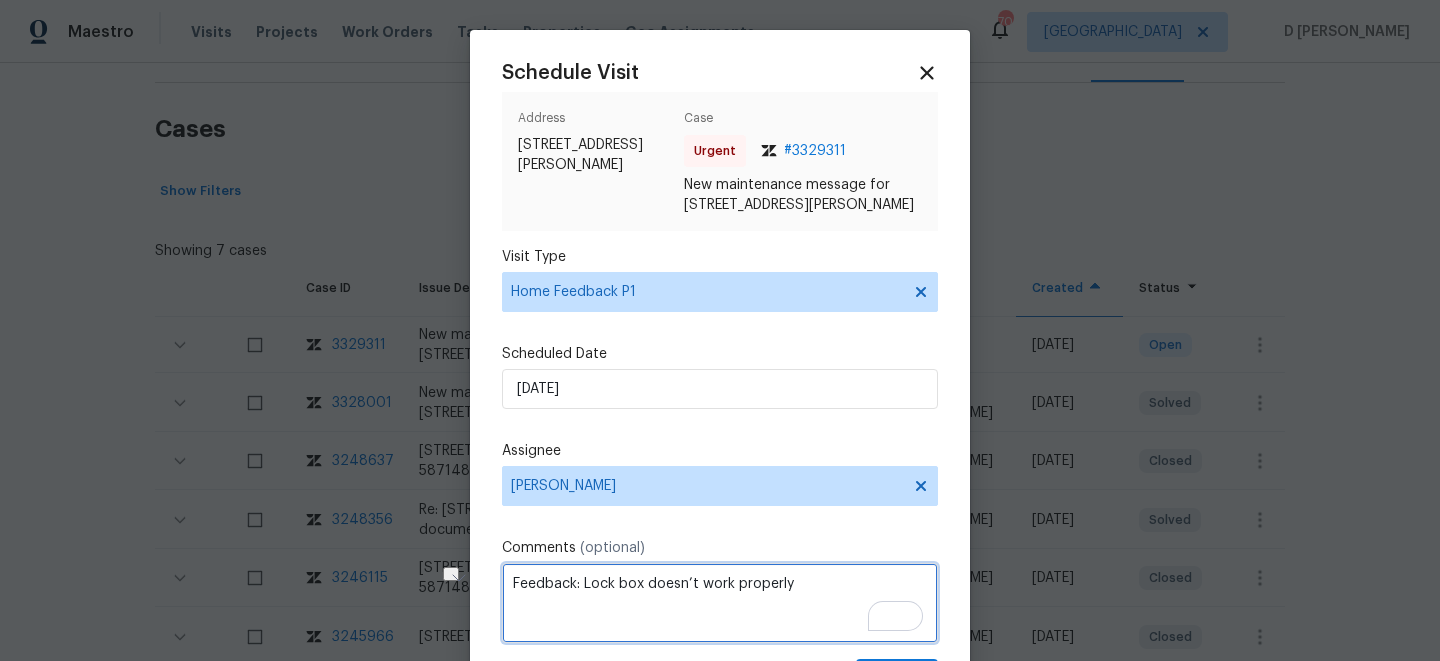 drag, startPoint x: 584, startPoint y: 586, endPoint x: 832, endPoint y: 585, distance: 248.00201 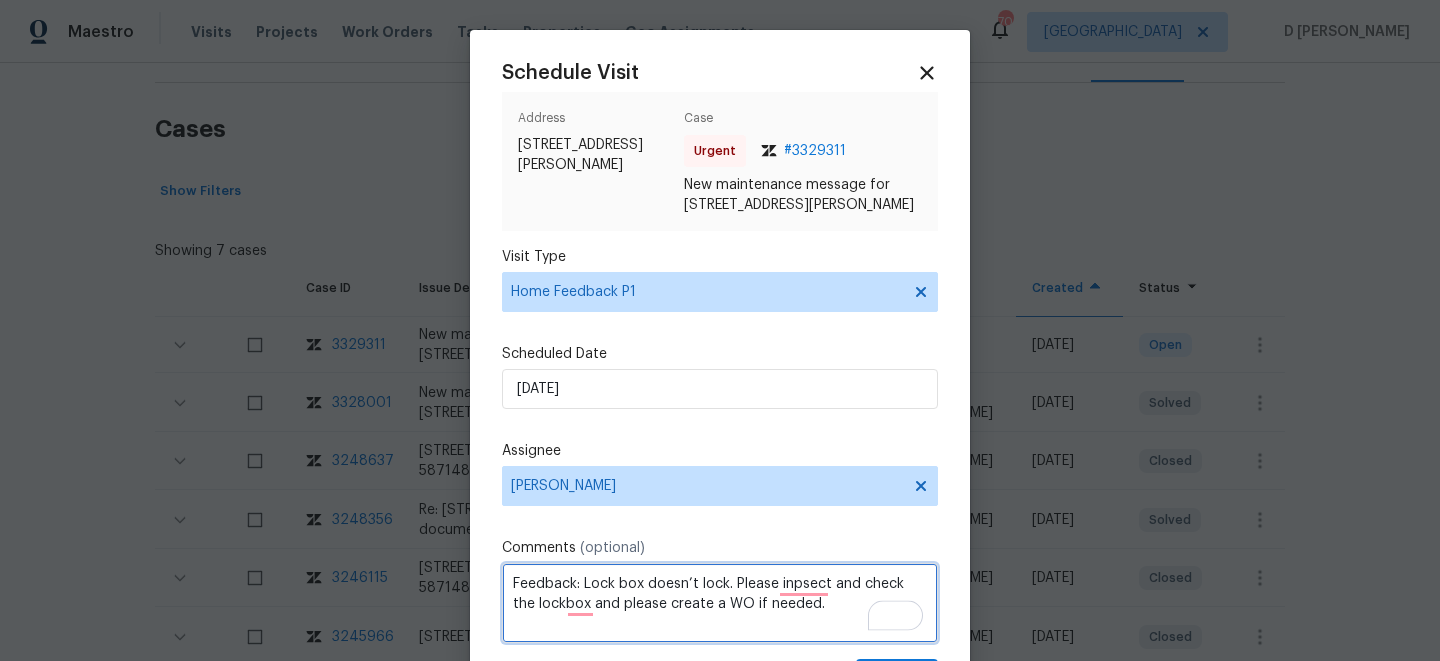 scroll, scrollTop: 99, scrollLeft: 0, axis: vertical 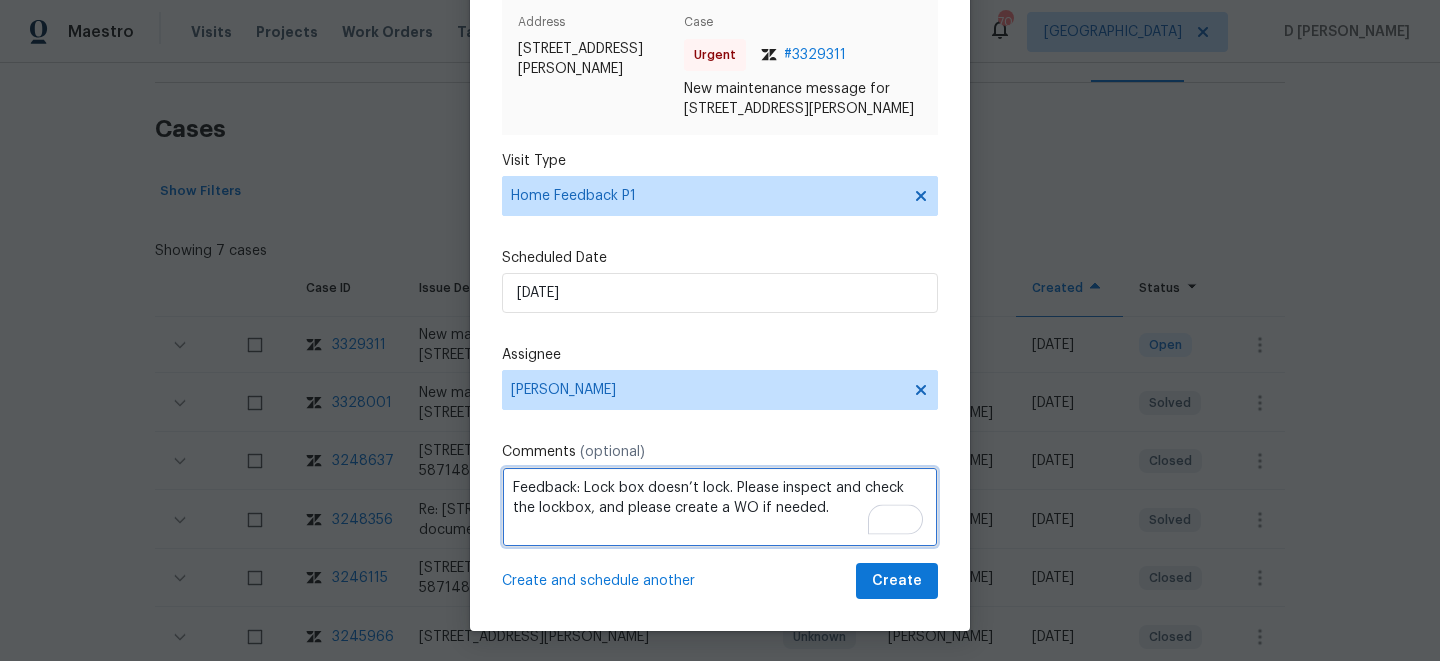 type on "Feedback: Lock box doesn’t lock. Please inspect and check the lockbox, and please create a WO if needed." 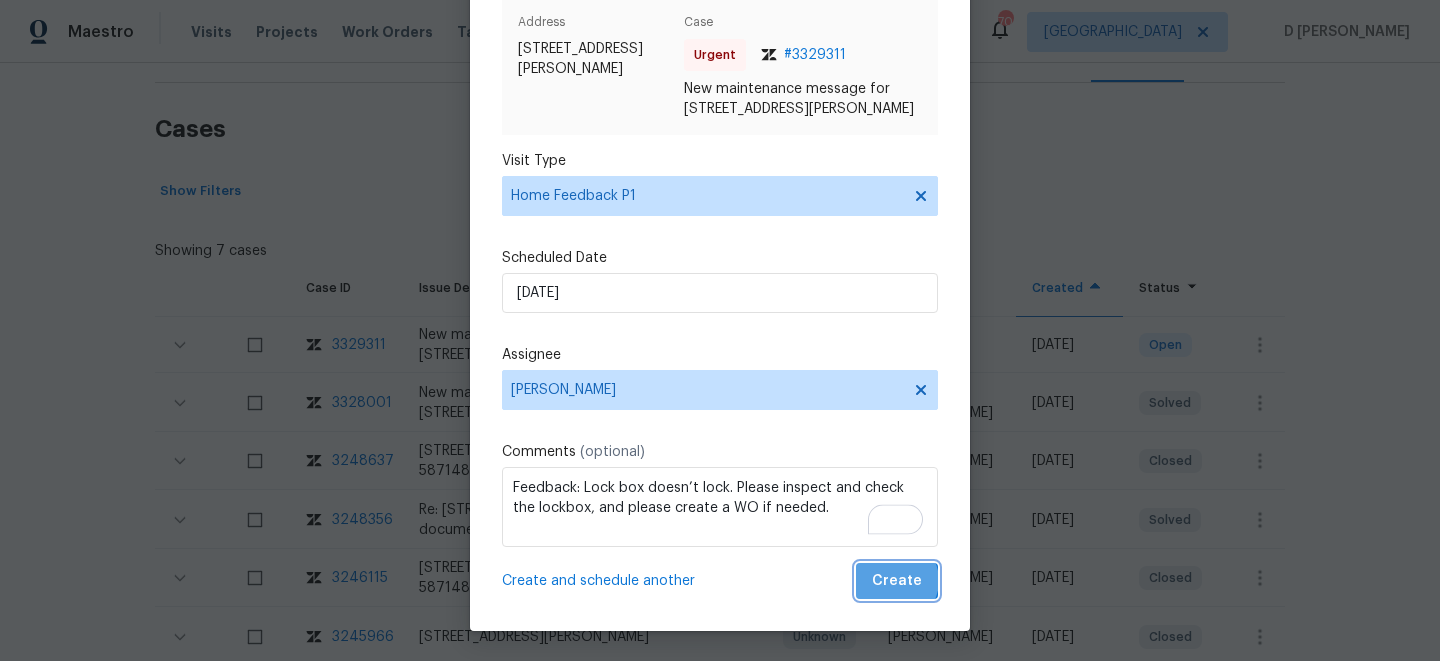 click on "Create" at bounding box center (897, 581) 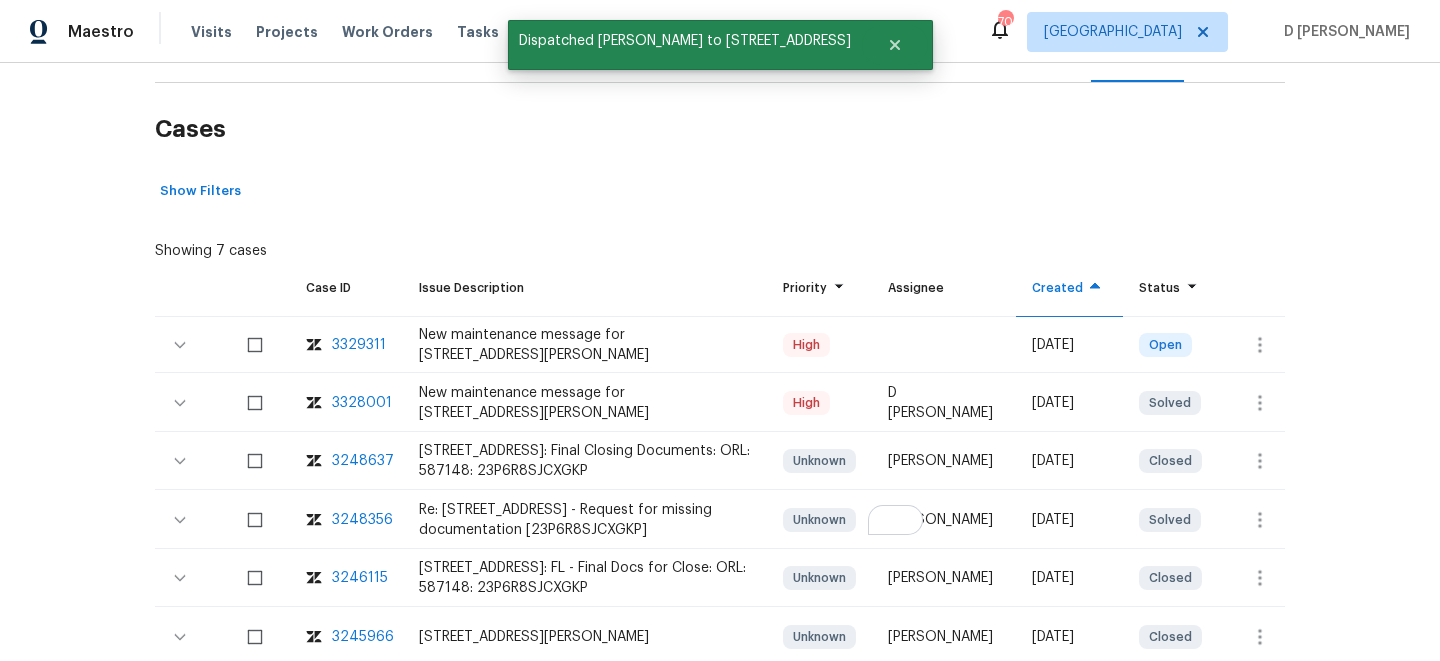 scroll, scrollTop: 0, scrollLeft: 0, axis: both 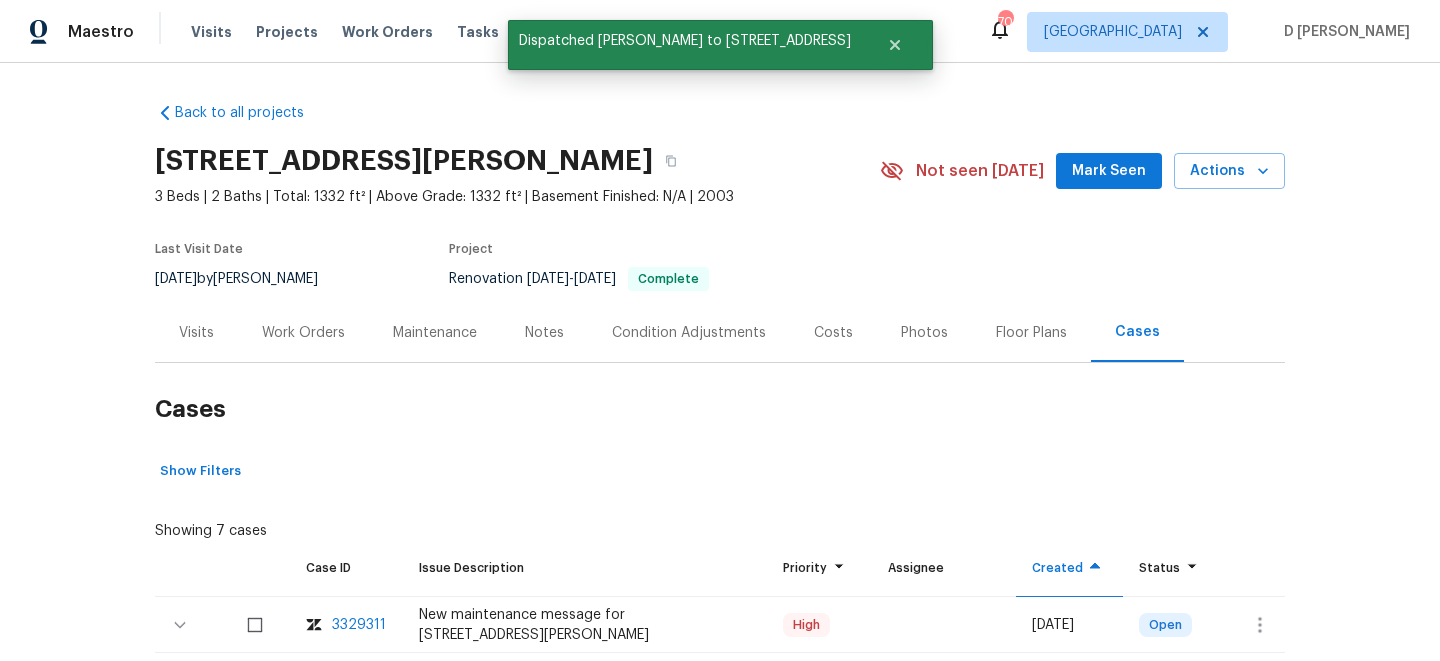 click on "Visits" at bounding box center (196, 332) 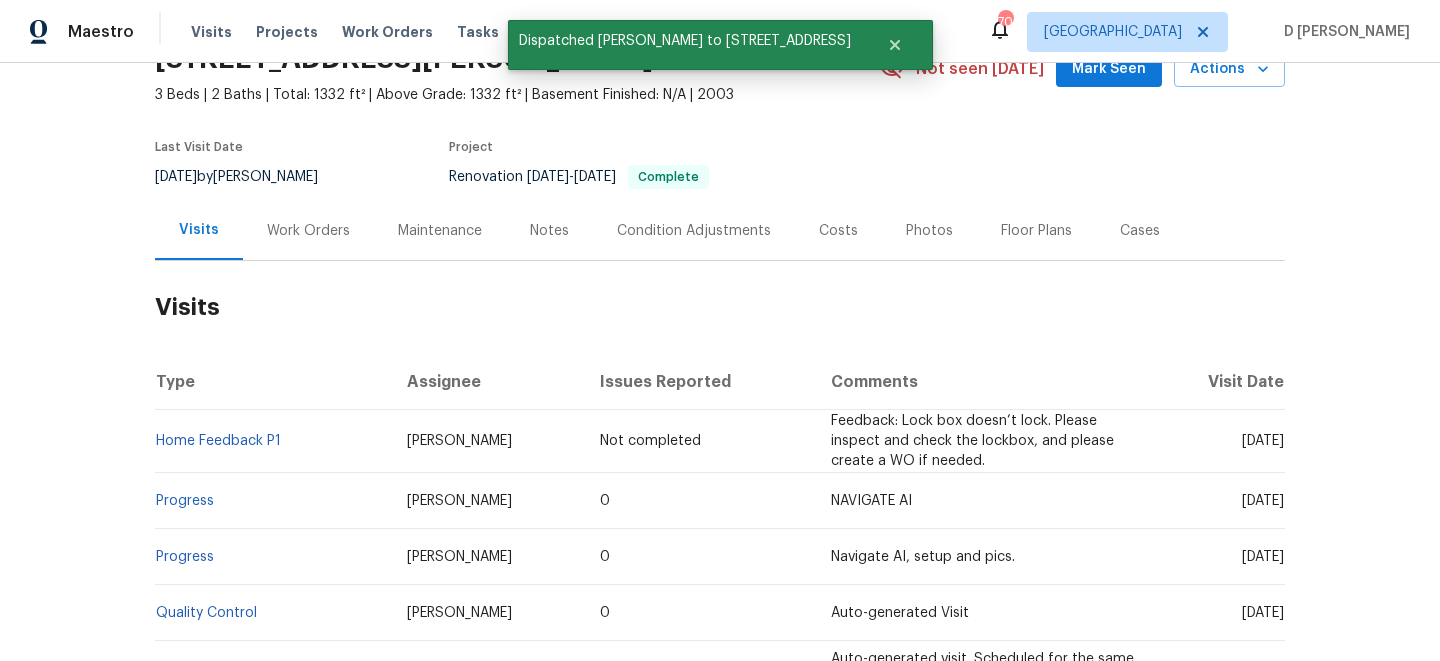 scroll, scrollTop: 118, scrollLeft: 0, axis: vertical 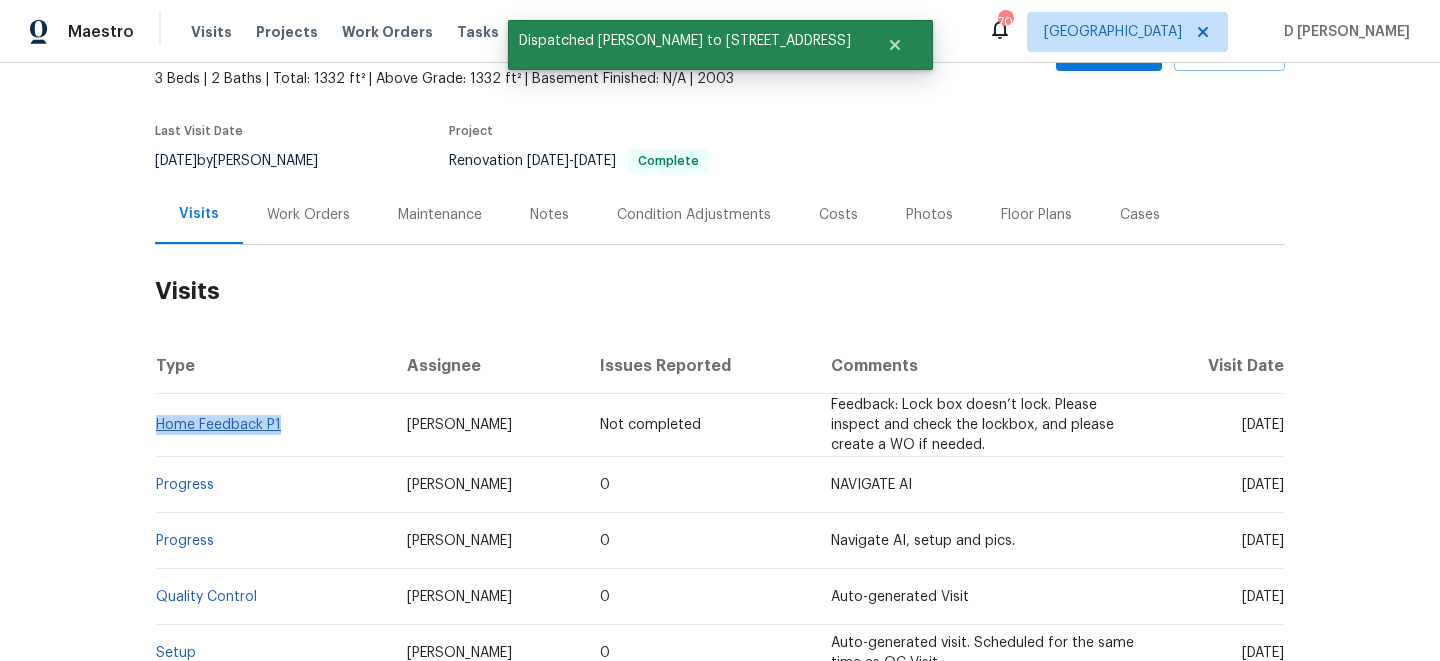 drag, startPoint x: 287, startPoint y: 421, endPoint x: 159, endPoint y: 428, distance: 128.19127 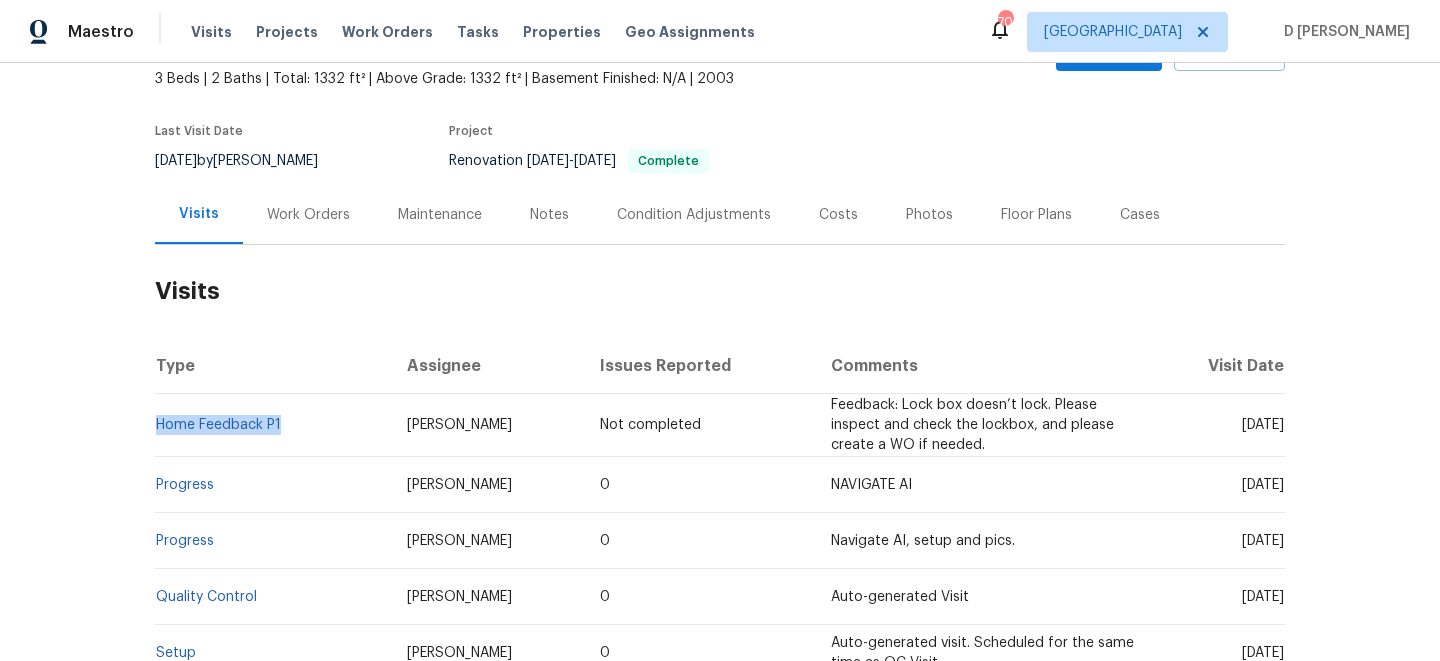 copy on "Home Feedback P1" 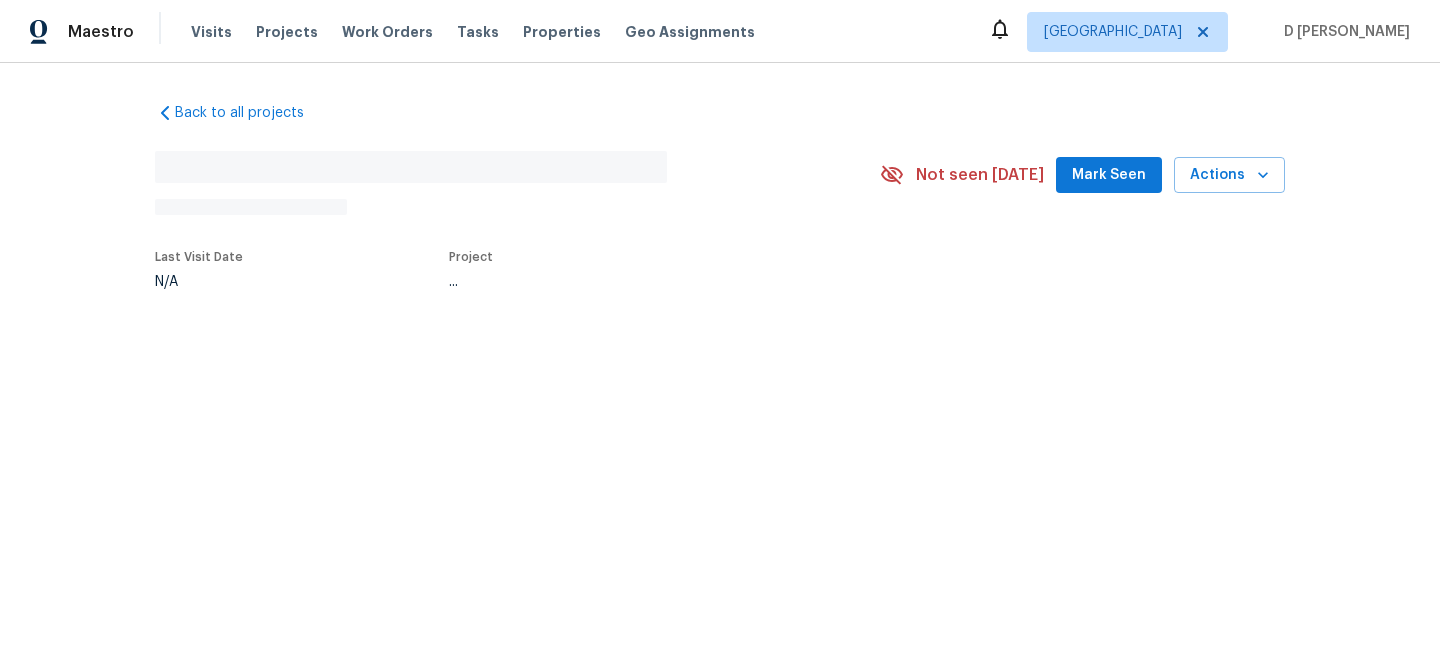 scroll, scrollTop: 0, scrollLeft: 0, axis: both 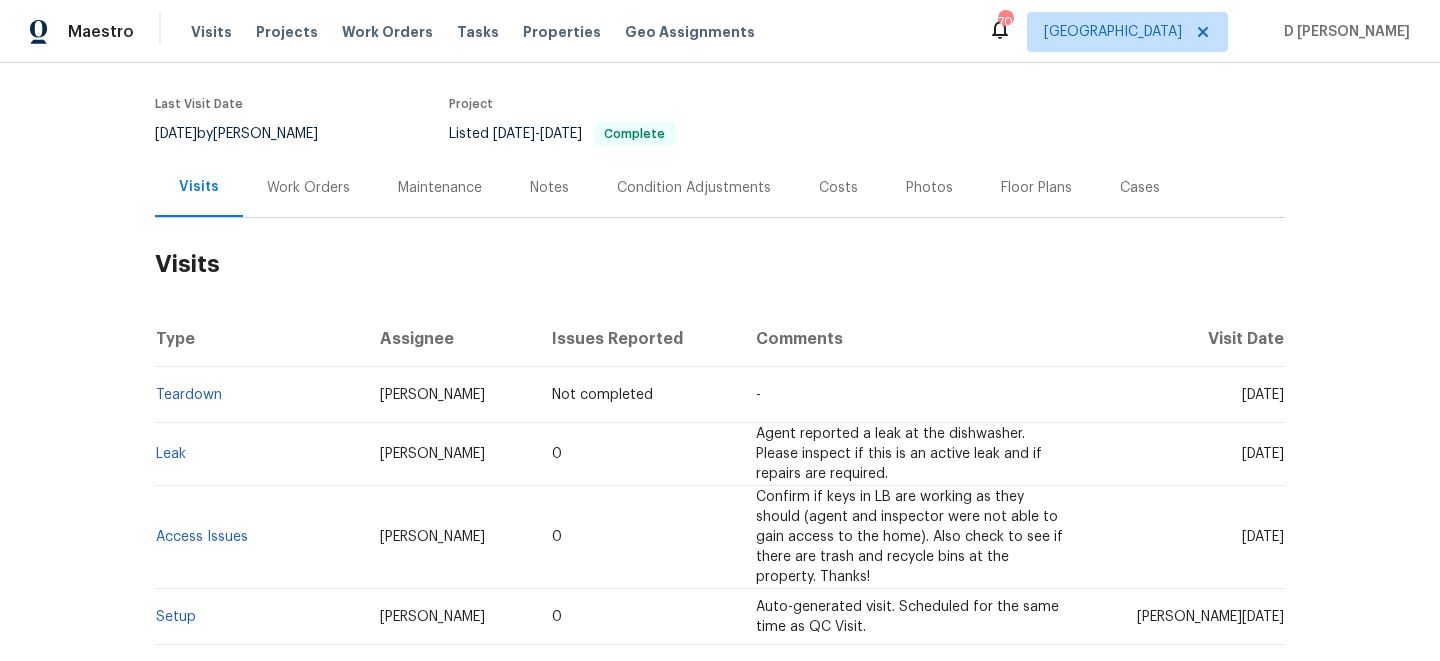 click on "Cases" at bounding box center (1140, 188) 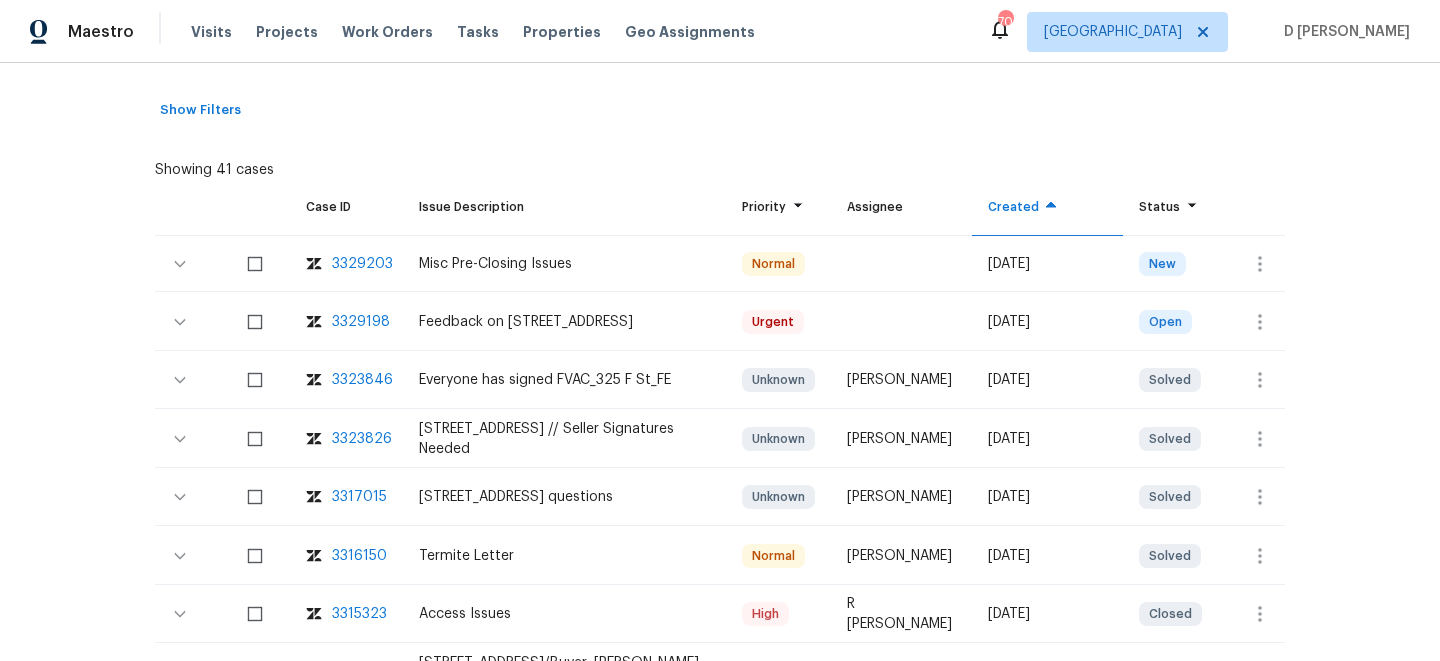 scroll, scrollTop: 365, scrollLeft: 0, axis: vertical 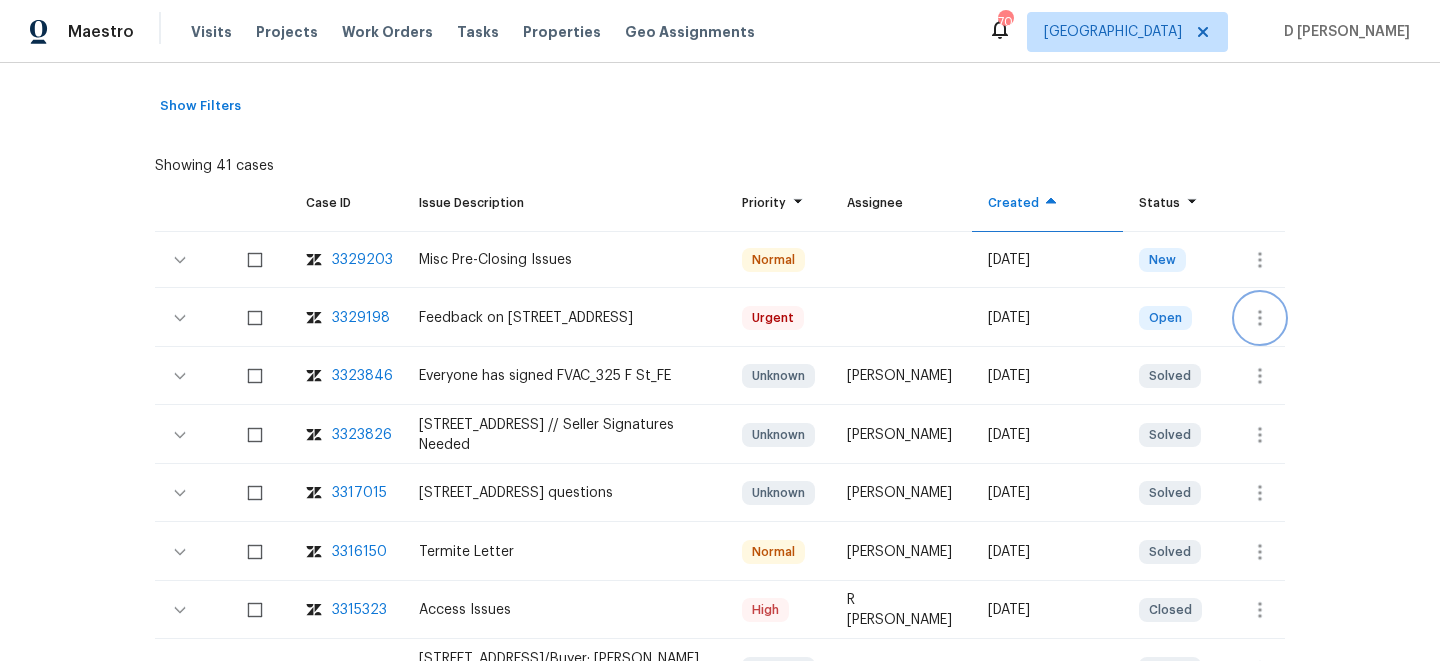 click at bounding box center (1260, 318) 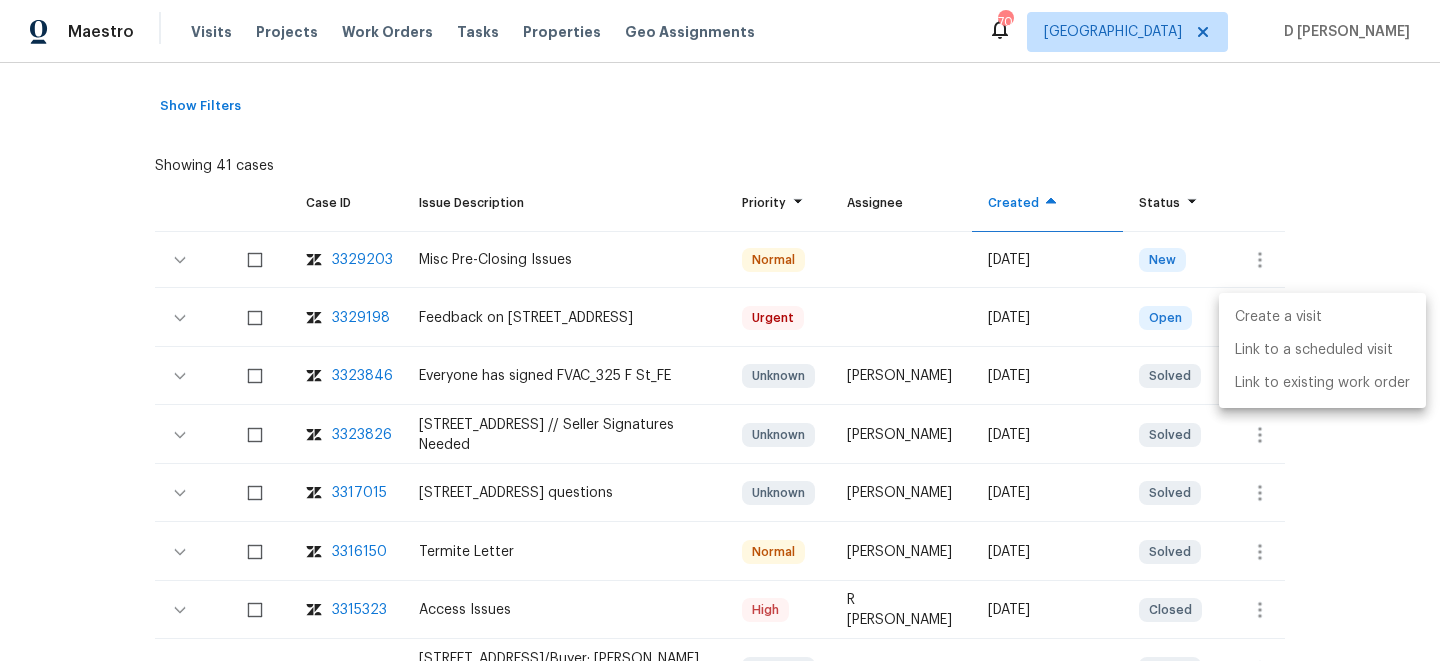 click on "Create a visit" at bounding box center [1322, 317] 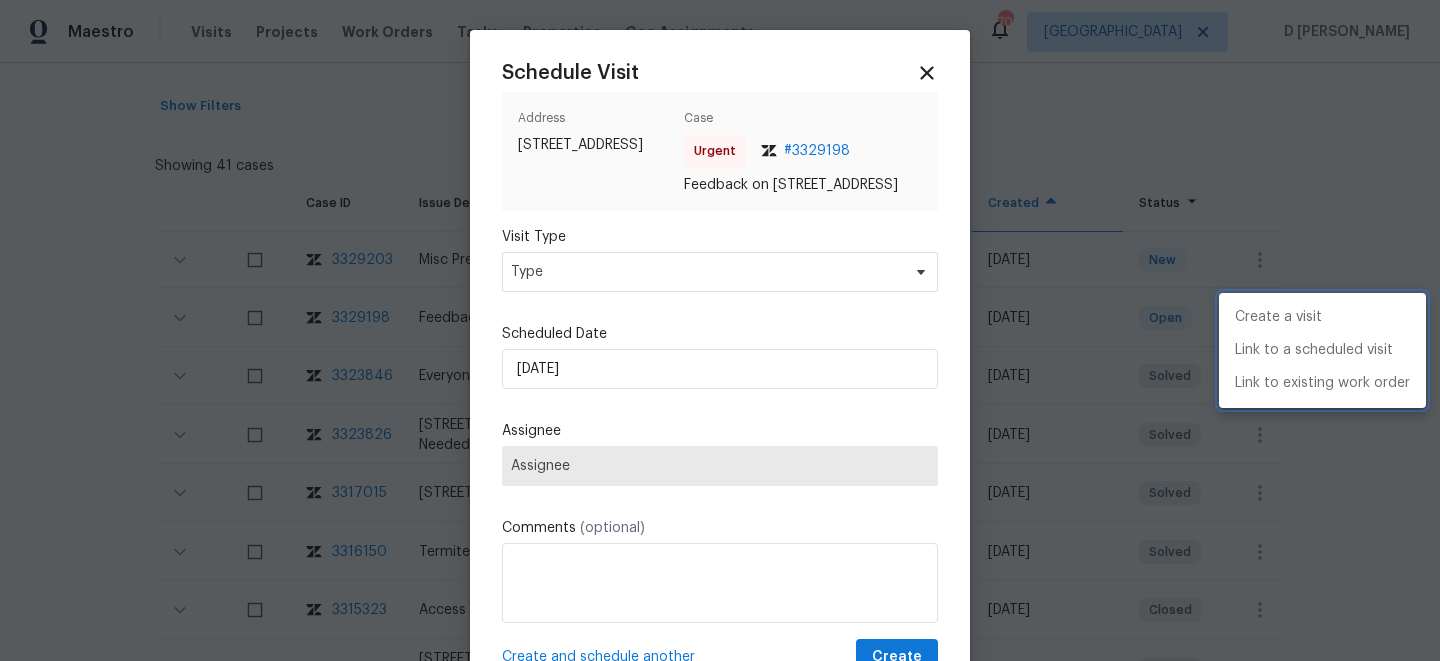 click at bounding box center (720, 330) 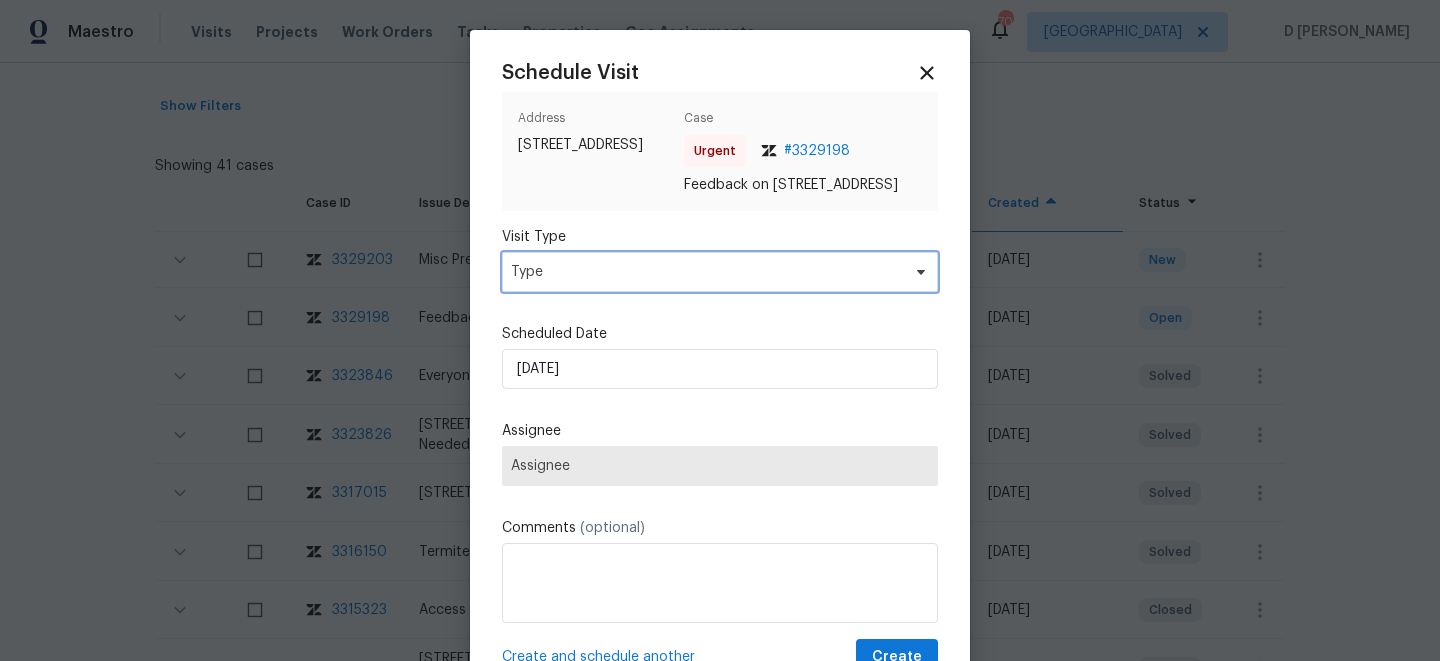 click on "Type" at bounding box center [705, 272] 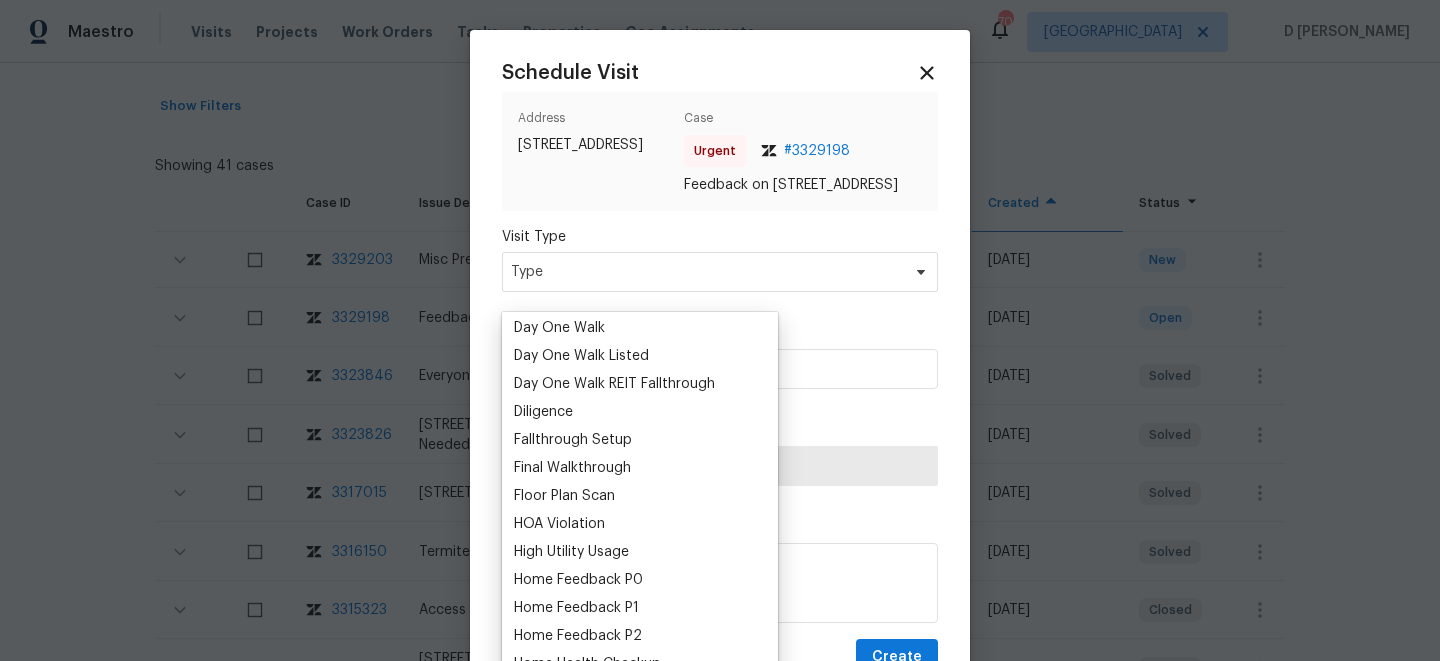 scroll, scrollTop: 391, scrollLeft: 0, axis: vertical 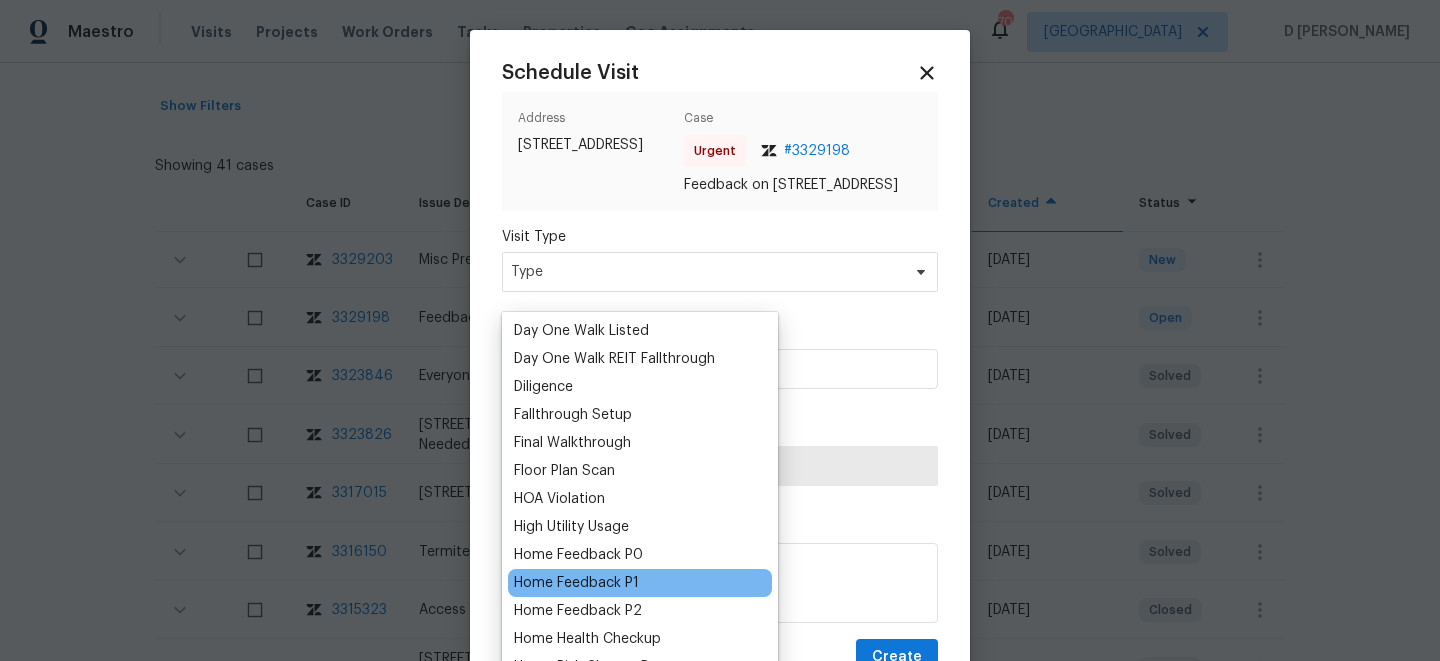 click on "Home Feedback P1" at bounding box center [576, 583] 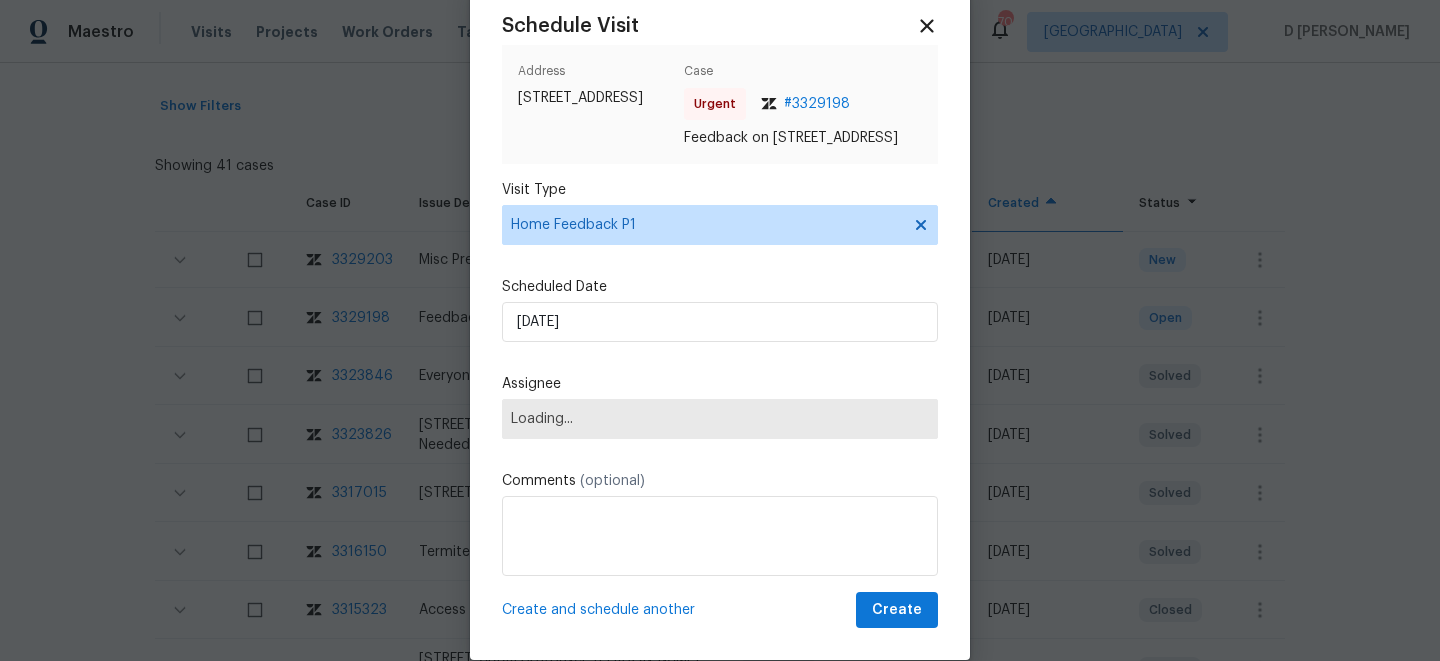 scroll, scrollTop: 53, scrollLeft: 0, axis: vertical 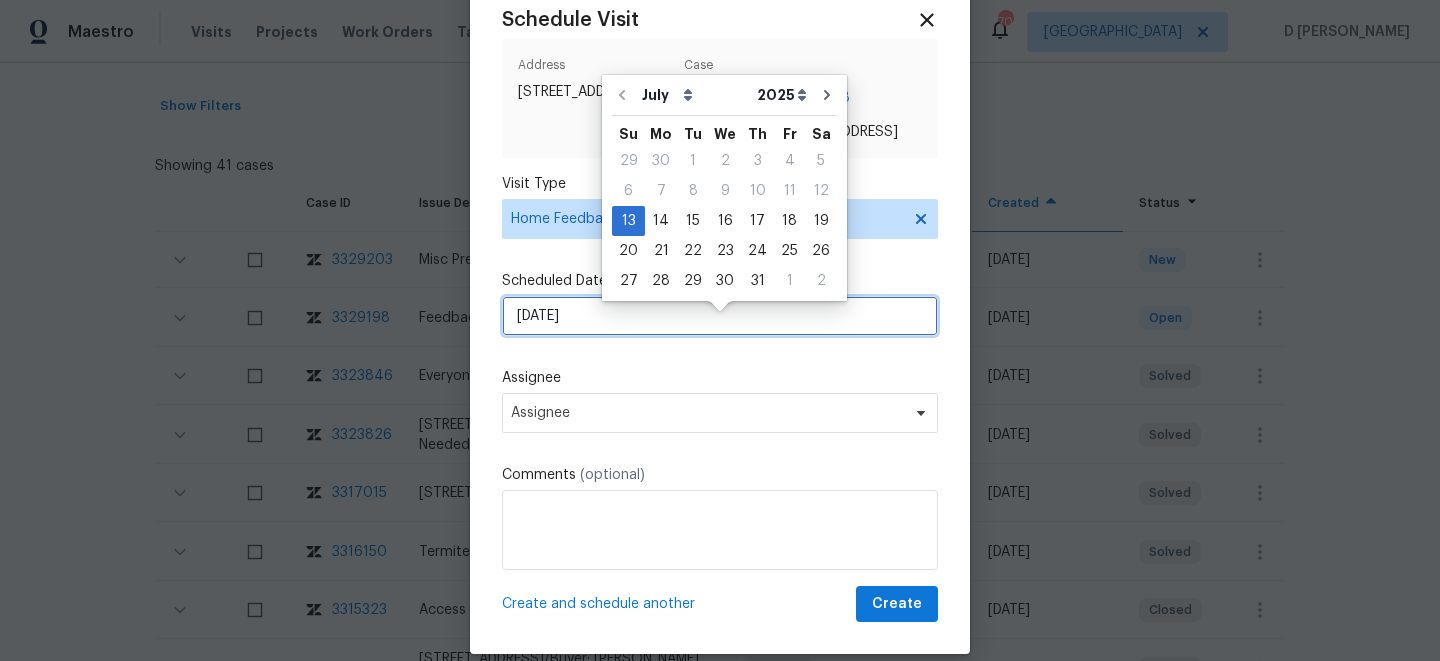 click on "13/07/2025" at bounding box center [720, 316] 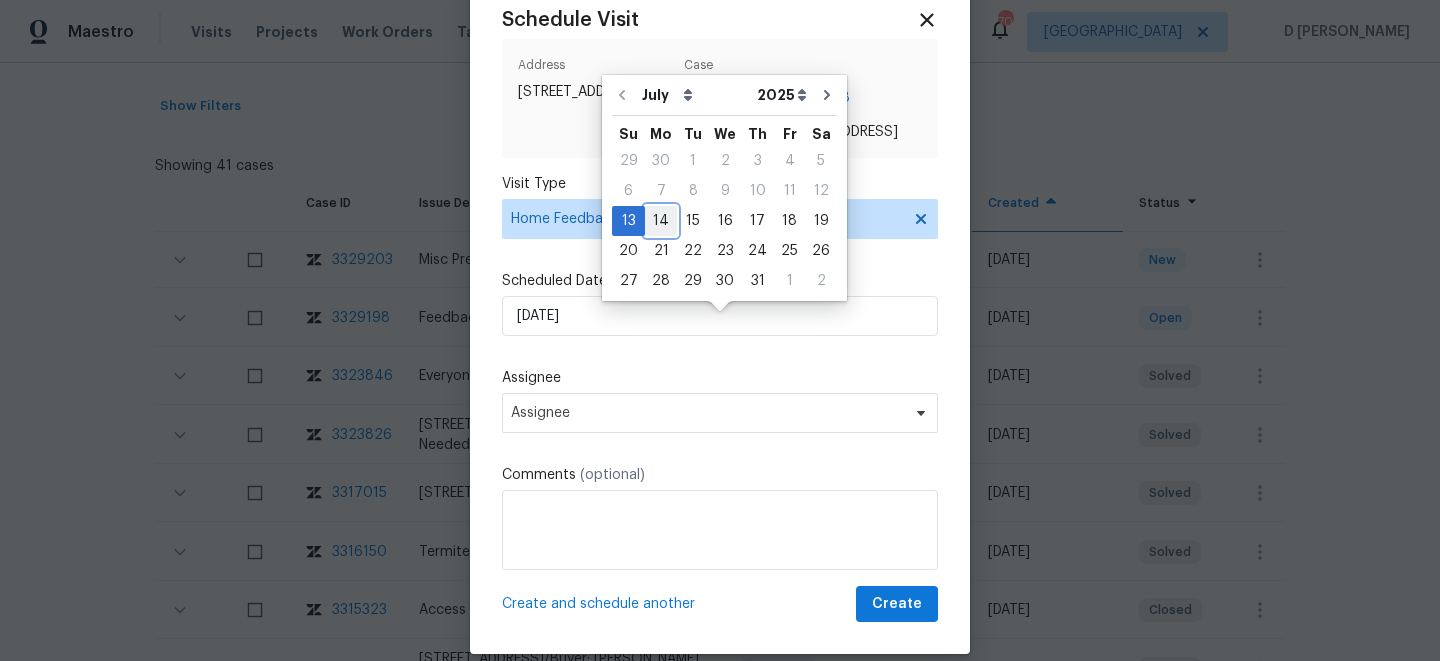 click on "14" at bounding box center [661, 221] 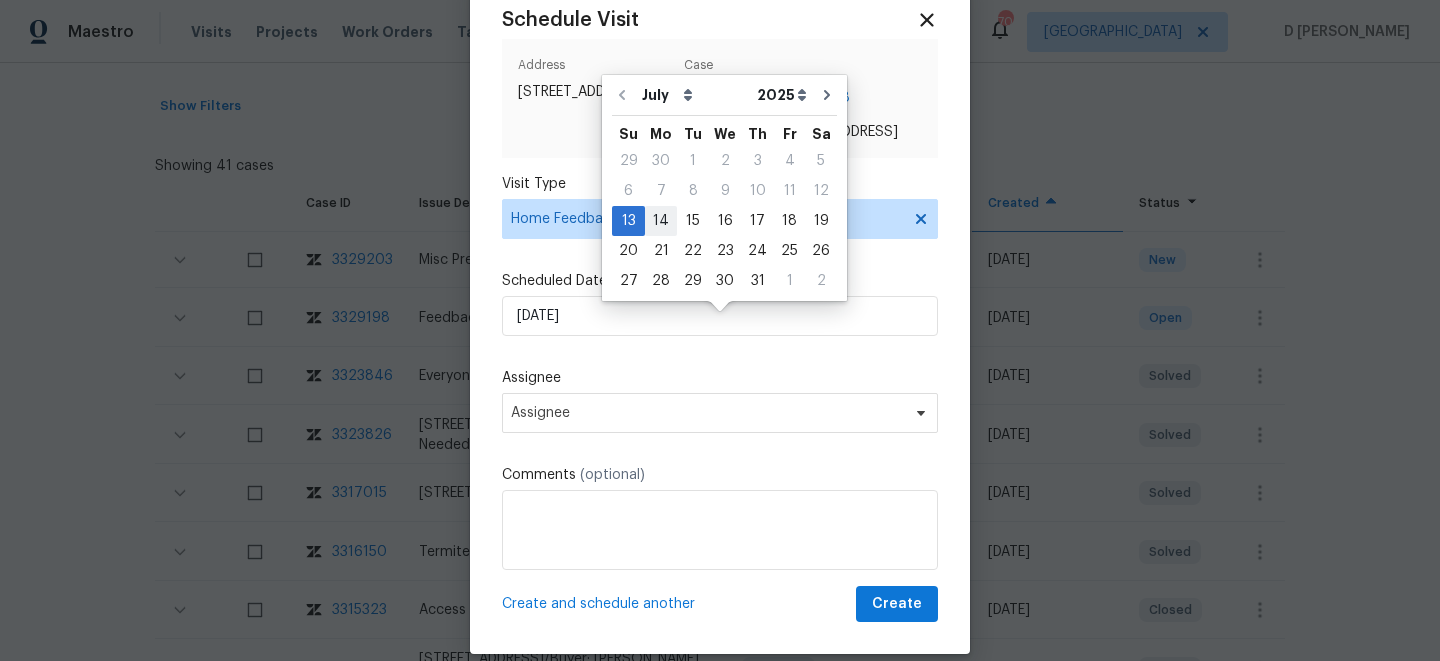 type on "14/07/2025" 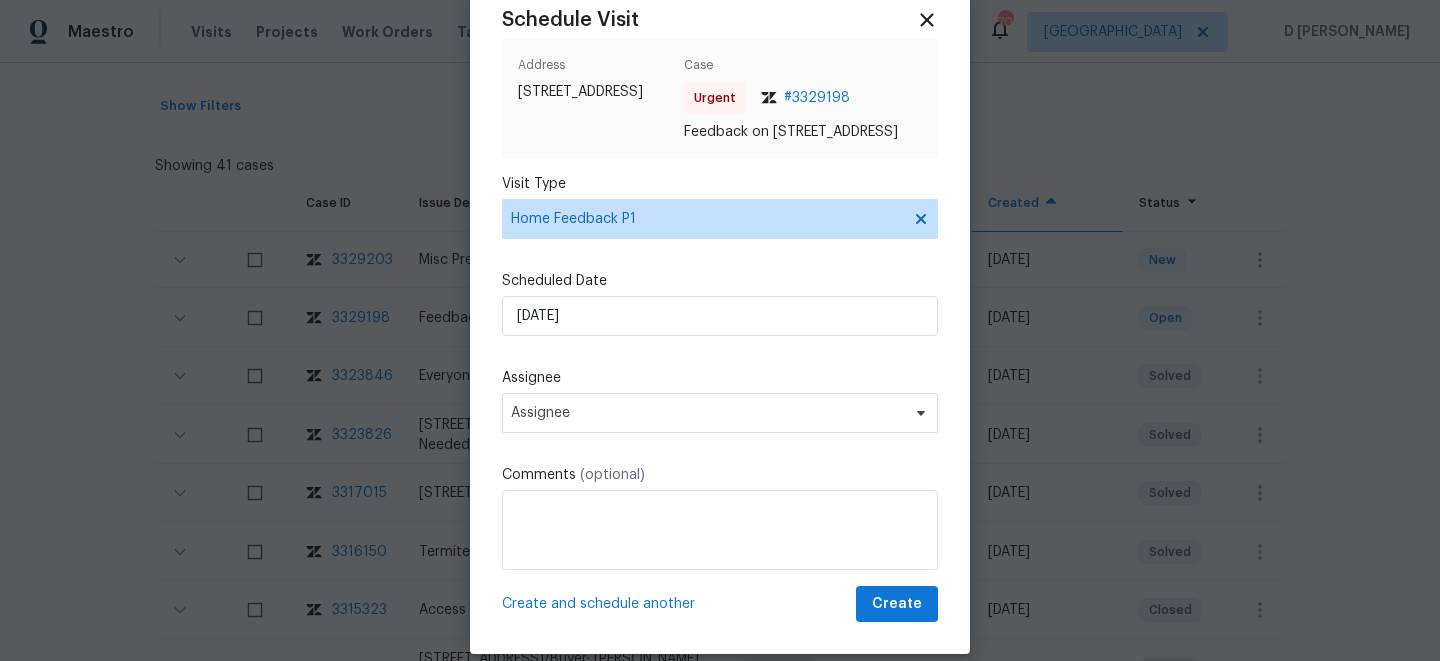 scroll, scrollTop: 96, scrollLeft: 0, axis: vertical 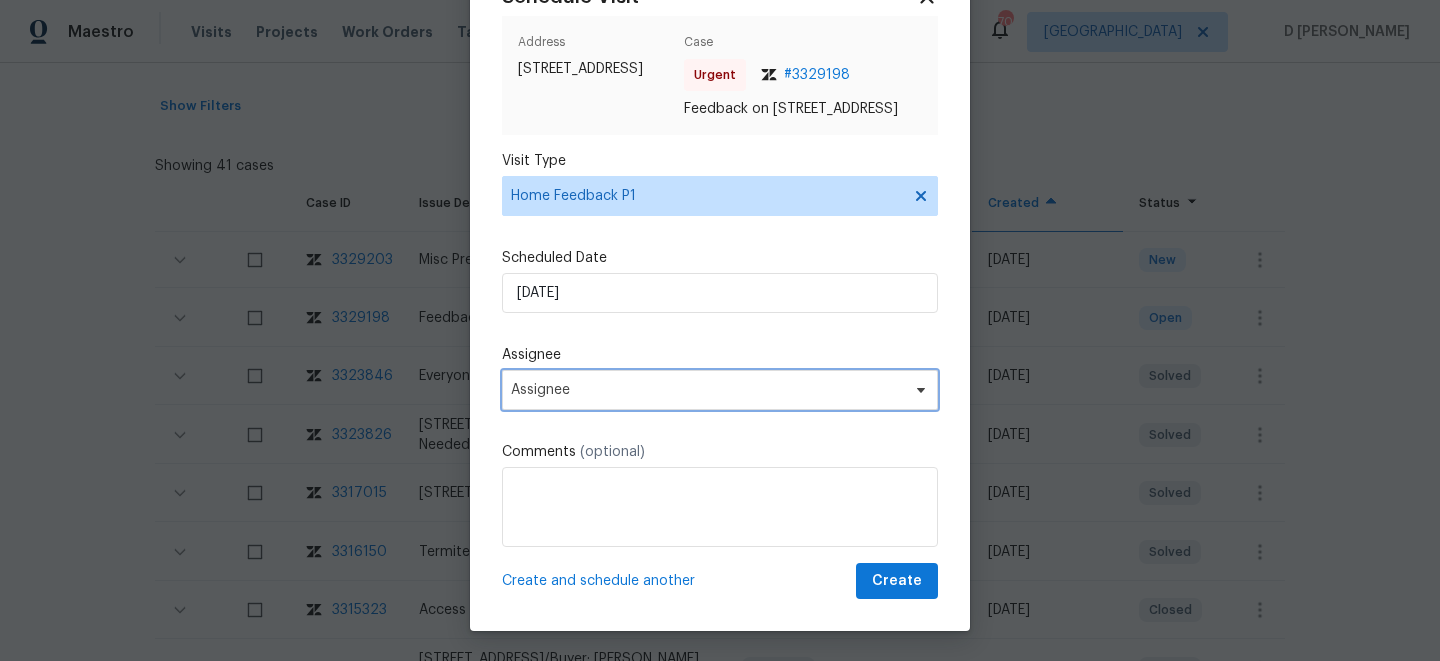 click on "Assignee" at bounding box center [720, 390] 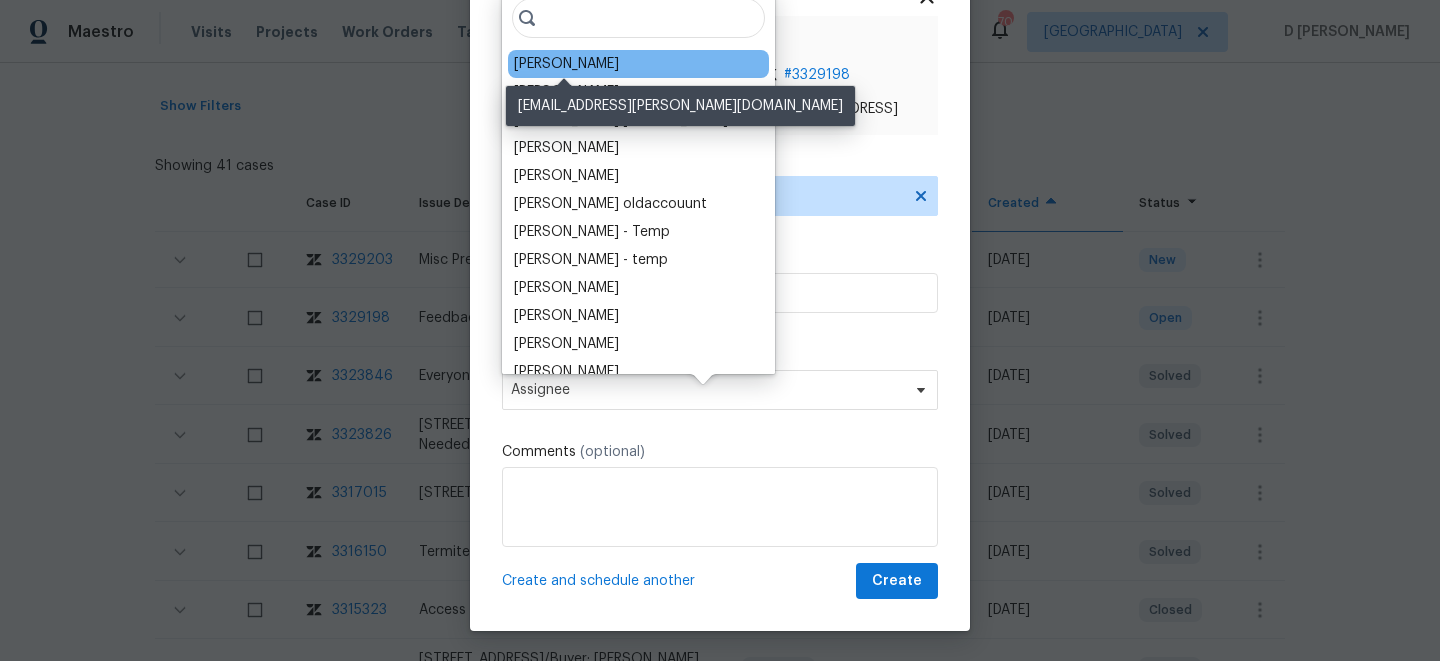 click on "Kaden Peterson" at bounding box center [566, 64] 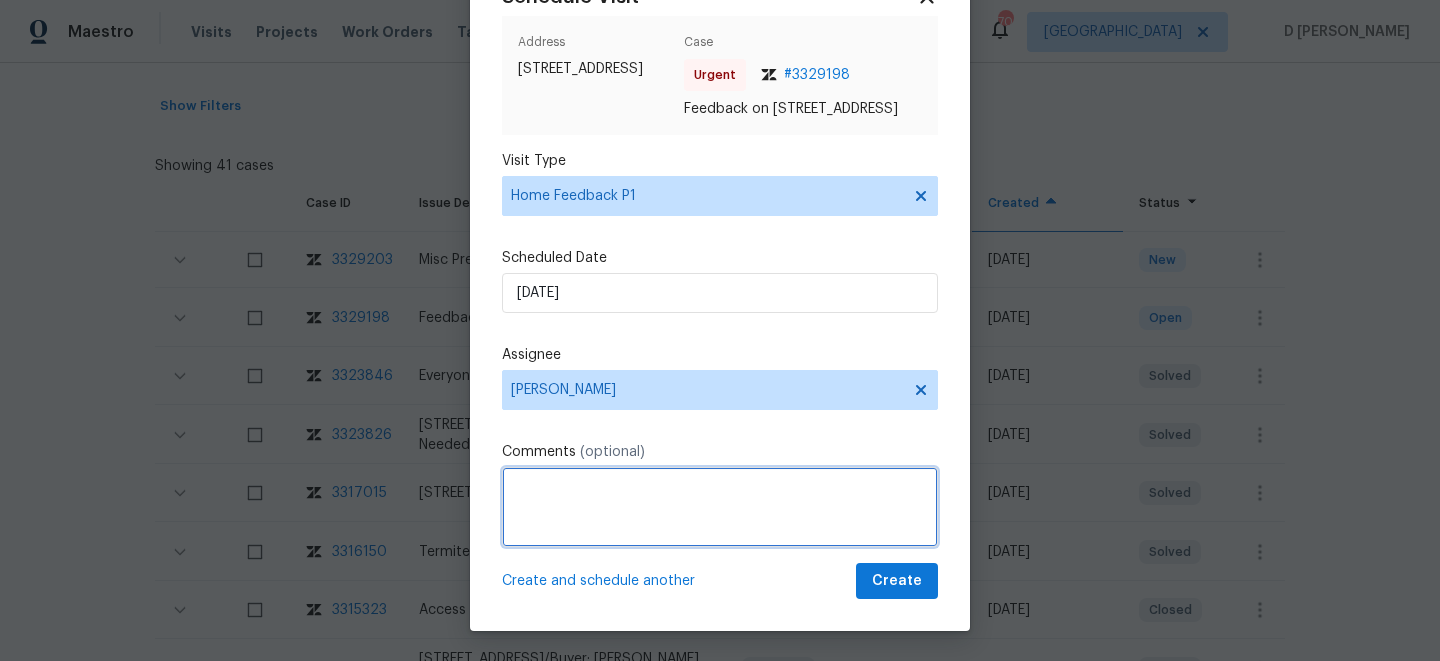 click at bounding box center [720, 507] 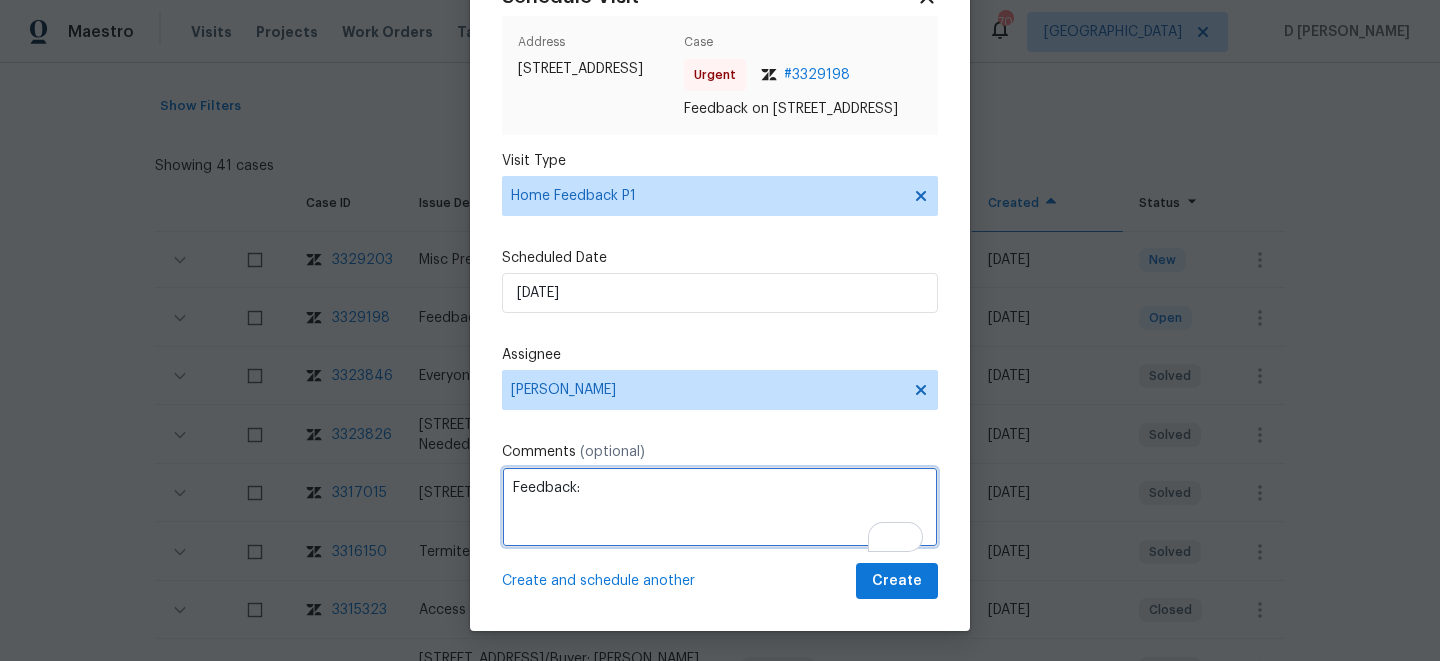 paste on "Buyer drove by and noticed AC was on , multiple windows opended, handle unlocked, sidegate opend and lights on" 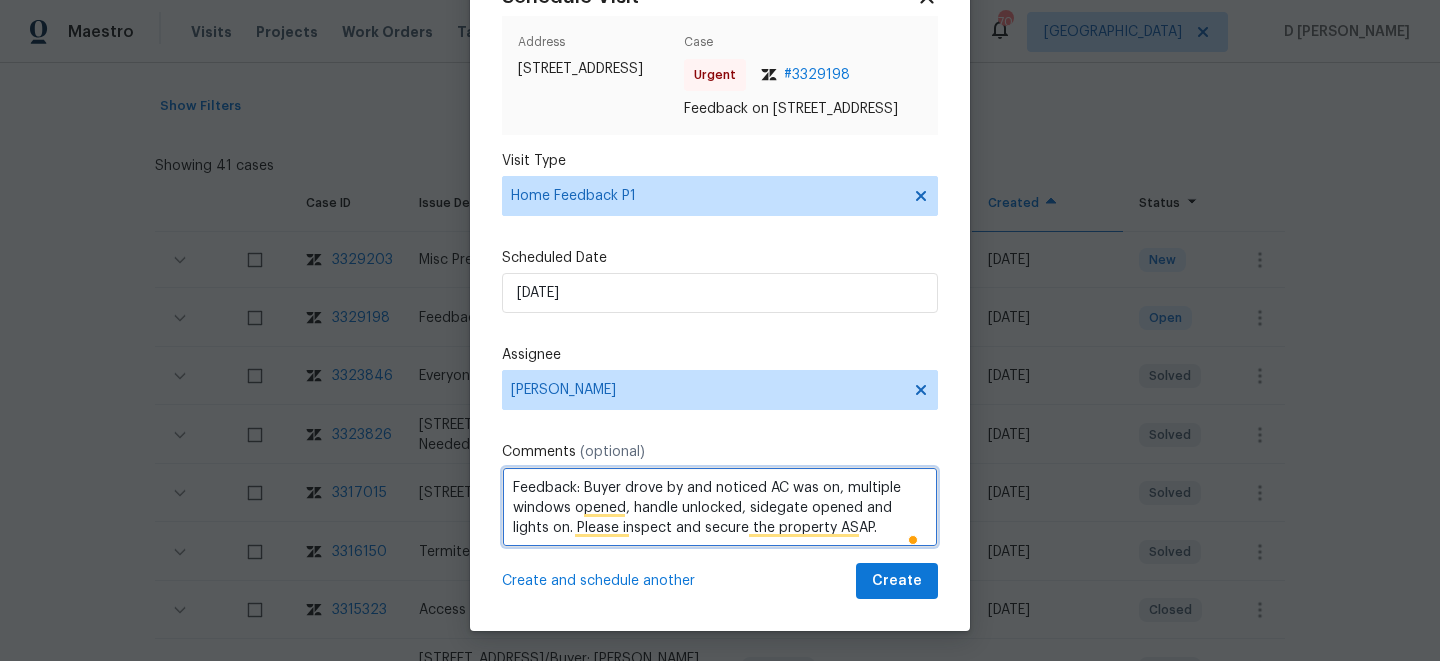 type on "Feedback: Buyer drove by and noticed AC was on, multiple windows opened, handle unlocked, sidegate opened and lights on. Please inspect and secure the property ASAP." 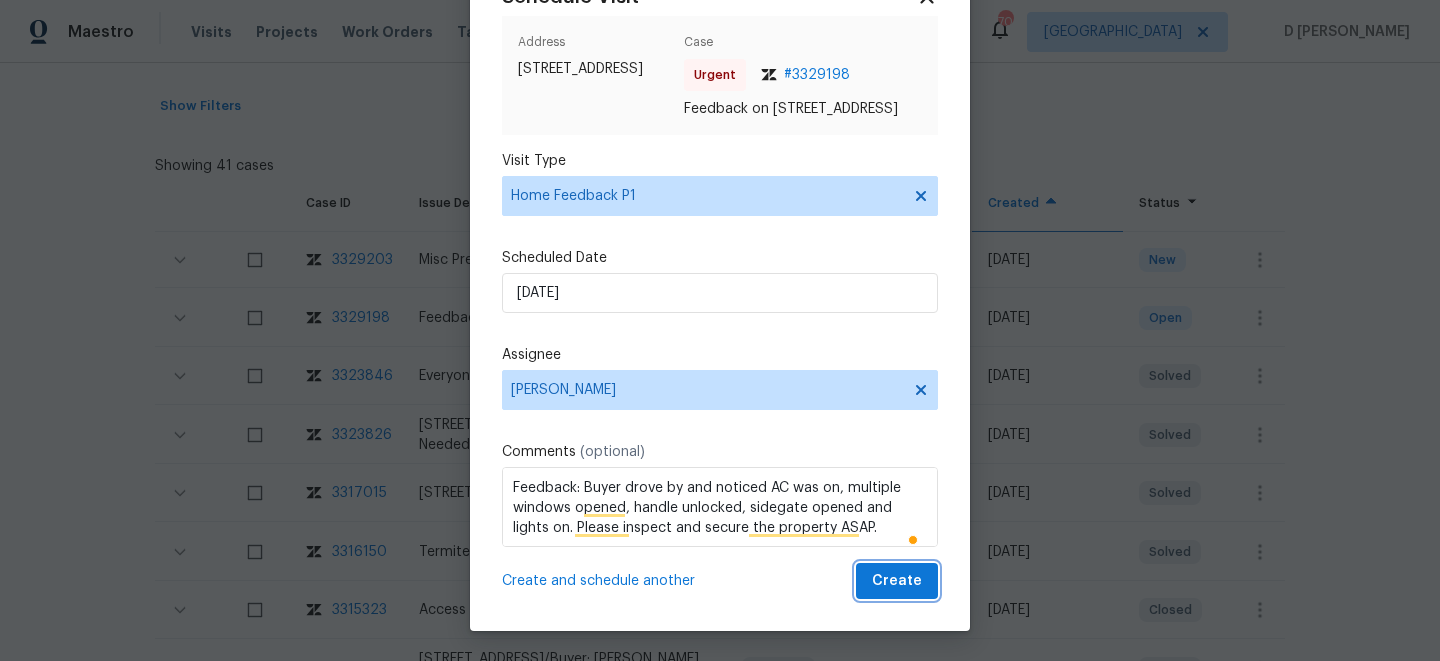 click on "Create" at bounding box center [897, 581] 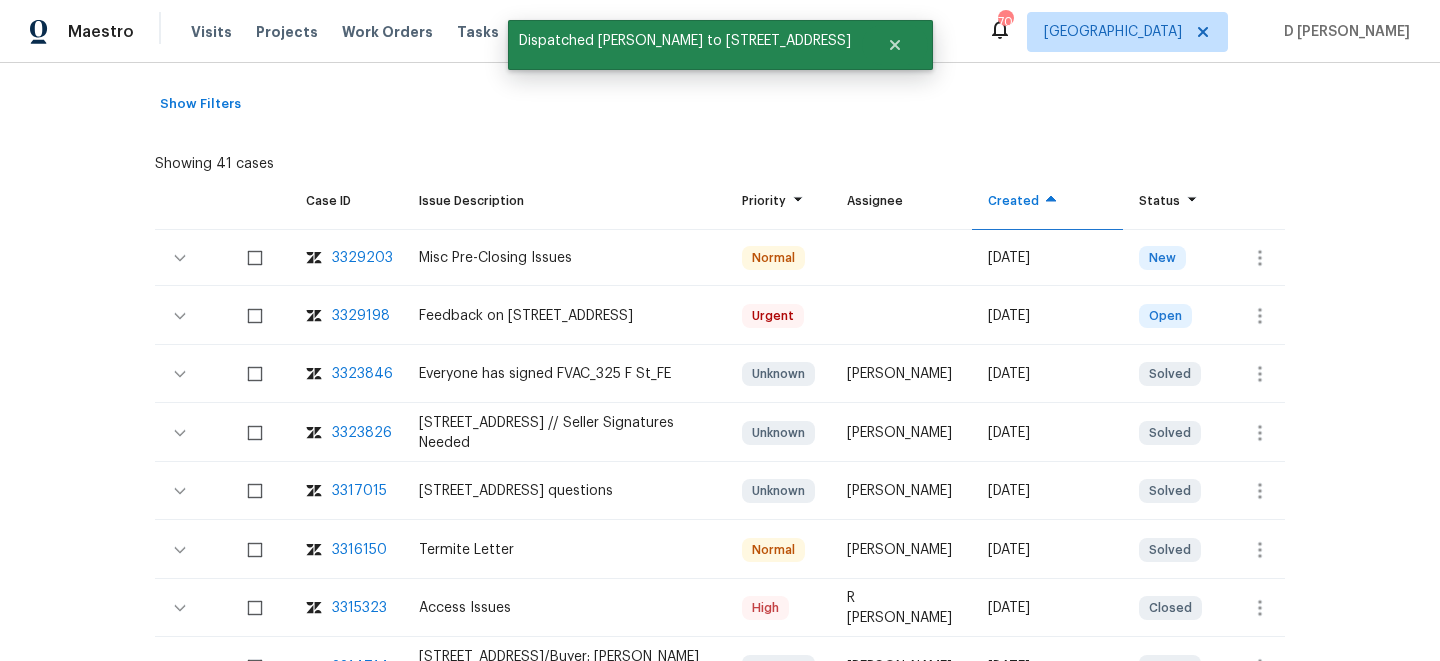 scroll, scrollTop: 234, scrollLeft: 0, axis: vertical 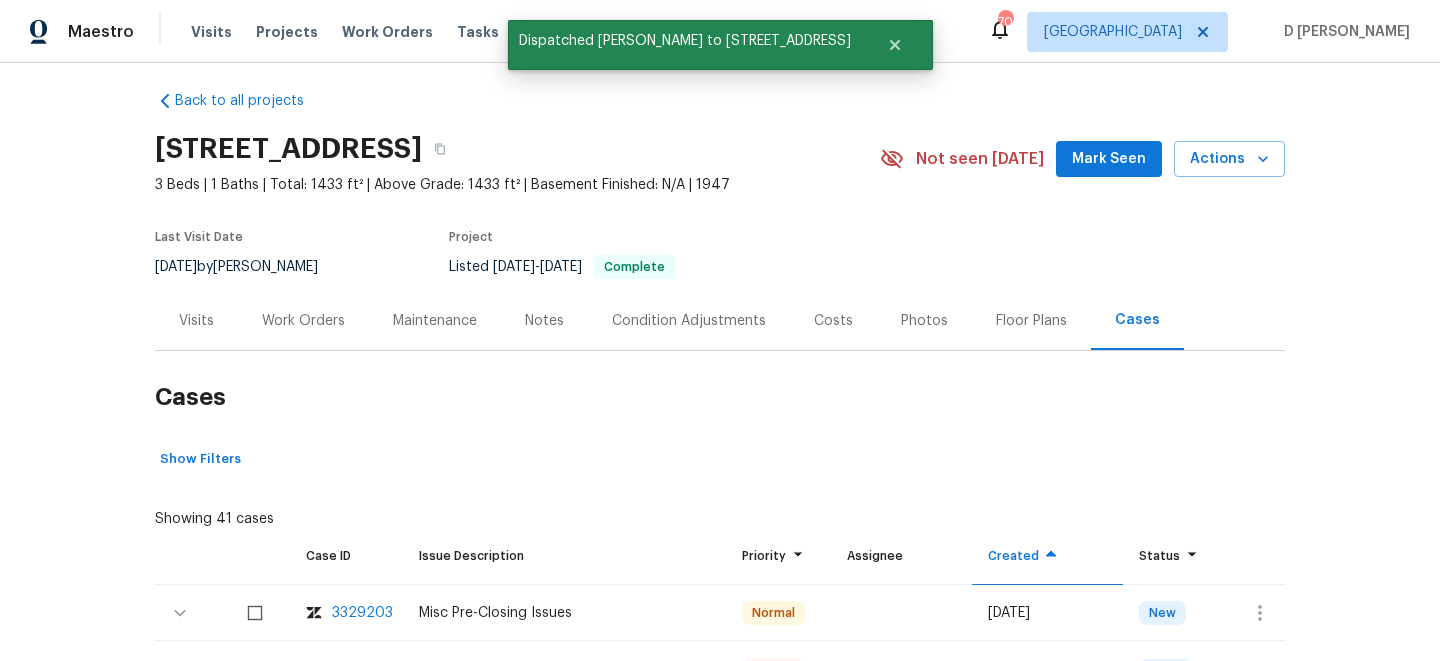 click on "Visits" at bounding box center [196, 320] 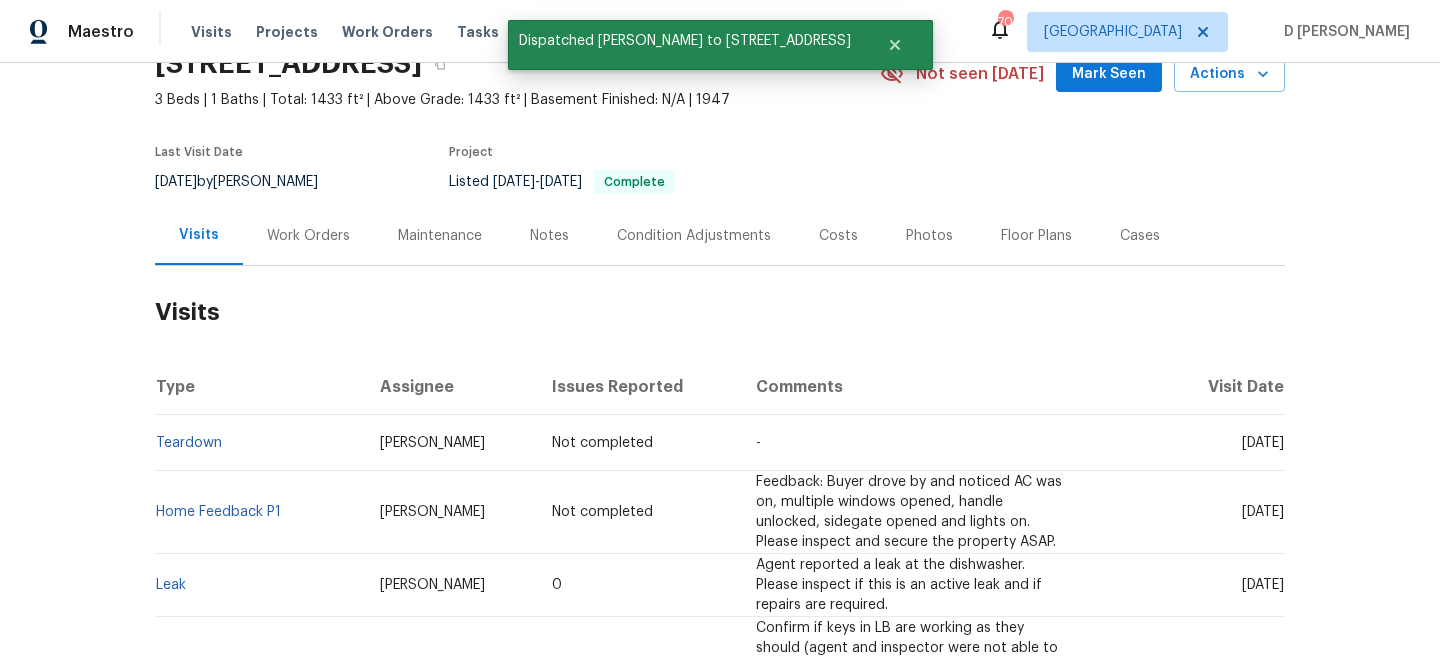 scroll, scrollTop: 108, scrollLeft: 0, axis: vertical 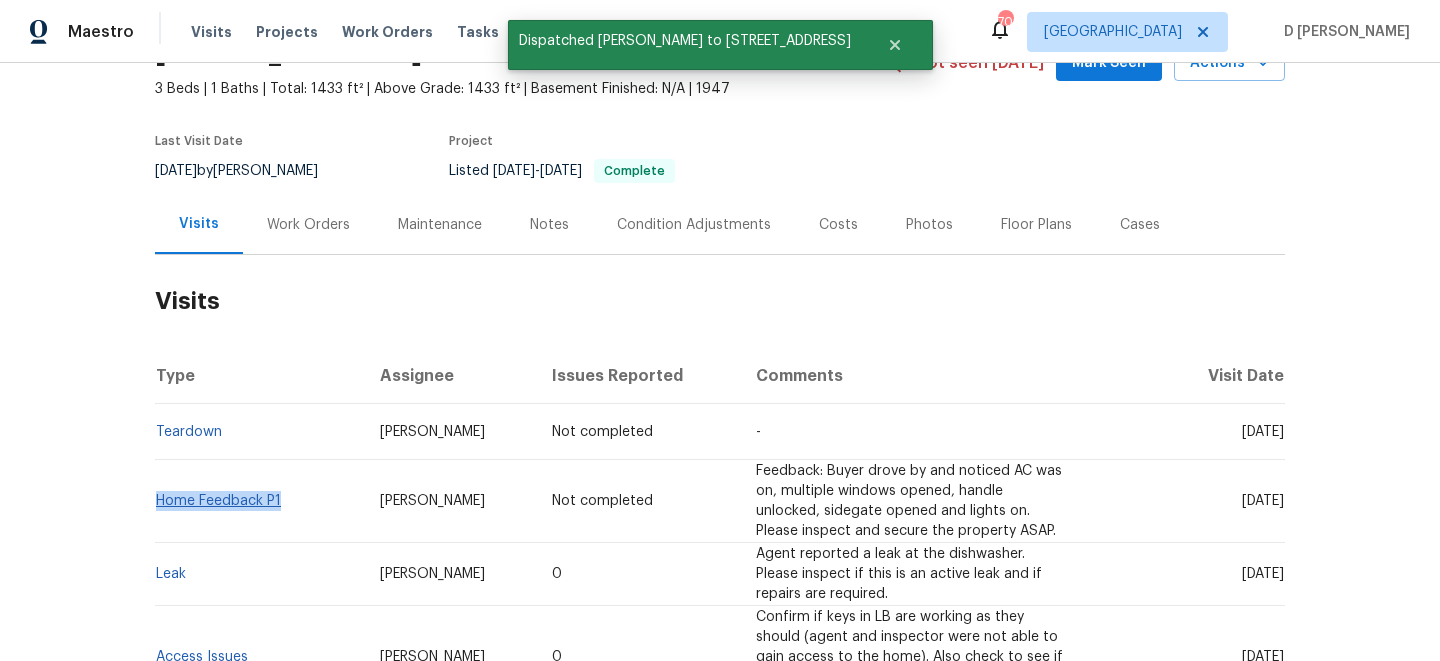 drag, startPoint x: 291, startPoint y: 505, endPoint x: 159, endPoint y: 501, distance: 132.0606 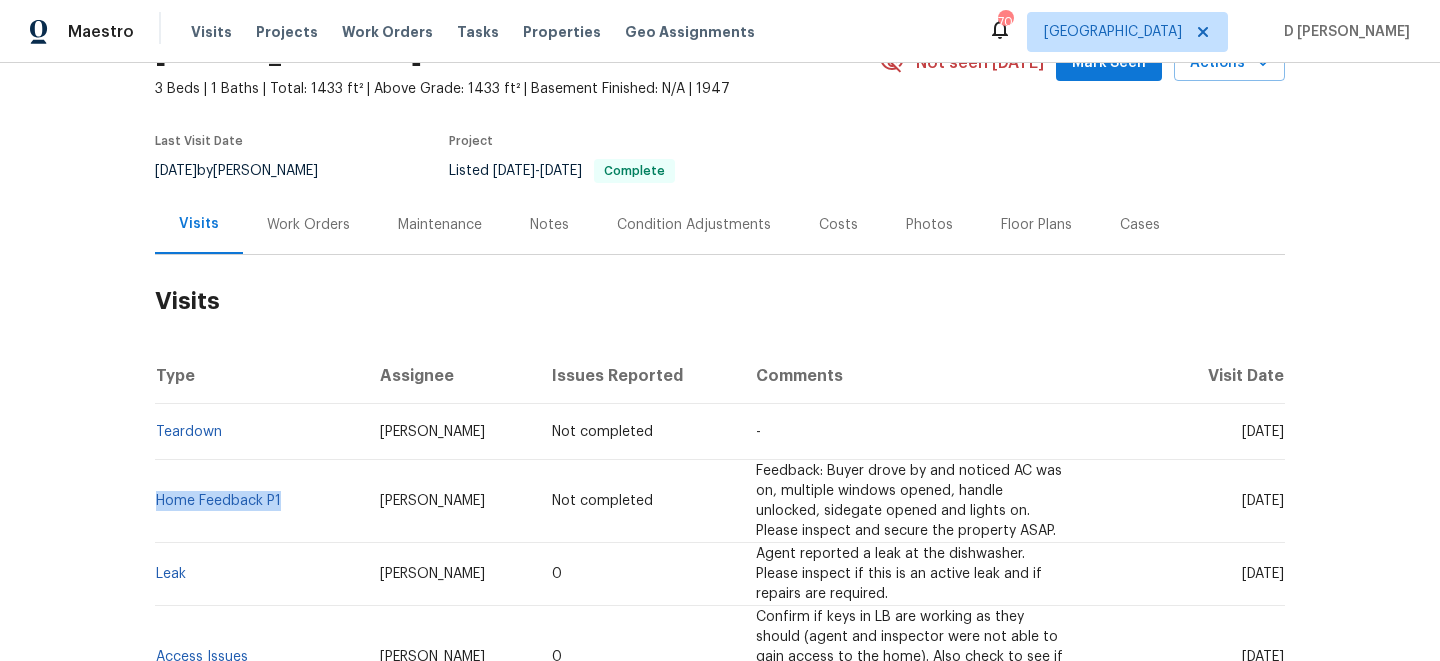 copy on "Home Feedback P1" 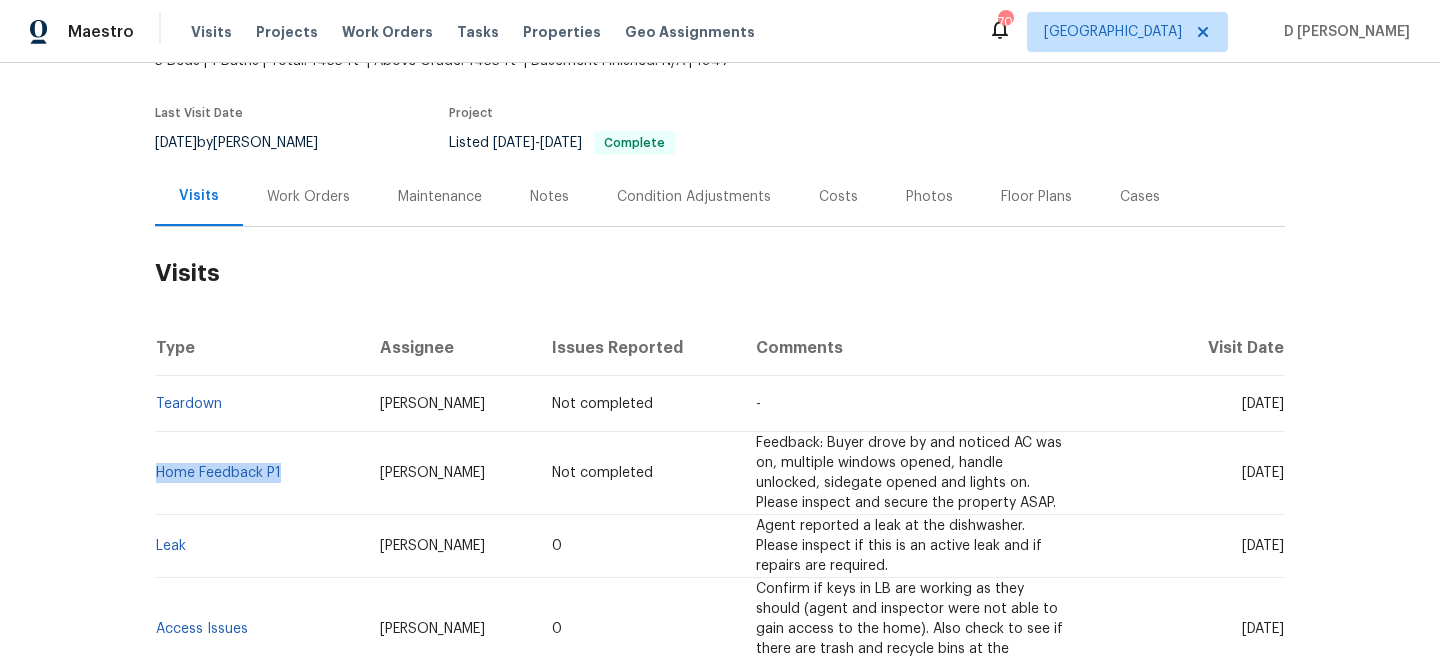 scroll, scrollTop: 142, scrollLeft: 0, axis: vertical 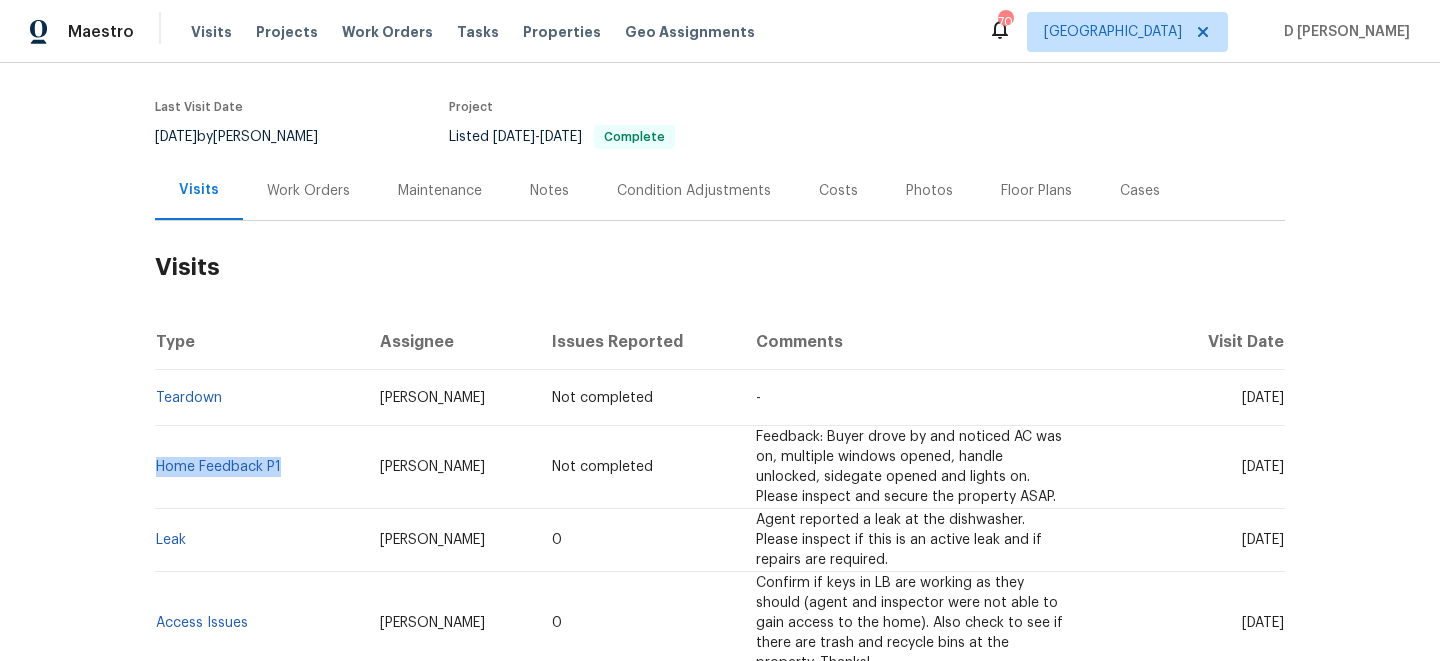 copy on "Home Feedback P1" 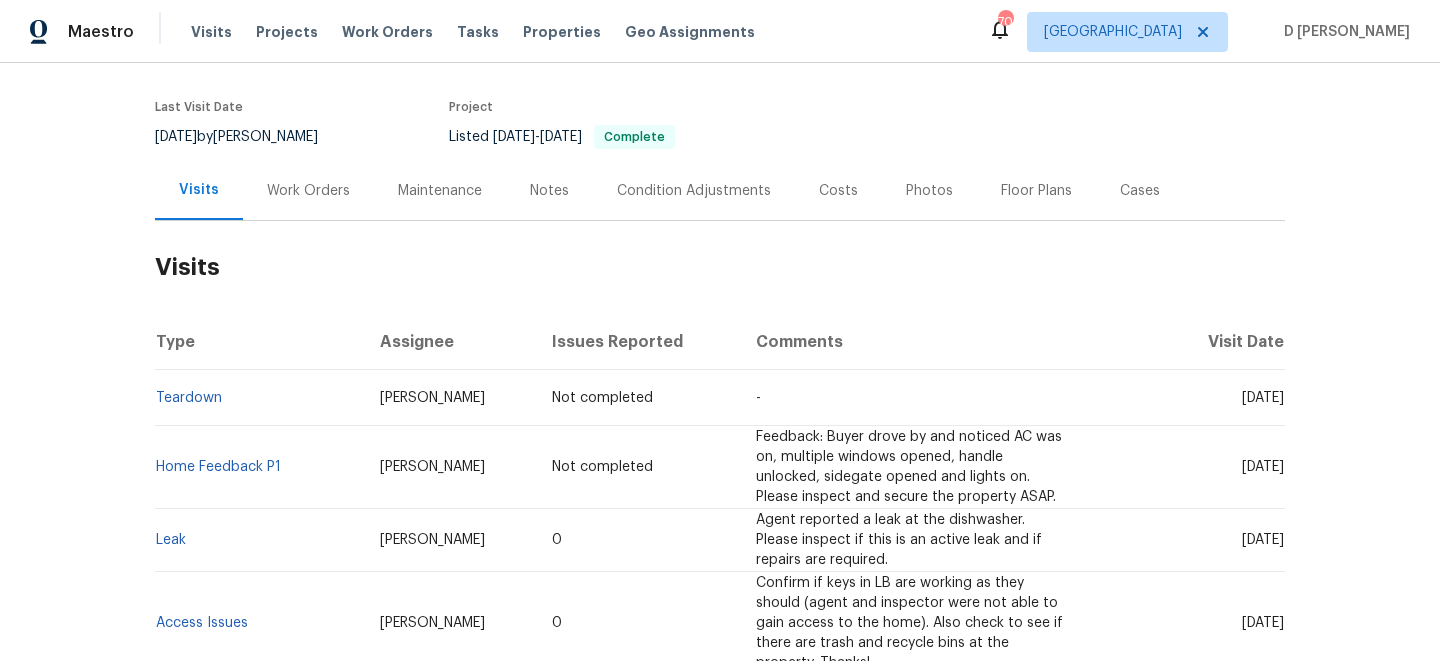 click on "Work Orders" at bounding box center (308, 191) 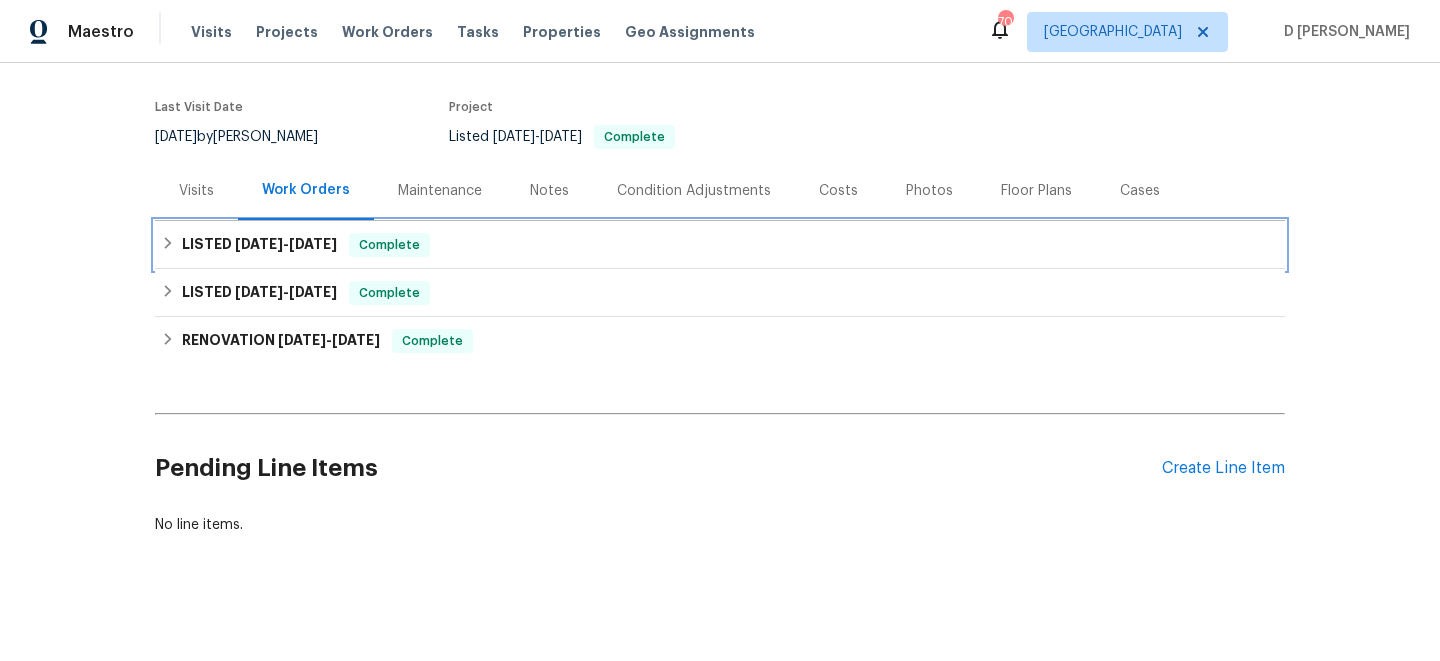 click on "LISTED   6/16/25  -  7/3/25 Complete" at bounding box center [720, 245] 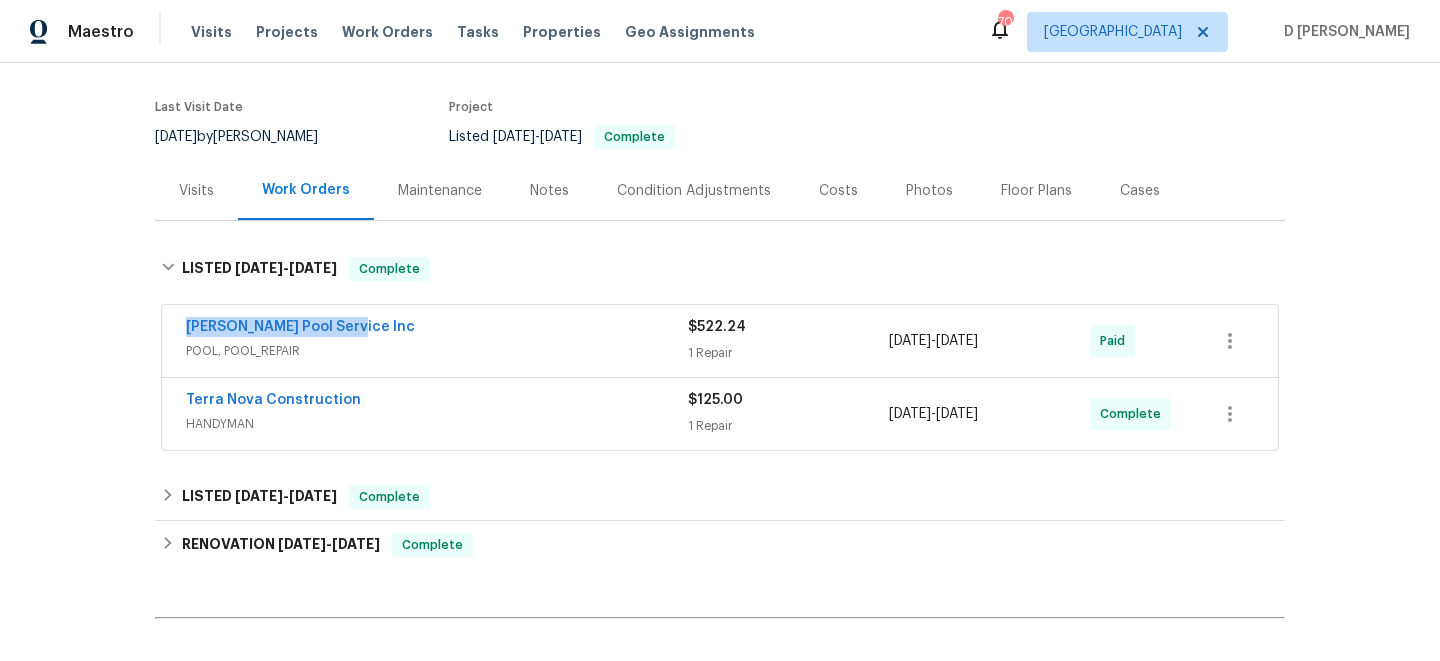 drag, startPoint x: 176, startPoint y: 328, endPoint x: 370, endPoint y: 326, distance: 194.01031 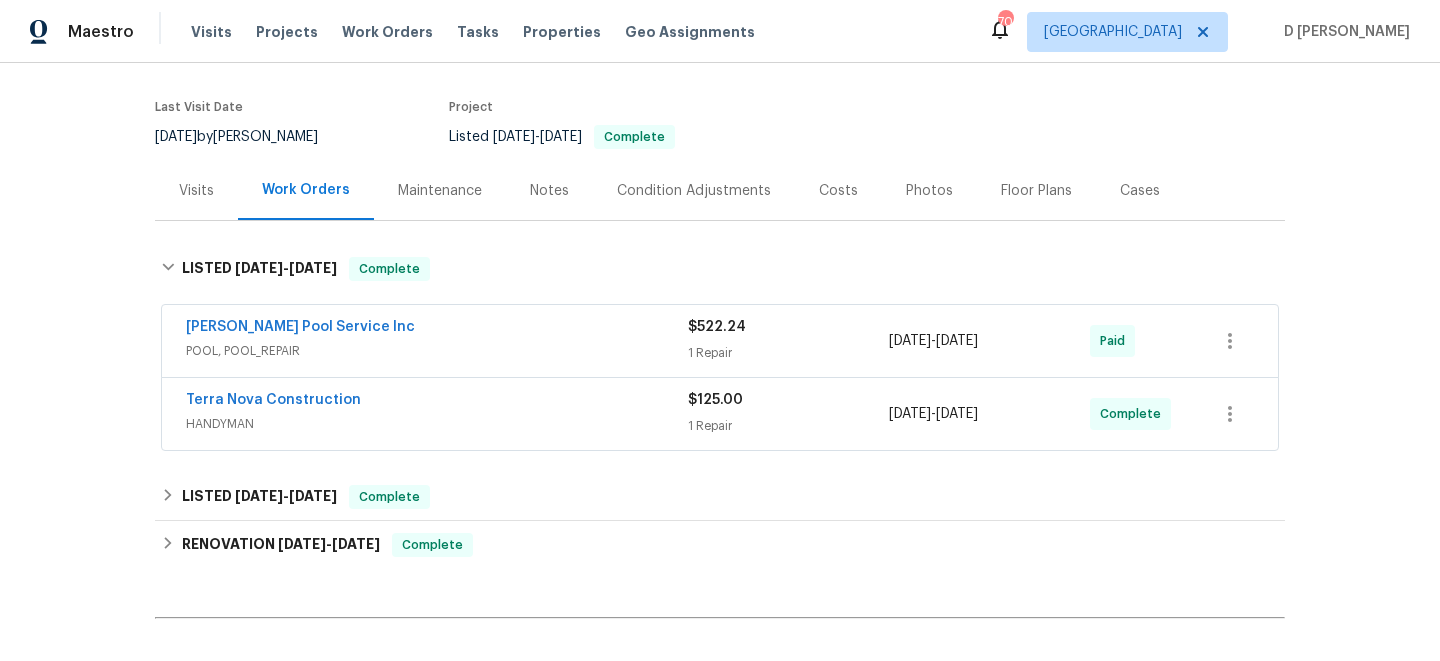 click on "Visits" at bounding box center (196, 191) 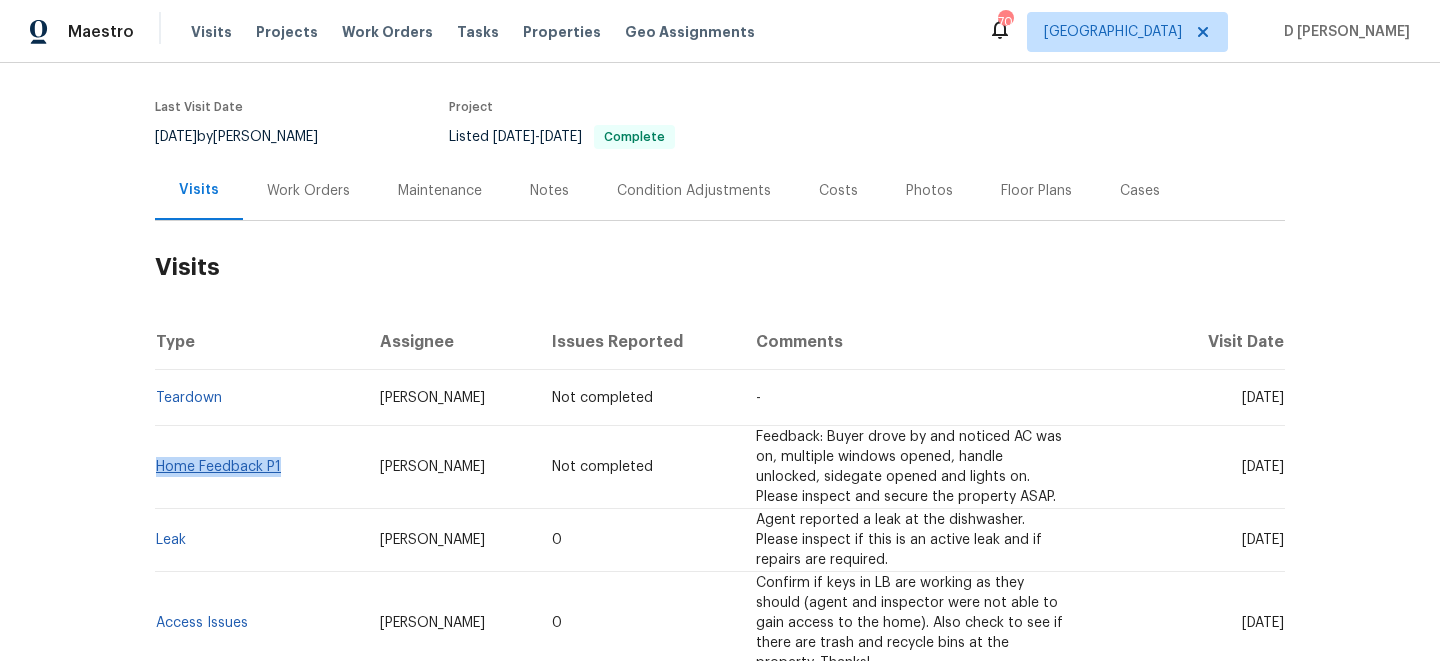 drag, startPoint x: 284, startPoint y: 465, endPoint x: 158, endPoint y: 462, distance: 126.035706 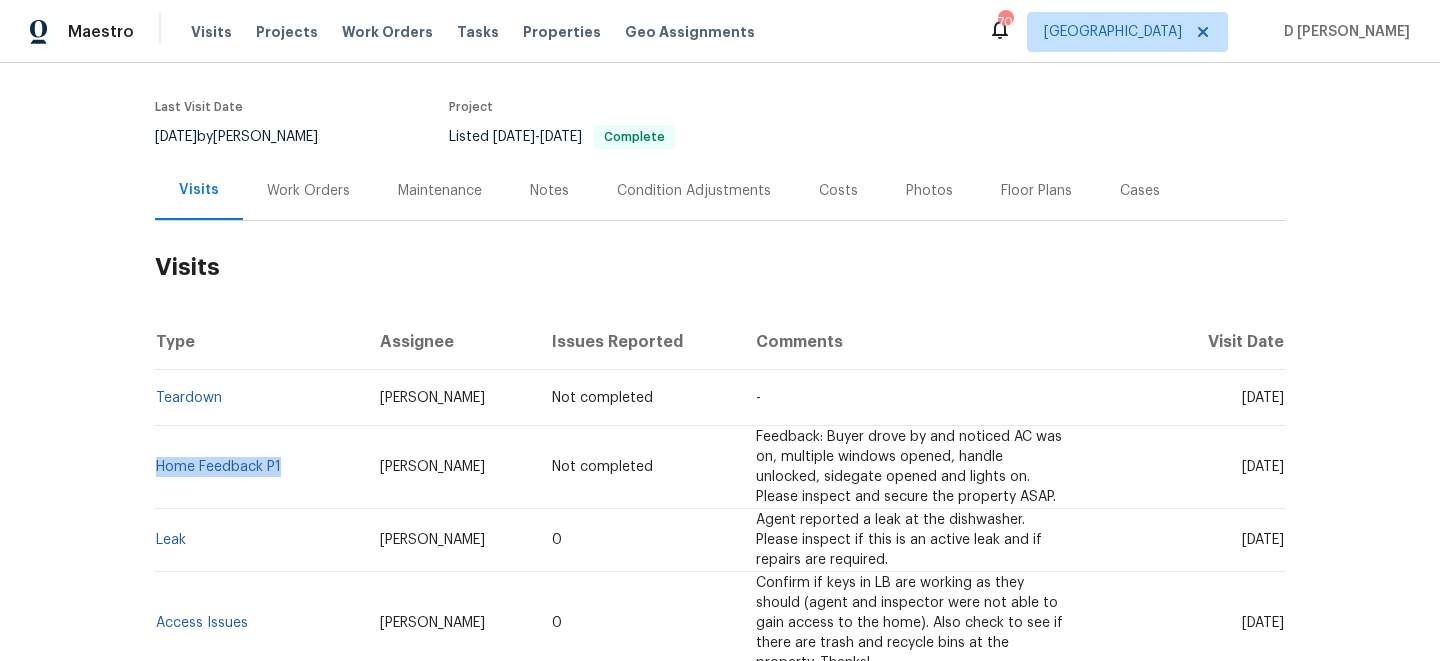 copy on "Home Feedback P1" 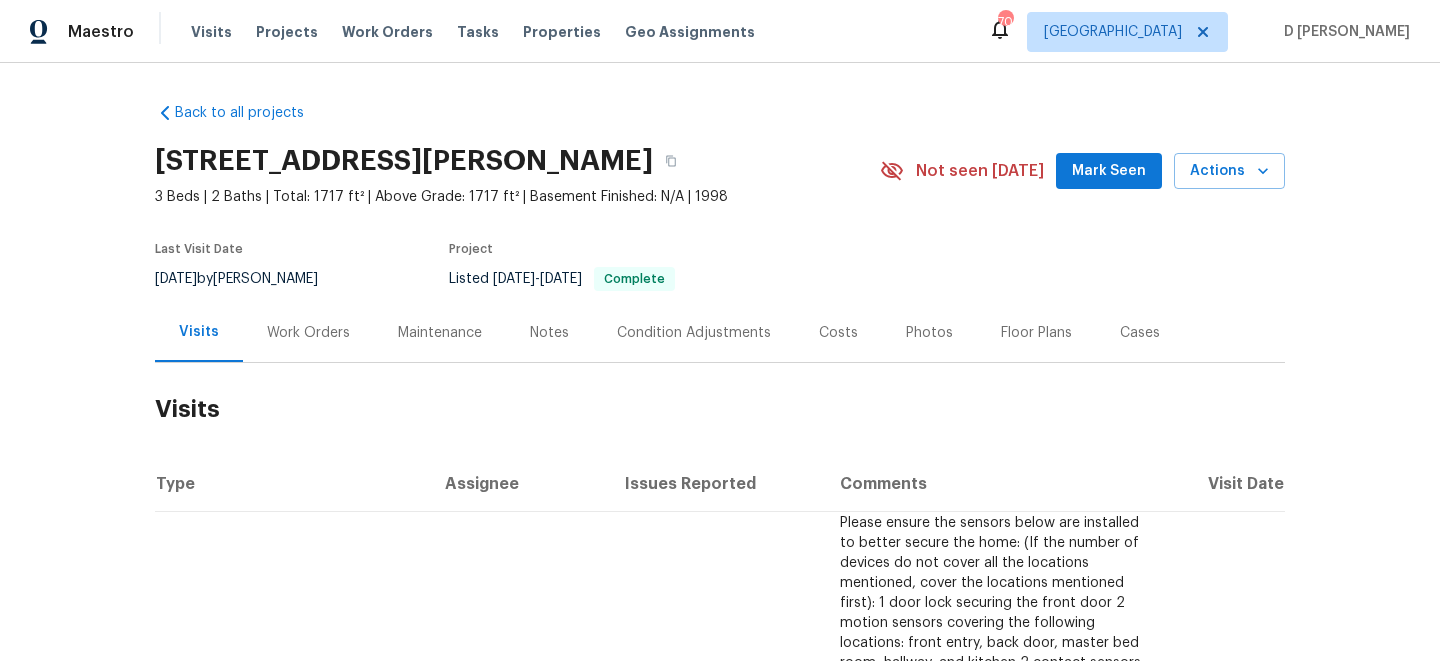 scroll, scrollTop: 0, scrollLeft: 0, axis: both 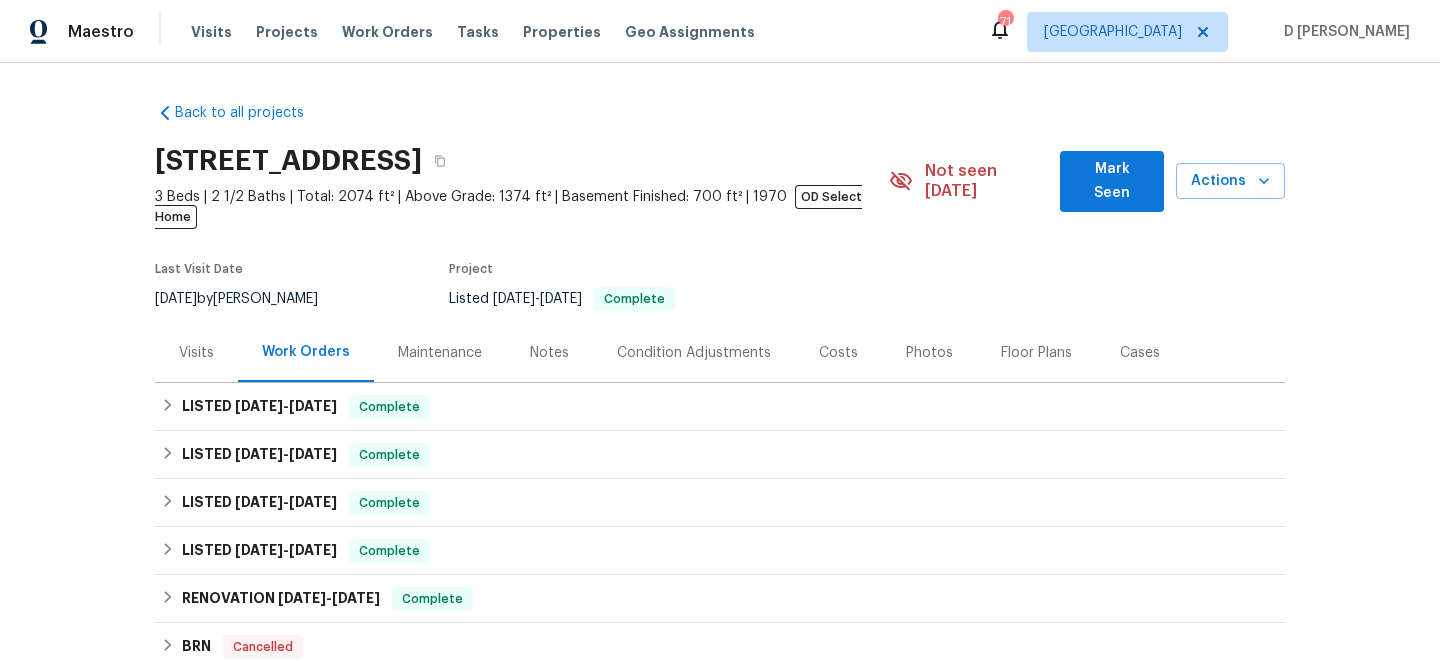 click on "Visits" at bounding box center [196, 352] 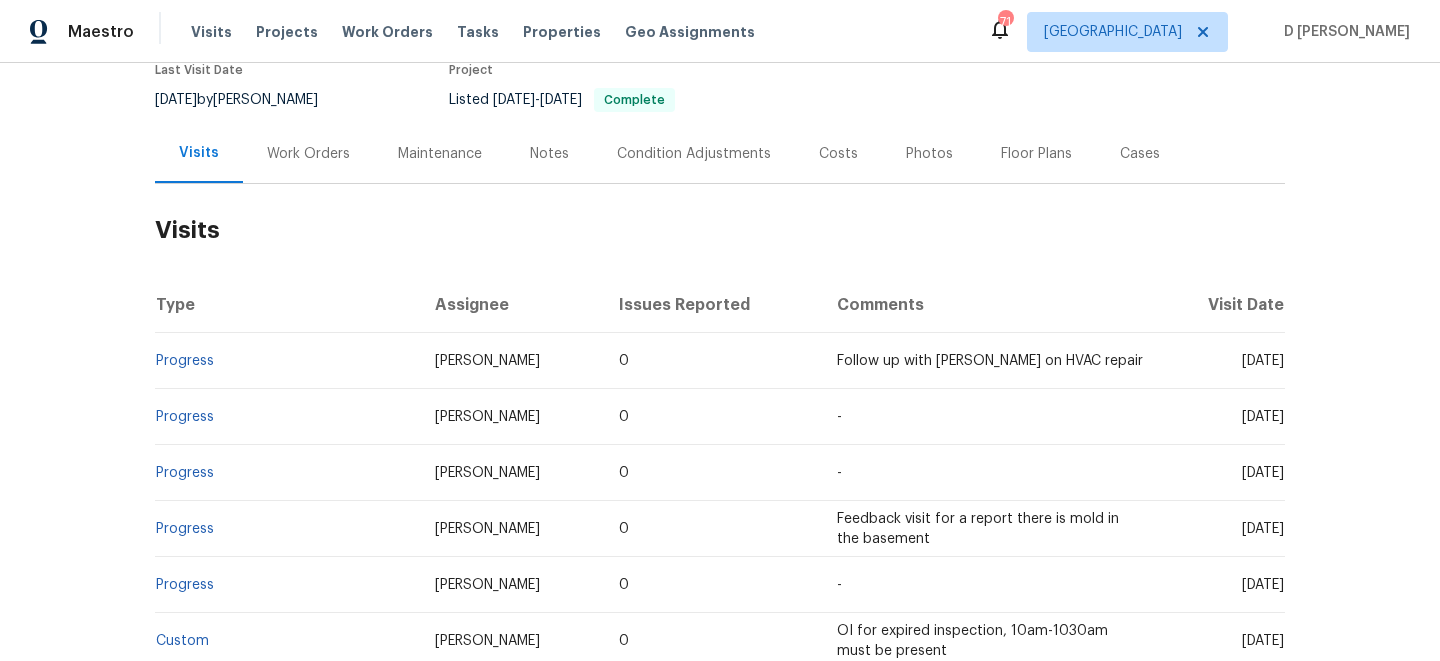 scroll, scrollTop: 0, scrollLeft: 0, axis: both 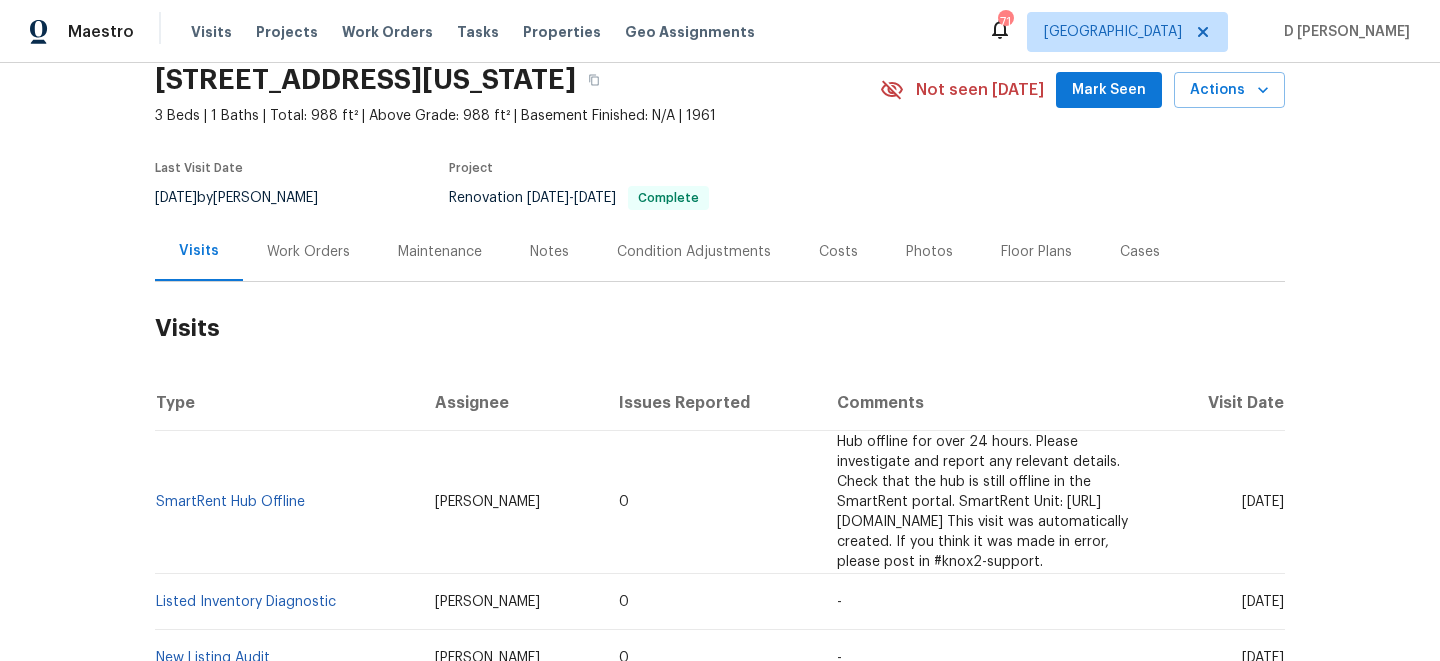 click on "Work Orders" at bounding box center [308, 252] 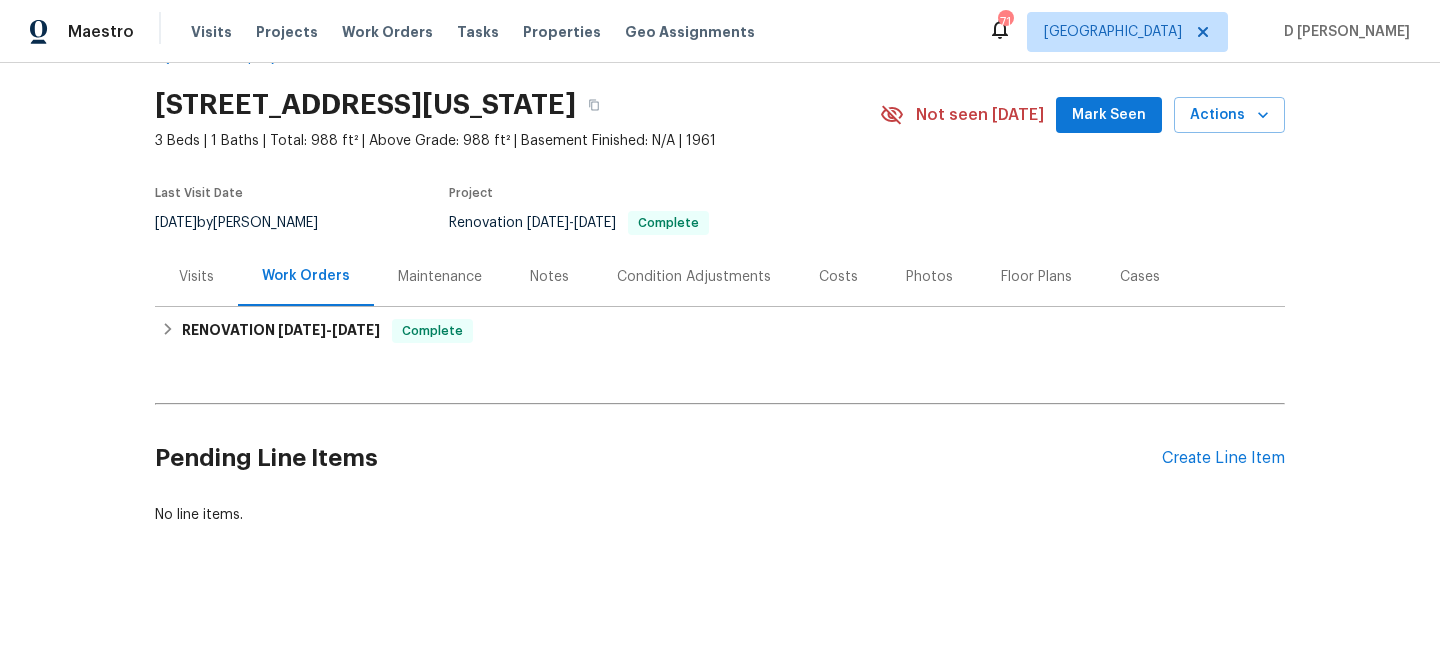 scroll, scrollTop: 56, scrollLeft: 0, axis: vertical 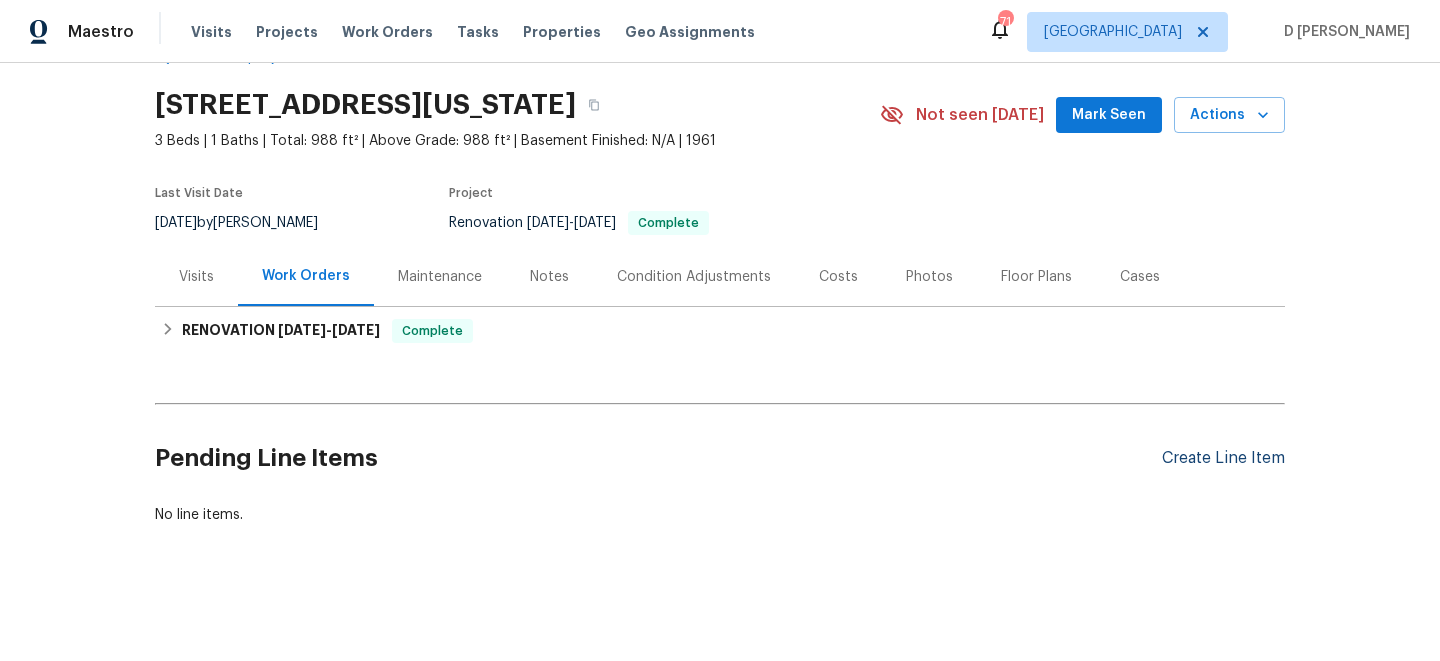 click on "Create Line Item" at bounding box center [1223, 458] 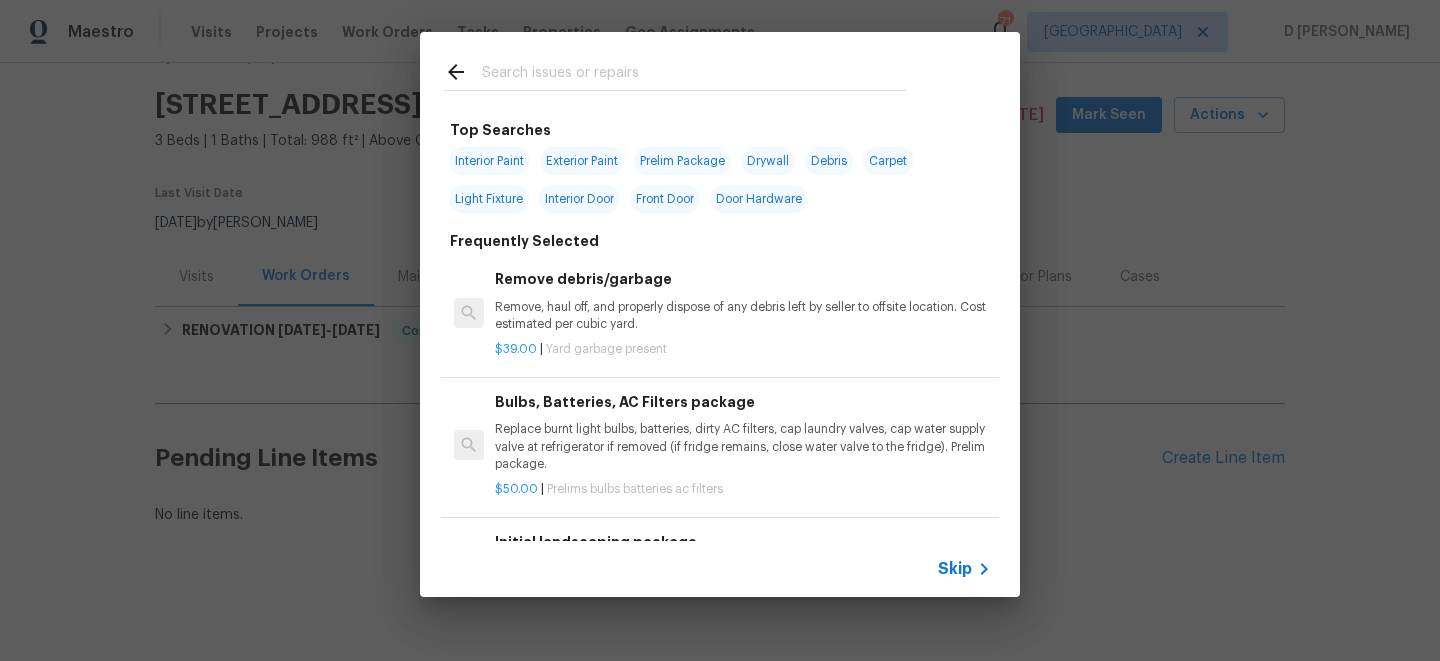 click on "Skip" at bounding box center [955, 569] 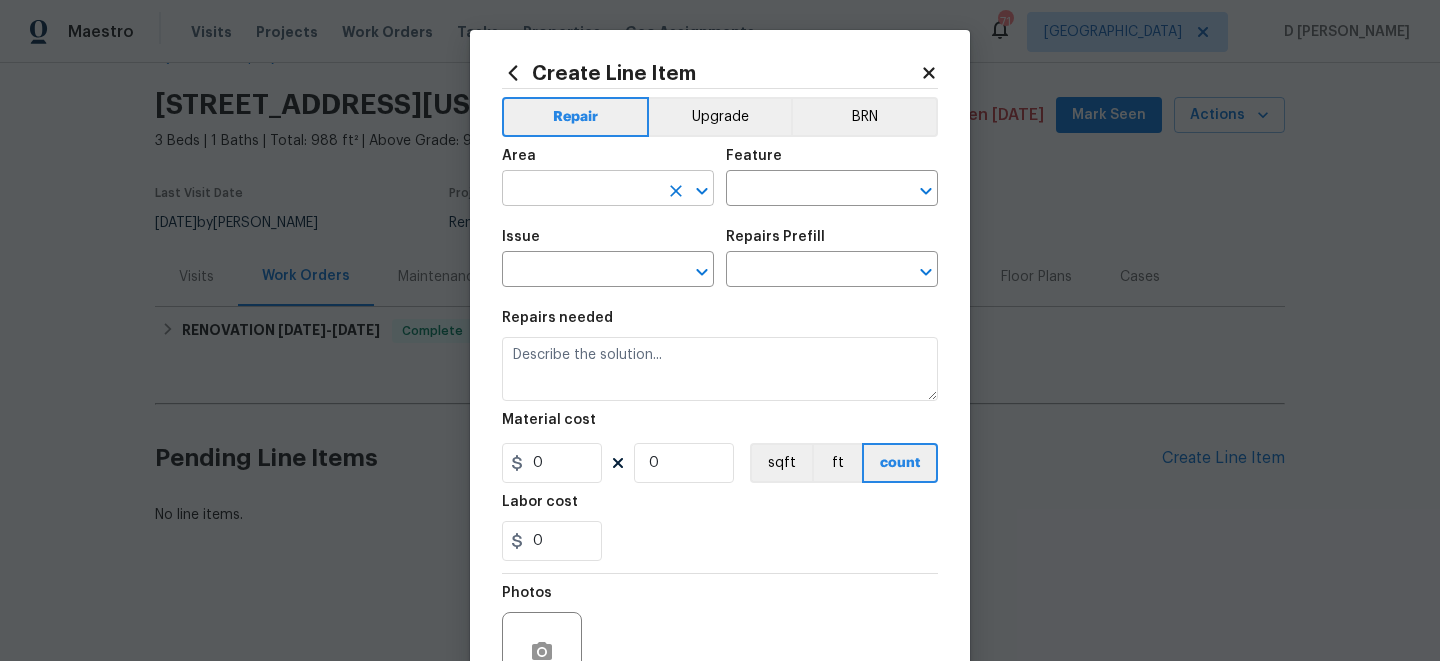 click at bounding box center [580, 190] 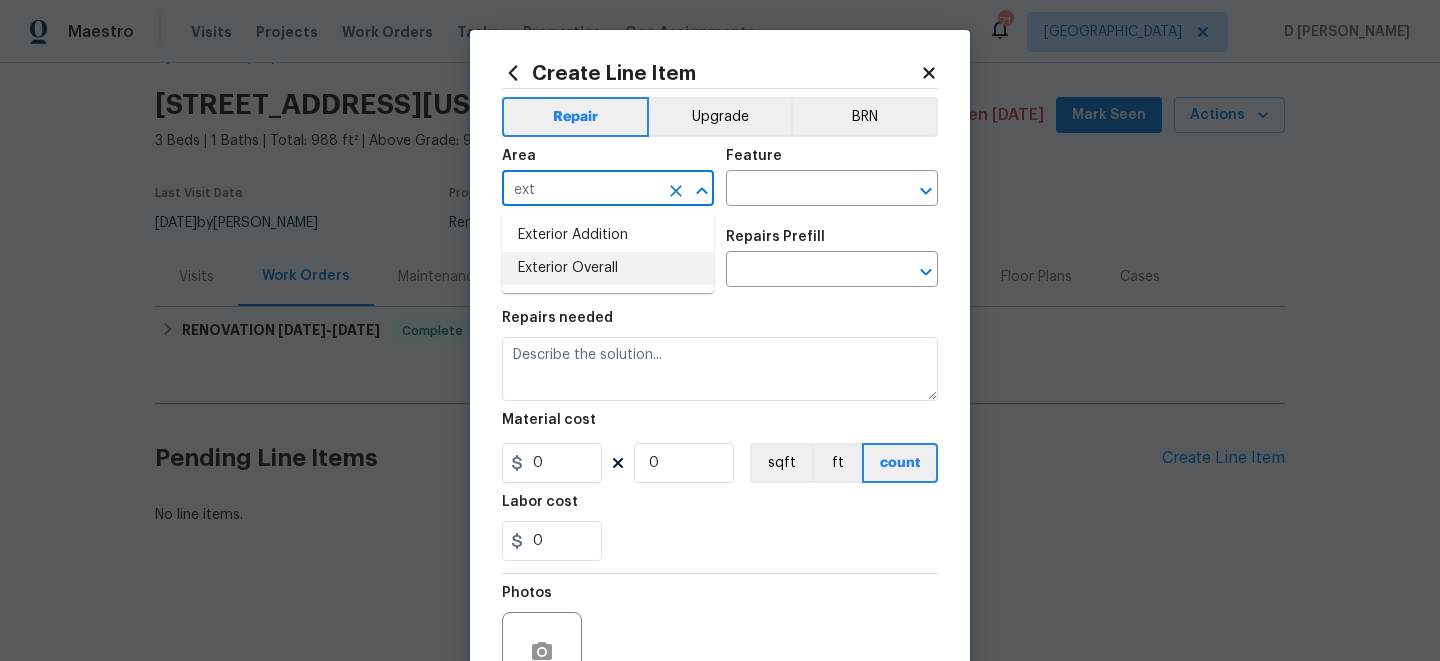 click on "Exterior Overall" at bounding box center (608, 268) 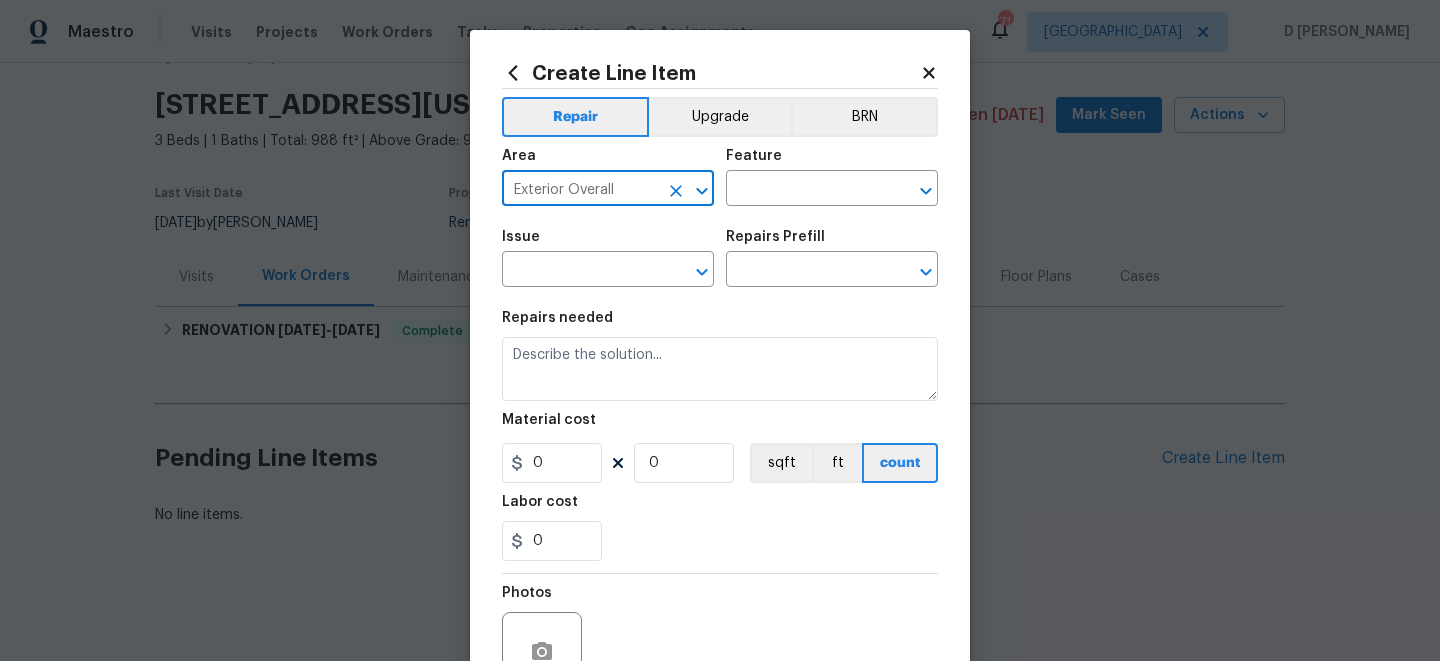 type on "Exterior Overall" 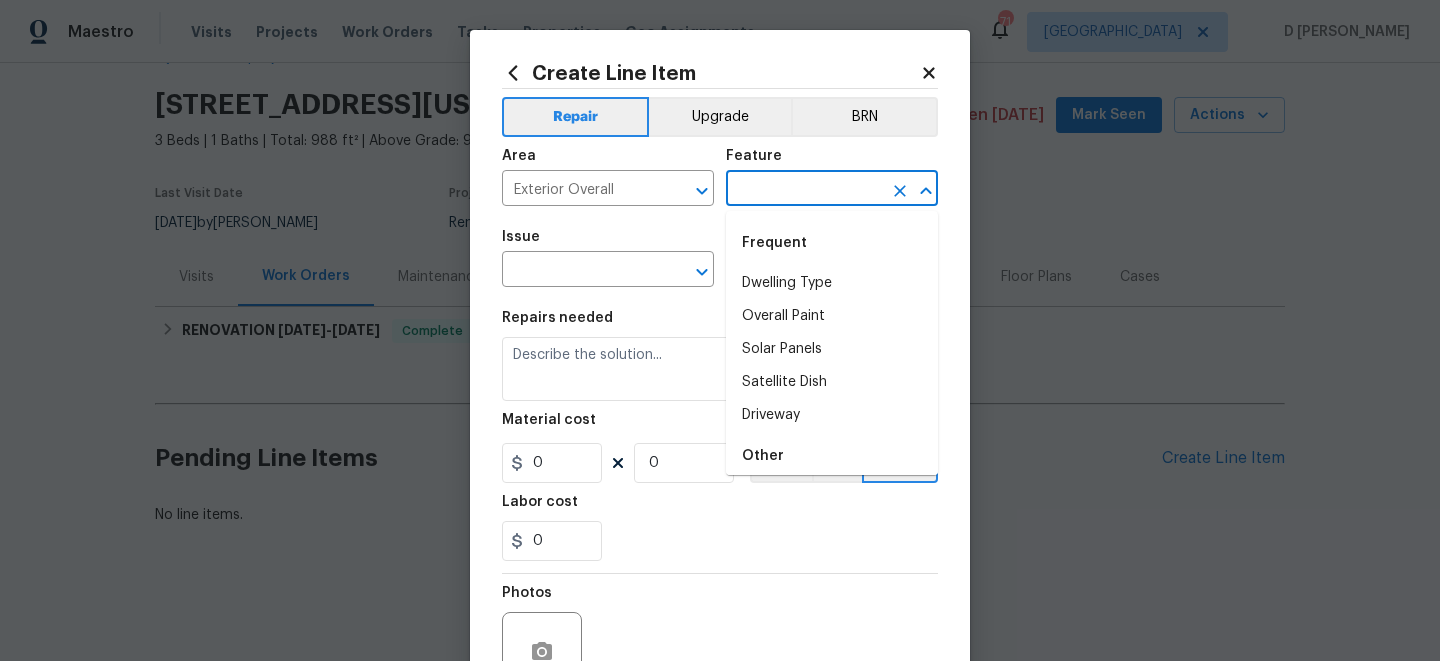 click at bounding box center (804, 190) 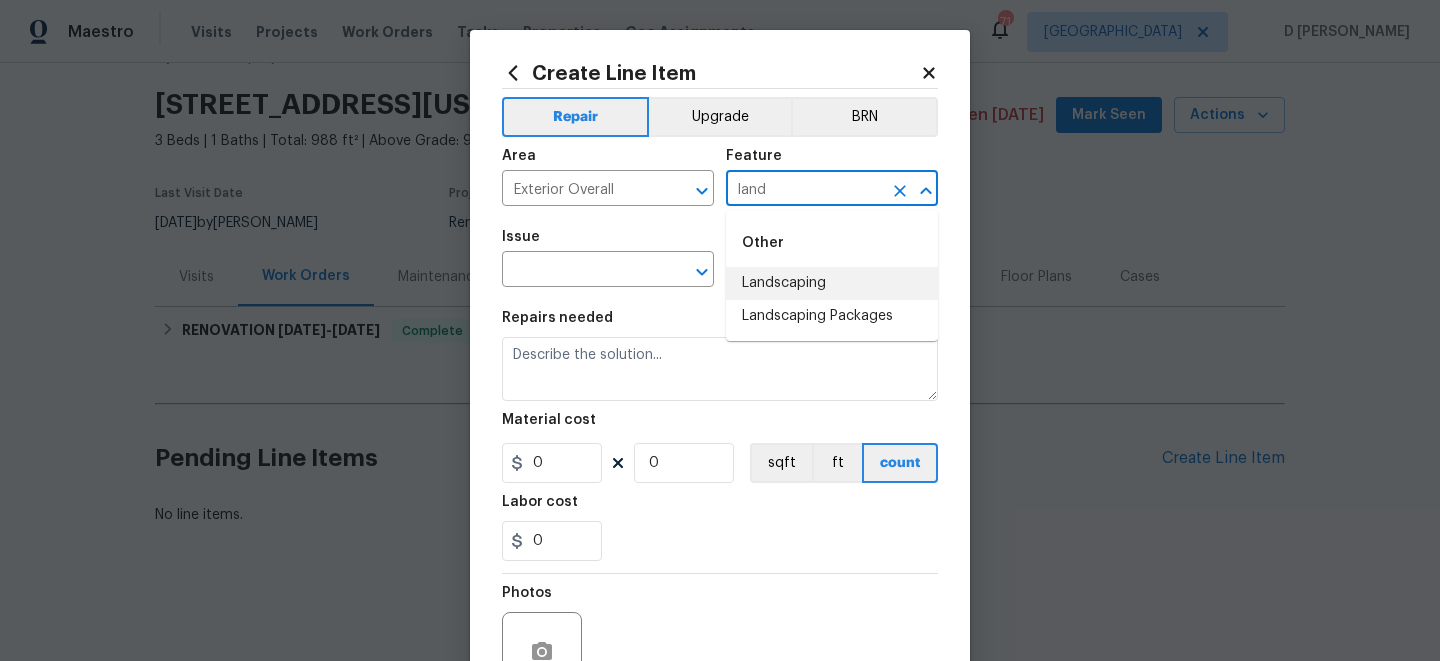 click on "Landscaping" at bounding box center [832, 283] 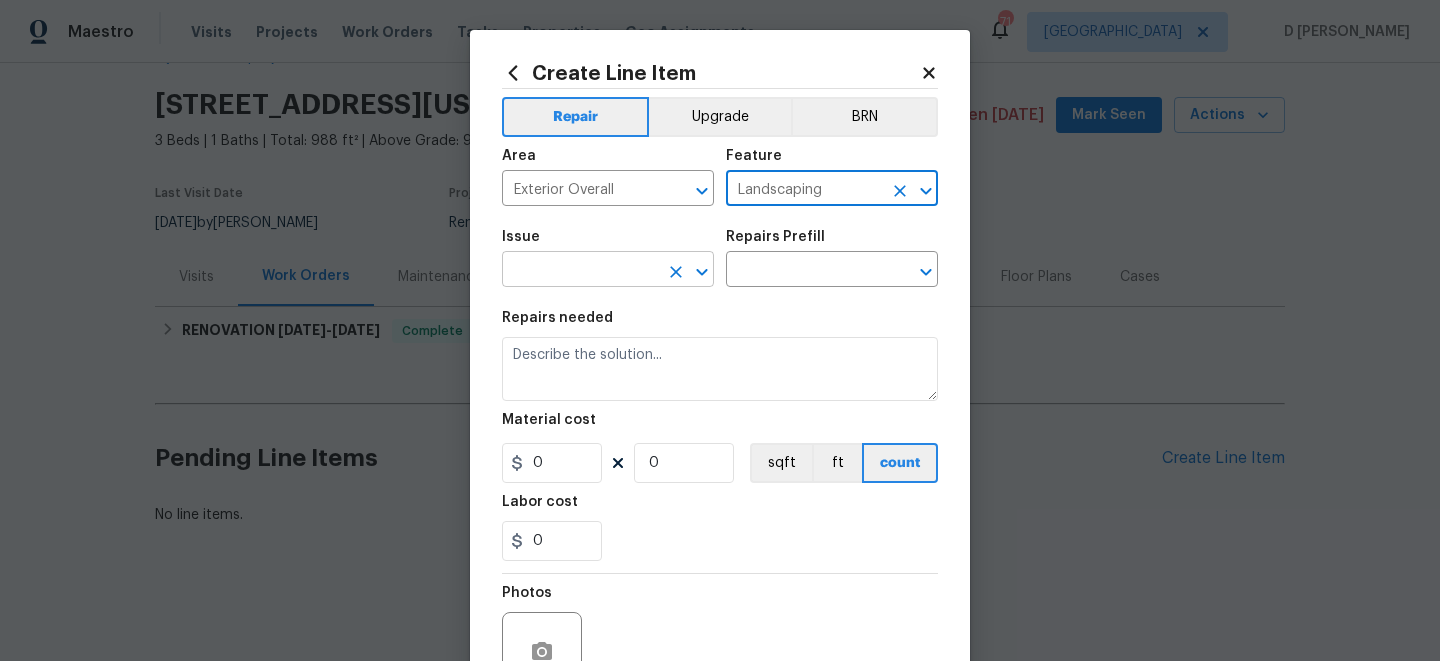 type on "Landscaping" 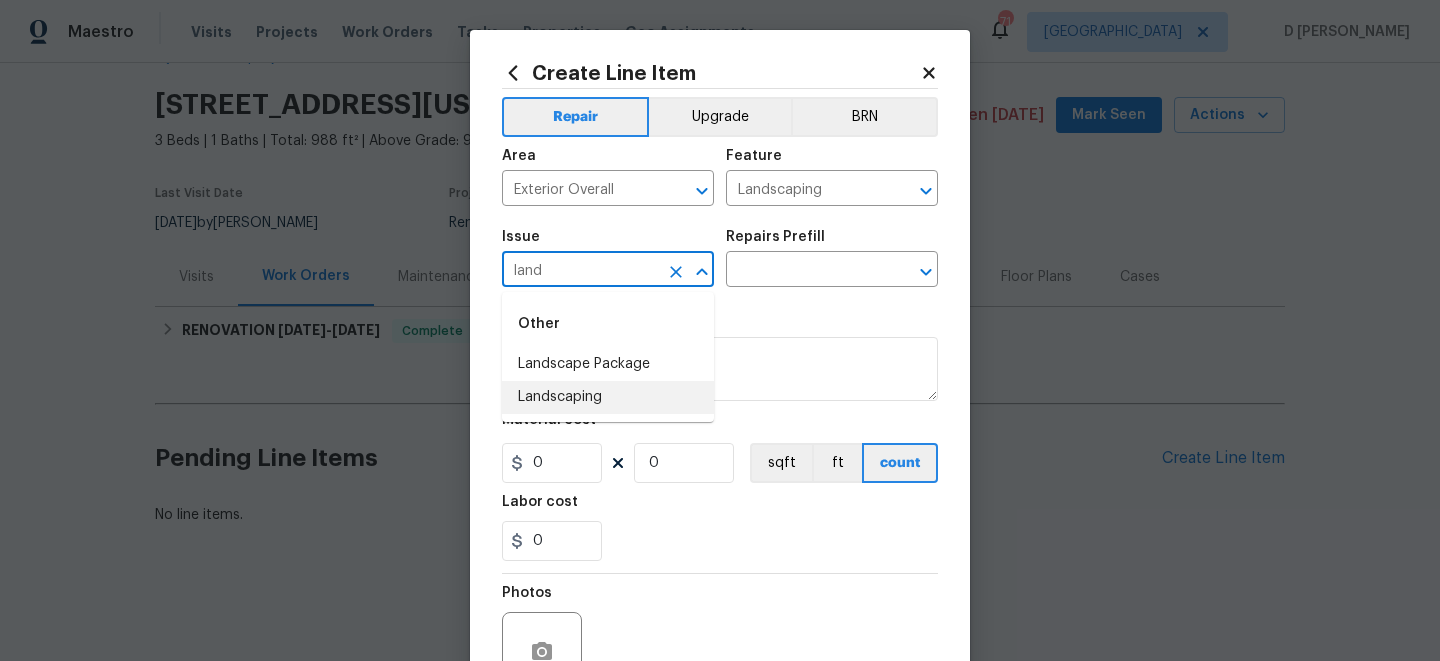 click on "Landscaping" at bounding box center (608, 397) 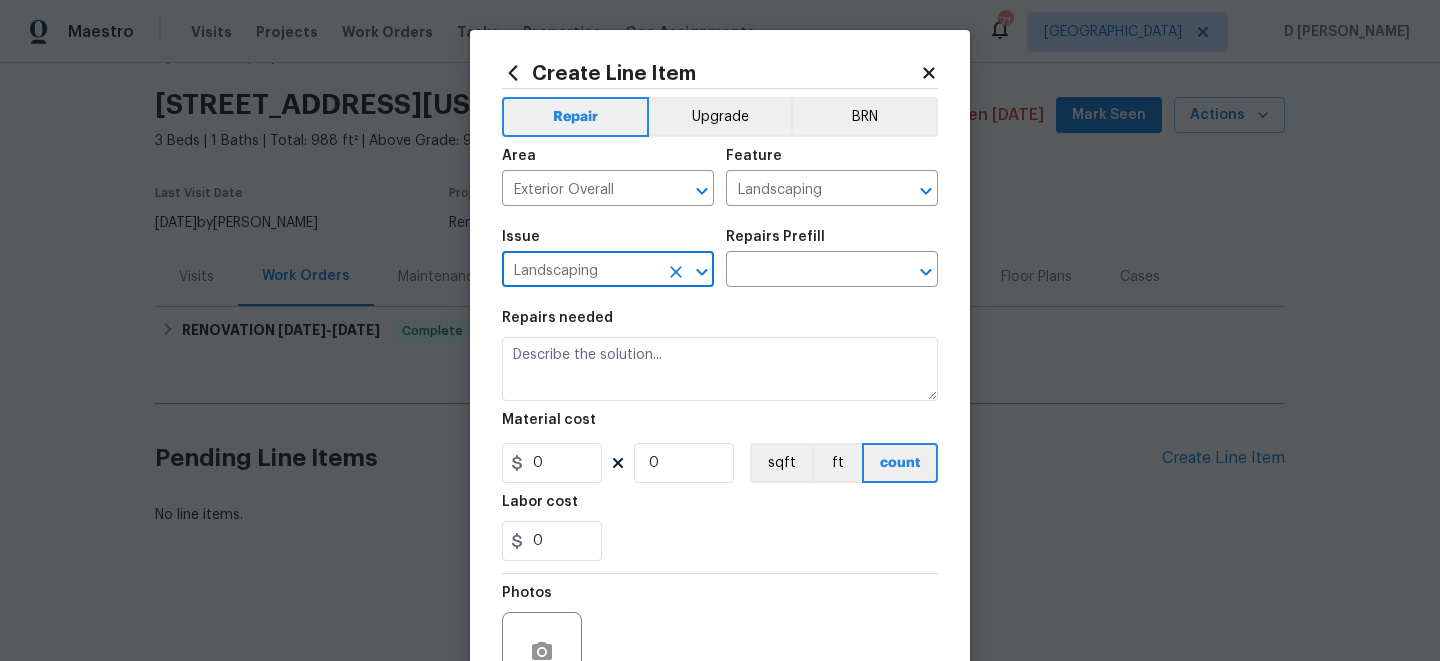 type on "Landscaping" 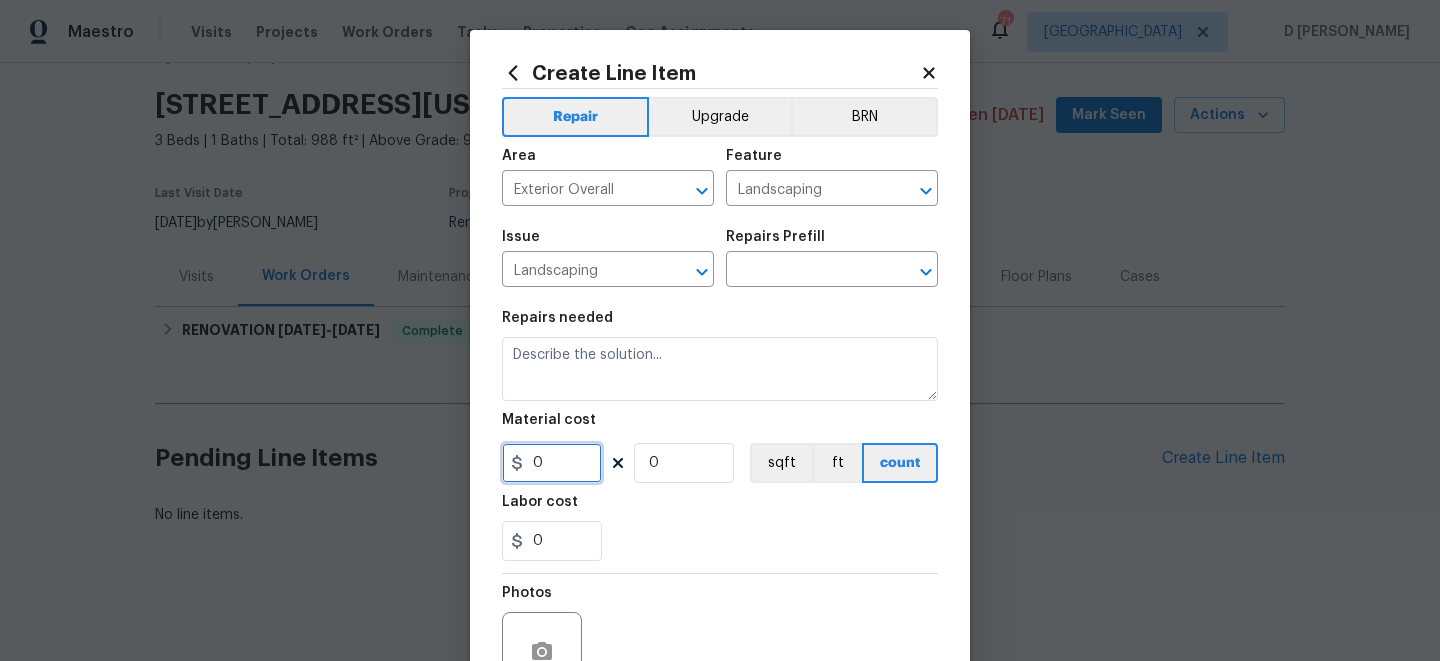 click on "0" at bounding box center [552, 463] 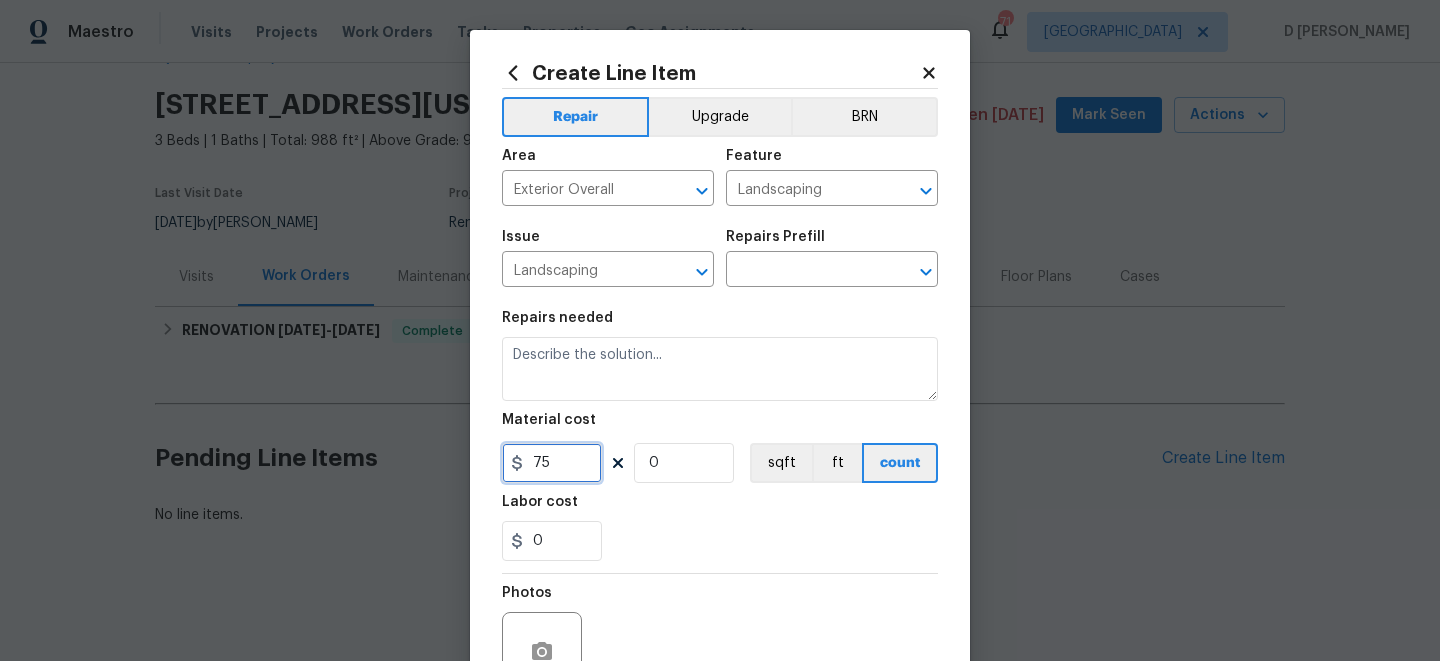scroll, scrollTop: 201, scrollLeft: 0, axis: vertical 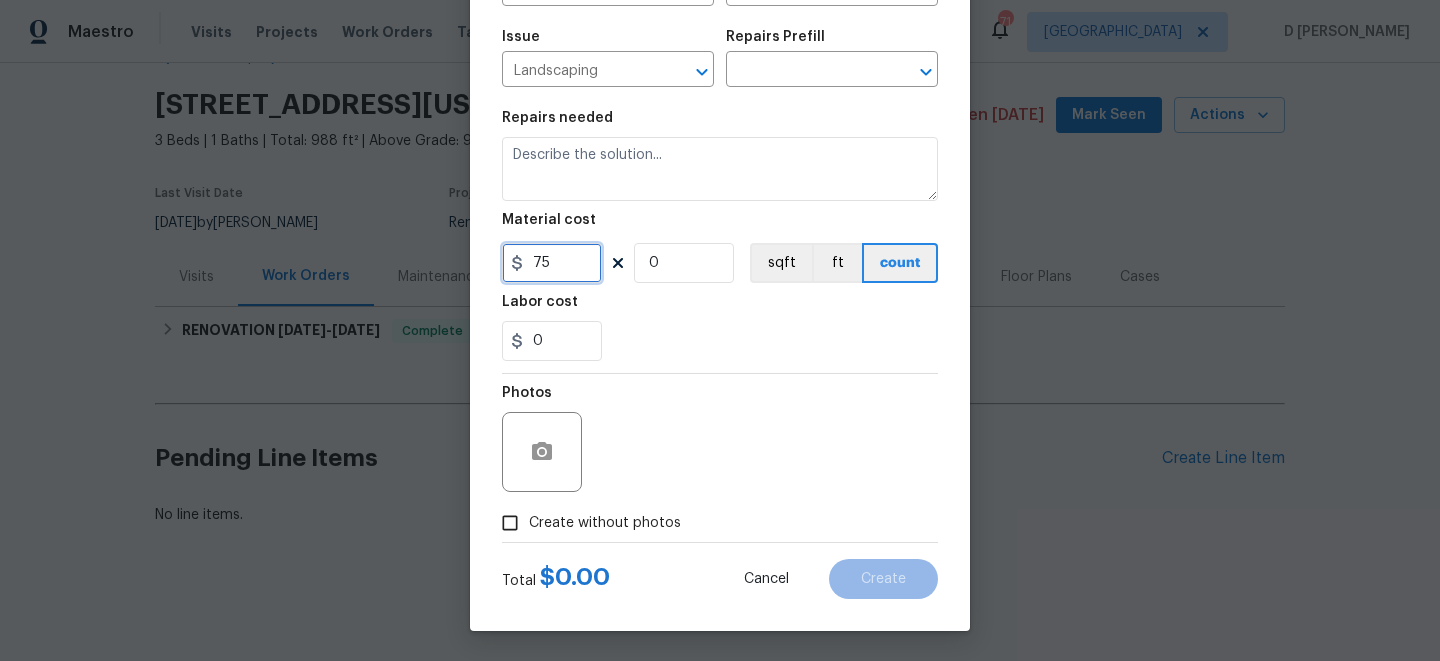 type on "75" 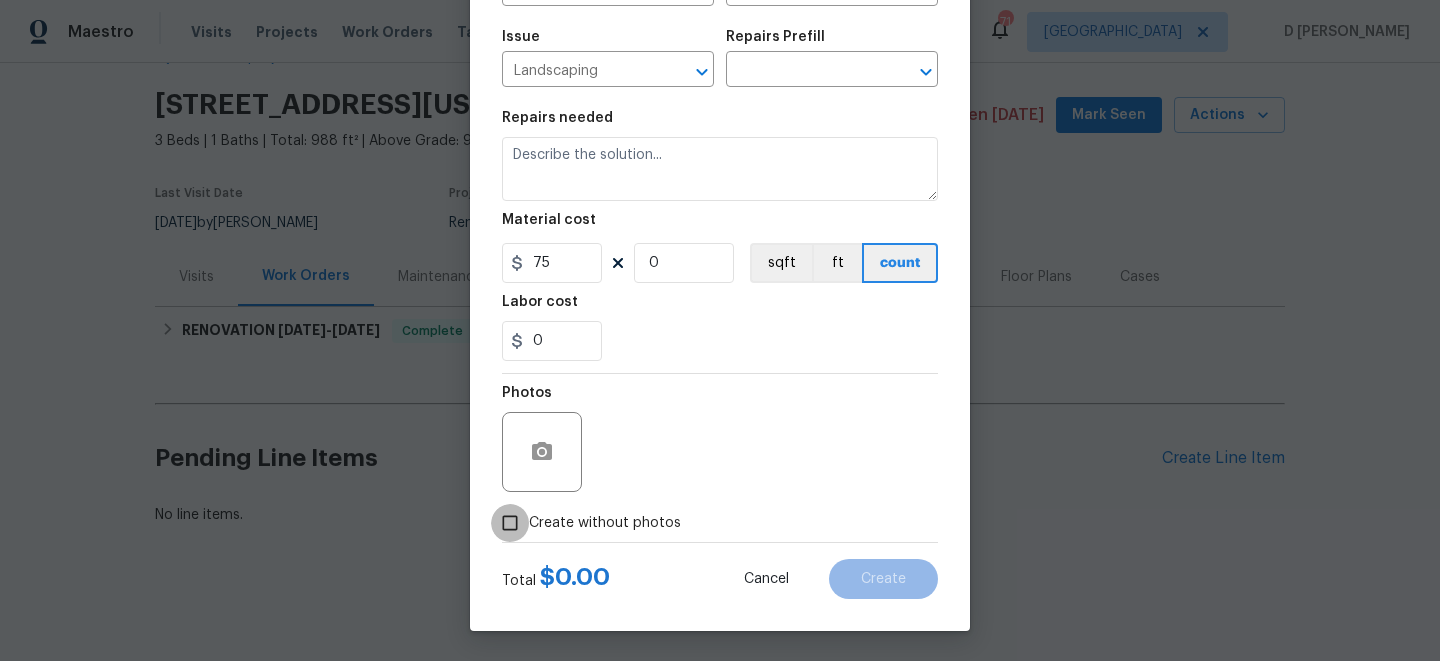 click on "Create without photos" at bounding box center [510, 523] 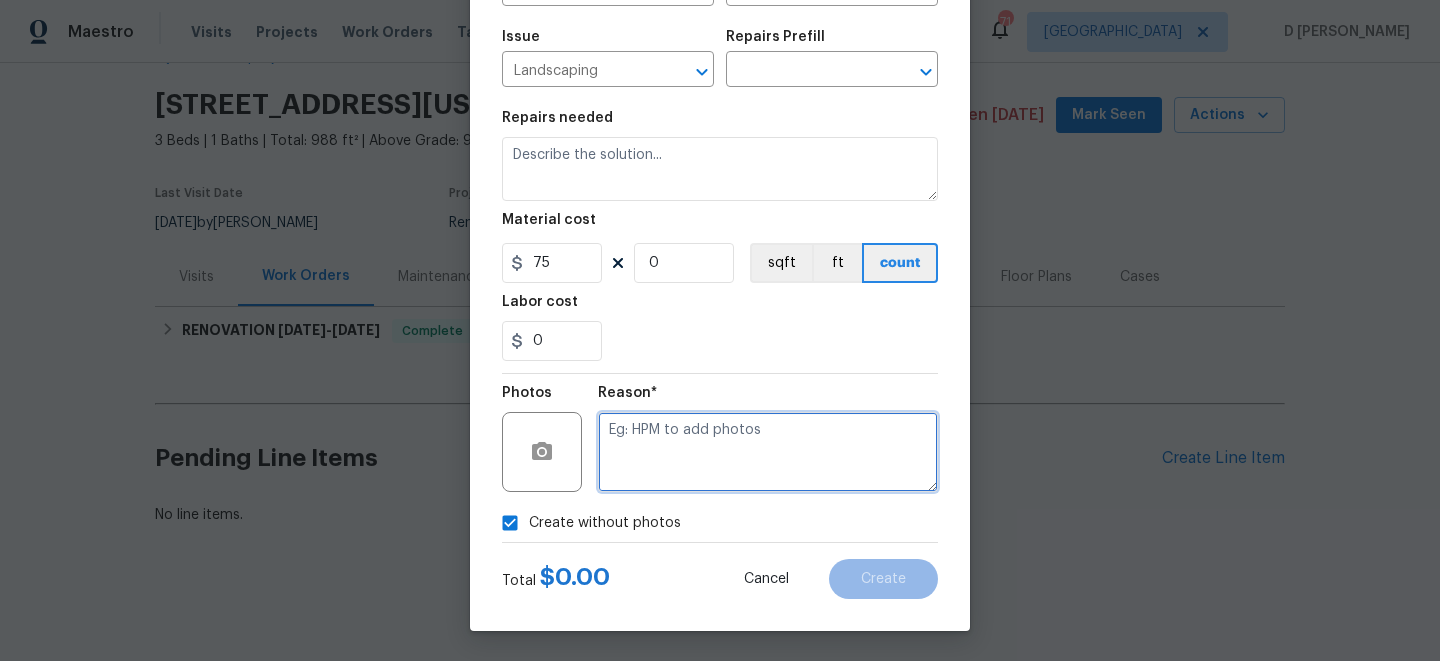 click at bounding box center (768, 452) 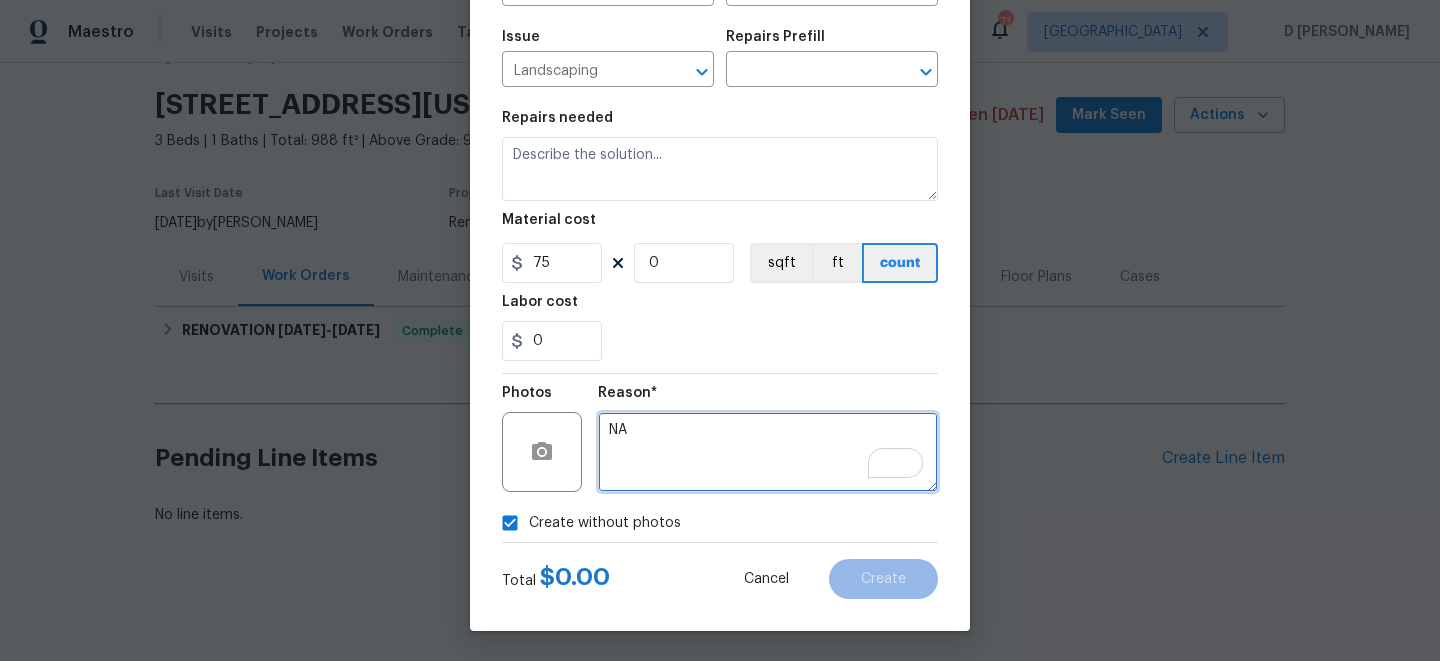 click on "NA" at bounding box center (768, 452) 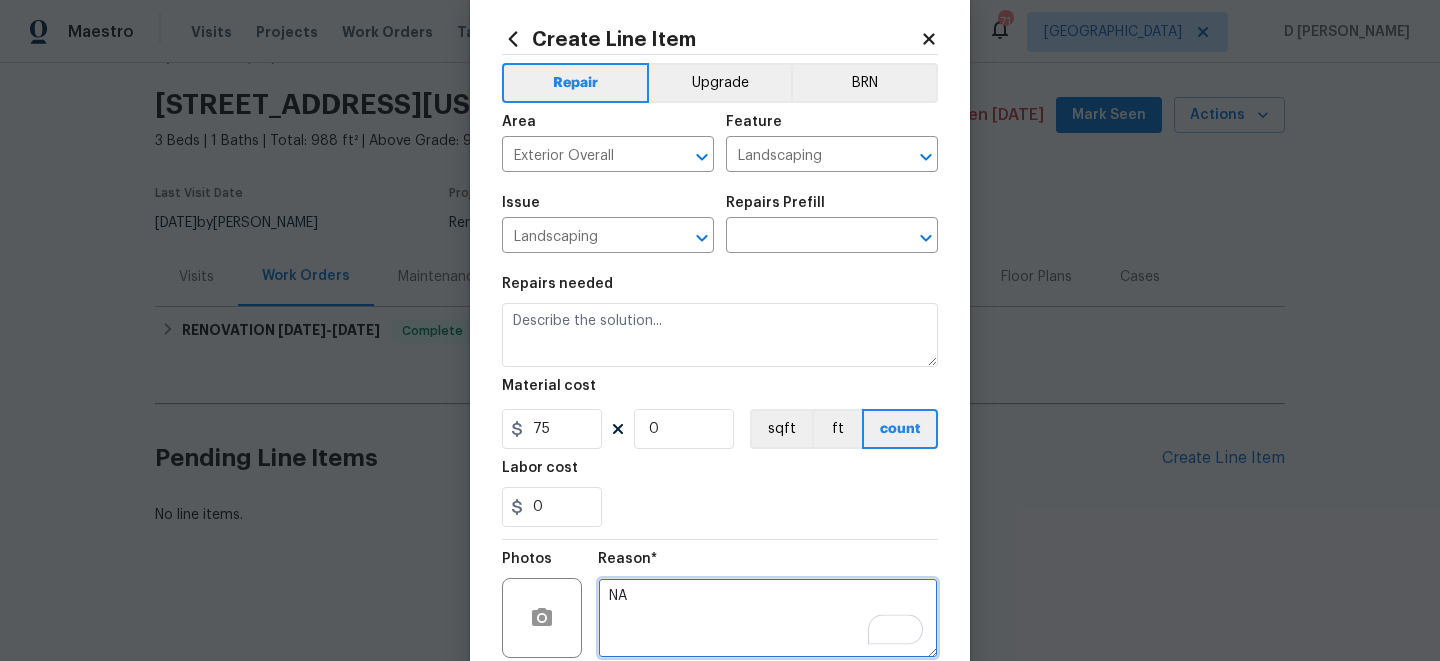 scroll, scrollTop: 40, scrollLeft: 0, axis: vertical 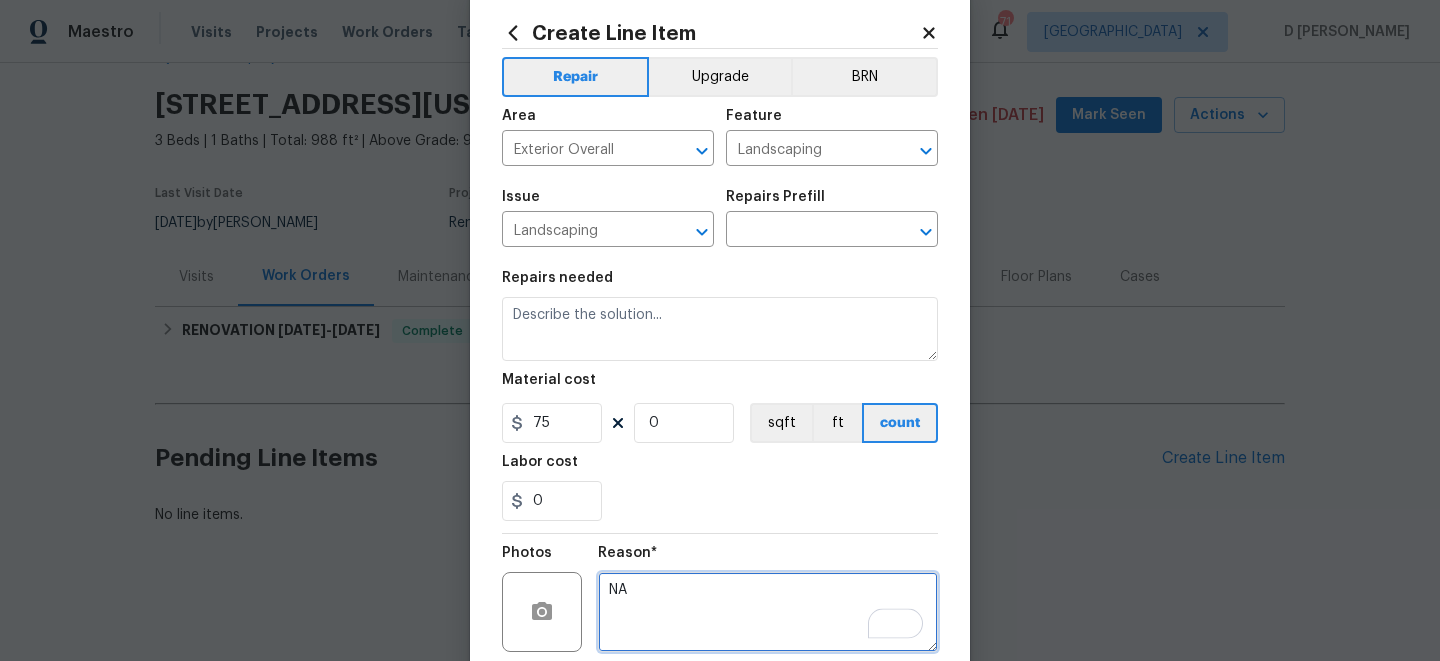 type on "NA" 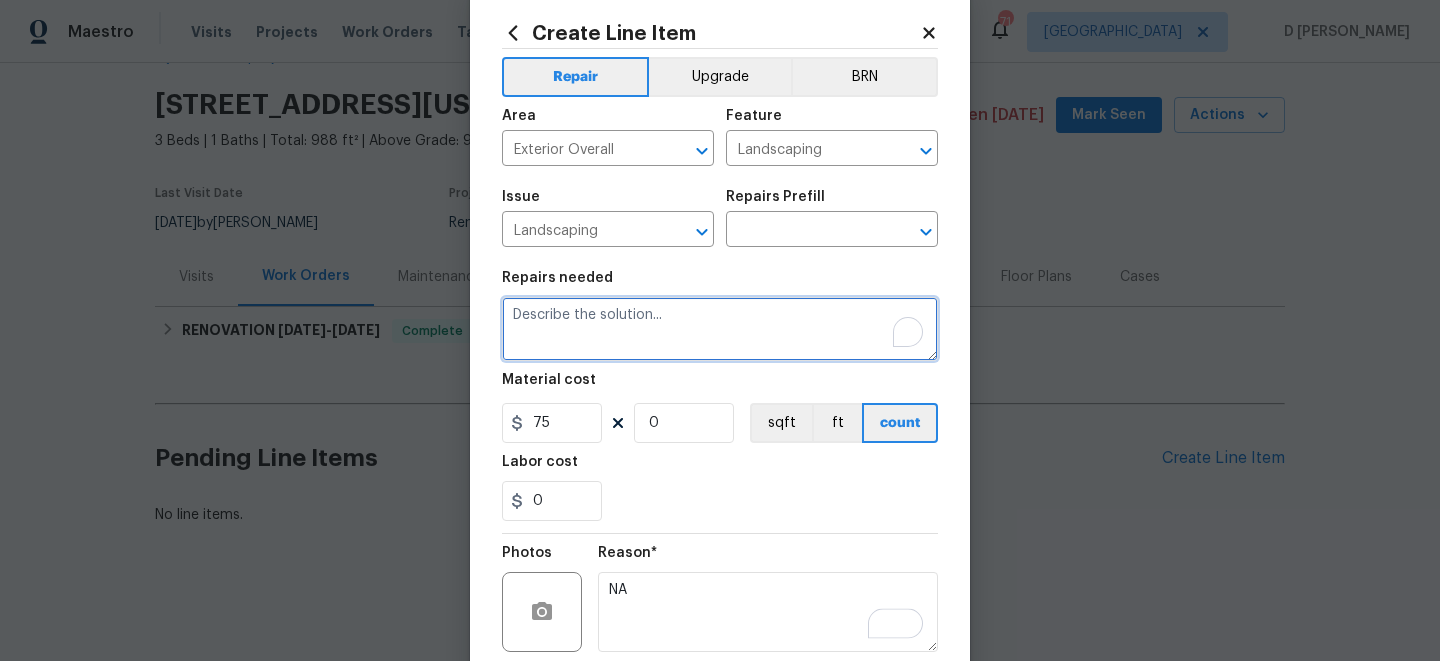 click at bounding box center (720, 329) 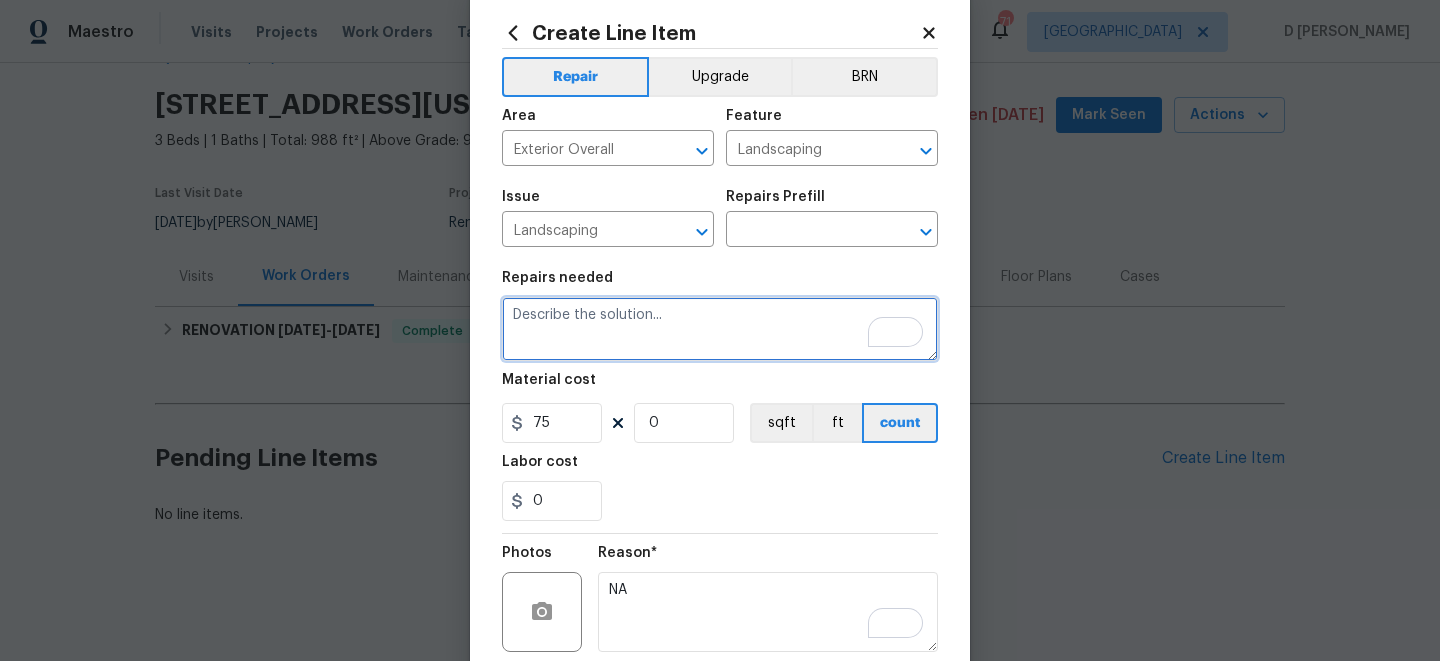 paste on ""(Remove and paste feedback message here). Please provide photos, a quote to remove and properly dispose of all debris offsite and rake/blow areas clean.  Contact Opendoor associate either by phone/text 480-478-0155 for the change order approvals before work is commenced.
"" 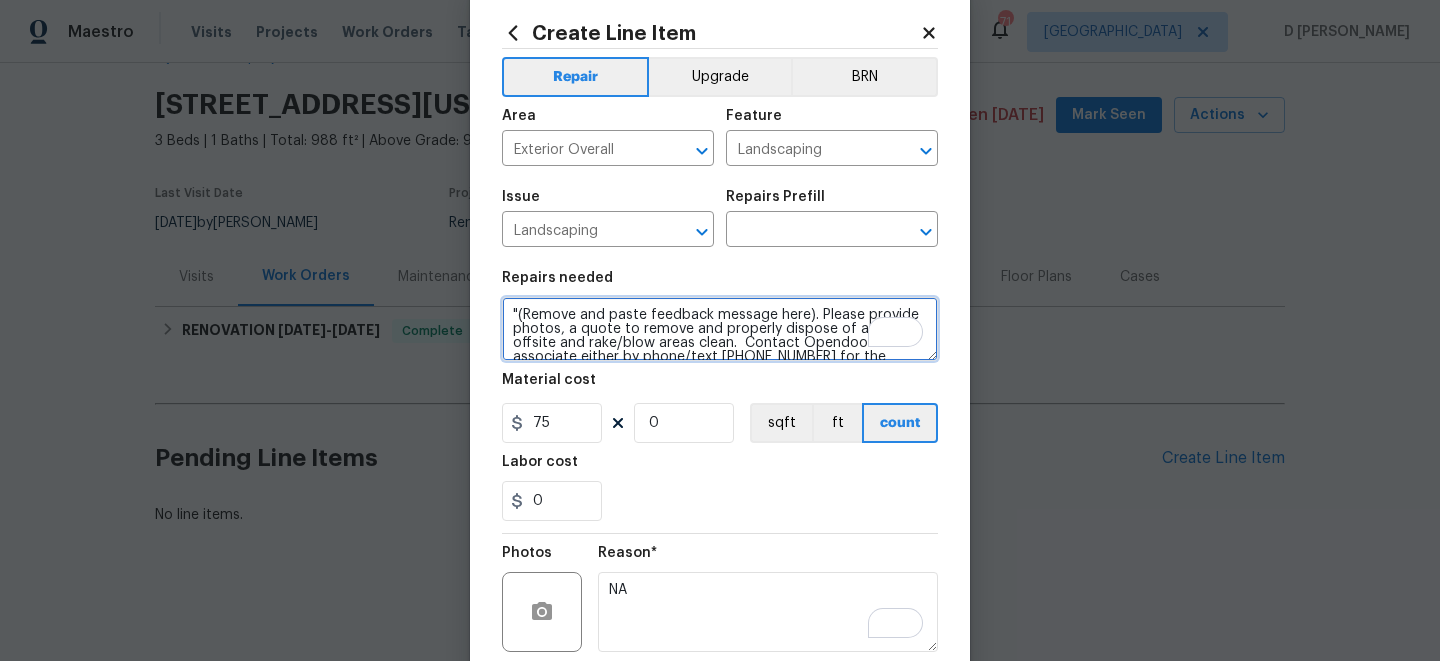 scroll, scrollTop: 32, scrollLeft: 0, axis: vertical 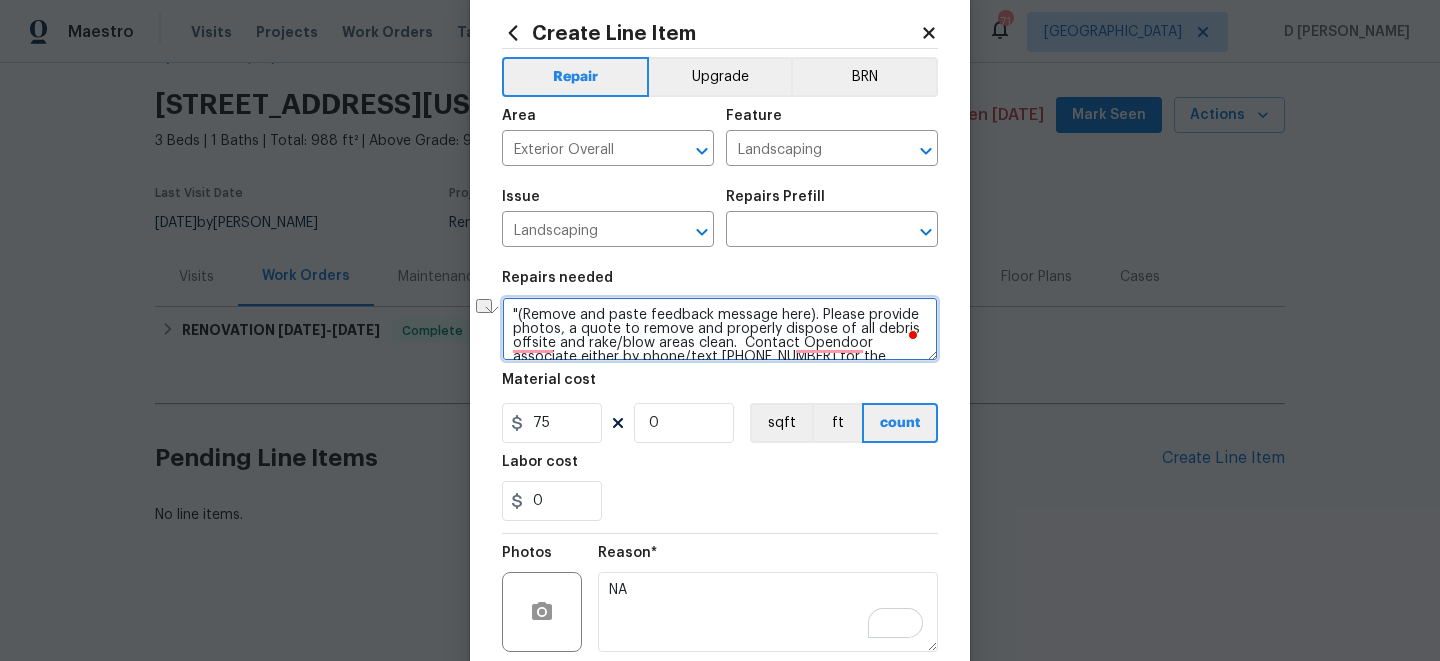 drag, startPoint x: 518, startPoint y: 312, endPoint x: 759, endPoint y: 310, distance: 241.0083 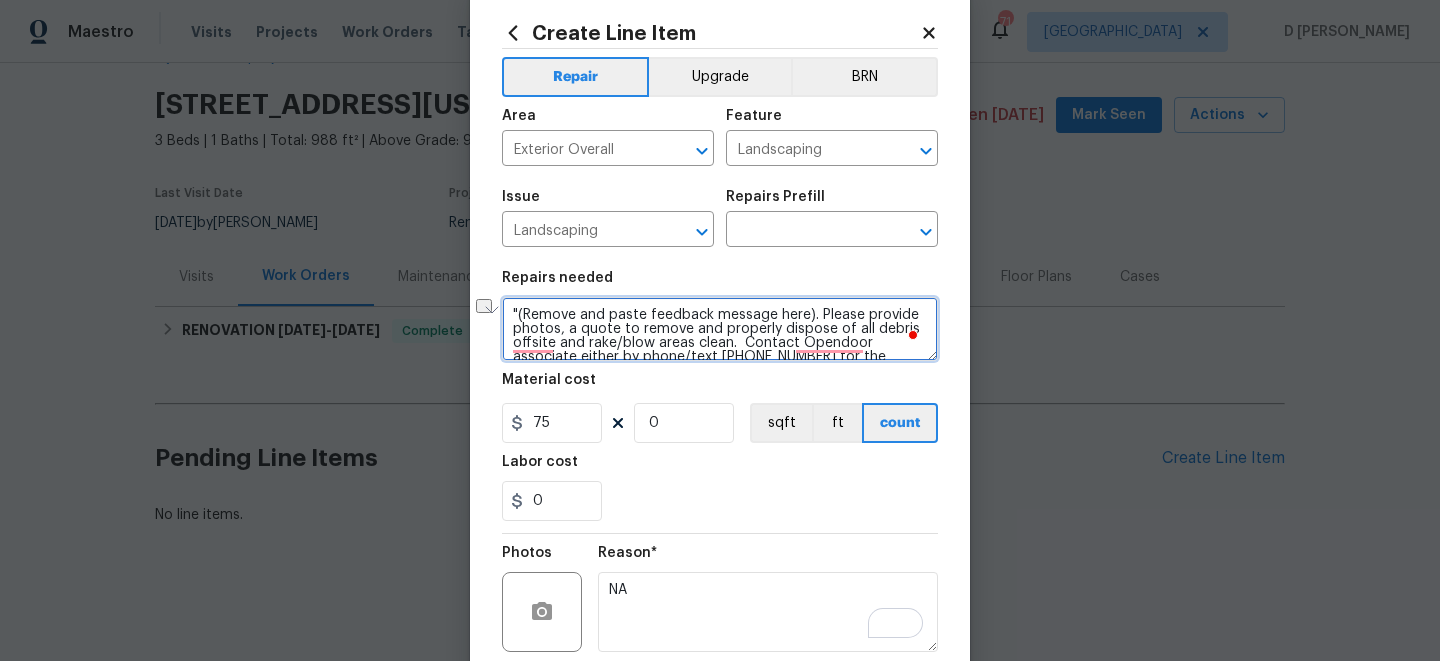click on ""(Remove and paste feedback message here). Please provide photos, a quote to remove and properly dispose of all debris offsite and rake/blow areas clean.  Contact Opendoor associate either by phone/text 480-478-0155 for the change order approvals before work is commenced.
"" at bounding box center [720, 329] 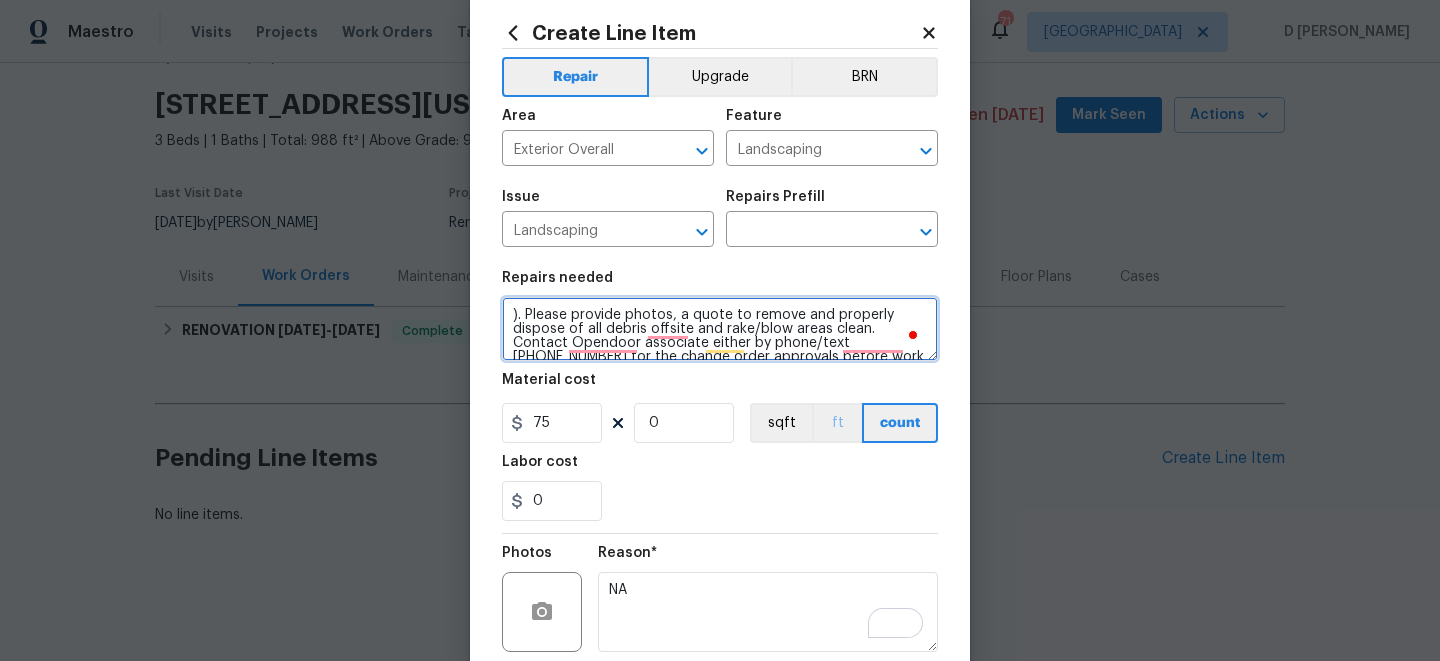 paste on "A tree limb broke and pull a electricity cord to the ground , the electricity was cut of on the property" 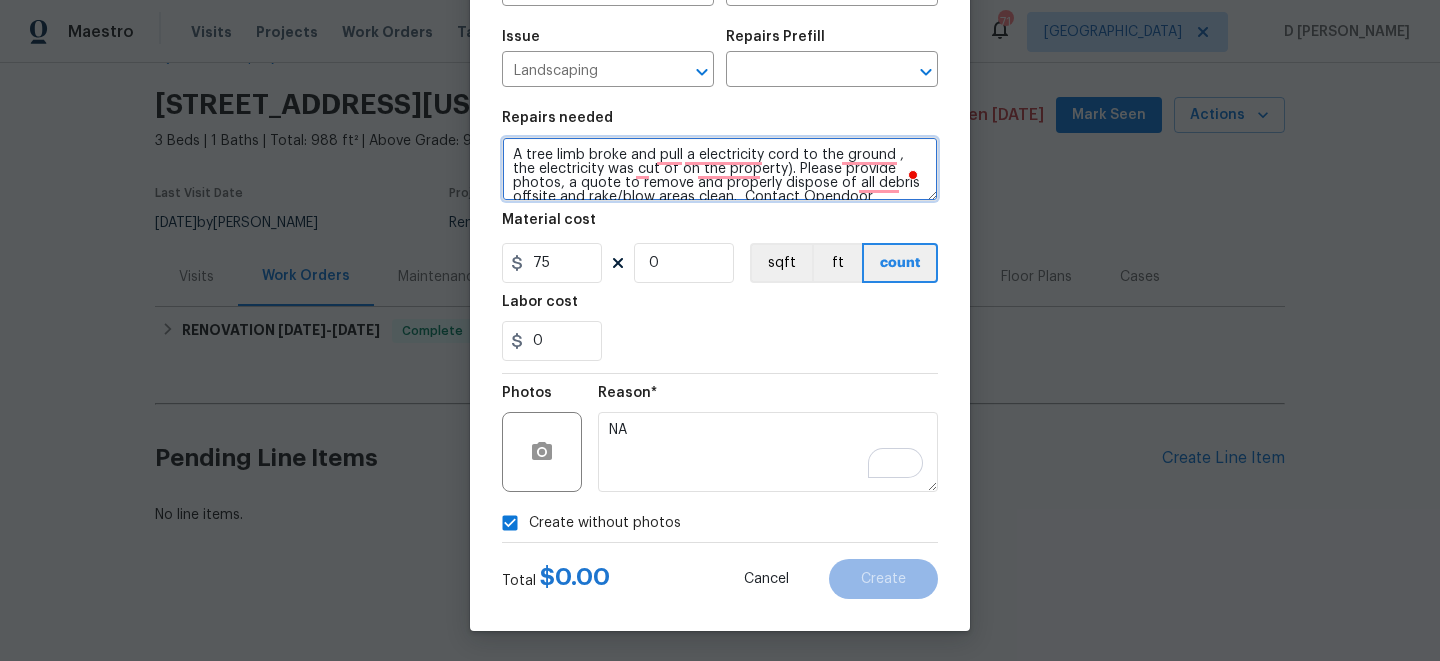 scroll, scrollTop: 0, scrollLeft: 0, axis: both 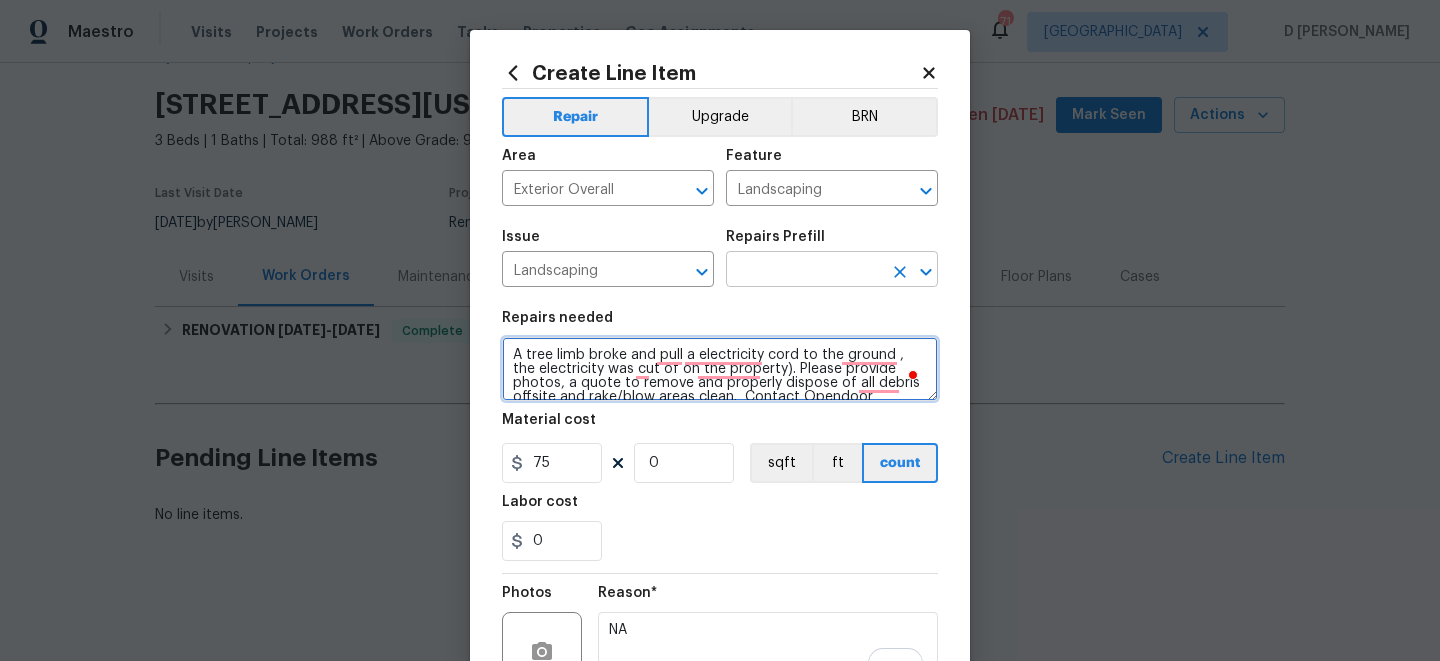type on "A tree limb broke and pull a electricity cord to the ground , the electricity was cut of on the property). Please provide photos, a quote to remove and properly dispose of all debris offsite and rake/blow areas clean.  Contact Opendoor associate either by phone/text 480-478-0155 for the change order approvals before work is commenced.
"" 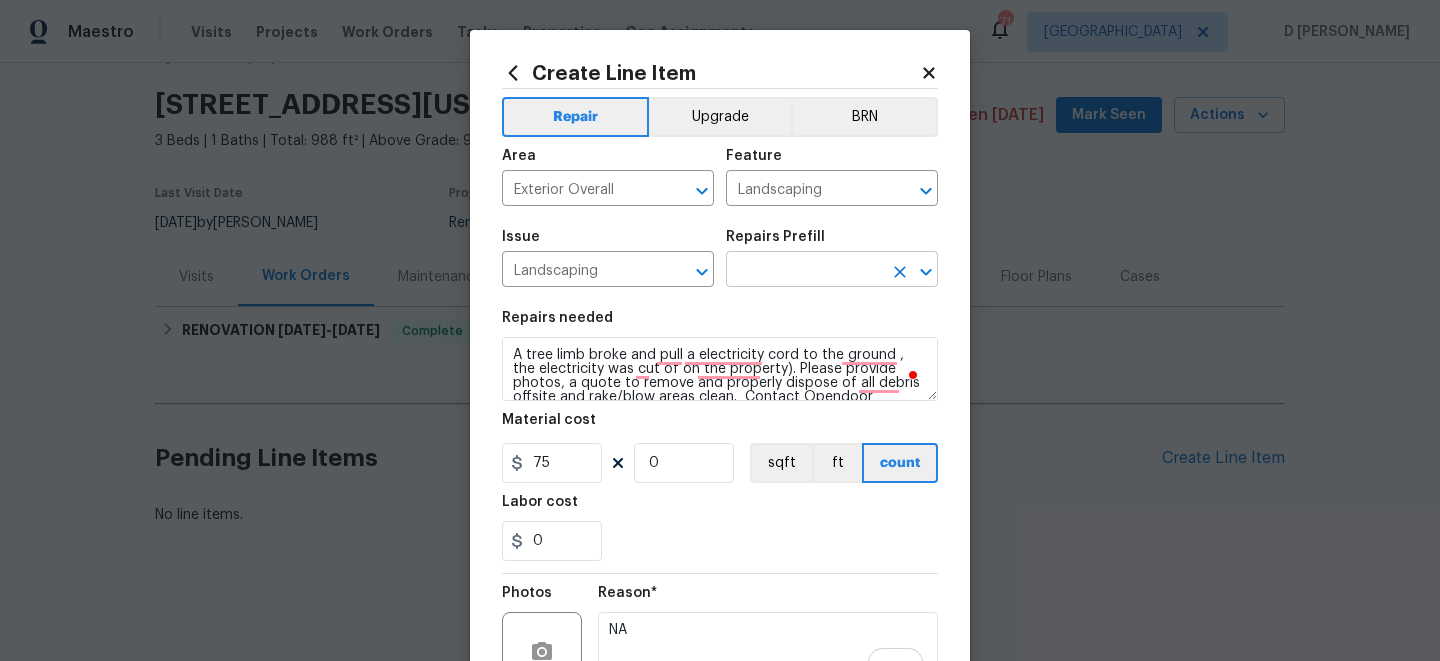 click at bounding box center (804, 271) 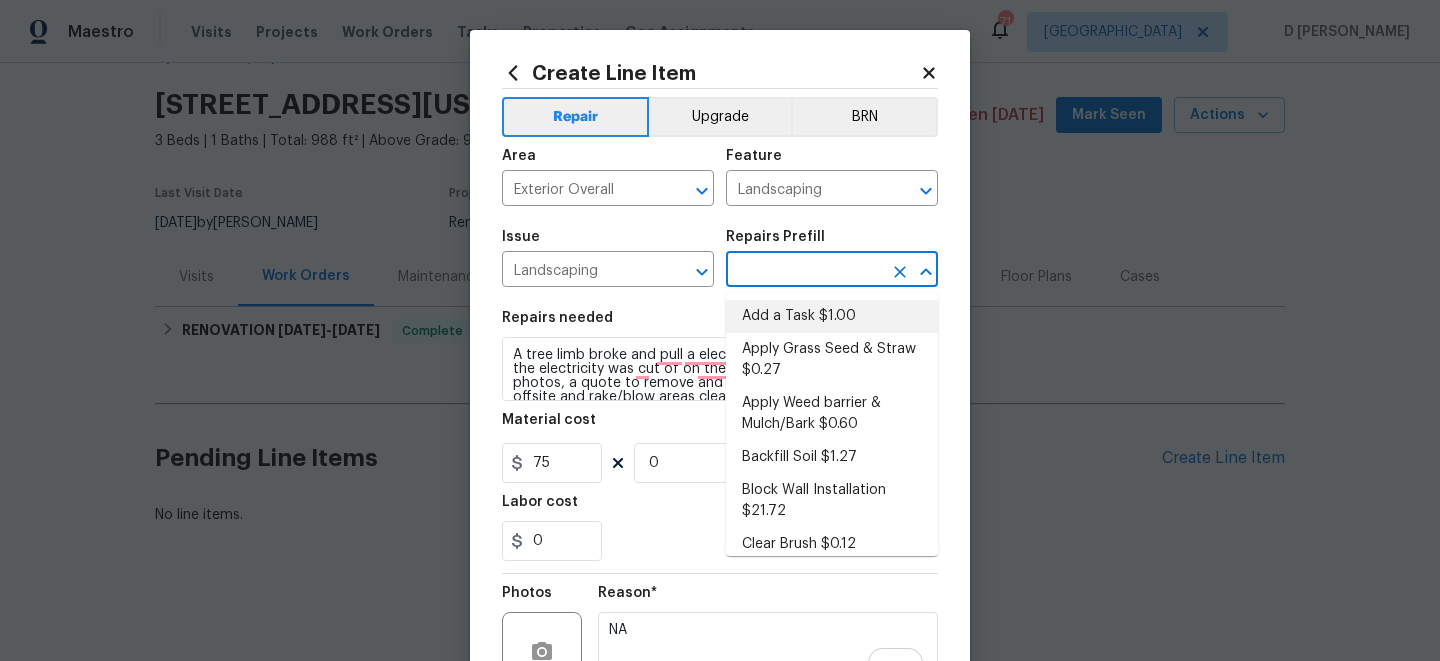 click on "Add a Task $1.00" at bounding box center [832, 316] 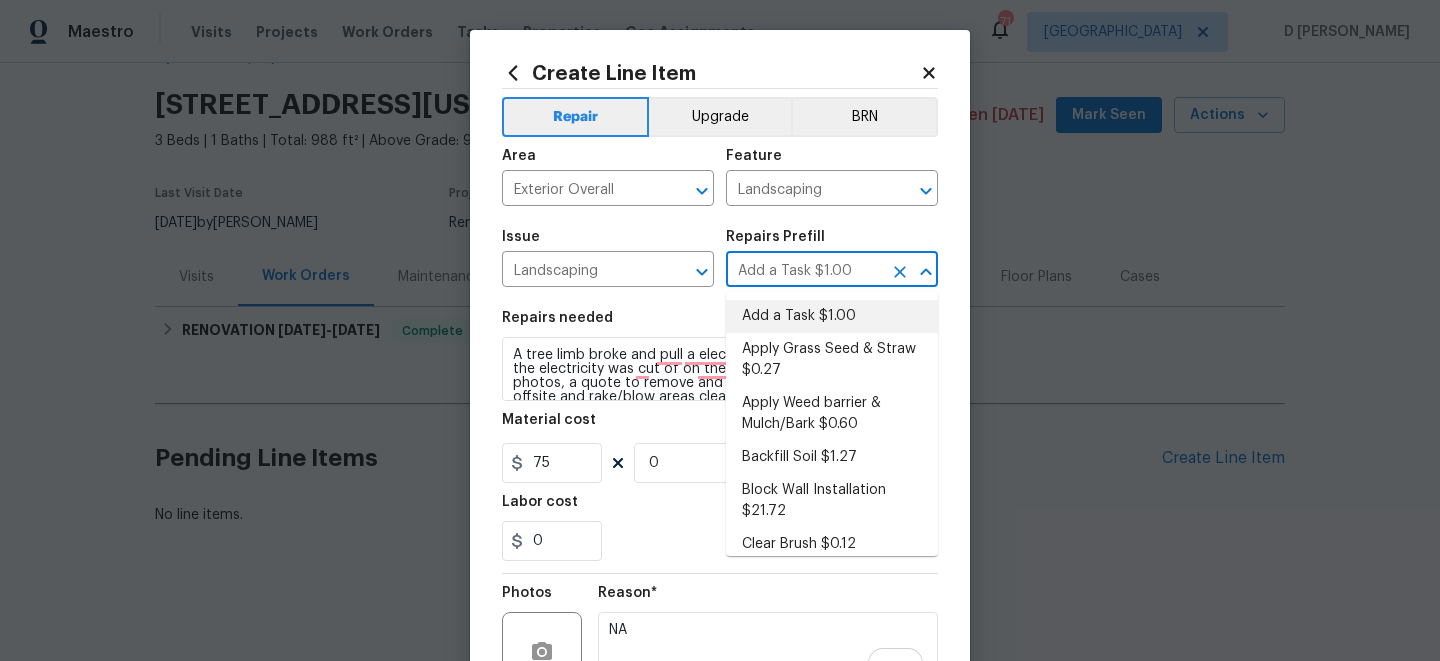 type on "HPM to detail" 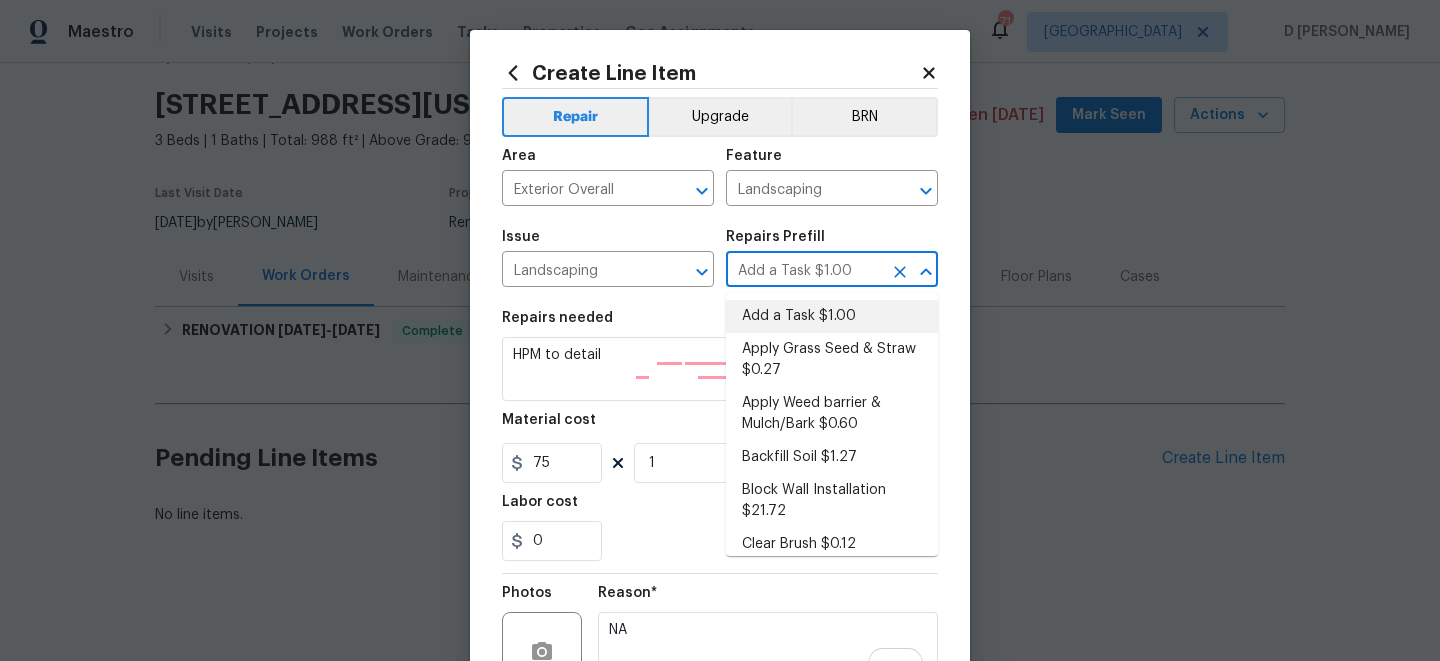 type on "1" 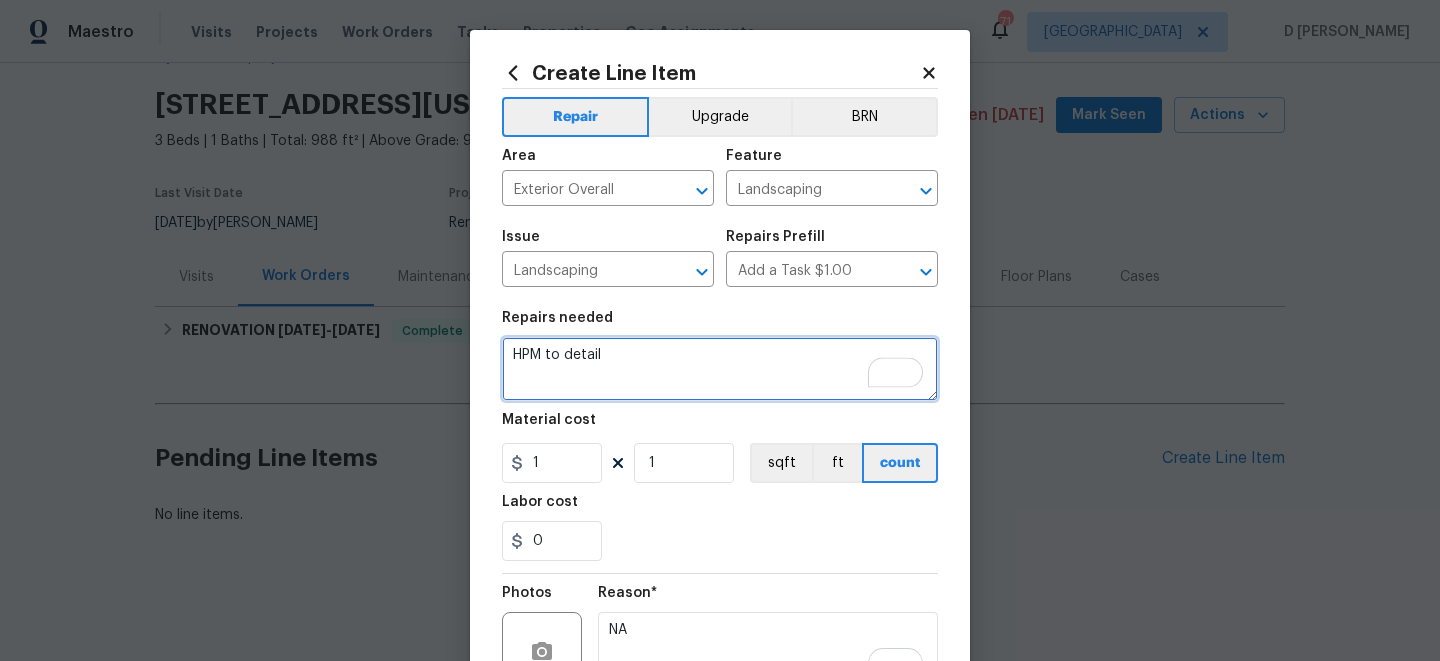 drag, startPoint x: 514, startPoint y: 350, endPoint x: 716, endPoint y: 350, distance: 202 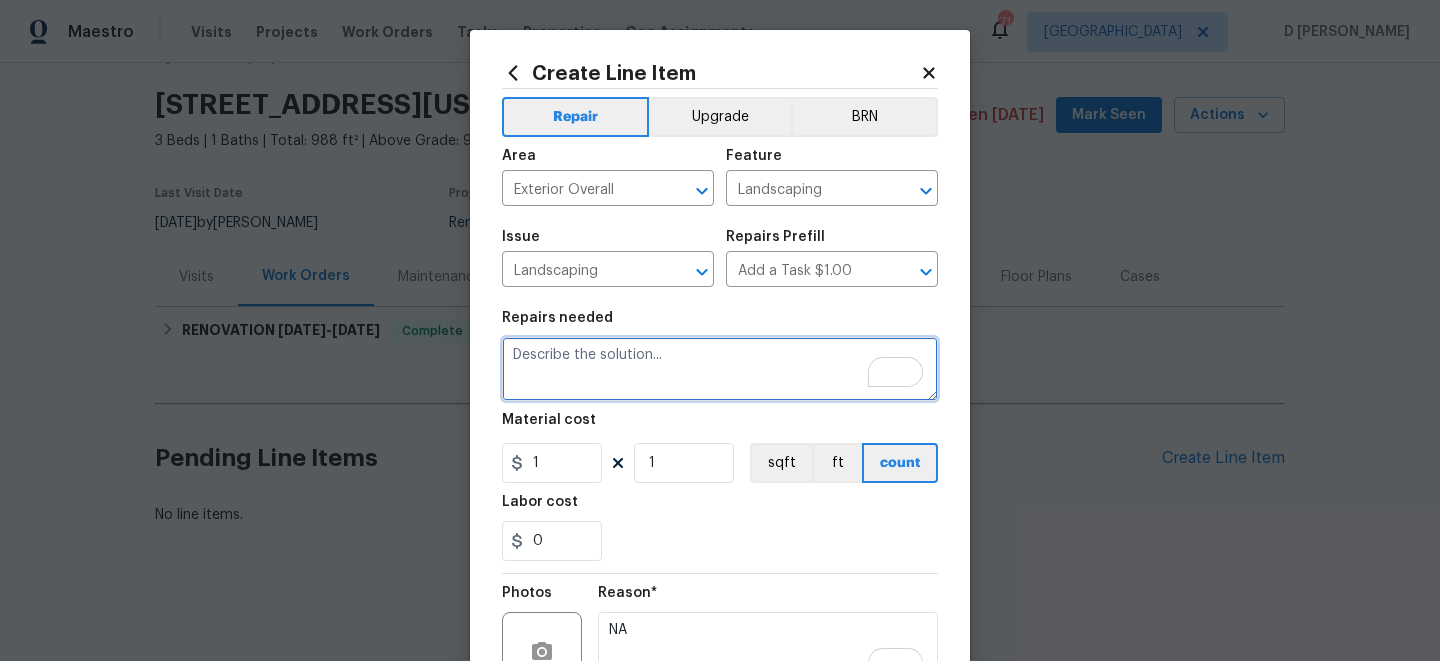 paste on ""(Remove and paste feedback message here). Please provide photos, a quote to remove and properly dispose of all debris offsite and rake/blow areas clean.  Contact Opendoor associate either by phone/text 480-478-0155 for the change order approvals before work is commenced.
"" 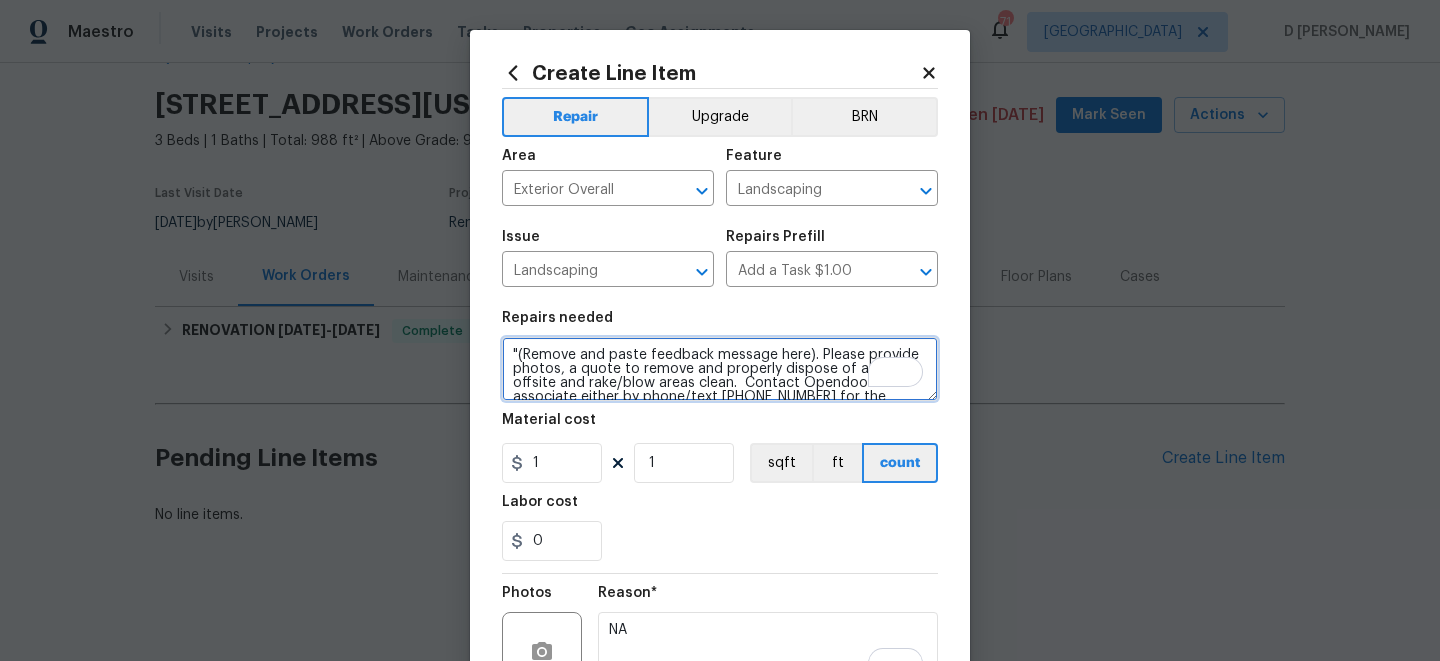 scroll, scrollTop: 32, scrollLeft: 0, axis: vertical 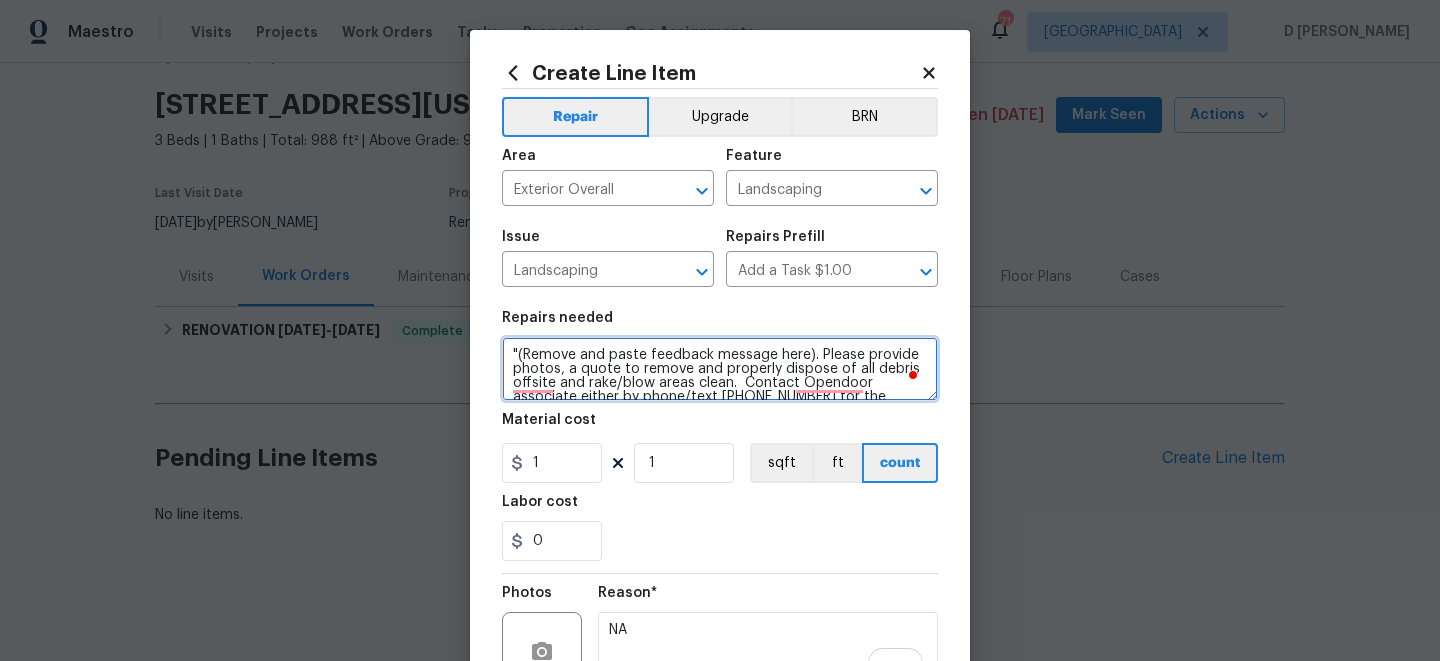 drag, startPoint x: 527, startPoint y: 354, endPoint x: 863, endPoint y: 366, distance: 336.2142 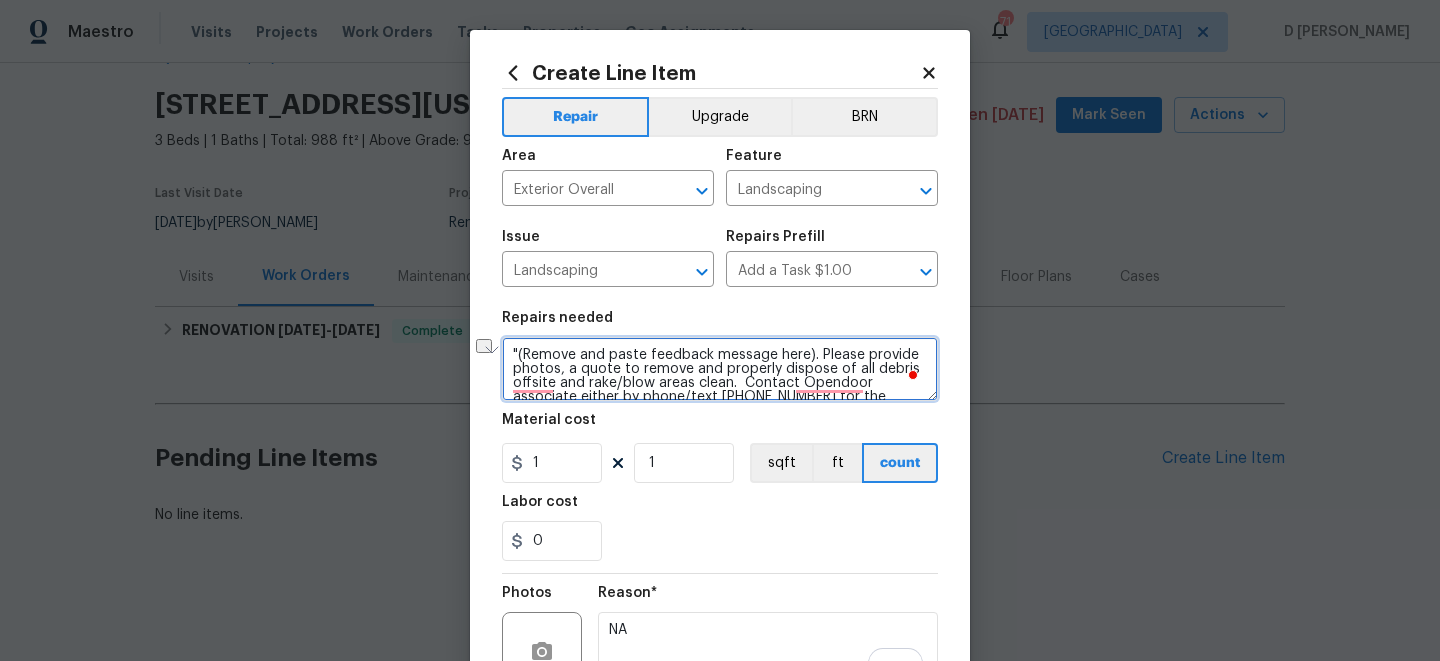 drag, startPoint x: 523, startPoint y: 354, endPoint x: 800, endPoint y: 357, distance: 277.01624 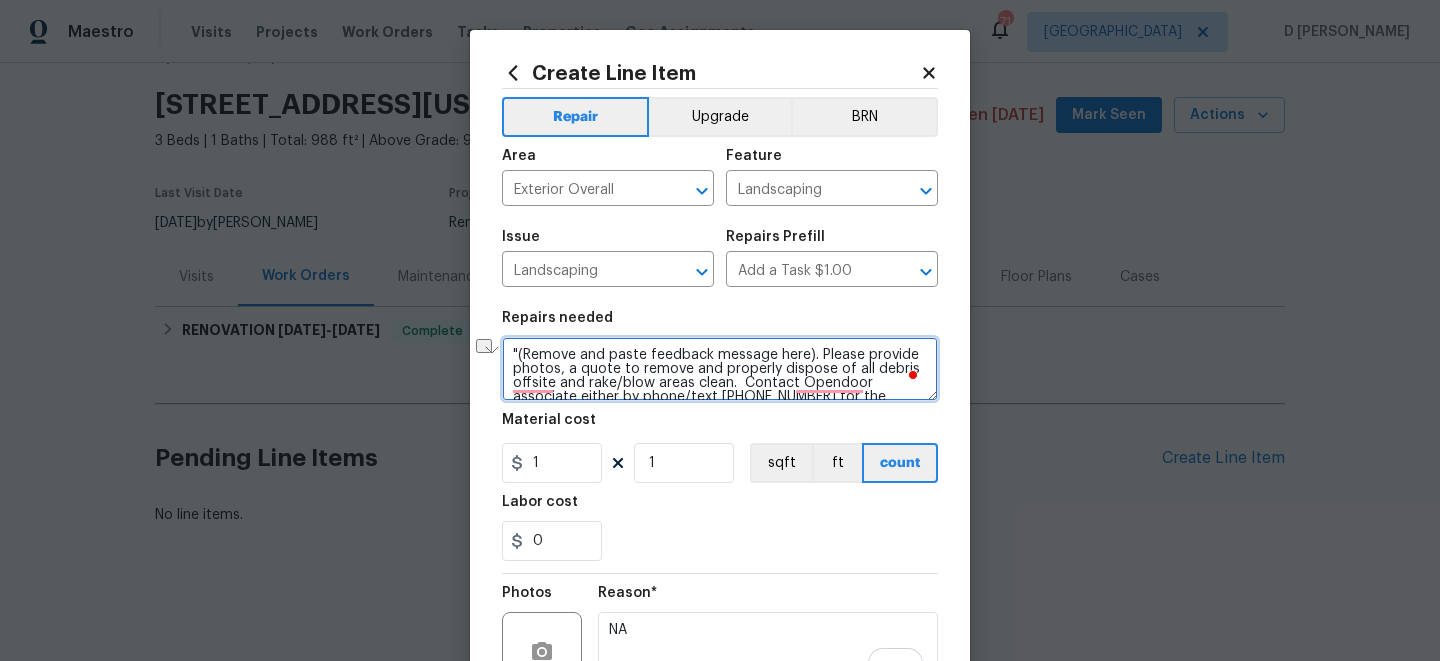 click on ""(Remove and paste feedback message here). Please provide photos, a quote to remove and properly dispose of all debris offsite and rake/blow areas clean.  Contact Opendoor associate either by phone/text 480-478-0155 for the change order approvals before work is commenced.
"" at bounding box center [720, 369] 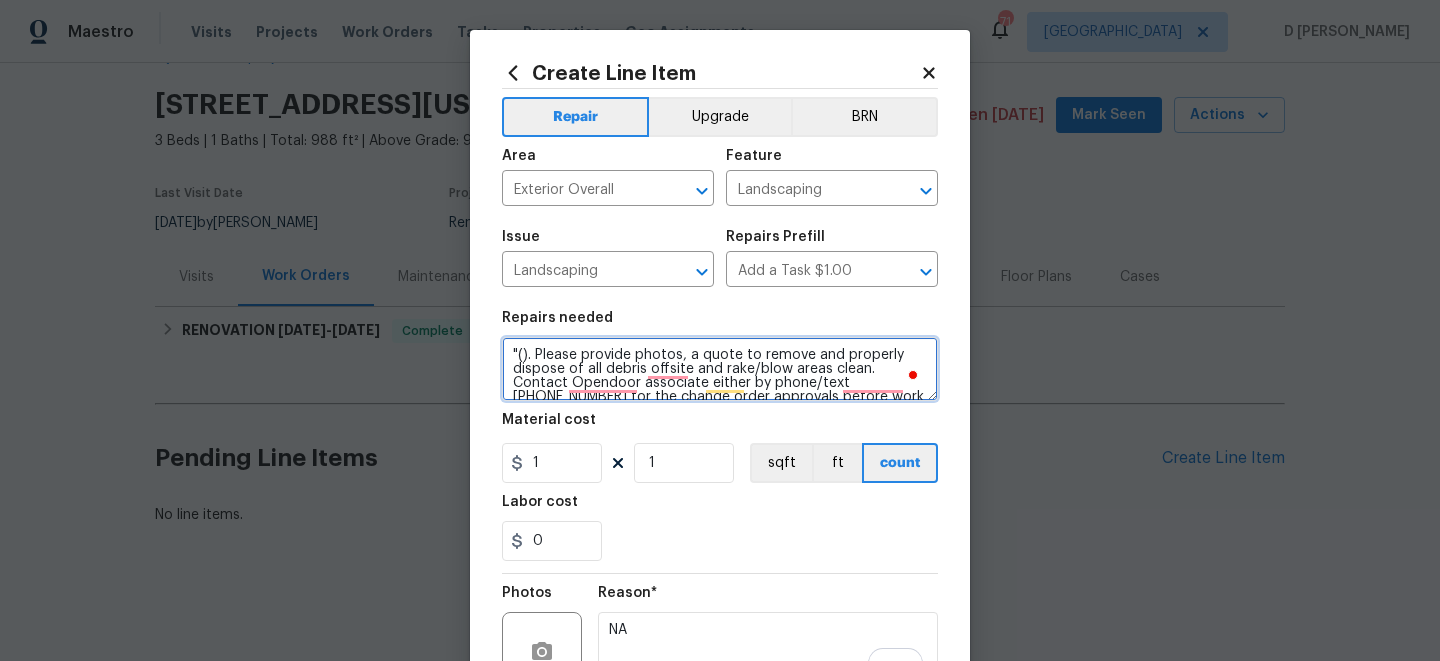 paste on "A tree limb broke and pull a electricity cord to the ground , the electricity was cut of on the property" 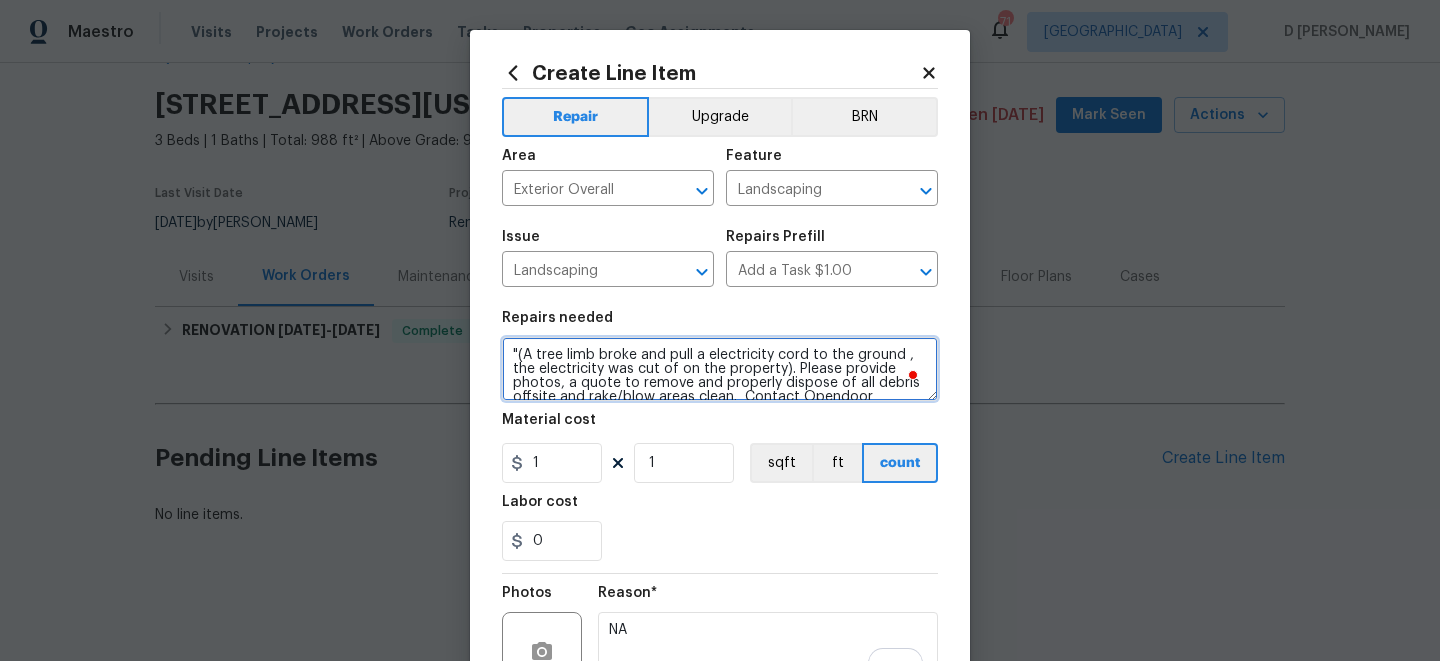 scroll, scrollTop: 201, scrollLeft: 0, axis: vertical 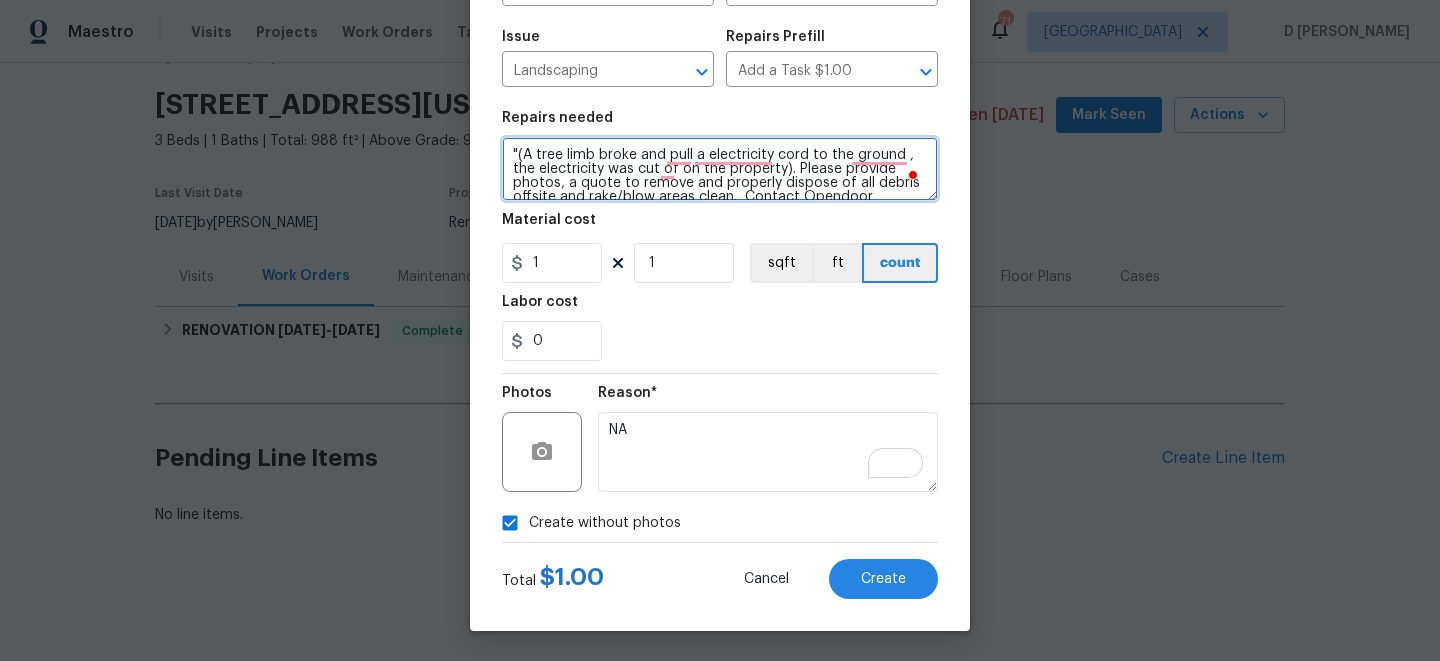 type on ""(A tree limb broke and pull a electricity cord to the ground , the electricity was cut of on the property). Please provide photos, a quote to remove and properly dispose of all debris offsite and rake/blow areas clean.  Contact Opendoor associate either by phone/text 480-478-0155 for the change order approvals before work is commenced.
"" 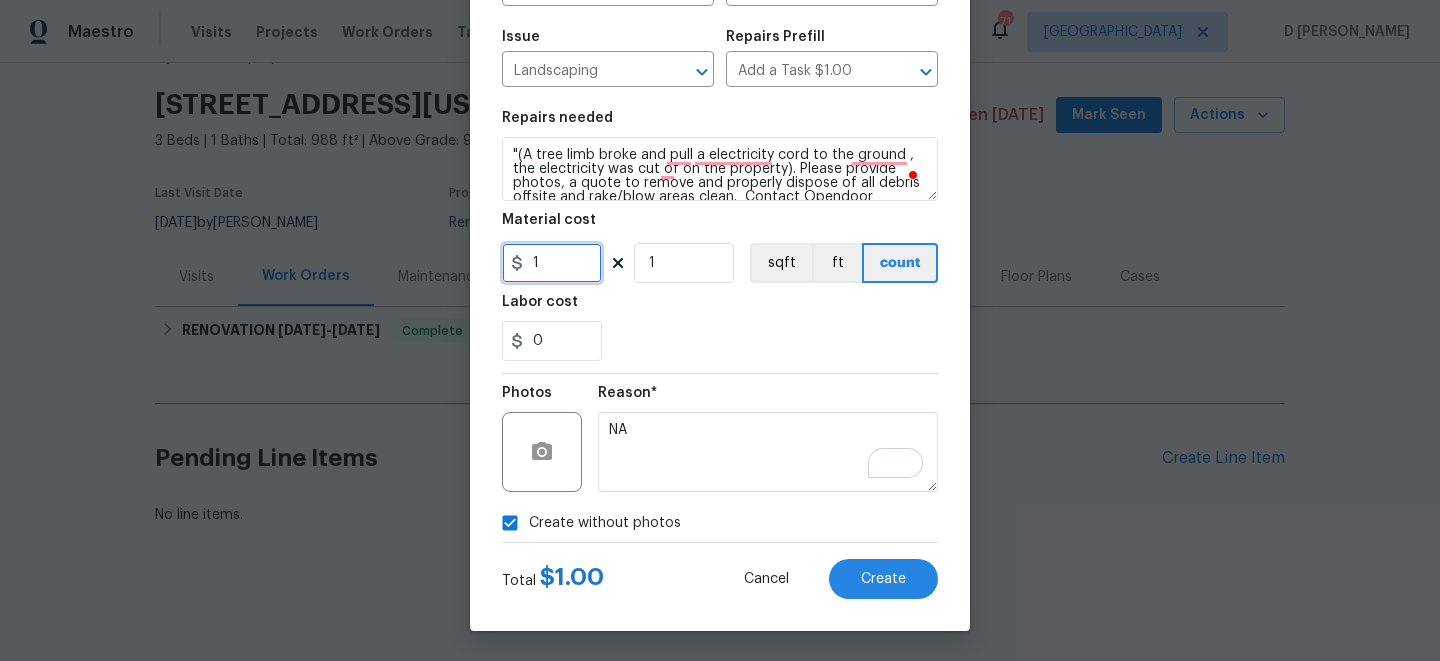 click on "1" at bounding box center (552, 263) 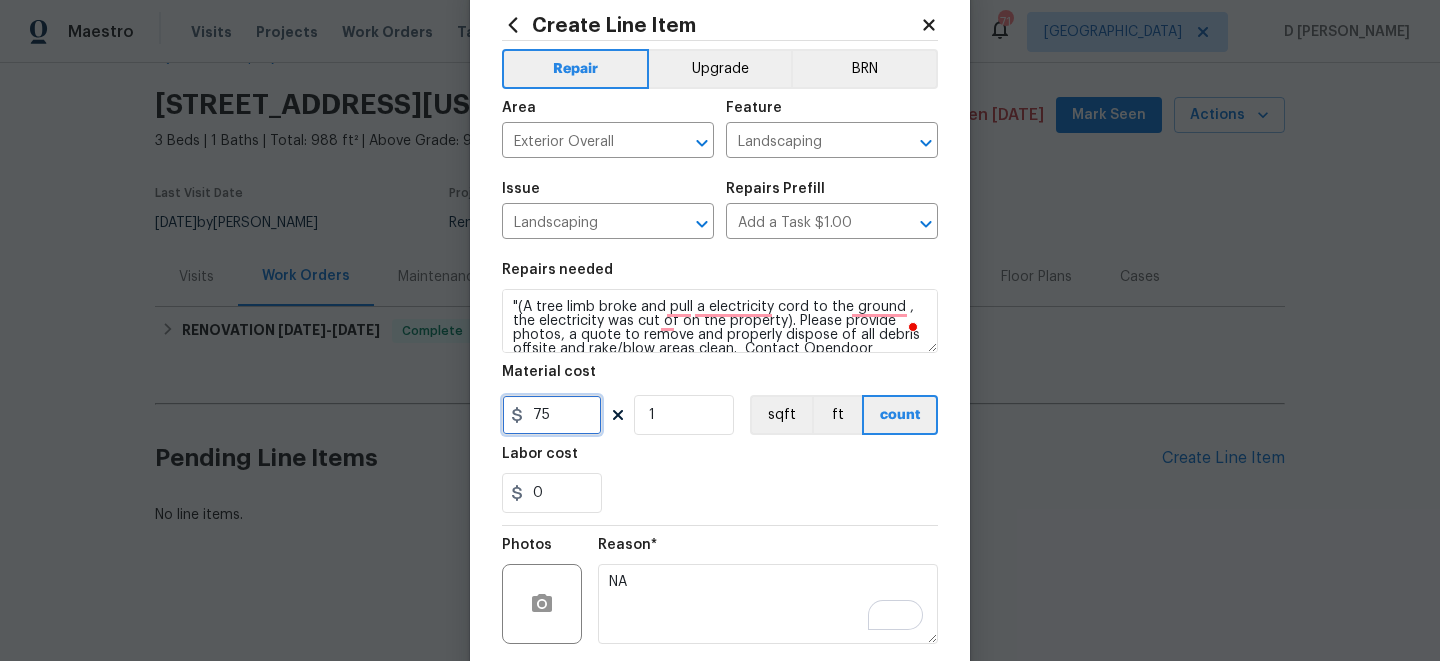 scroll, scrollTop: 201, scrollLeft: 0, axis: vertical 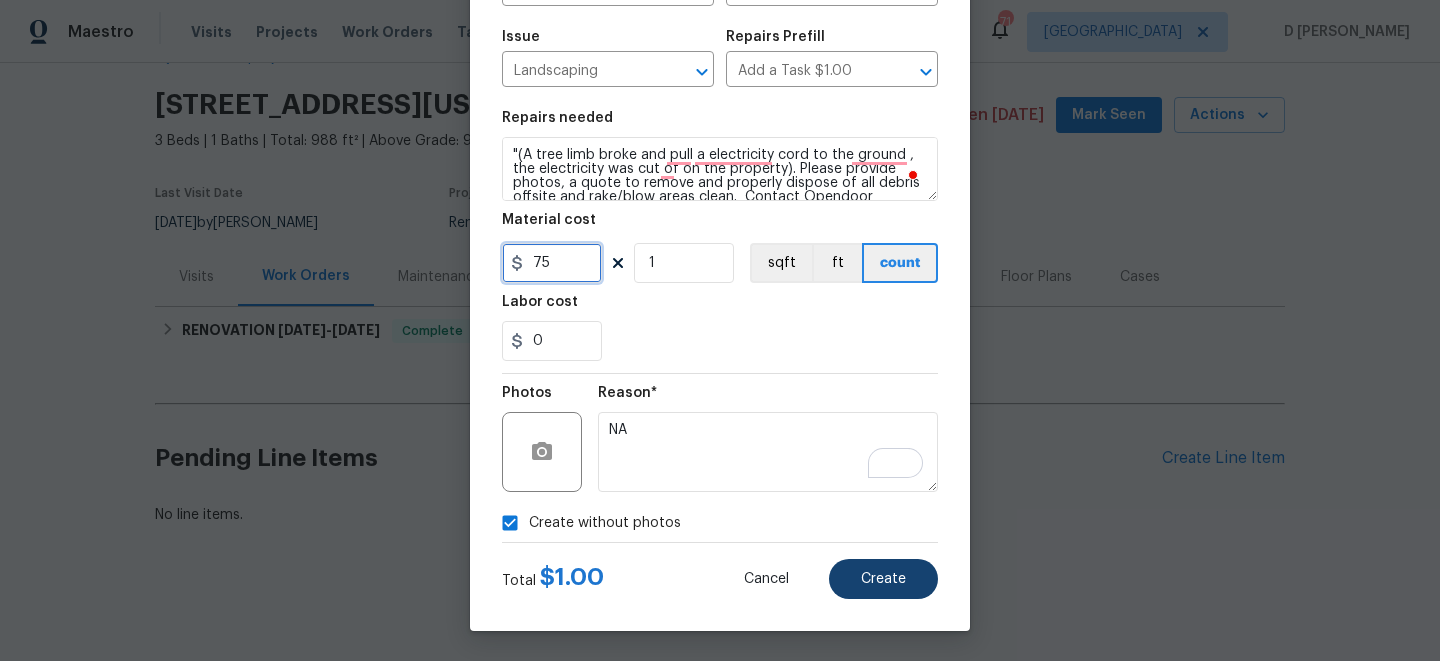 type on "75" 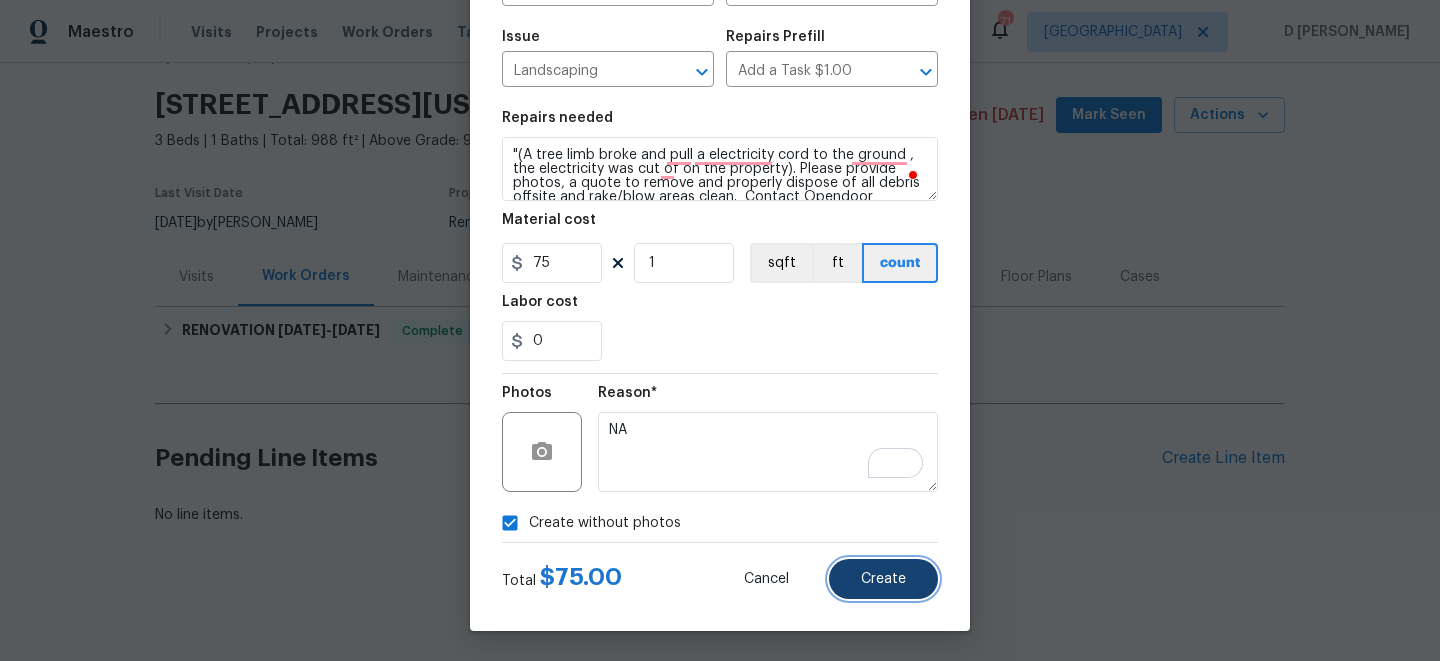 click on "Create" at bounding box center (883, 579) 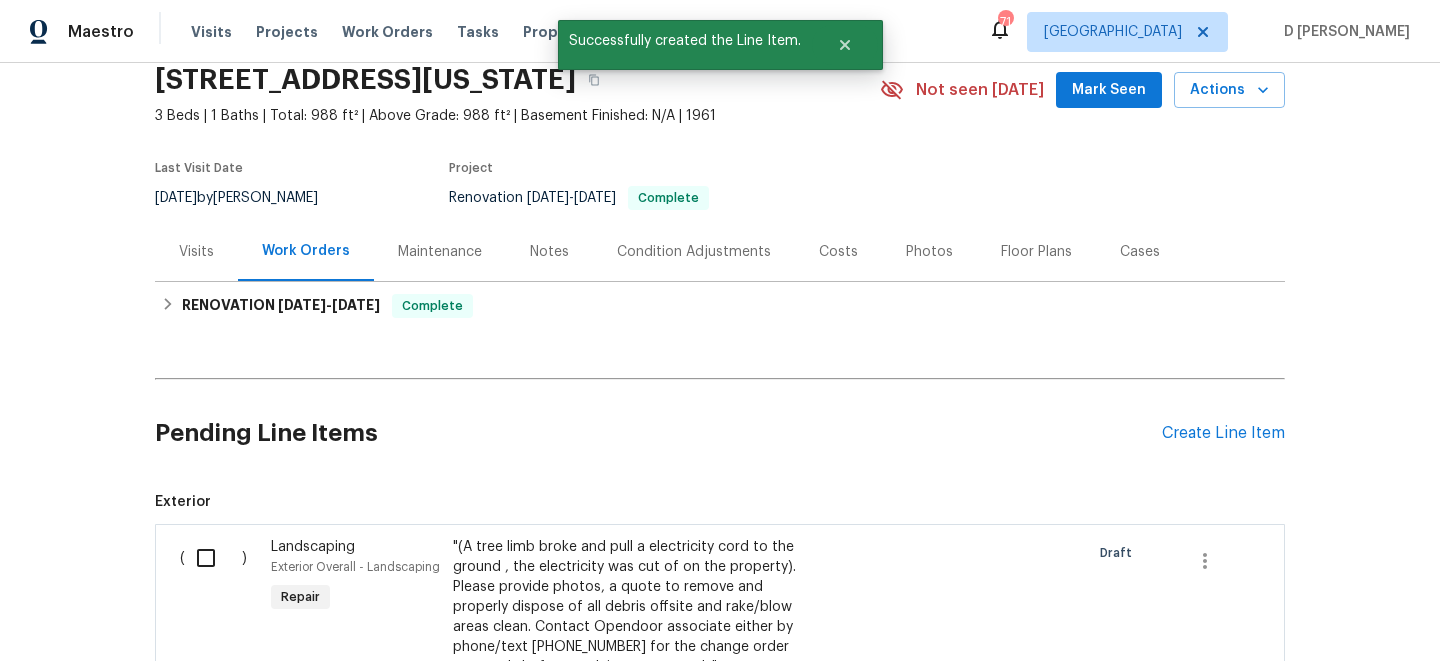 scroll, scrollTop: 424, scrollLeft: 0, axis: vertical 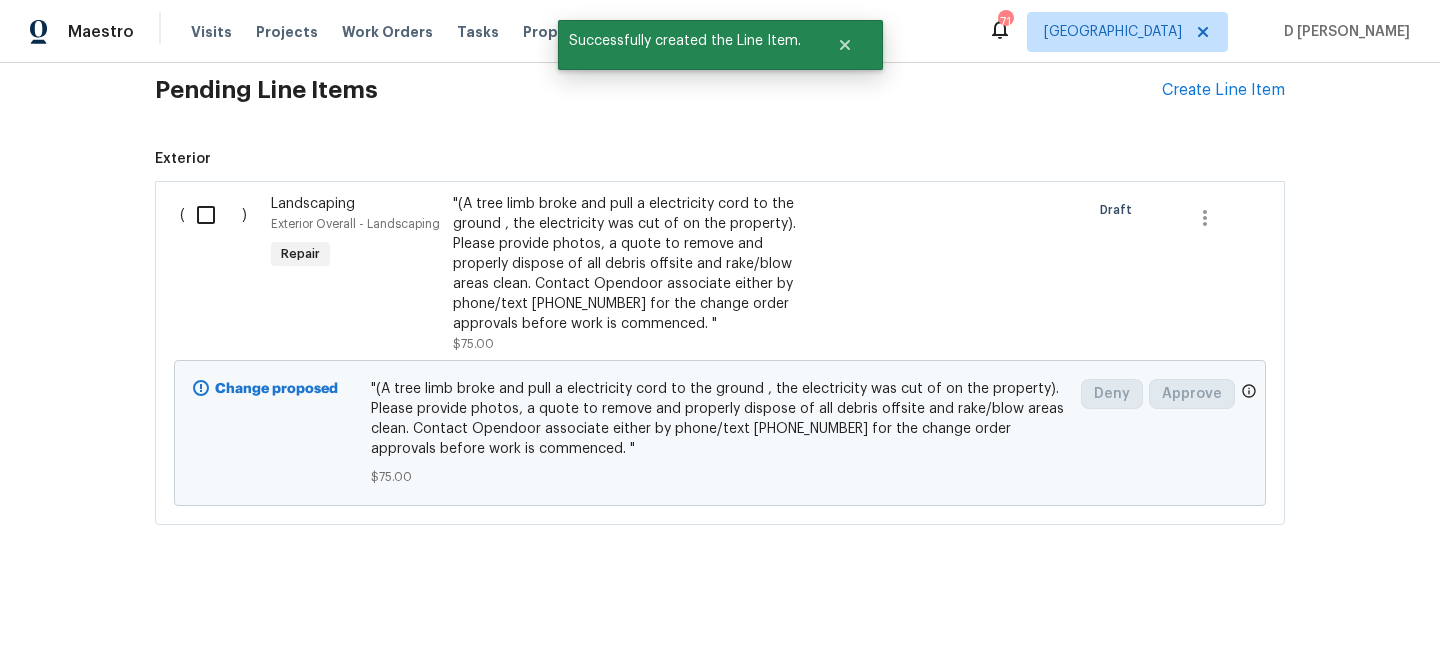click at bounding box center [213, 215] 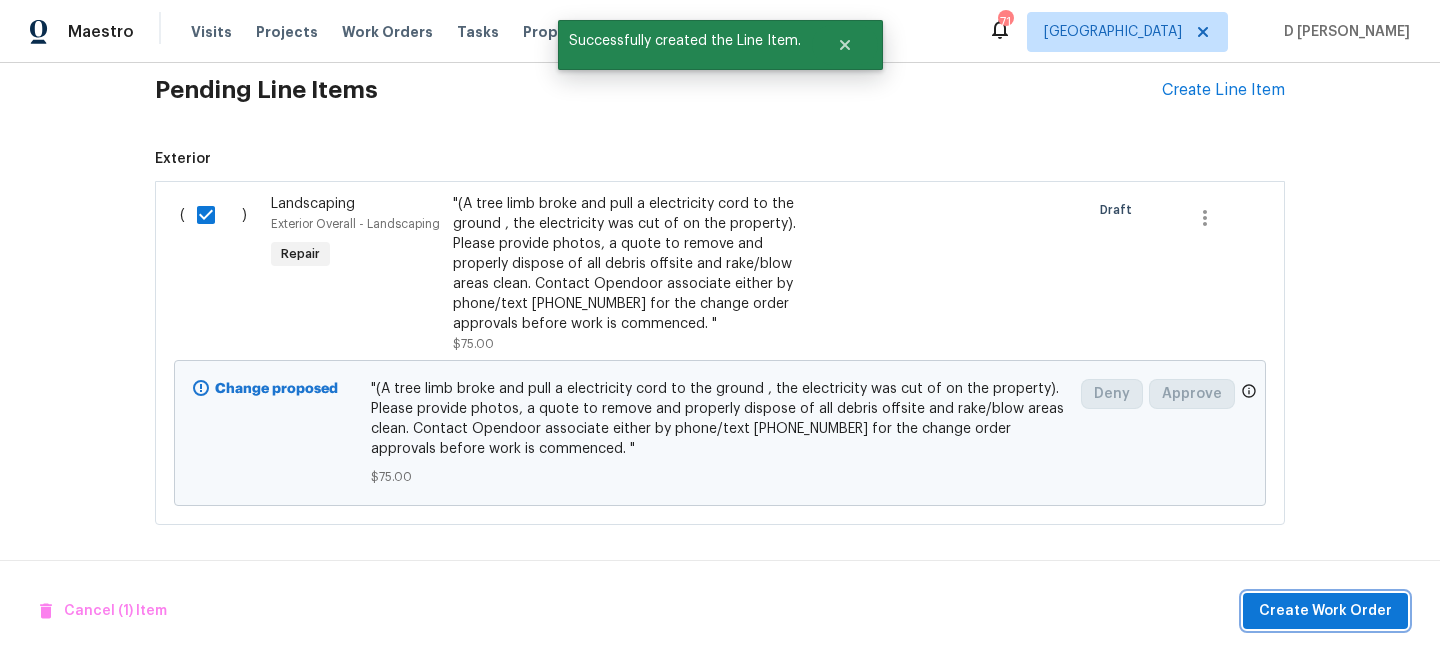 click on "Create Work Order" at bounding box center [1325, 611] 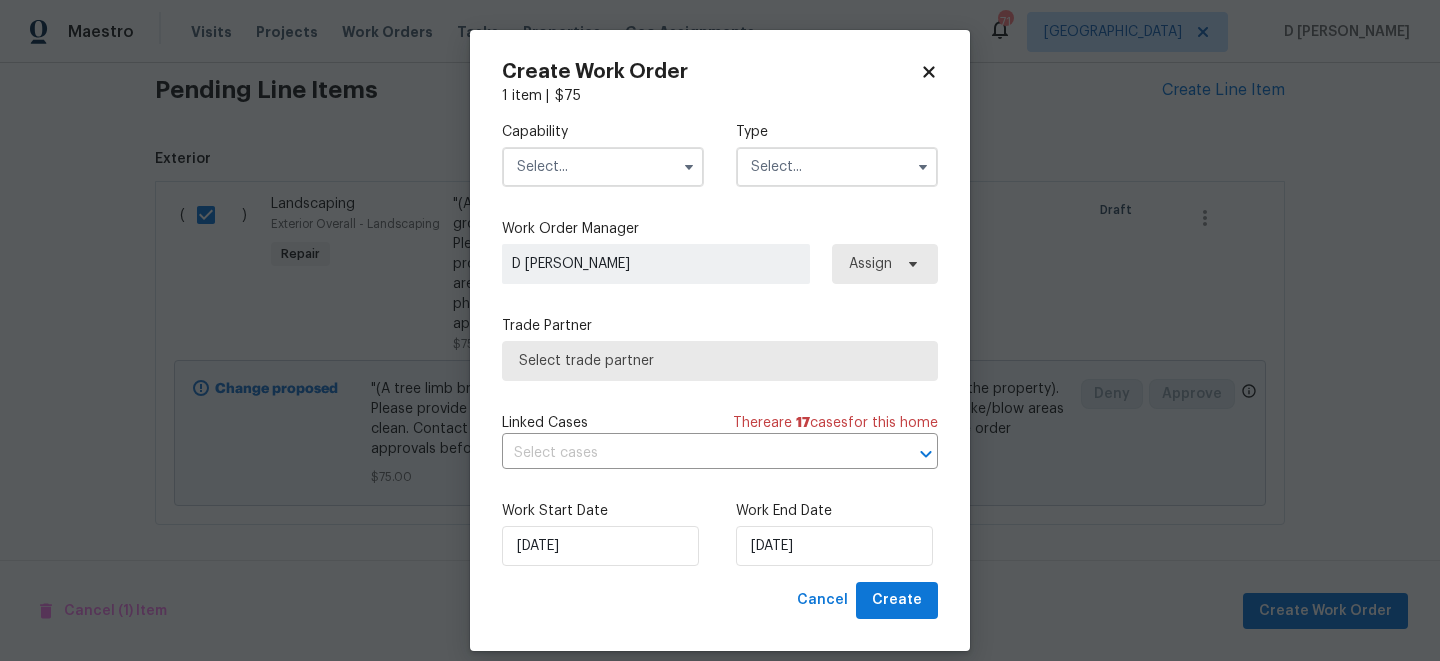 click at bounding box center [603, 167] 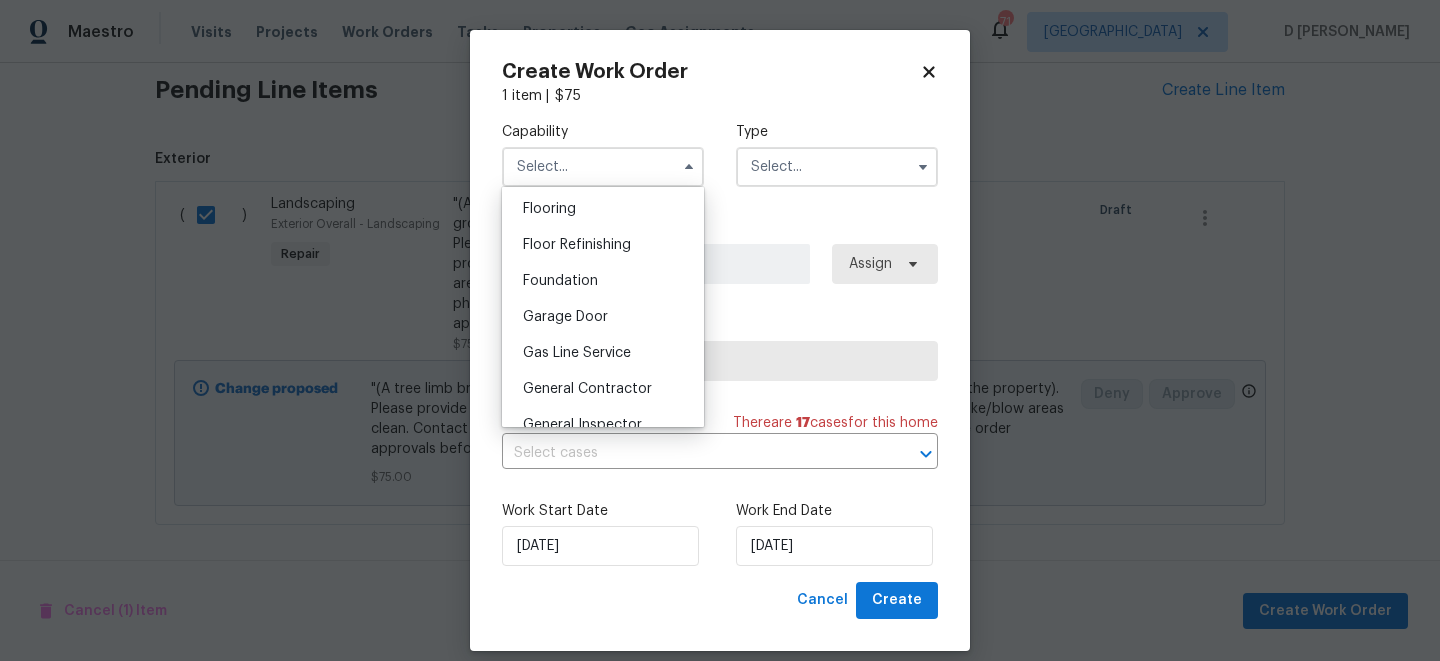 scroll, scrollTop: 785, scrollLeft: 0, axis: vertical 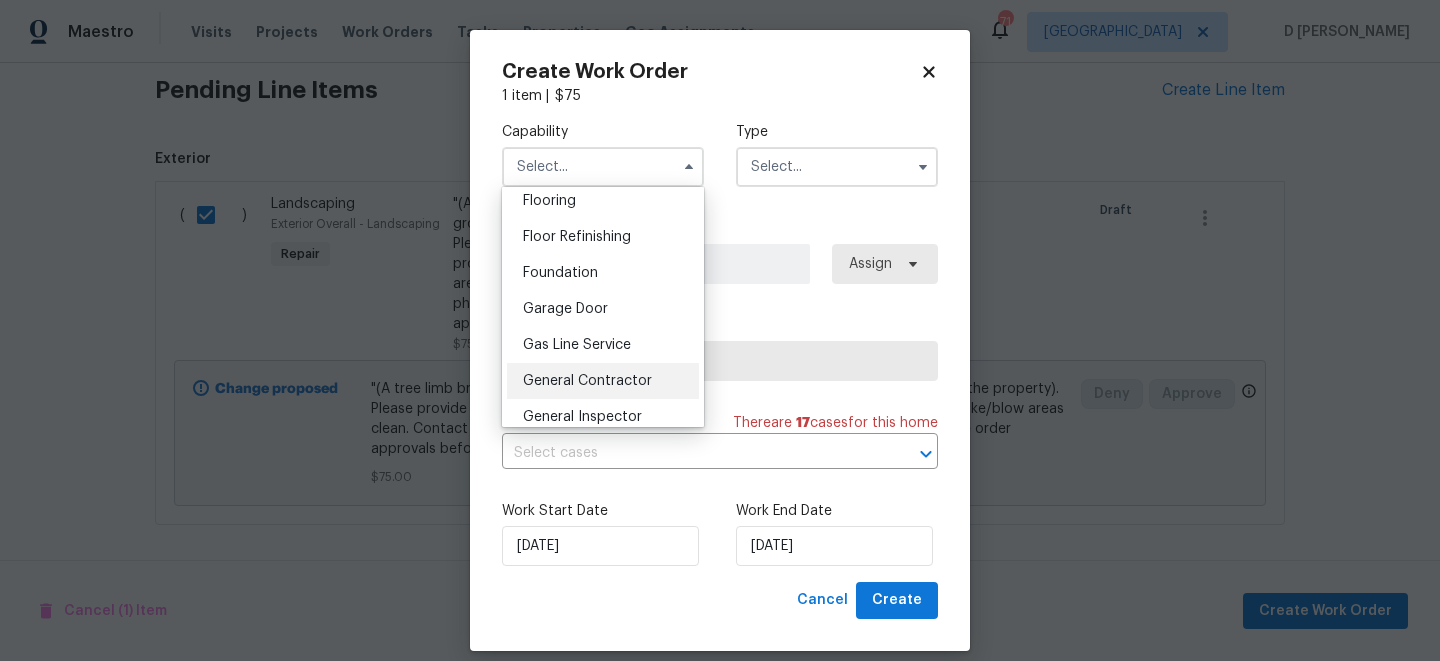 click on "General Contractor" at bounding box center (603, 381) 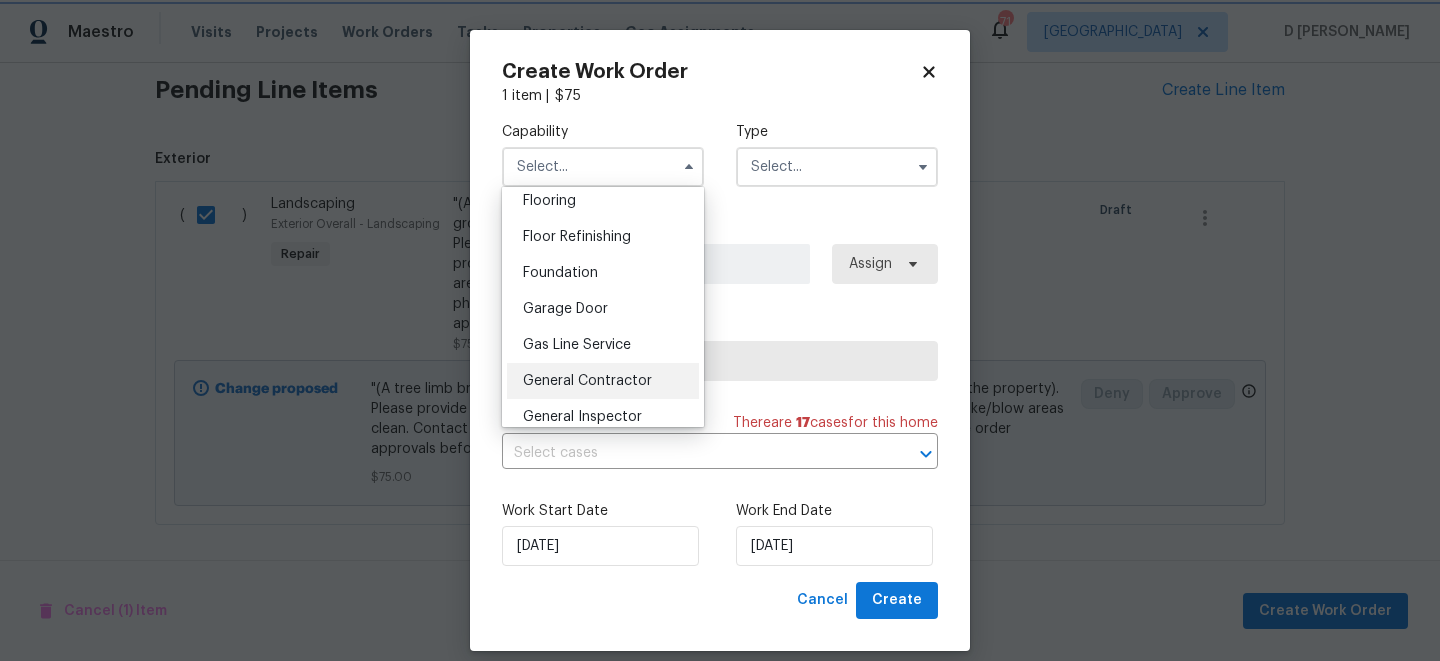type on "General Contractor" 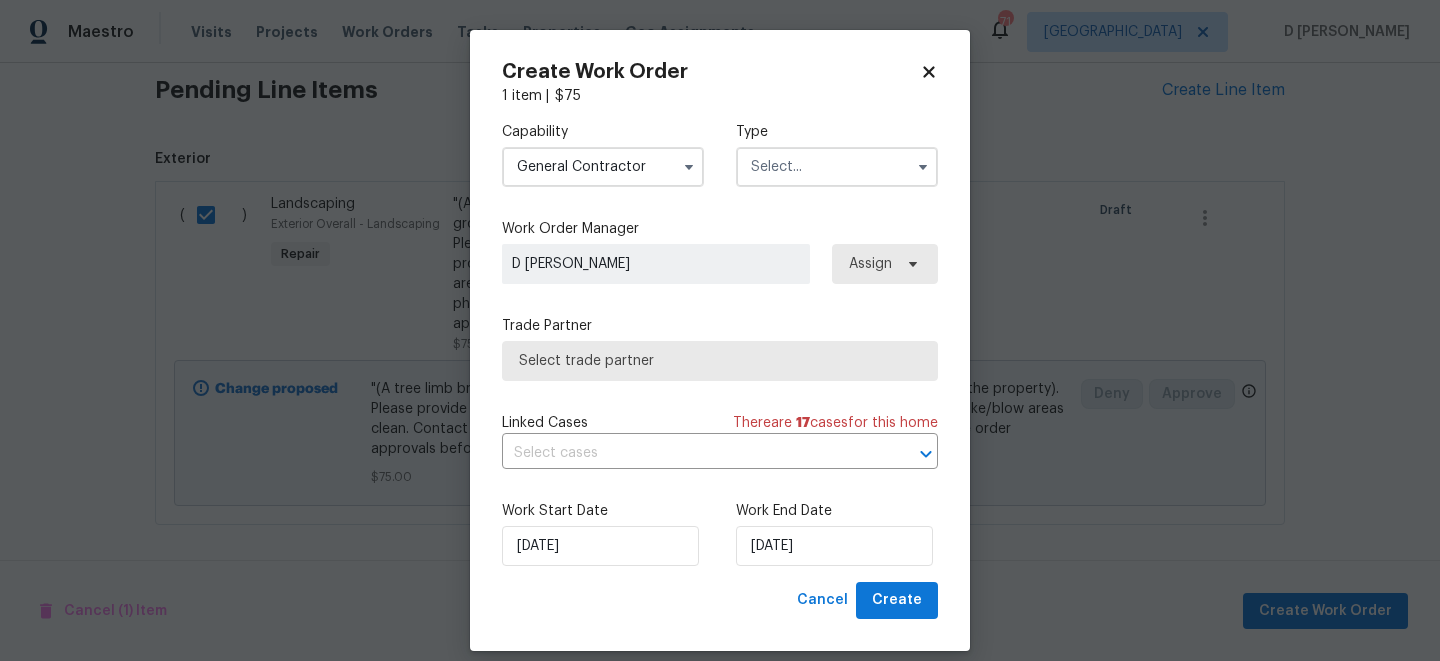 click at bounding box center (837, 167) 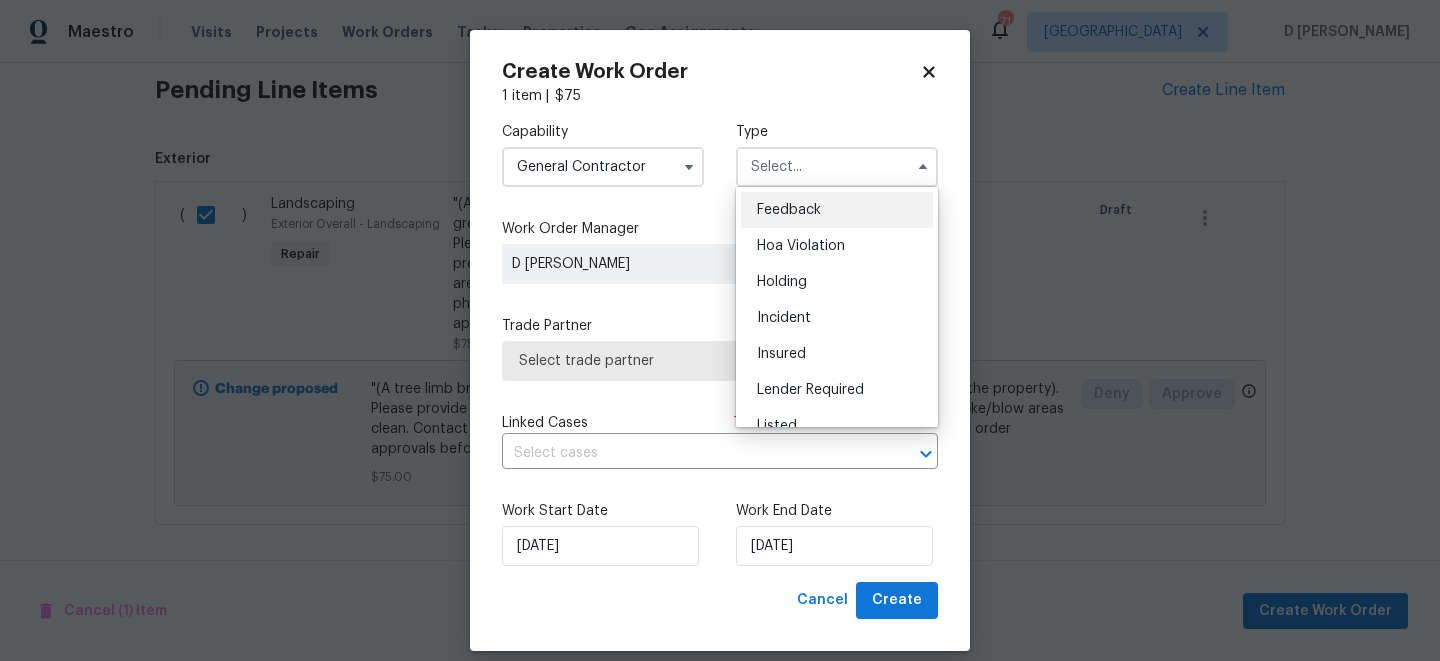 click on "Feedback" at bounding box center [789, 210] 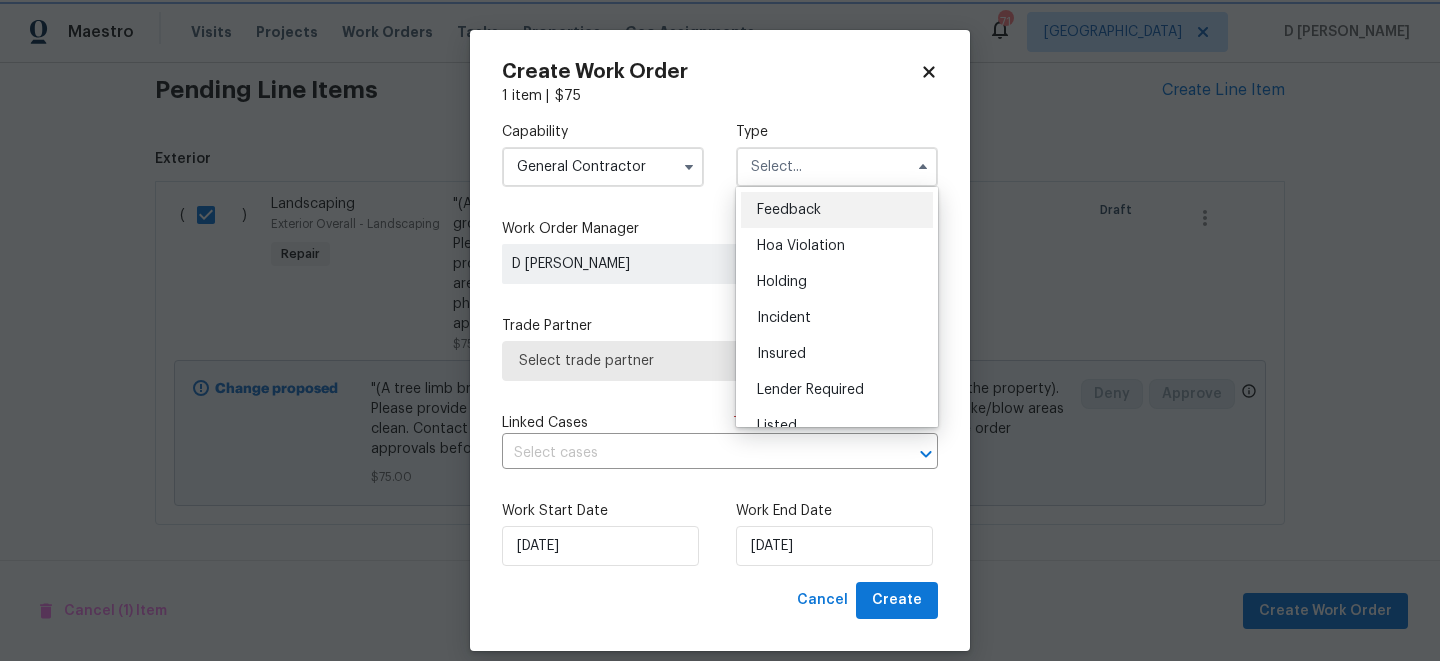 type on "Feedback" 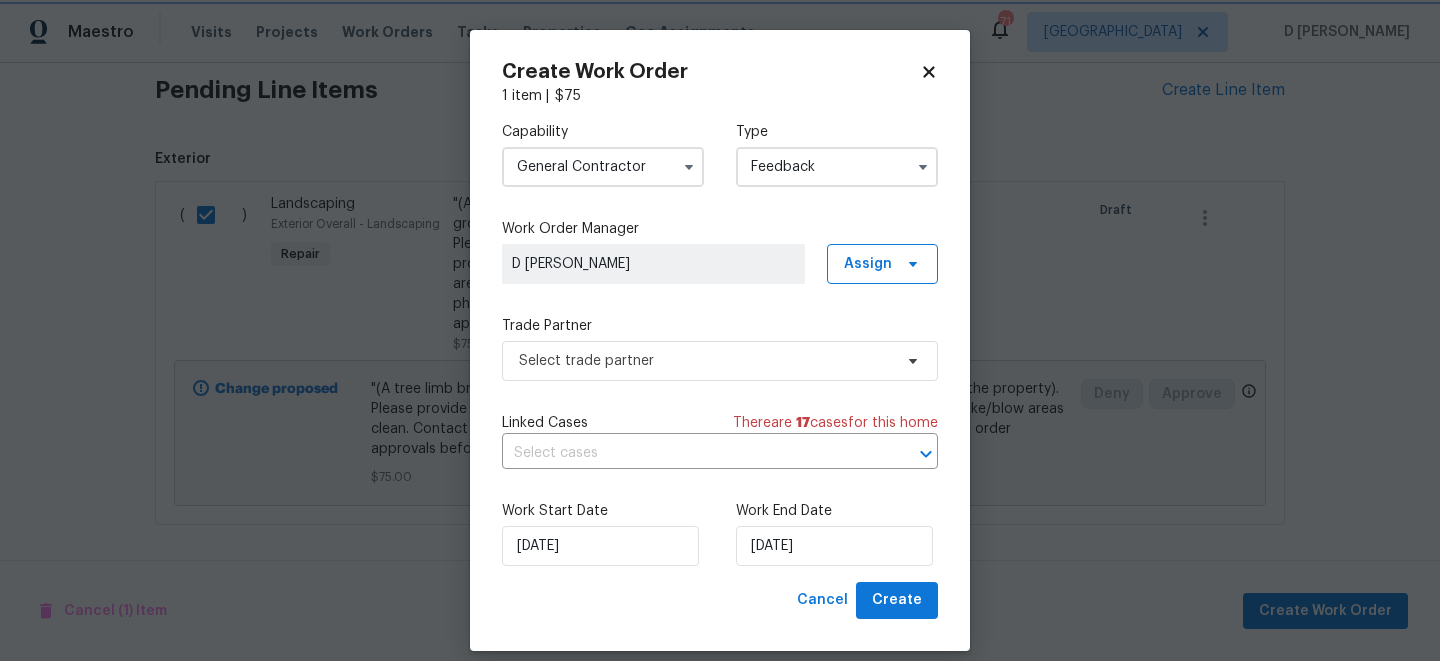 scroll, scrollTop: 20, scrollLeft: 0, axis: vertical 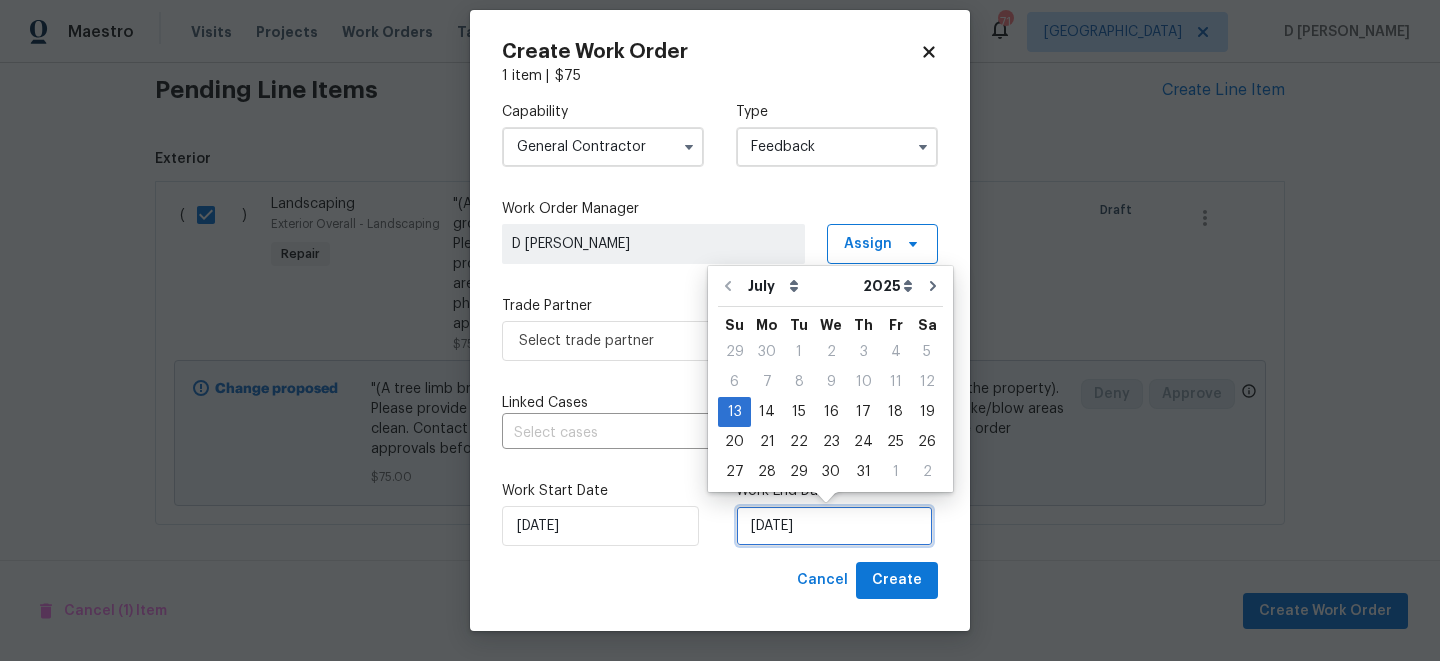 click on "[DATE]" at bounding box center (834, 526) 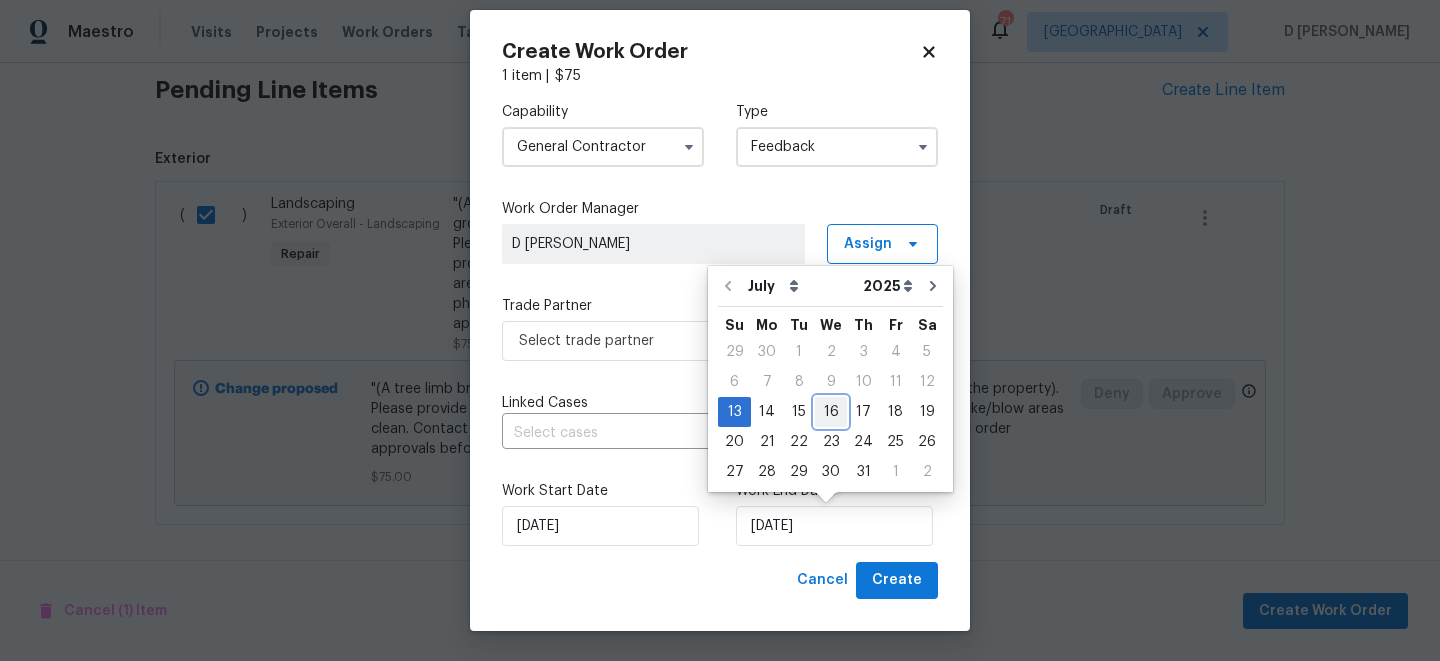 click on "16" at bounding box center [831, 412] 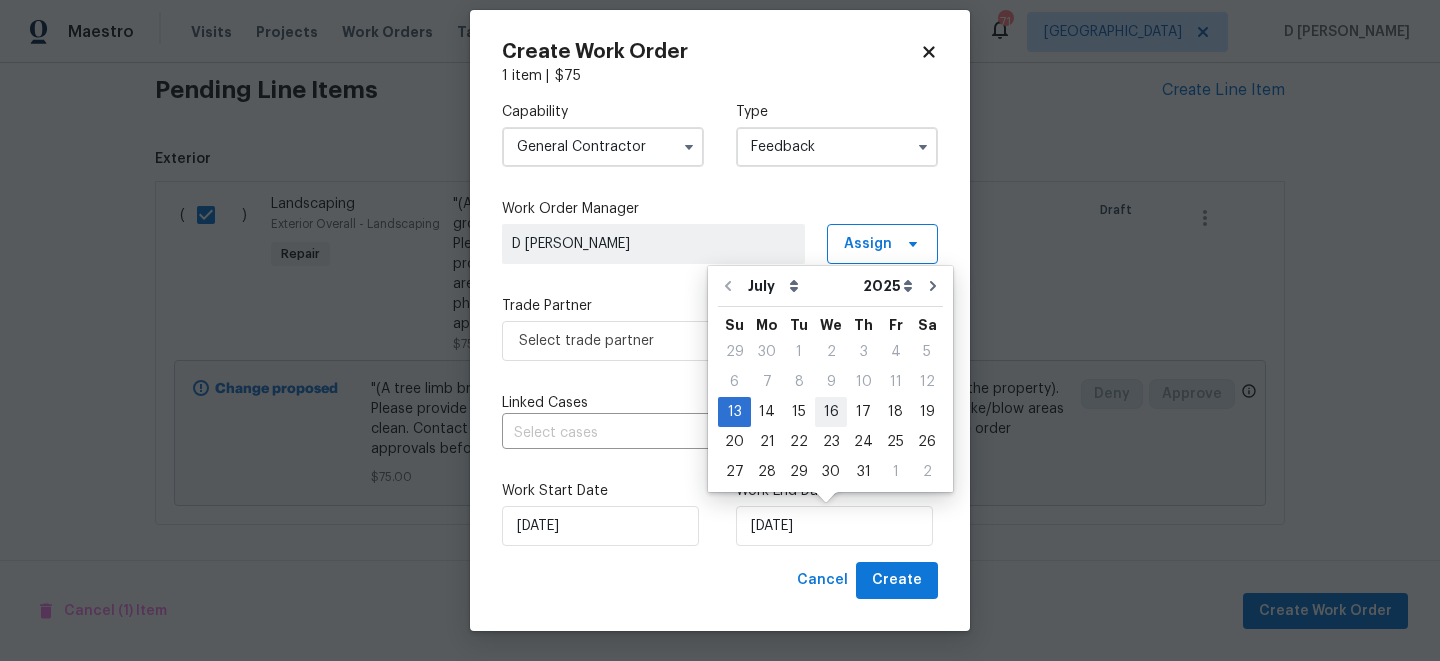 type on "16/07/2025" 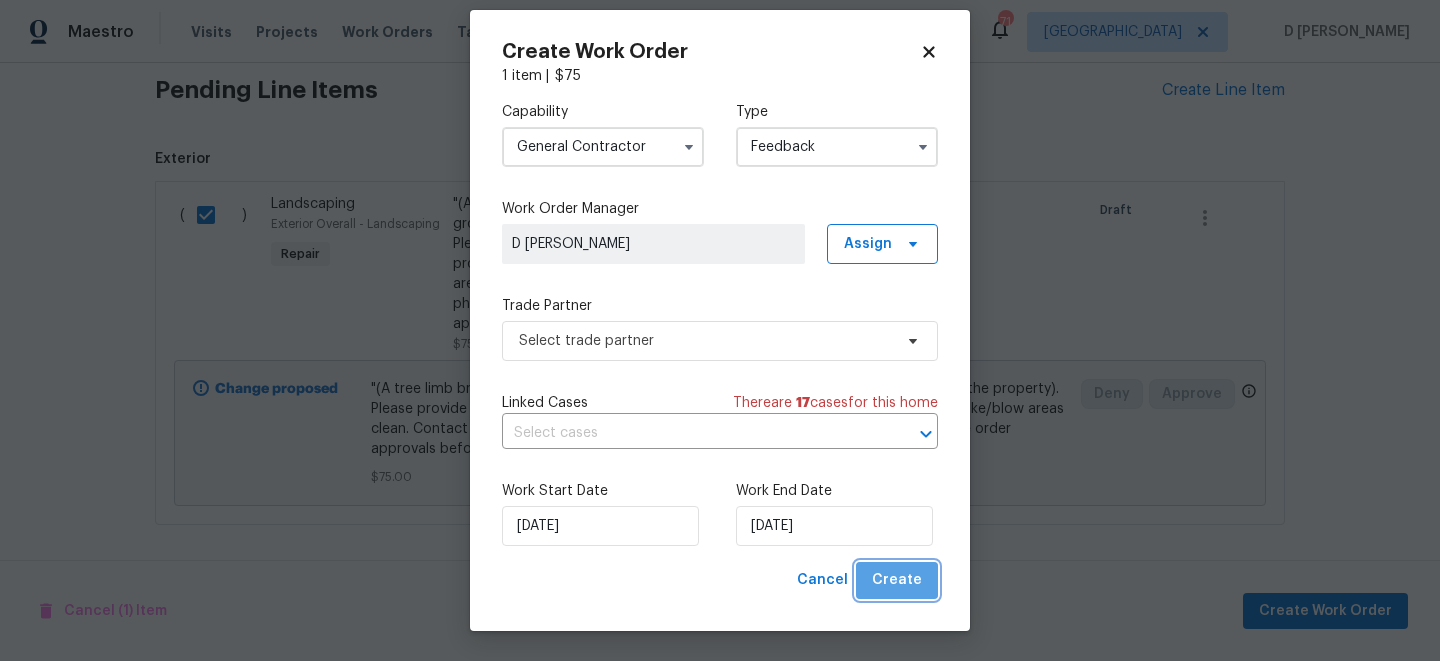click on "Create" at bounding box center [897, 580] 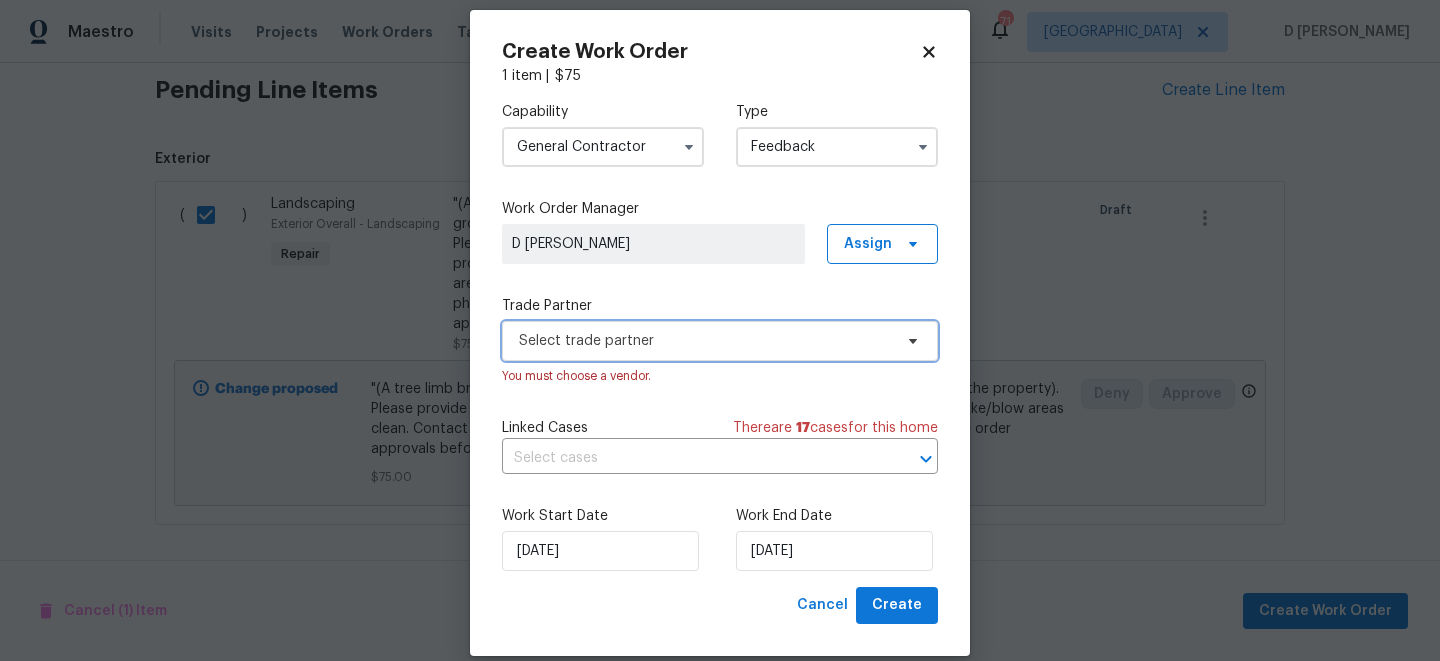 click on "Select trade partner" at bounding box center [705, 341] 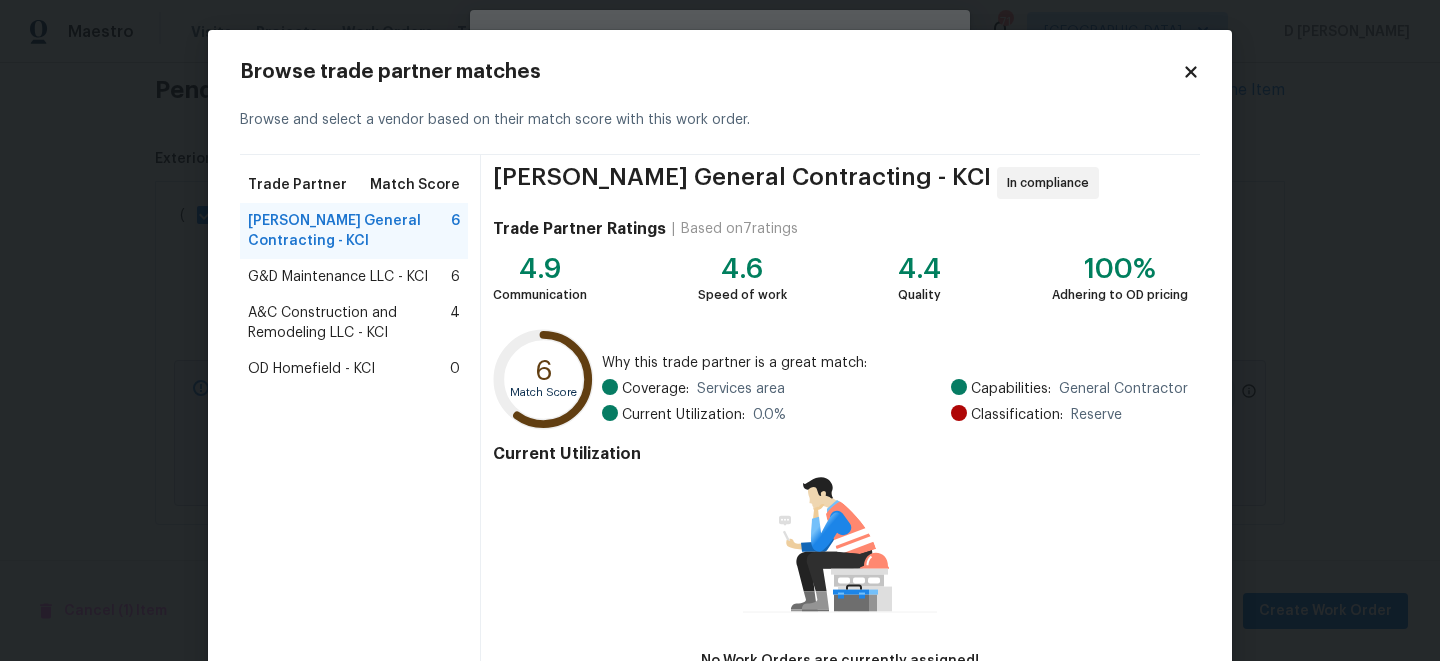 scroll, scrollTop: 139, scrollLeft: 0, axis: vertical 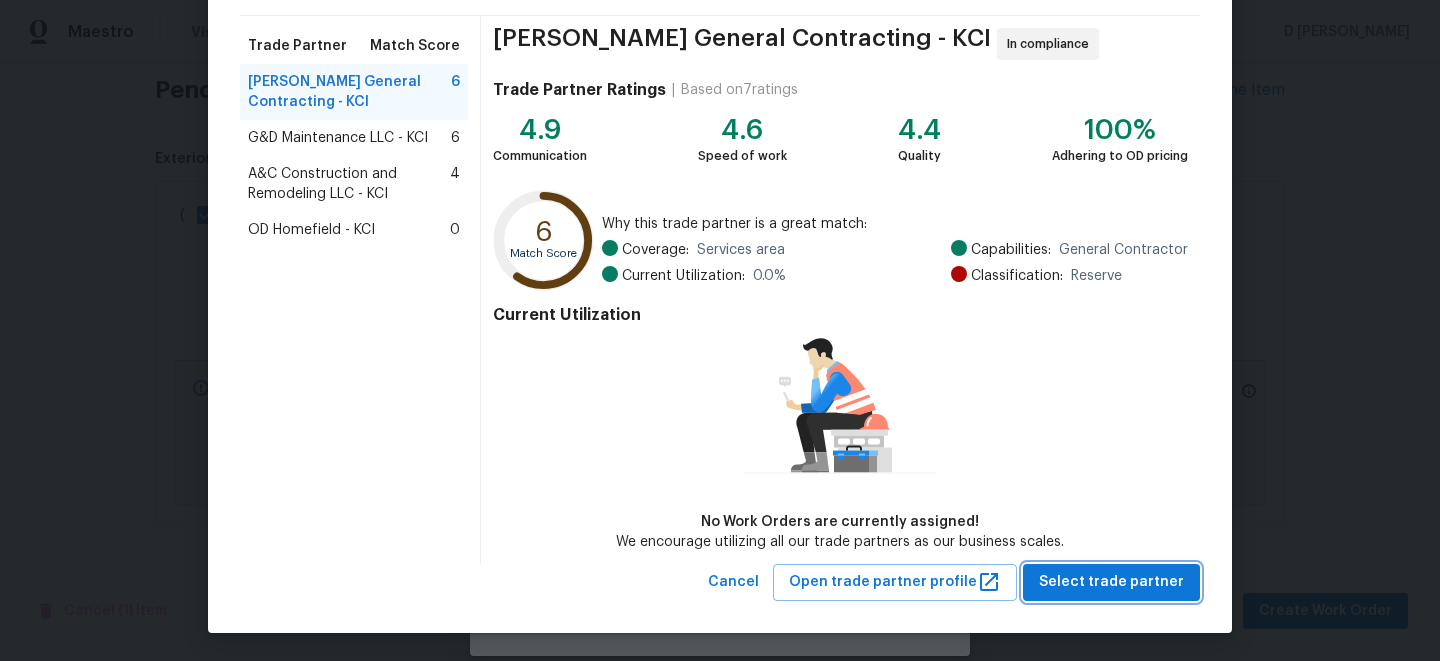 click on "Select trade partner" at bounding box center [1111, 582] 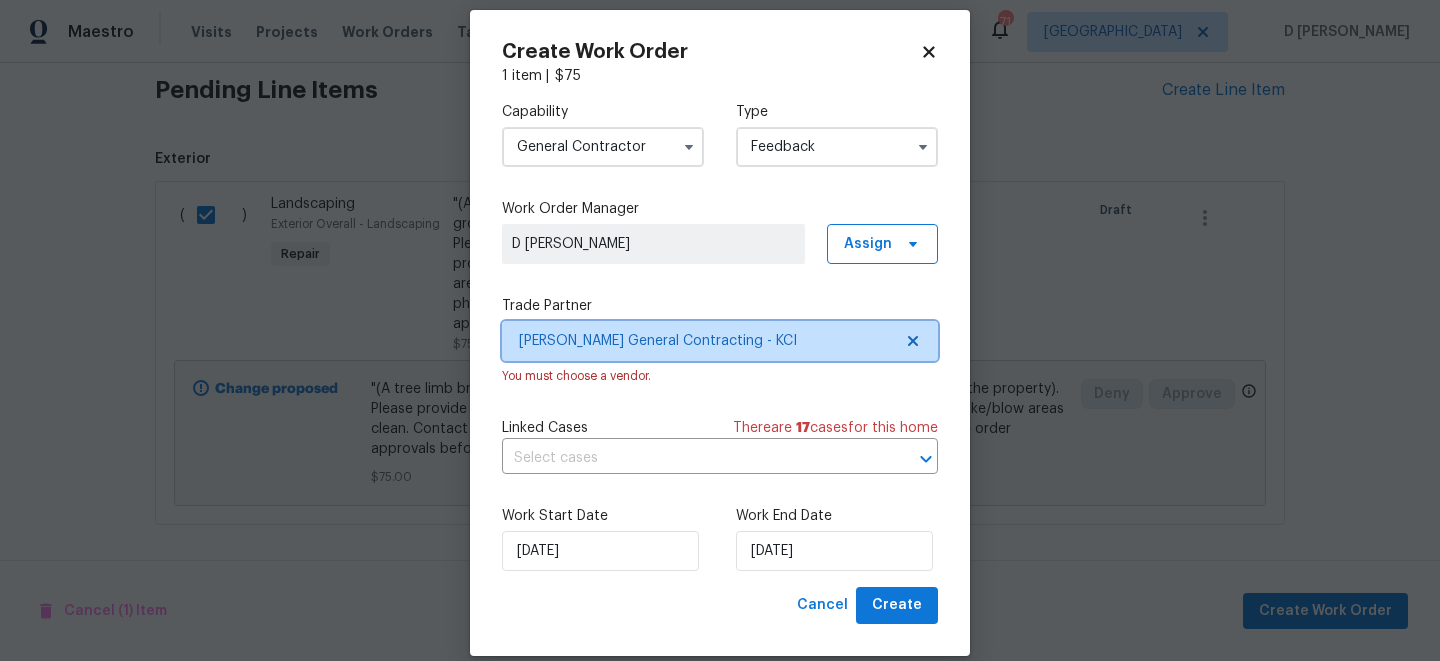 scroll, scrollTop: 0, scrollLeft: 0, axis: both 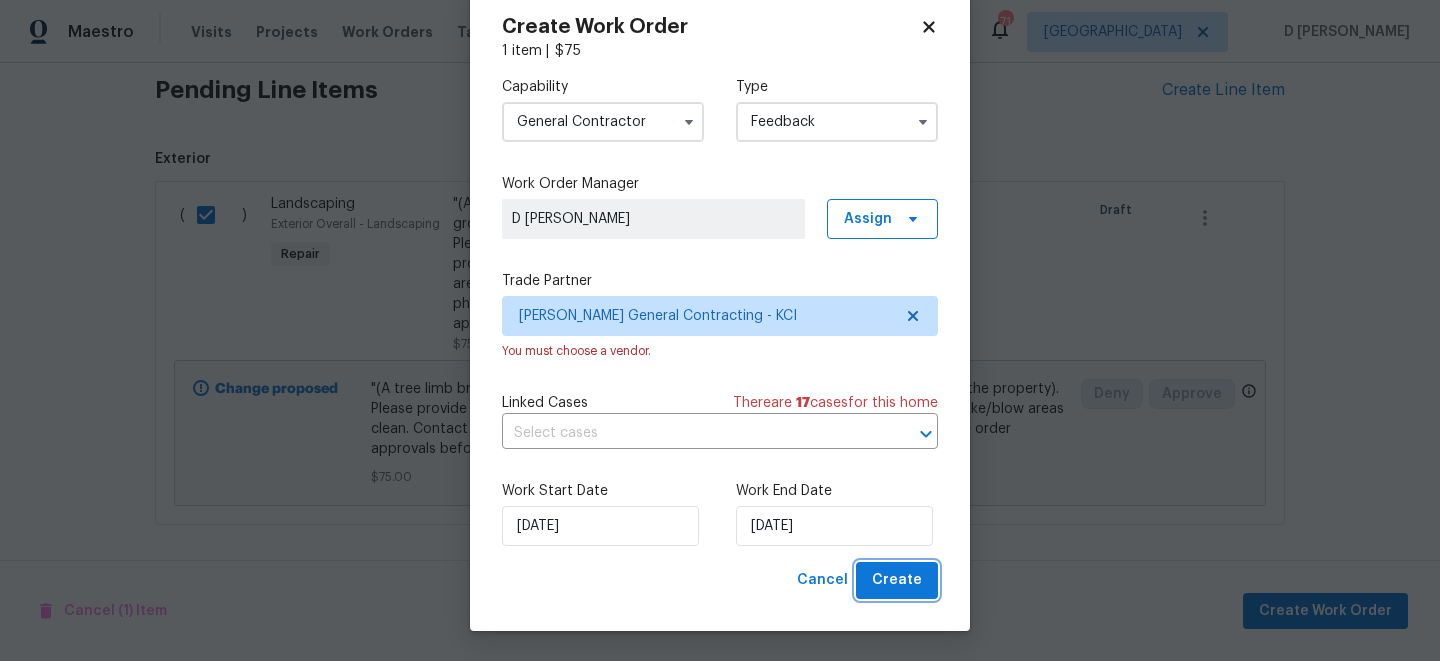 click on "Create" at bounding box center (897, 580) 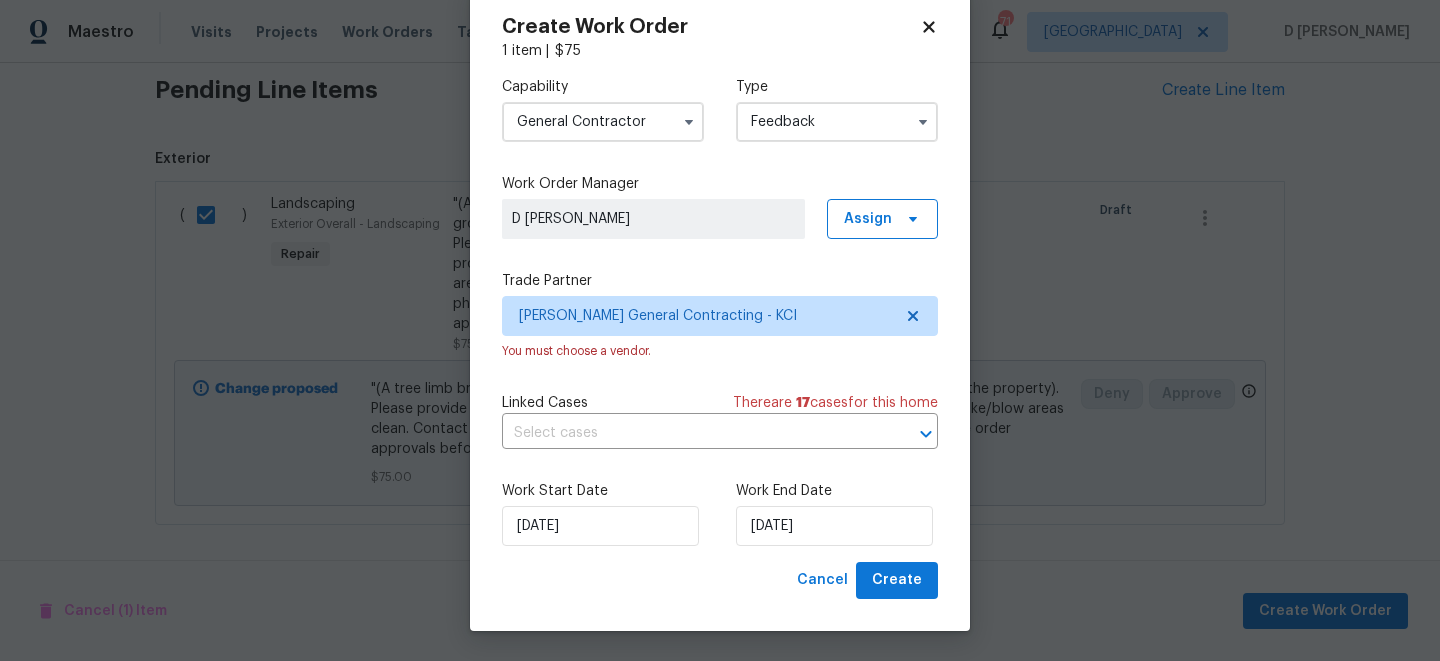 scroll, scrollTop: 20, scrollLeft: 0, axis: vertical 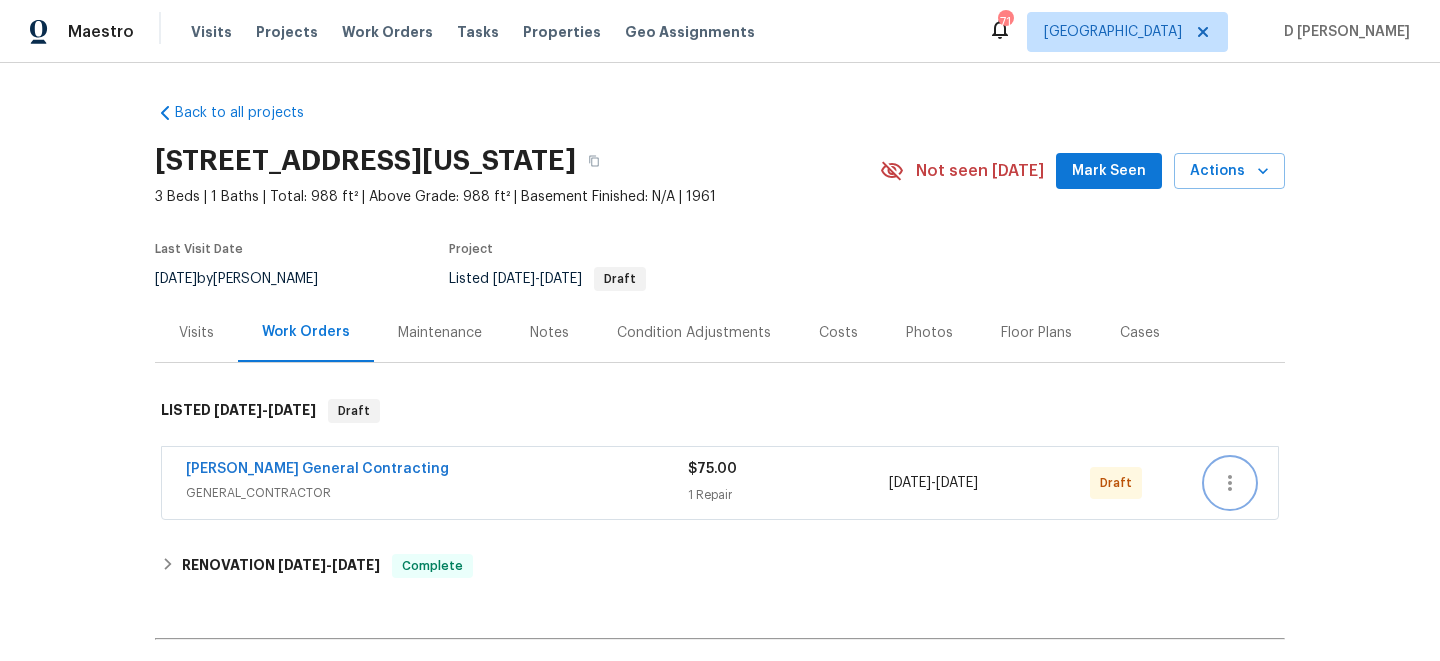 click 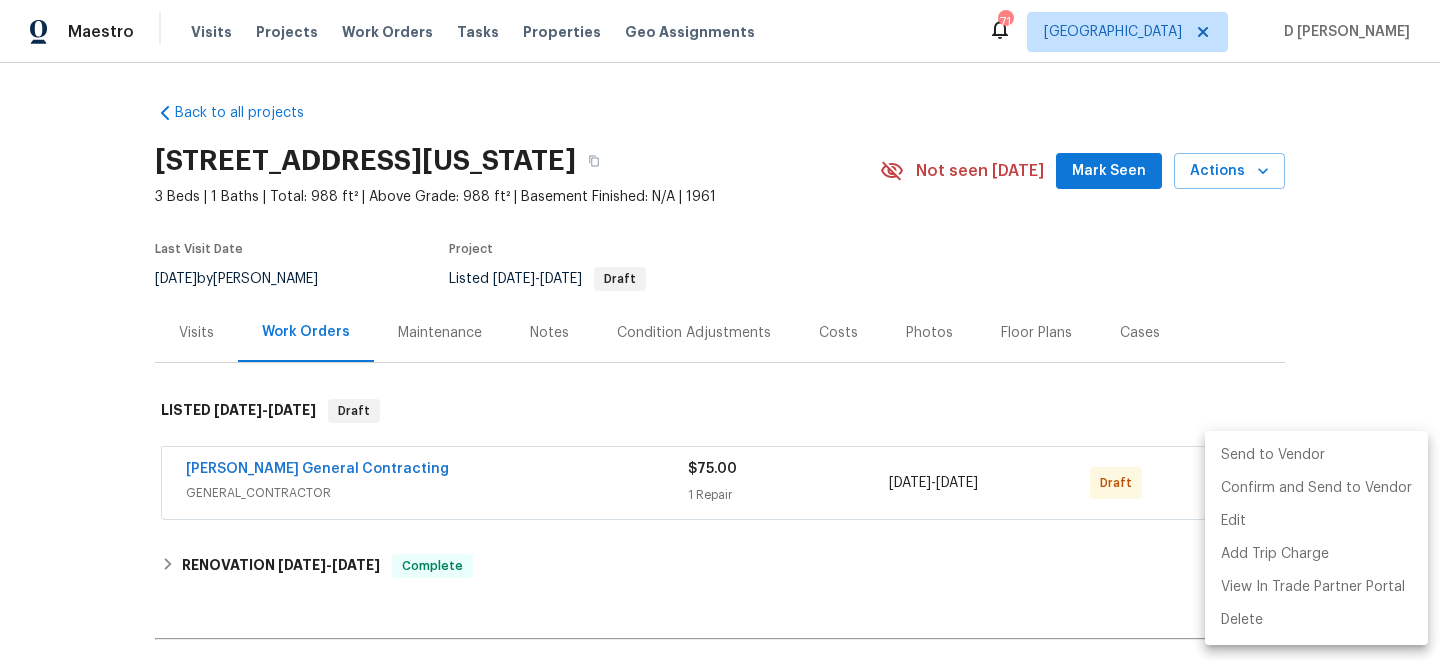 click on "Send to Vendor" at bounding box center (1316, 455) 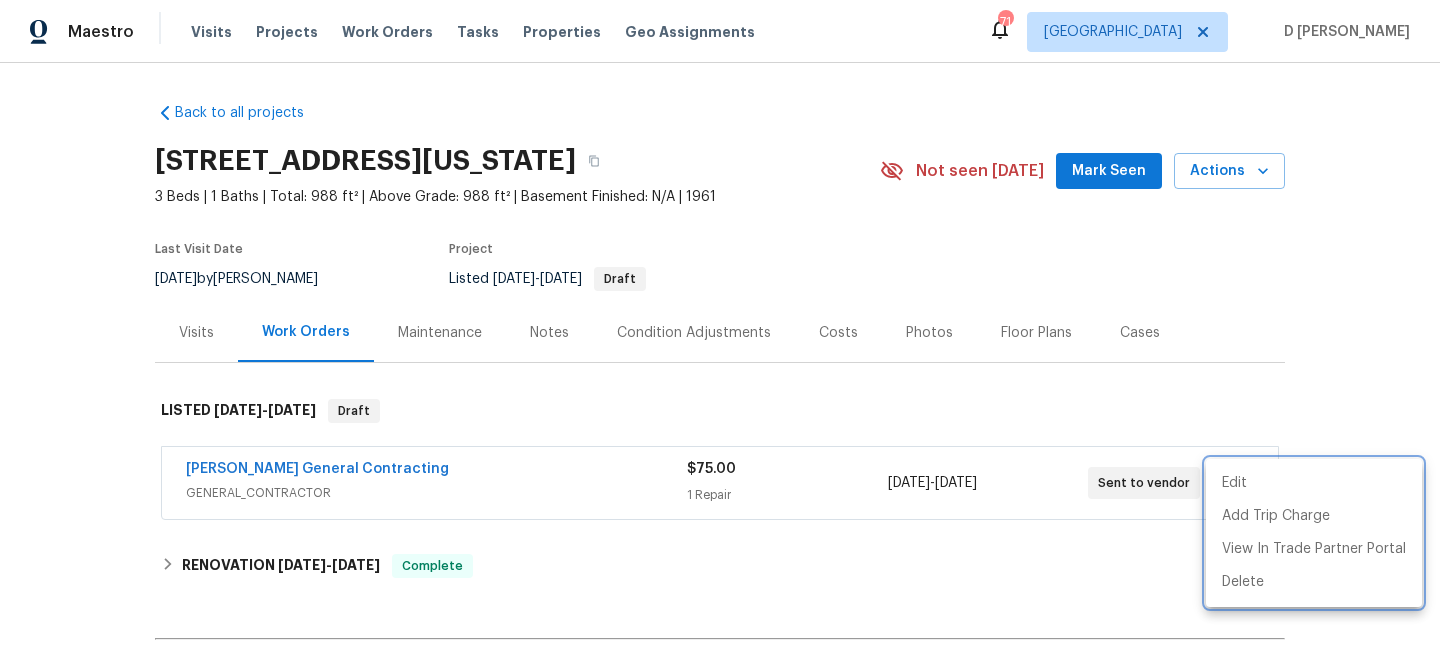click at bounding box center [720, 330] 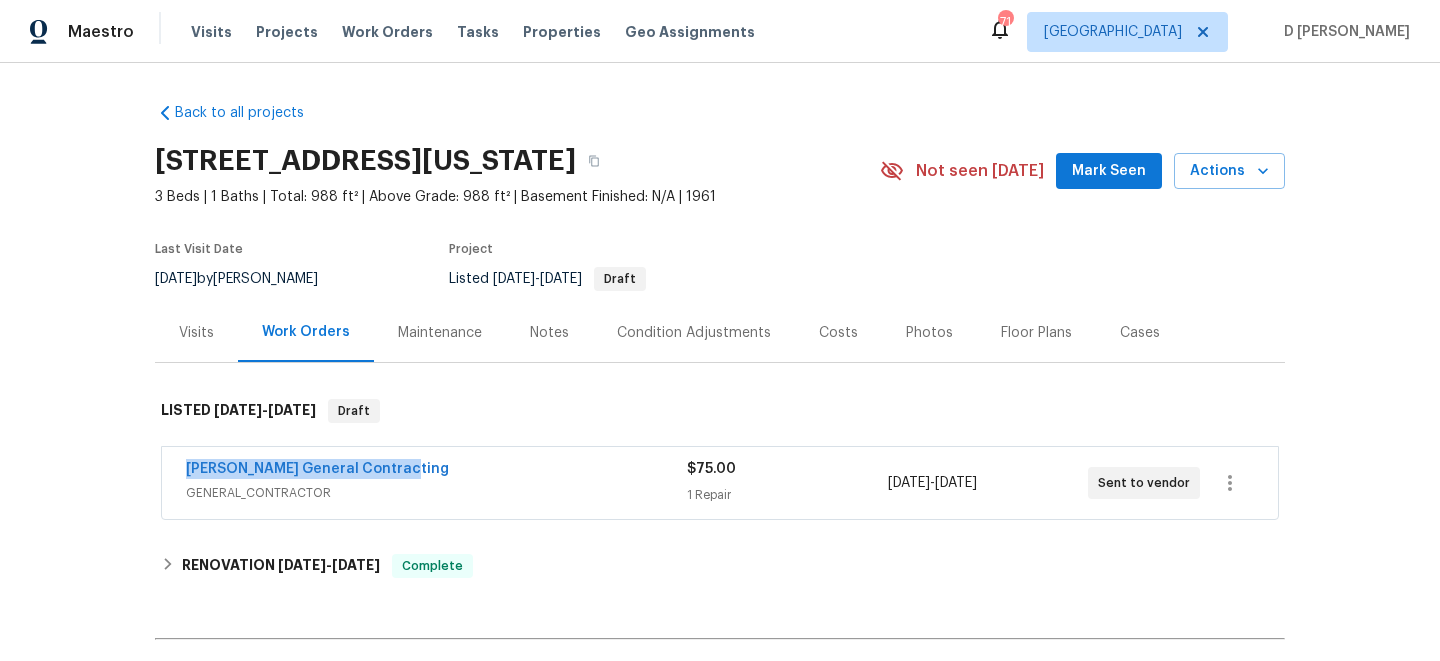 drag, startPoint x: 172, startPoint y: 471, endPoint x: 468, endPoint y: 468, distance: 296.0152 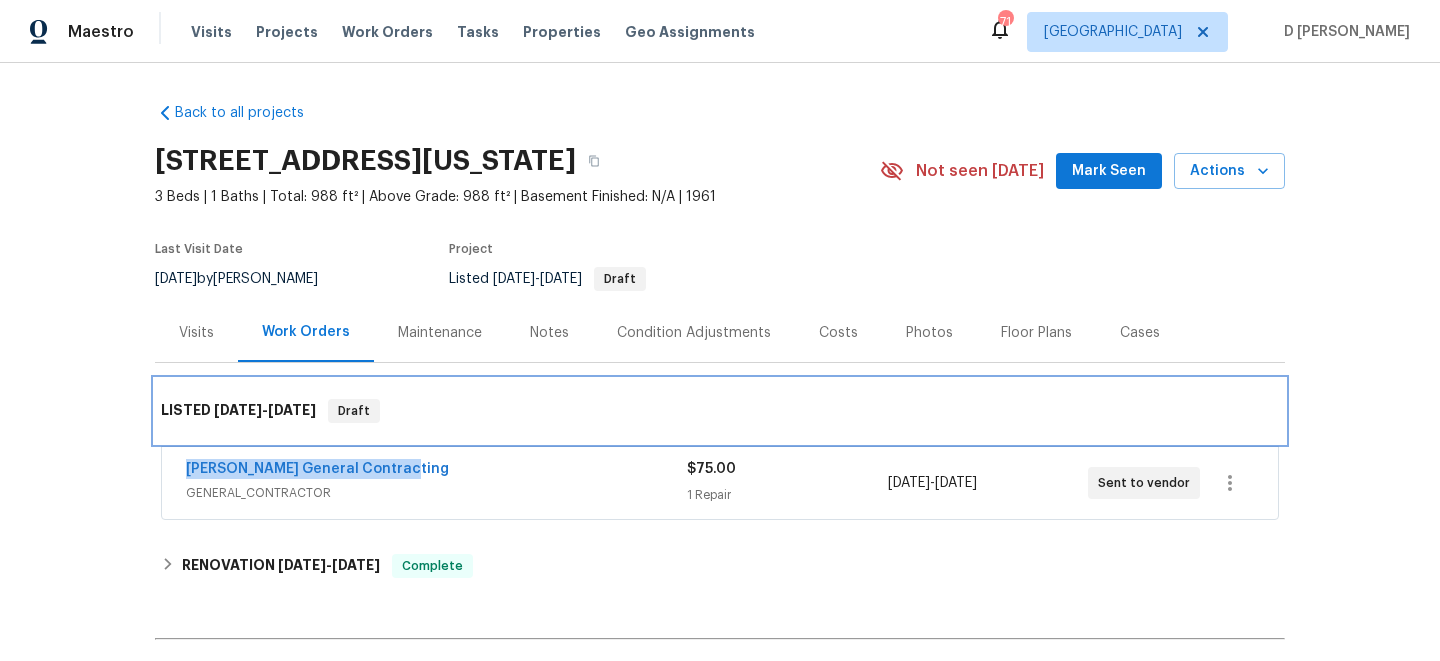 click on "LISTED   7/13/25  -  7/16/25 Draft" at bounding box center [720, 411] 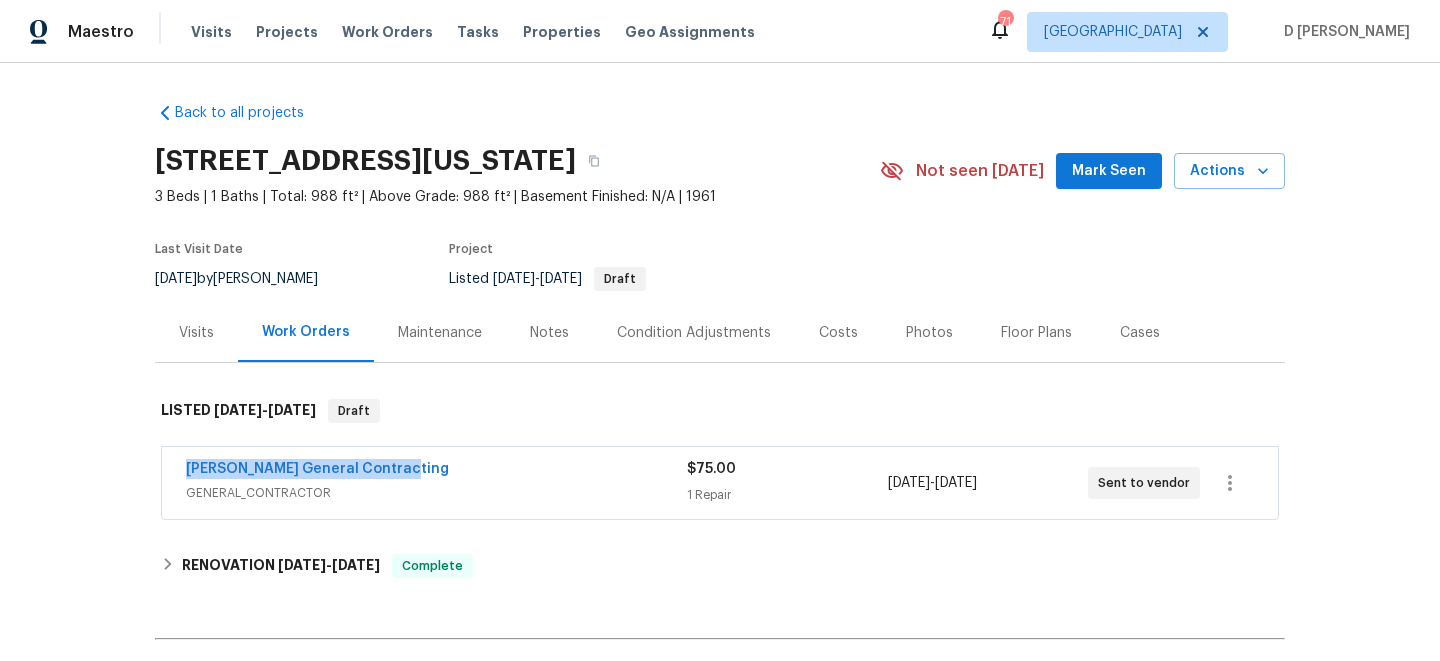 click on "Nicholson General Contracting" at bounding box center [436, 471] 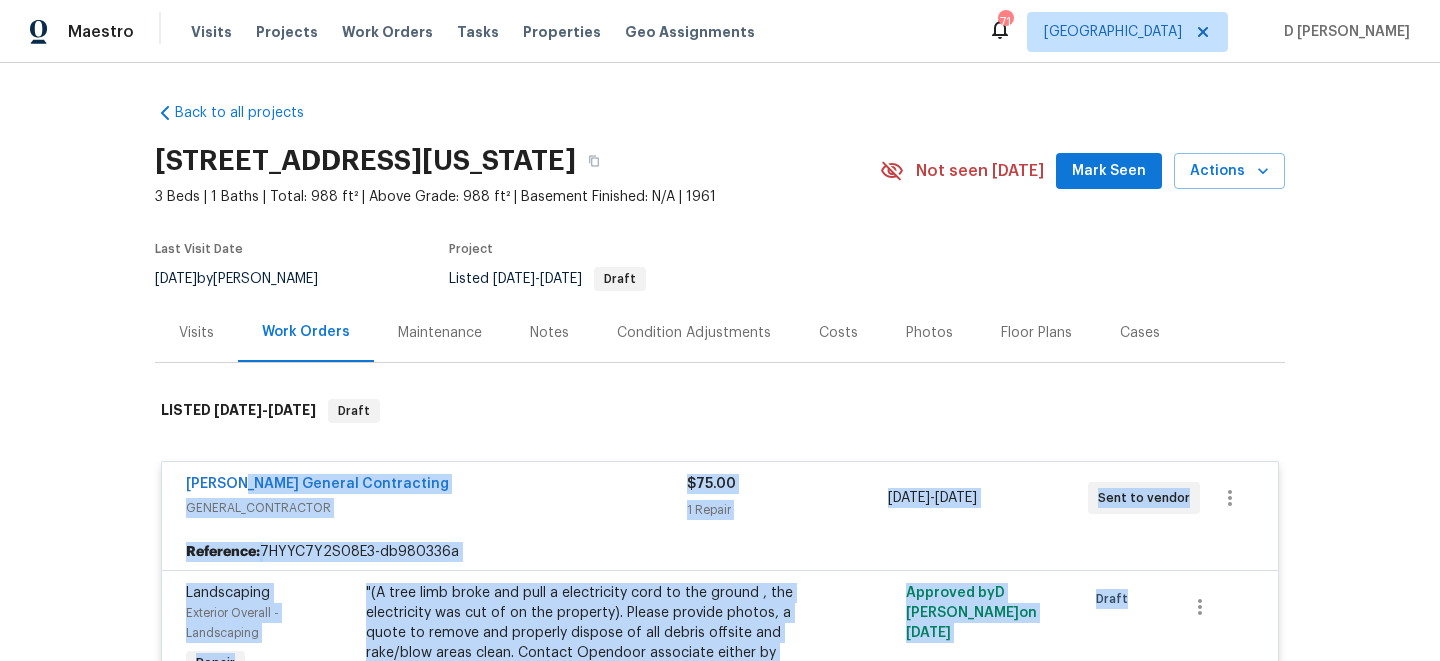 drag, startPoint x: 414, startPoint y: 483, endPoint x: 233, endPoint y: 473, distance: 181.27603 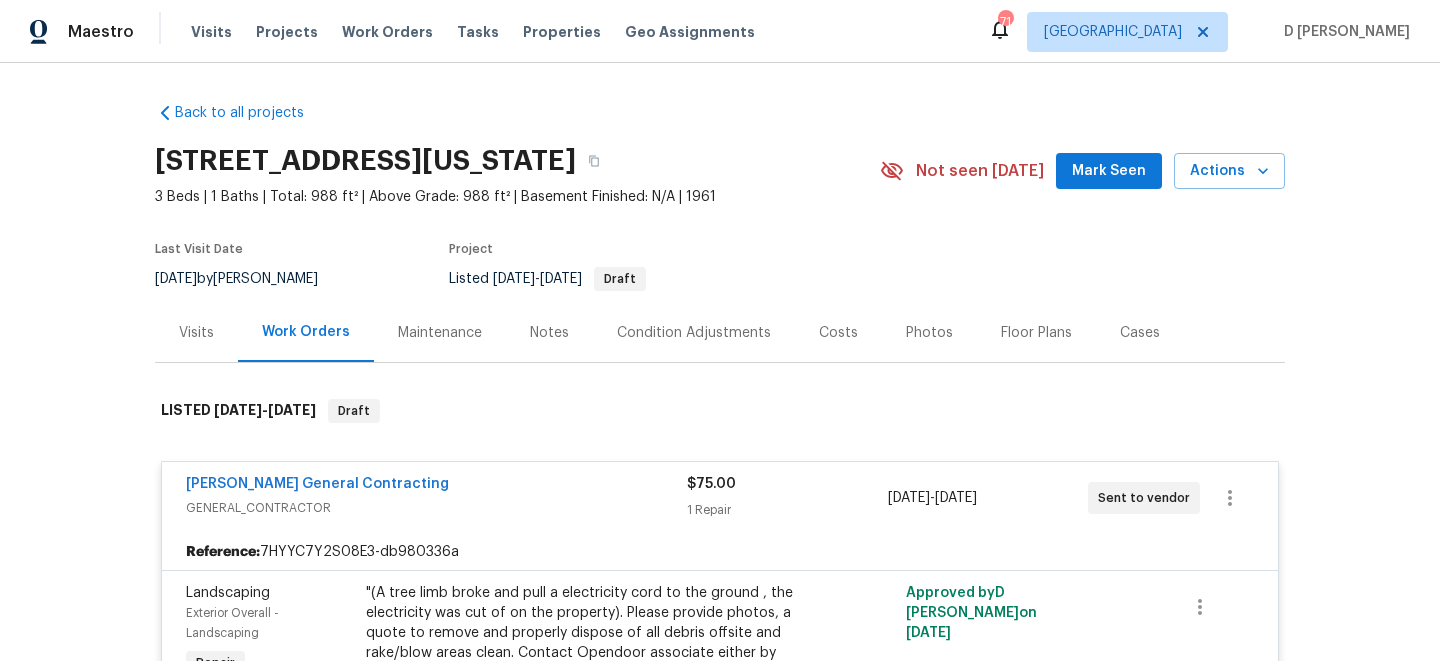 click on "Back to all projects 3811 Wyandotte Ave, Kansas City, KS 66106 3 Beds | 1 Baths | Total: 988 ft² | Above Grade: 988 ft² | Basement Finished: N/A | 1961 Not seen today Mark Seen Actions Last Visit Date 7/7/2025  by  Matt McEvoy   Project Listed   7/13/2025  -  7/16/2025 Draft Visits Work Orders Maintenance Notes Condition Adjustments Costs Photos Floor Plans Cases LISTED   7/13/25  -  7/16/25 Draft Nicholson General Contracting GENERAL_CONTRACTOR $75.00 1 Repair 7/13/2025  -  7/16/2025 Sent to vendor Reference:  7HYYC7Y2S08E3-db980336a Landscaping Exterior Overall - Landscaping Repair "(A tree limb broke and pull a electricity cord to the ground , the electricity was cut of on the property). Please provide photos, a quote to remove and properly dispose of all debris offsite and rake/blow areas clean.  Contact Opendoor associate either by phone/text 480-478-0155 for the change order approvals before work is commenced.
" $75.00 Approved by  D Kamesh  on   7/13/2025 Change proposed $75.00 RENOVATION   4/14/25" at bounding box center [720, 362] 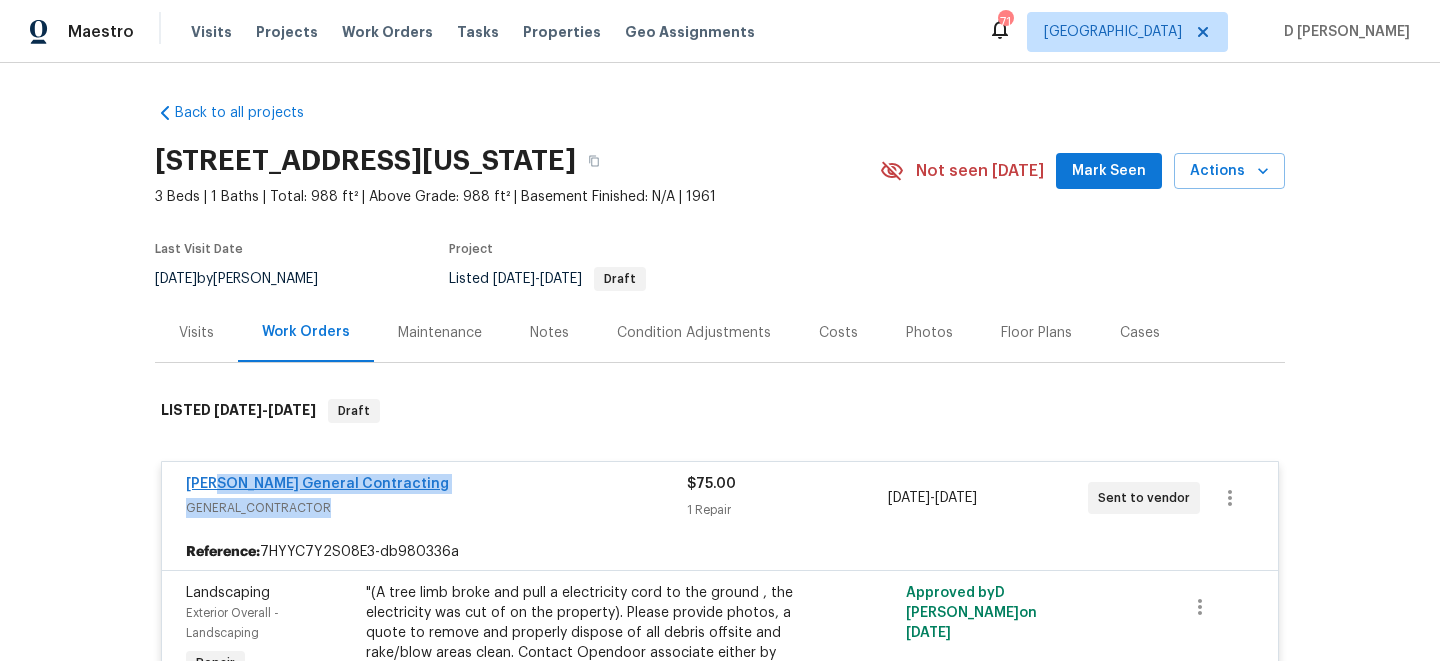 drag, startPoint x: 420, startPoint y: 504, endPoint x: 213, endPoint y: 486, distance: 207.78113 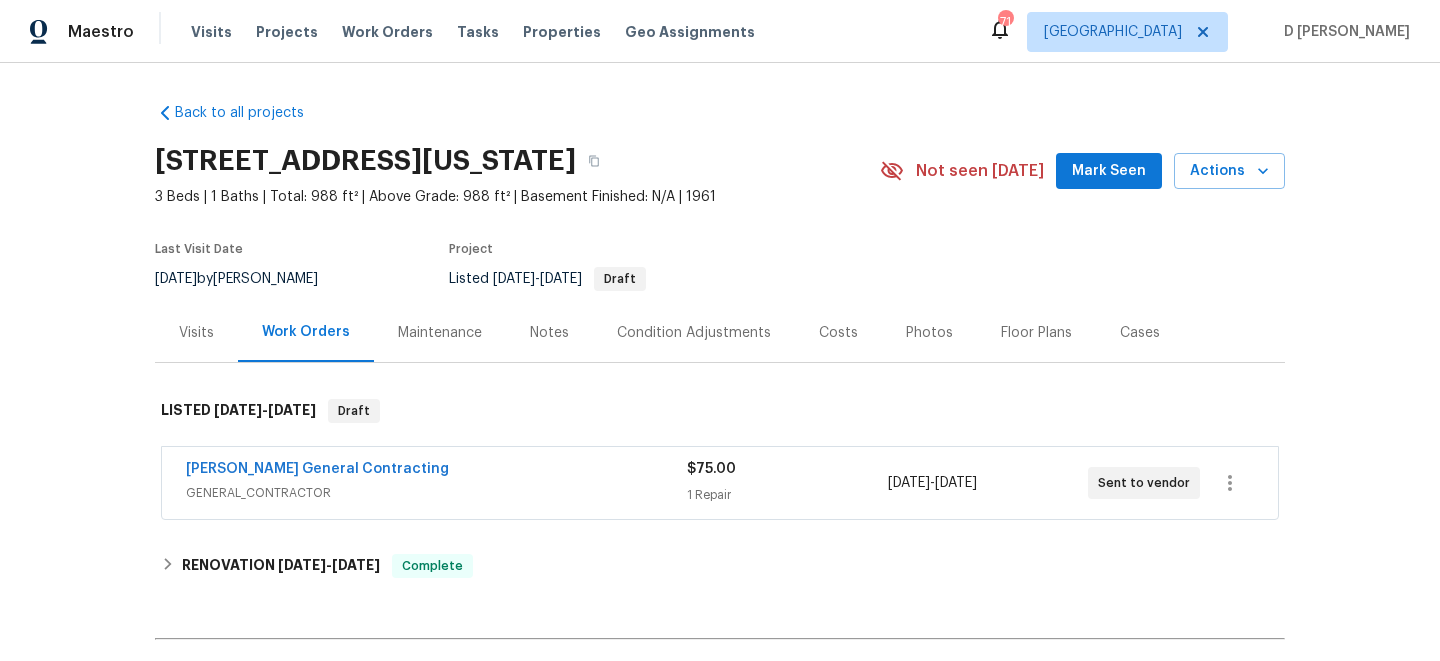 click on "Back to all projects 3811 Wyandotte Ave, Kansas City, KS 66106 3 Beds | 1 Baths | Total: 988 ft² | Above Grade: 988 ft² | Basement Finished: N/A | 1961 Not seen today Mark Seen Actions Last Visit Date 7/7/2025  by  Matt McEvoy   Project Listed   7/13/2025  -  7/16/2025 Draft Visits Work Orders Maintenance Notes Condition Adjustments Costs Photos Floor Plans Cases LISTED   7/13/25  -  7/16/25 Draft Nicholson General Contracting GENERAL_CONTRACTOR $75.00 1 Repair 7/13/2025  -  7/16/2025 Sent to vendor RENOVATION   4/14/25  -  5/13/25 Complete JBS Construction Group LLC IRRIGATION, SNOW, LANDSCAPING_MAINTENANCE, HARDSCAPE_LANDSCAPE $55.00 1 Repair 5/13/2025  -  5/13/2025 Paid Centralized Purchasing PAINTING, APPLIANCE, CABINETS, OD_SELECT $366.29 1 Repair 4/22/2025  -  4/22/2025 Complete A&C Construction and Remodeling LLC GENERAL_CONTRACTOR, OD_SELECT $12,819.97 16 Repairs 4/17/2025  -  4/25/2025 Paid Pending Line Items Create Line Item No line items." at bounding box center [720, 362] 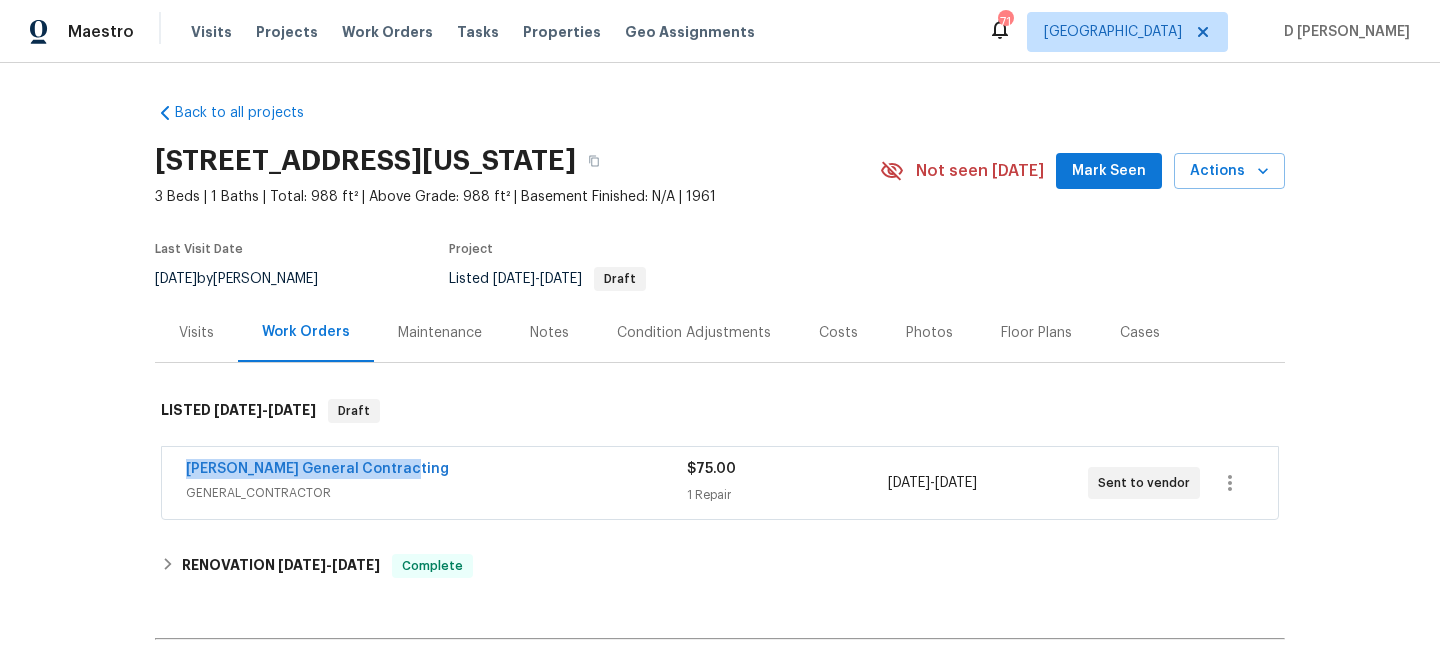 drag, startPoint x: 424, startPoint y: 479, endPoint x: 190, endPoint y: 459, distance: 234.85315 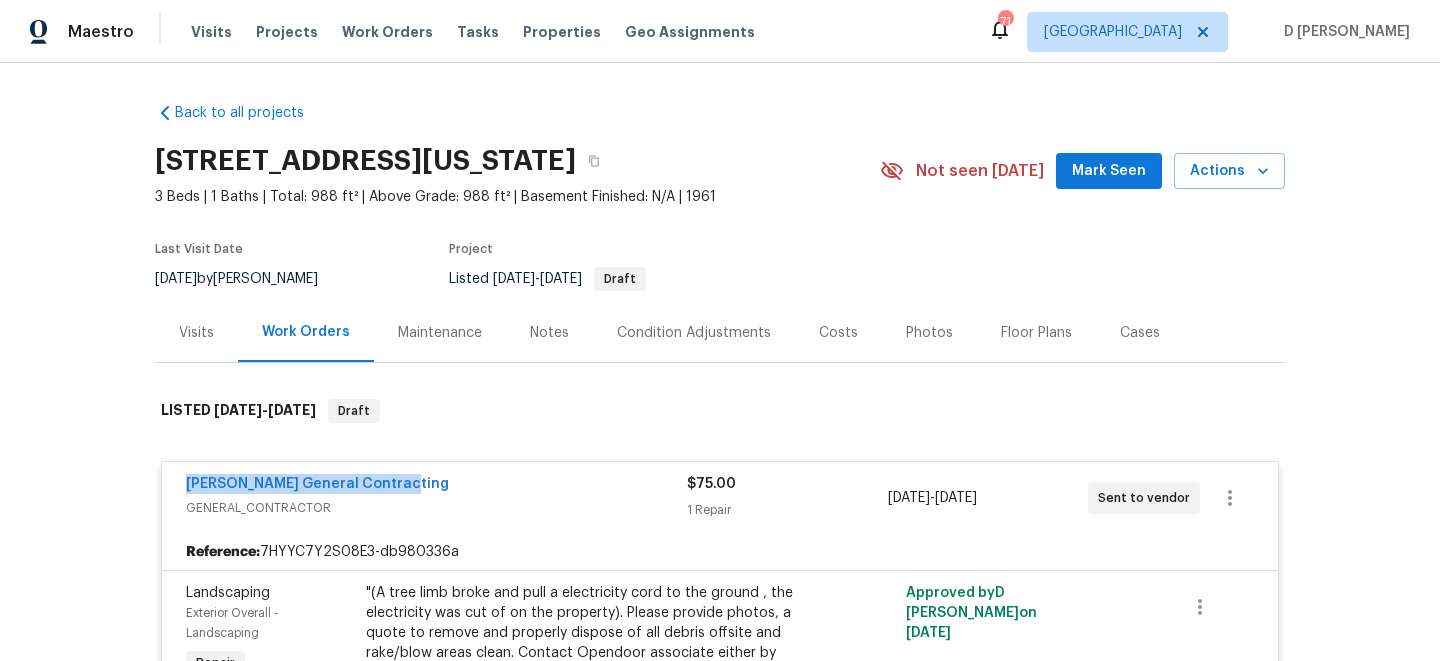 copy on "Nicholson General Contracting" 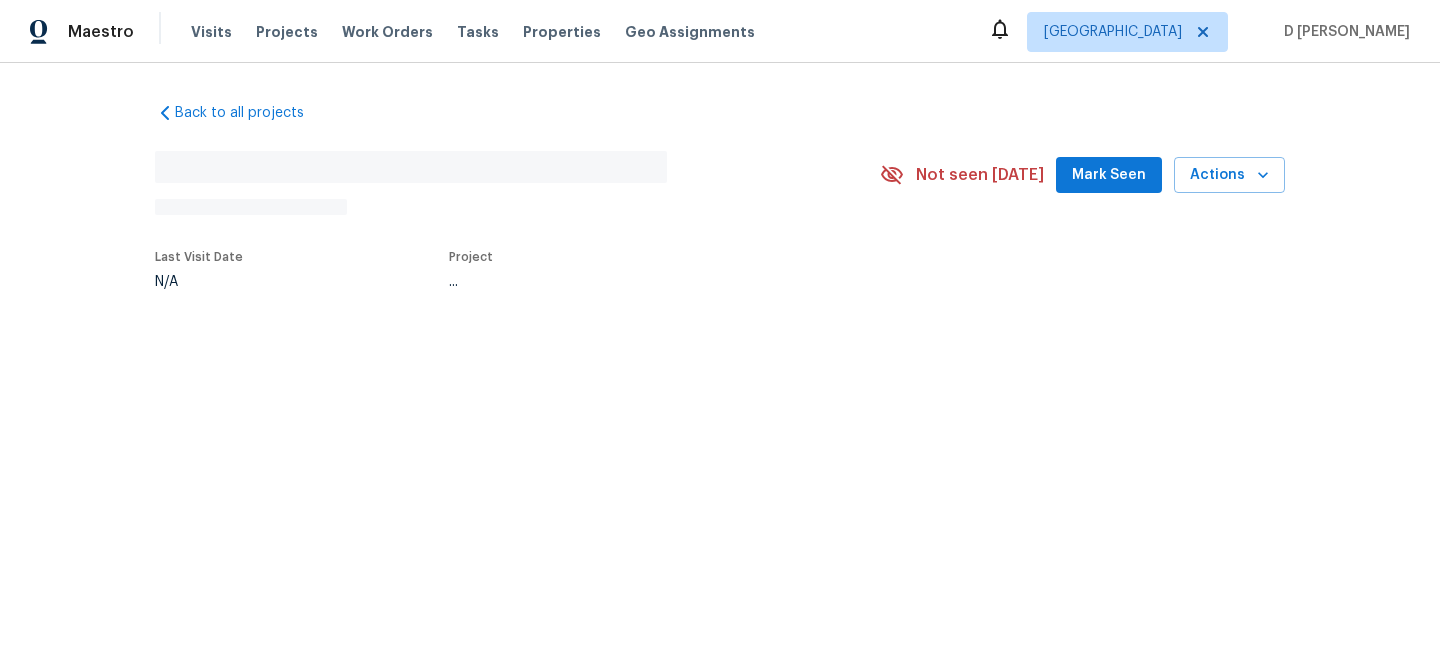 scroll, scrollTop: 0, scrollLeft: 0, axis: both 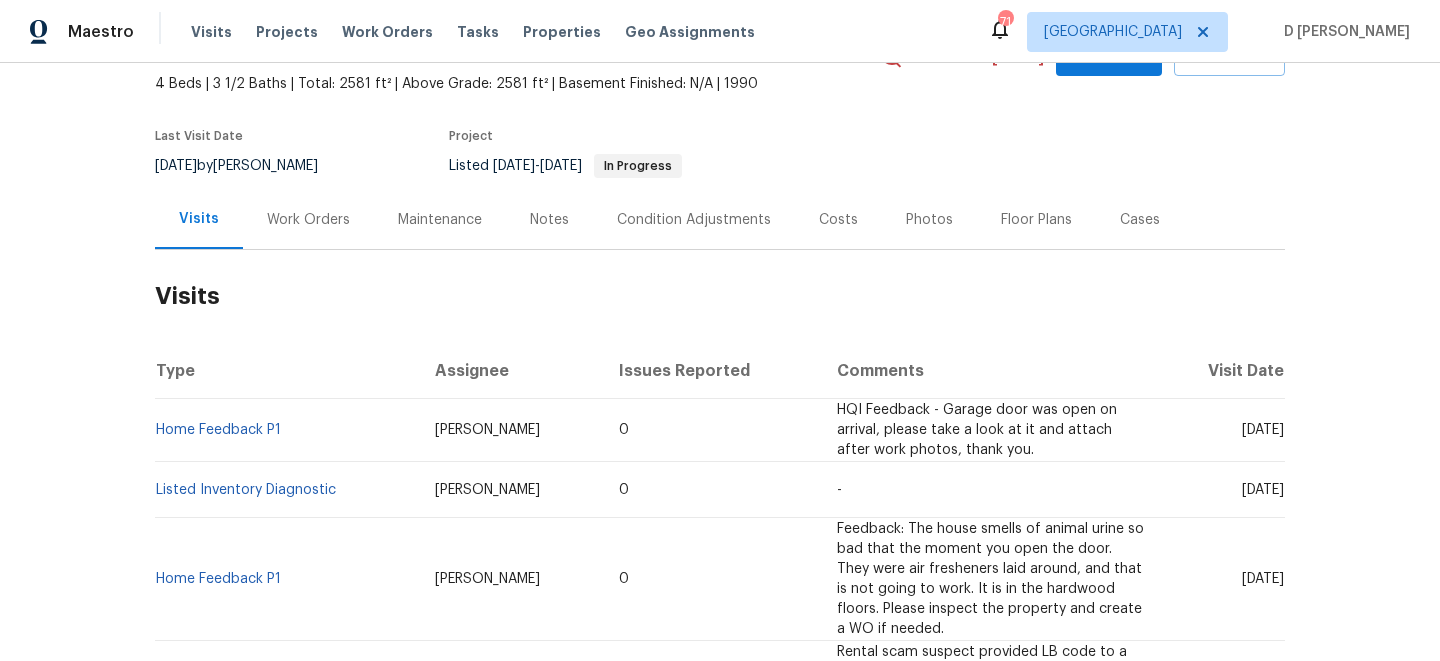 click on "Work Orders" at bounding box center (308, 220) 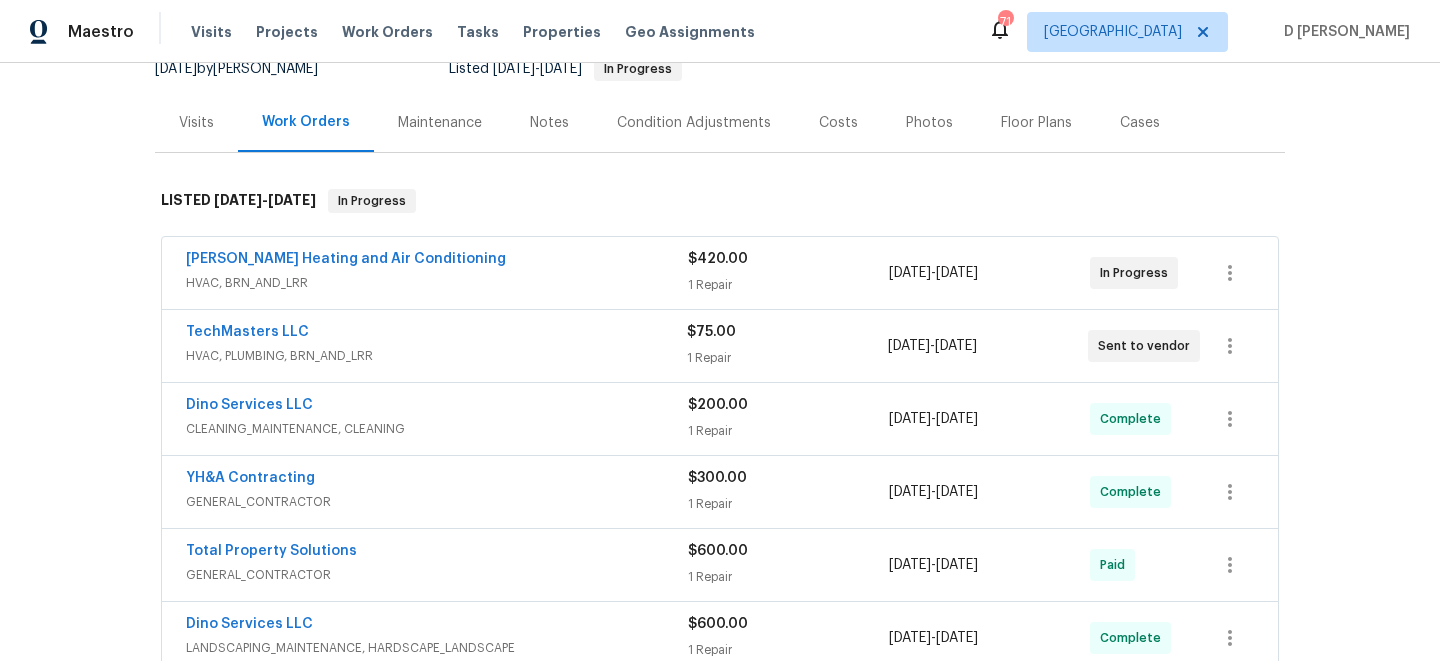 scroll, scrollTop: 214, scrollLeft: 0, axis: vertical 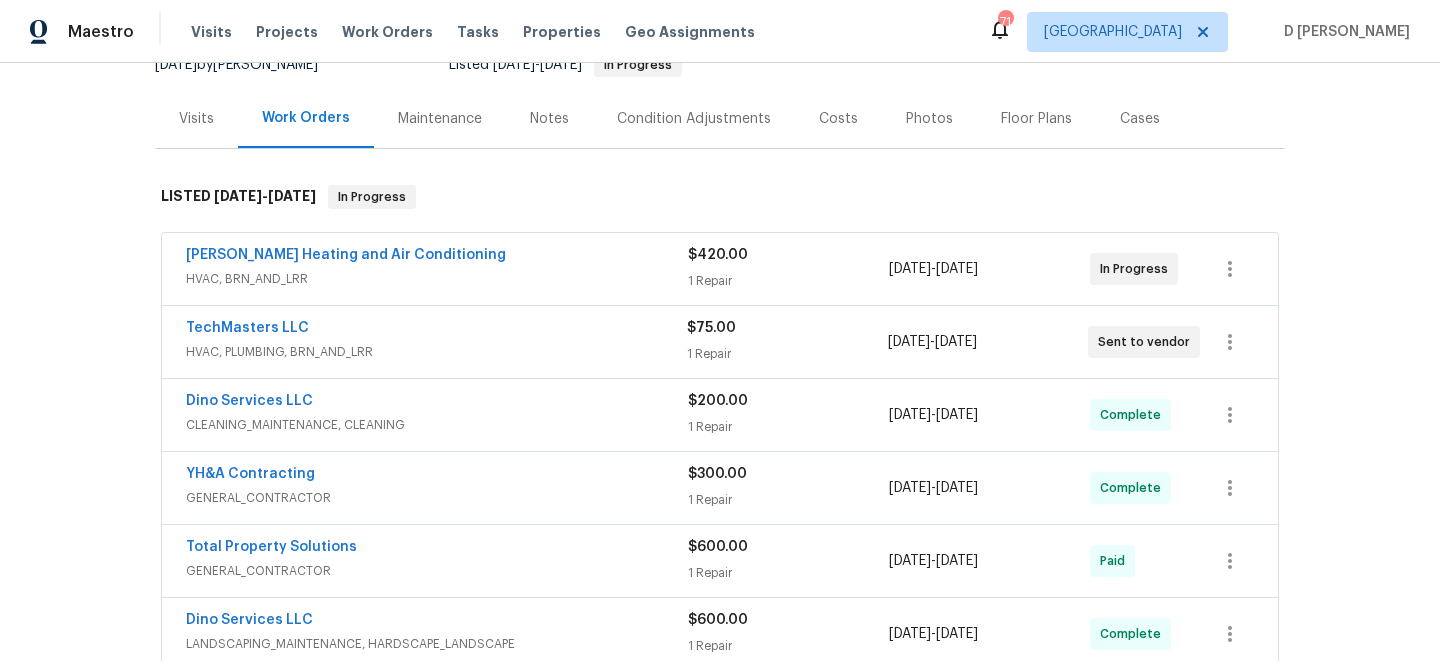 click on "HVAC, PLUMBING, BRN_AND_LRR" at bounding box center (436, 352) 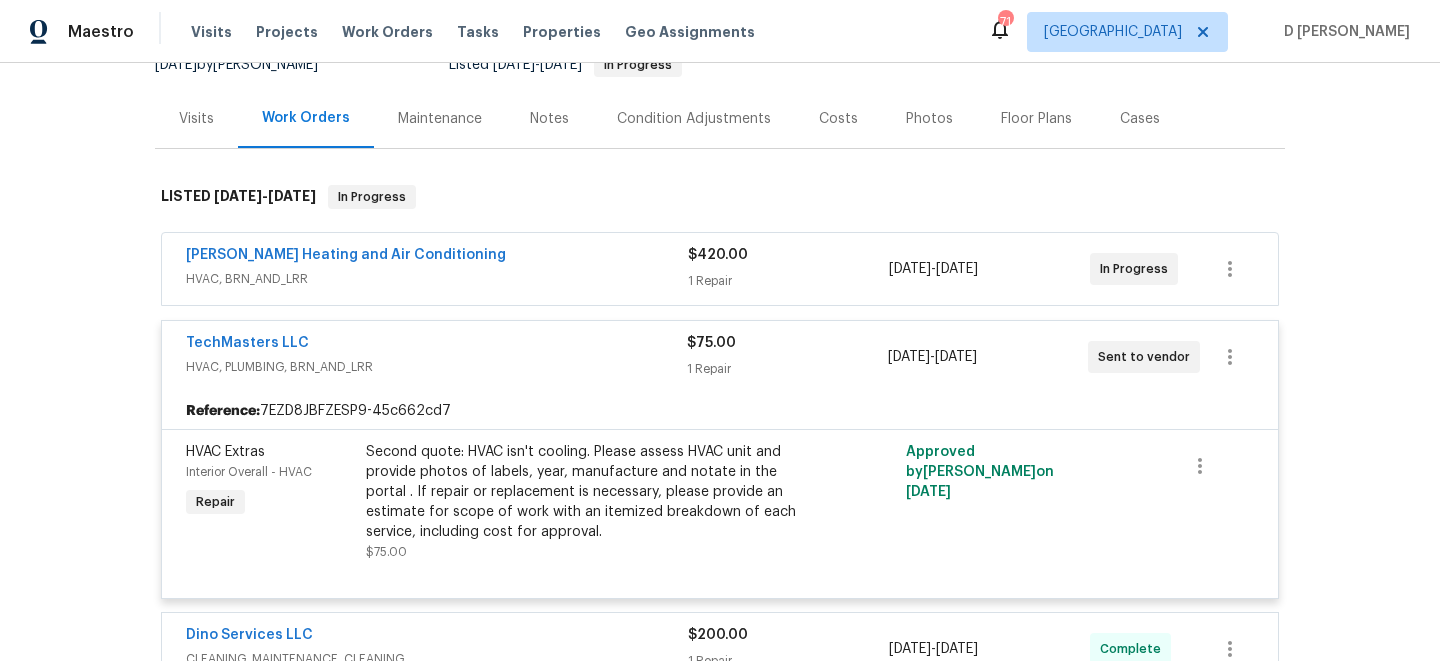 click on "HVAC, BRN_AND_LRR" at bounding box center (437, 279) 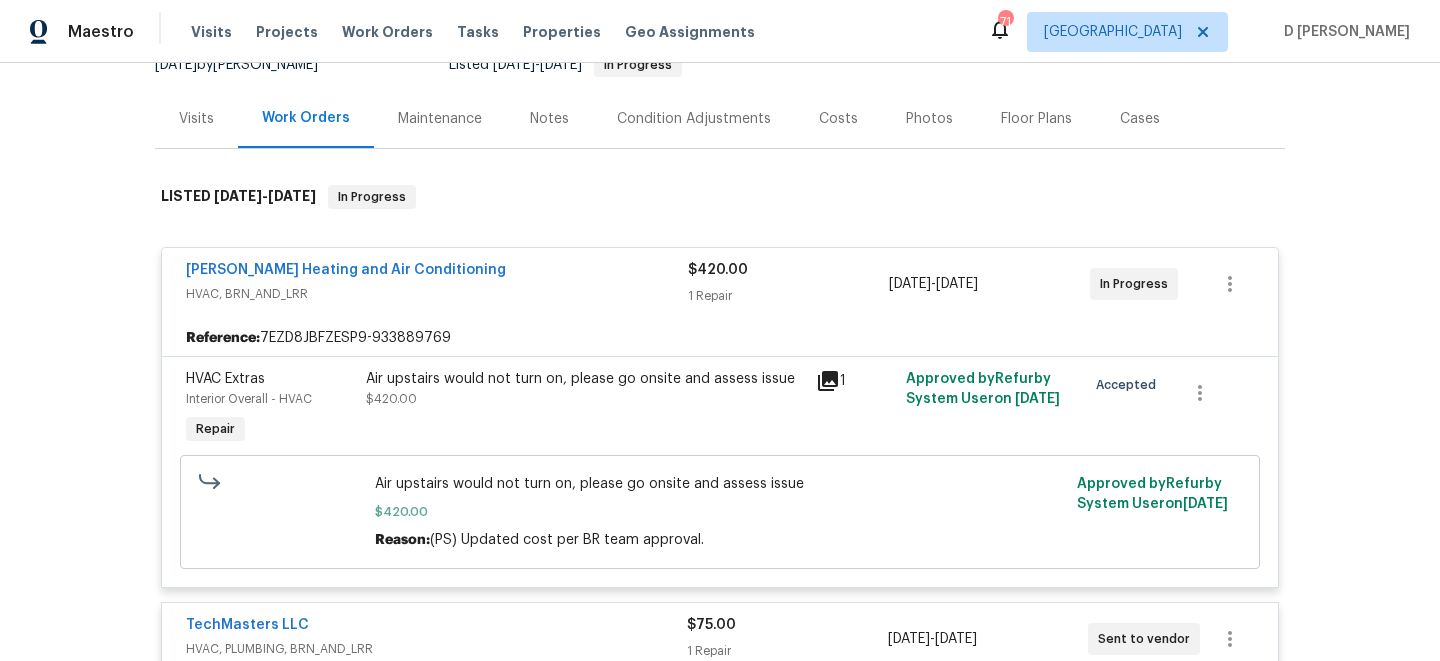 click on "HVAC, BRN_AND_LRR" at bounding box center (437, 294) 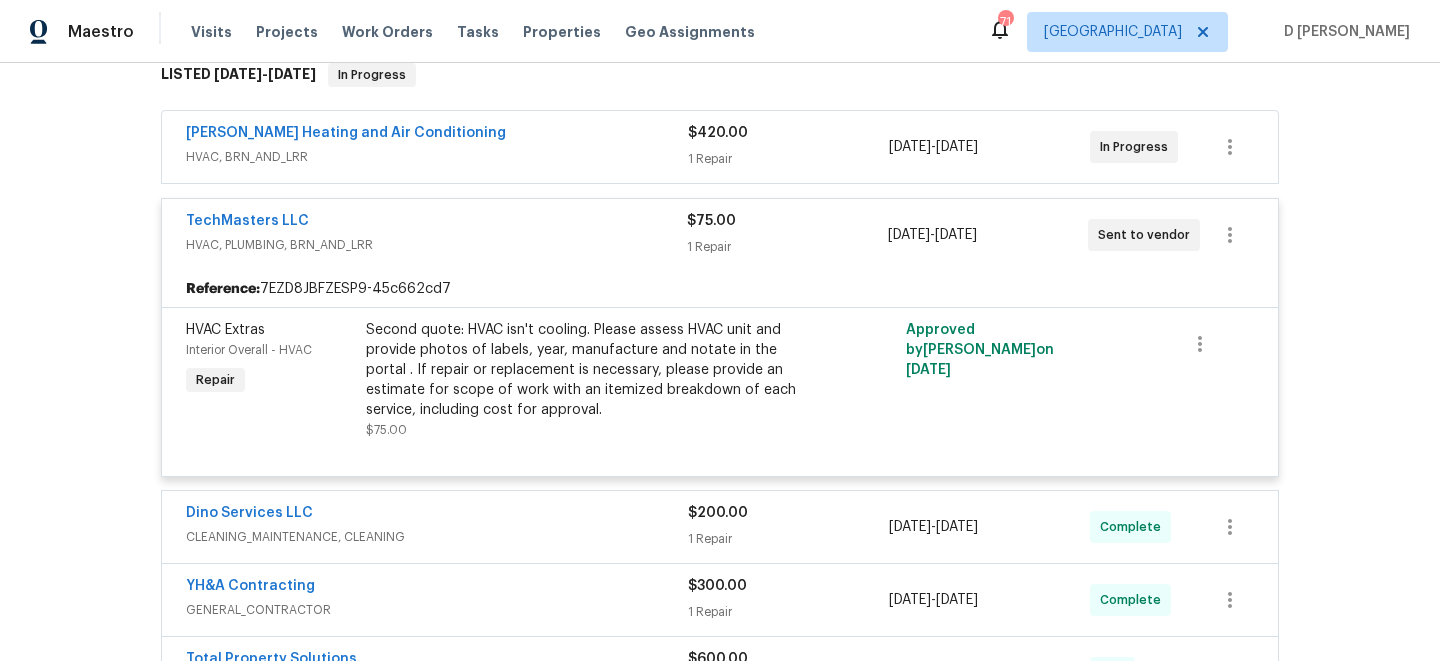 scroll, scrollTop: 350, scrollLeft: 0, axis: vertical 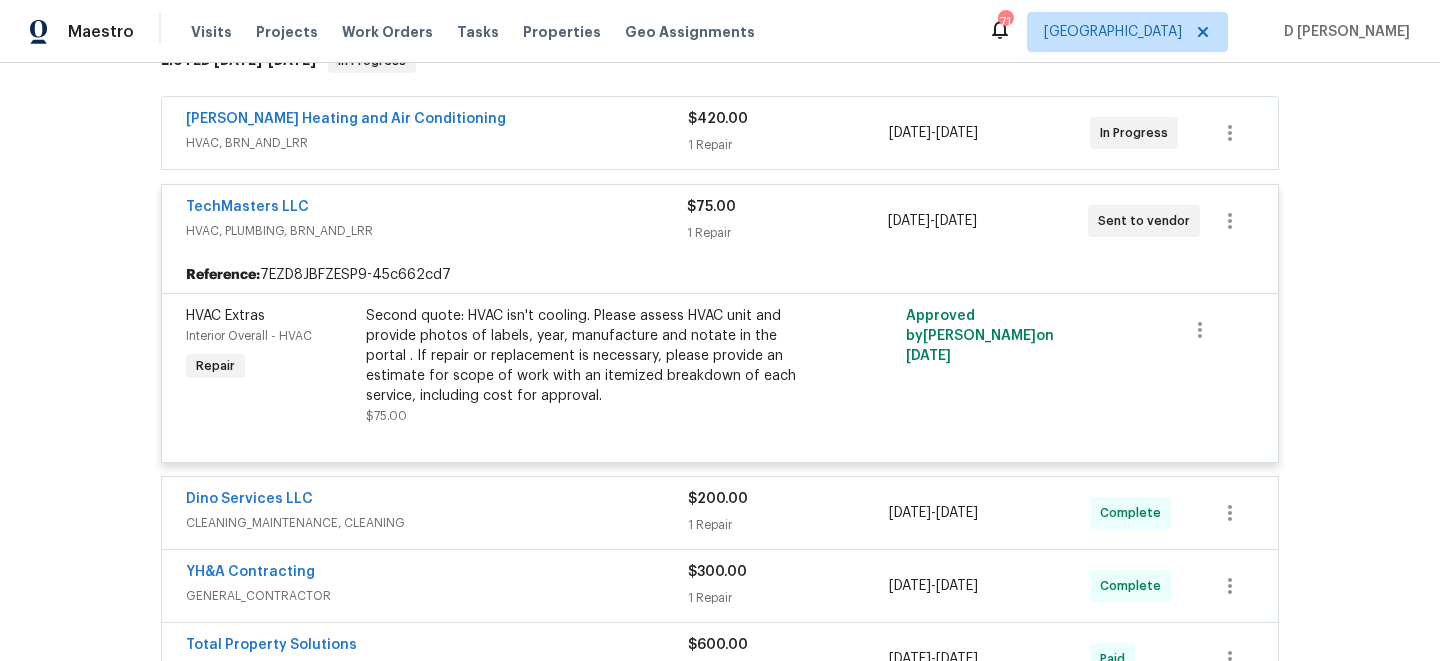 click on "TechMasters LLC HVAC, PLUMBING, BRN_AND_LRR" at bounding box center (436, 221) 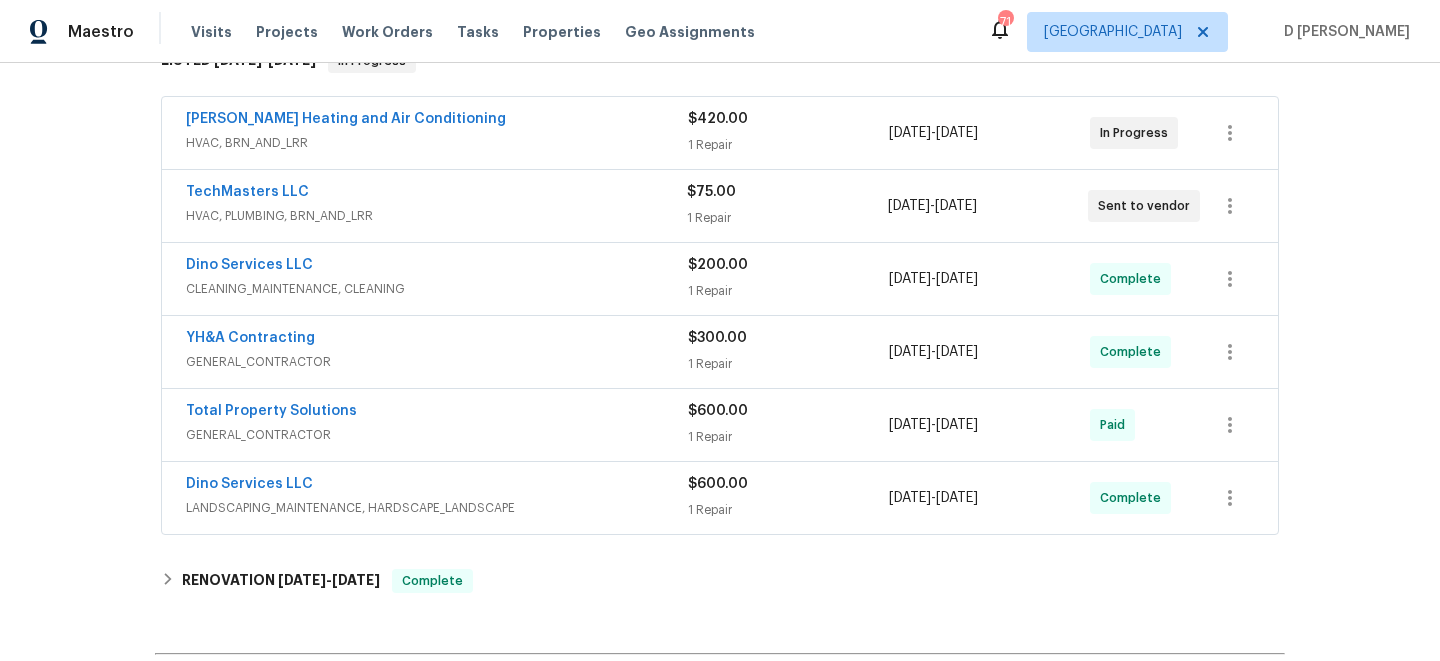 scroll, scrollTop: 600, scrollLeft: 0, axis: vertical 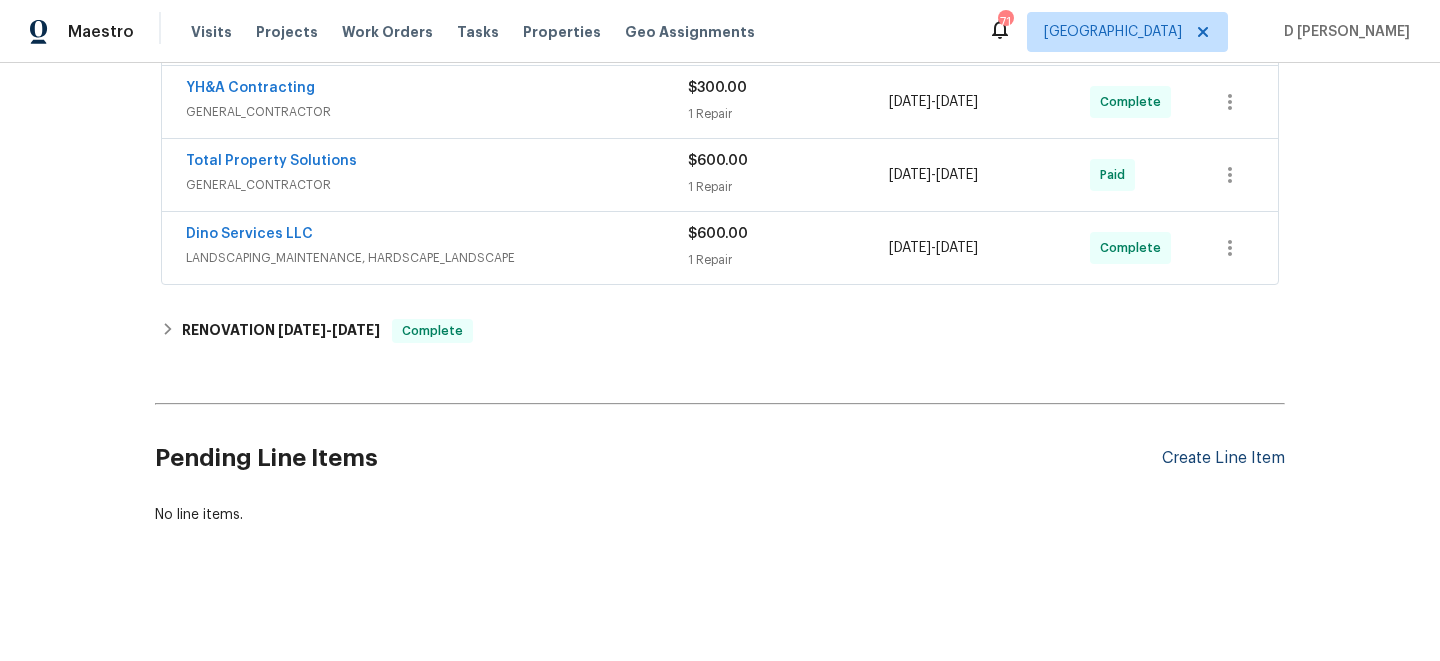 click on "Create Line Item" at bounding box center [1223, 458] 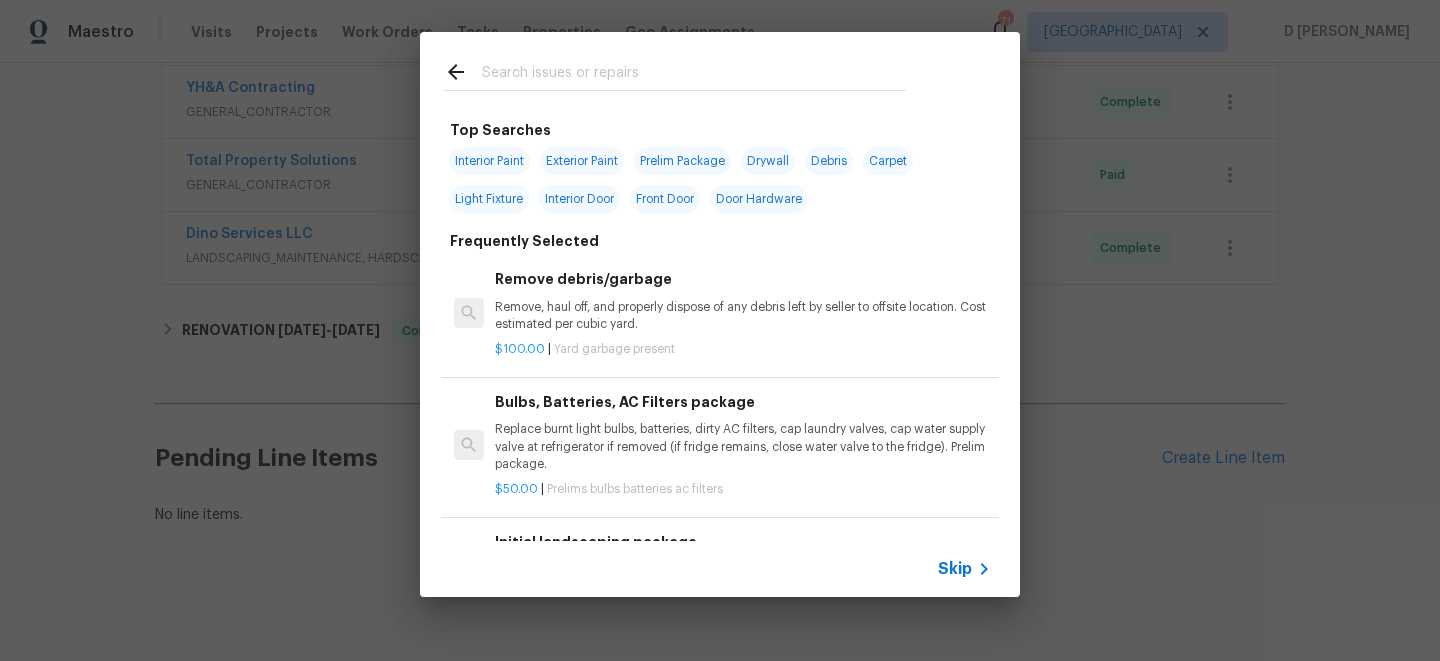 click on "Skip" at bounding box center (955, 569) 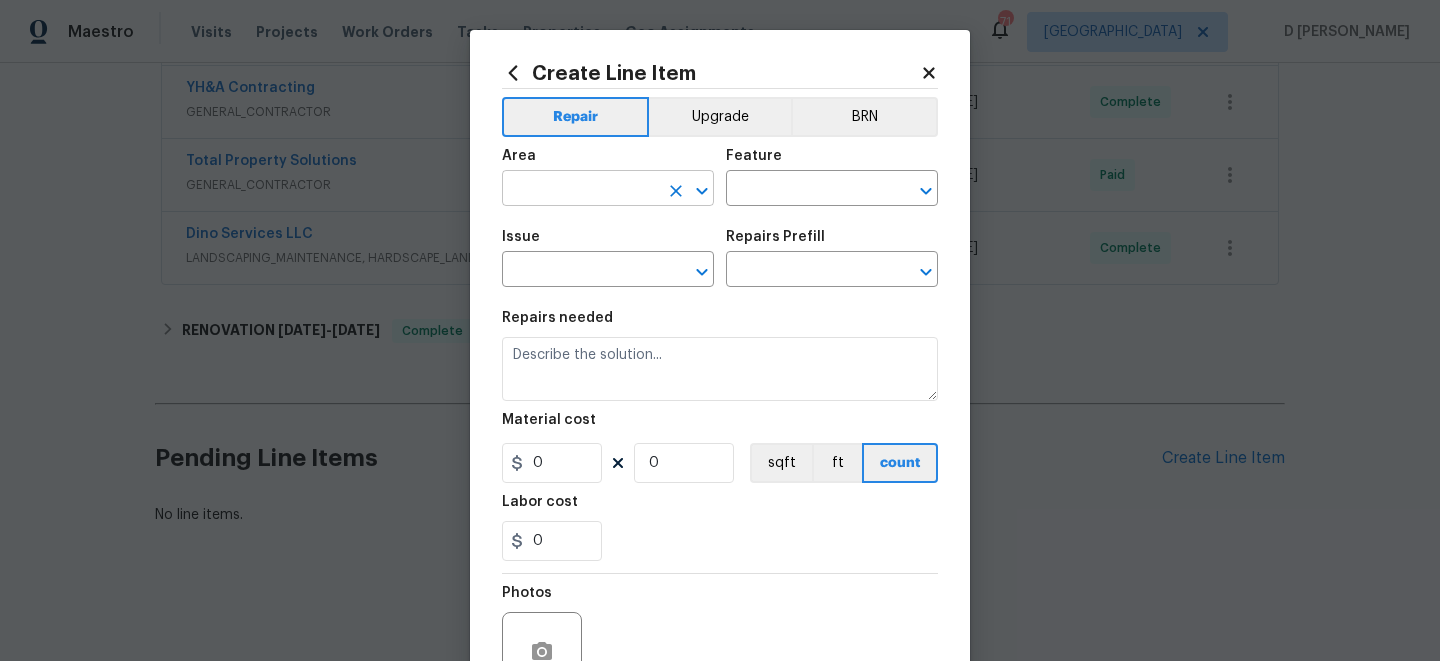click at bounding box center (580, 190) 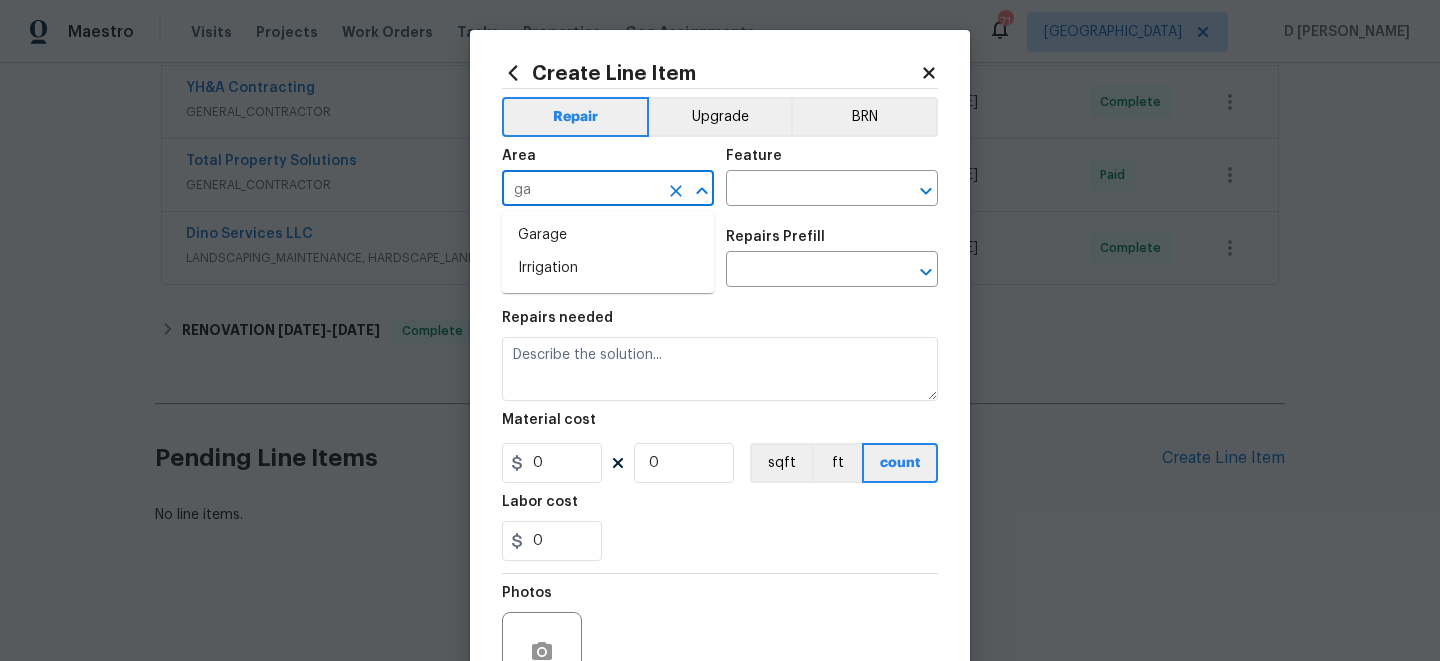 type on "g" 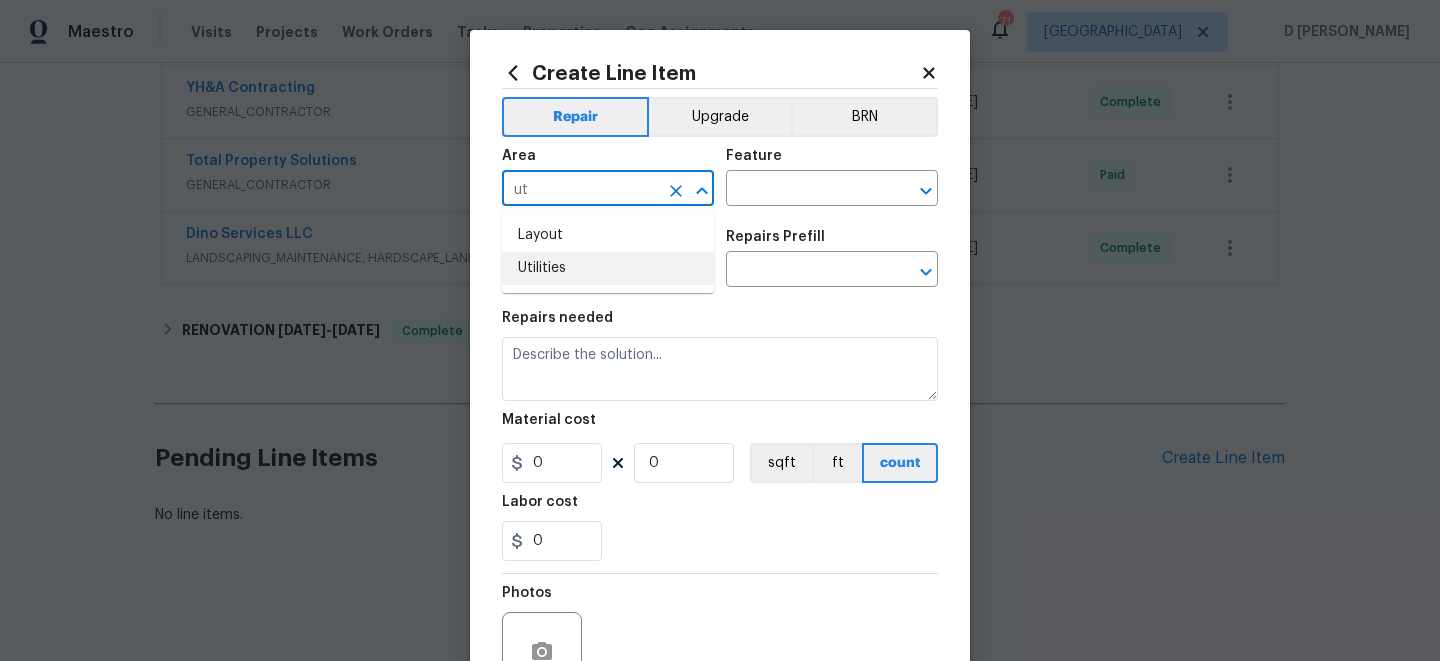 click on "Utilities" at bounding box center (608, 268) 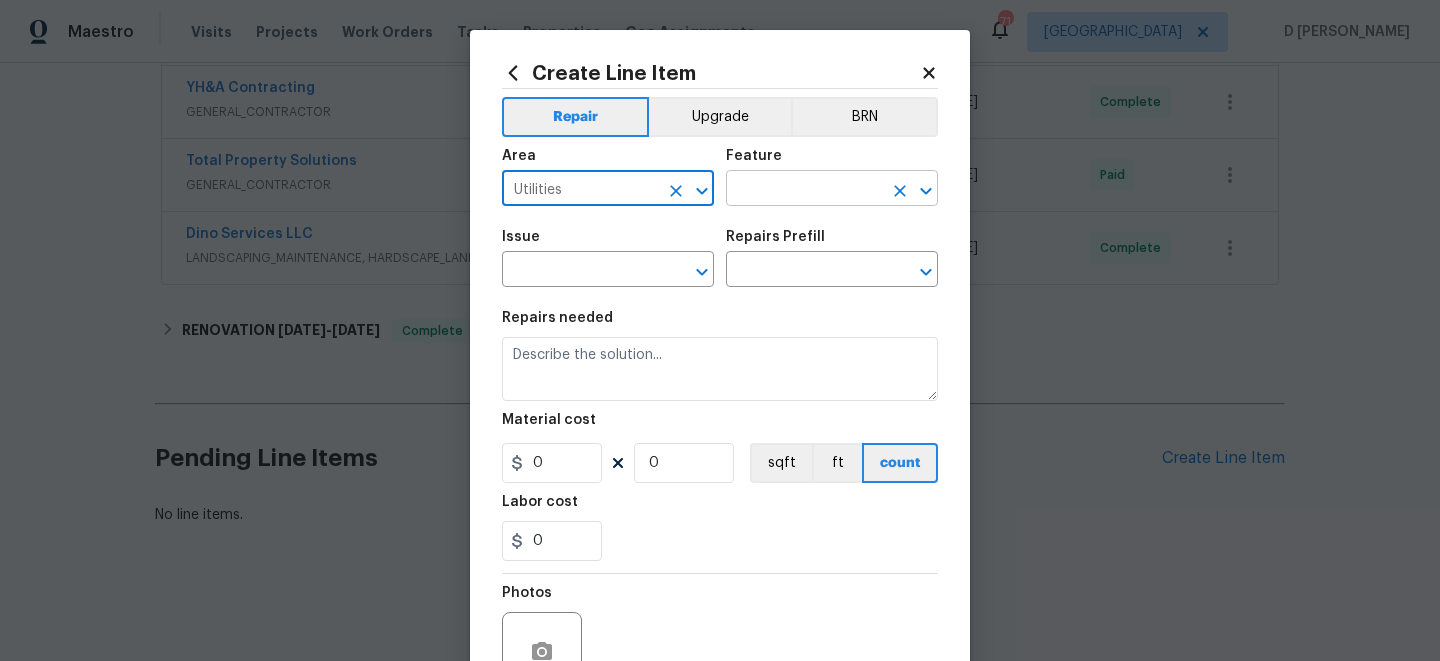 type on "Utilities" 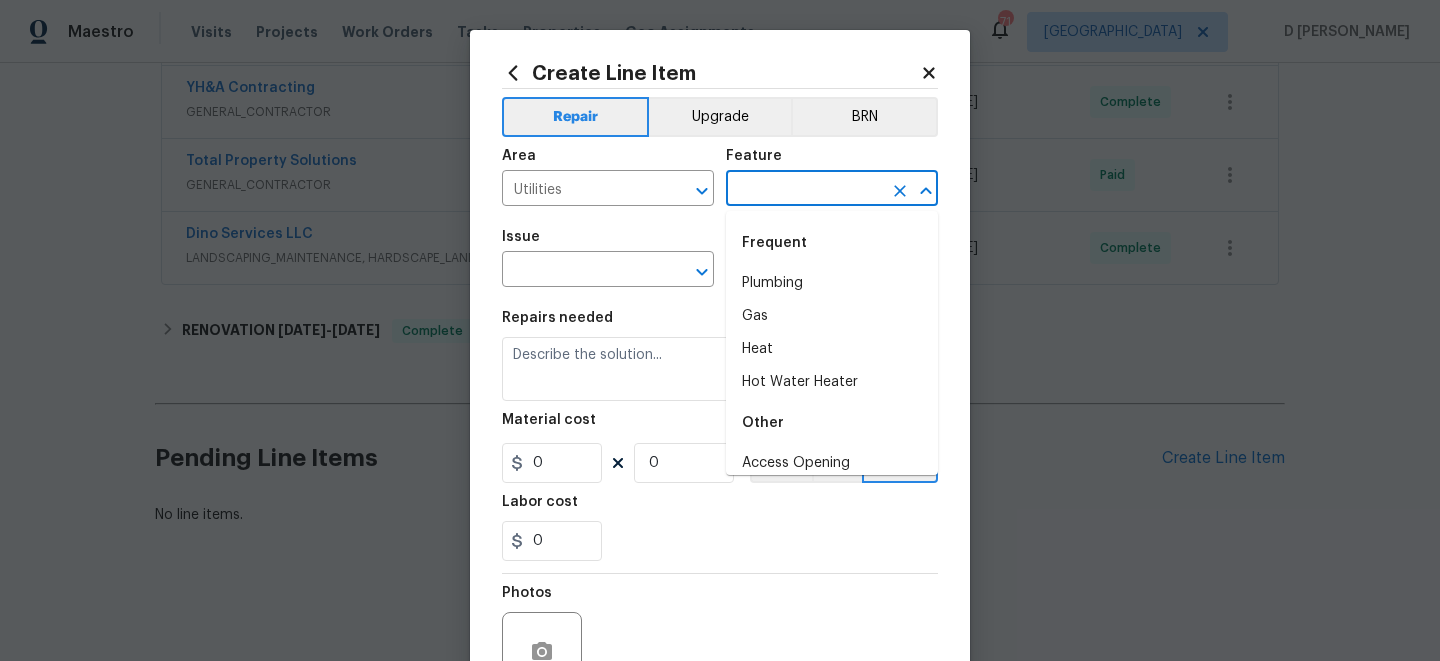 click at bounding box center [804, 190] 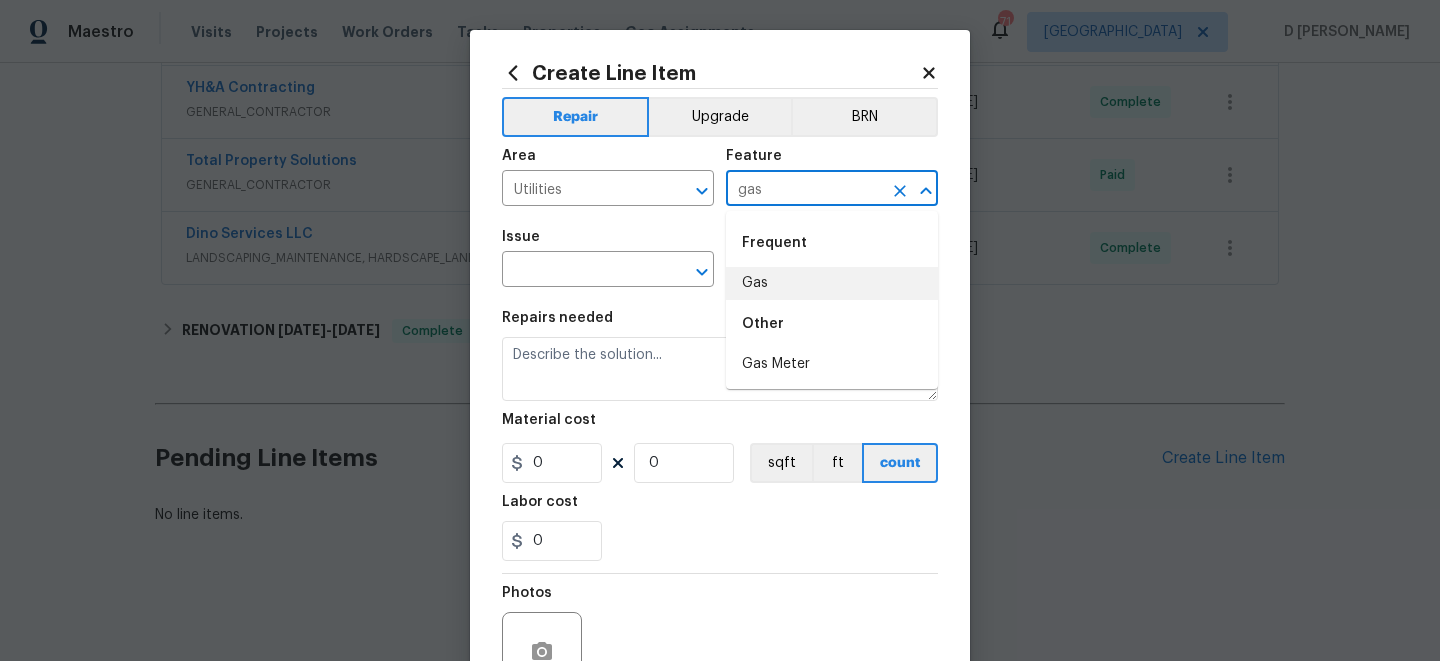 click on "Gas" at bounding box center (832, 283) 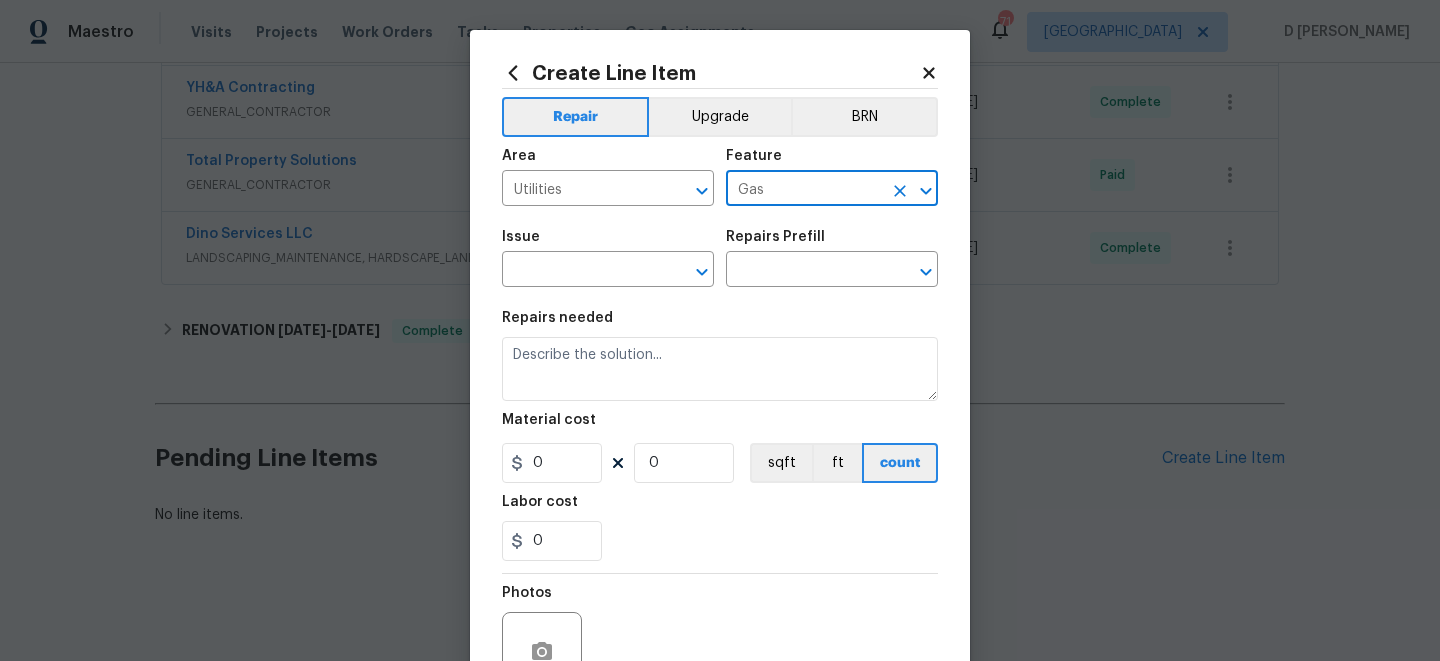 type on "Gas" 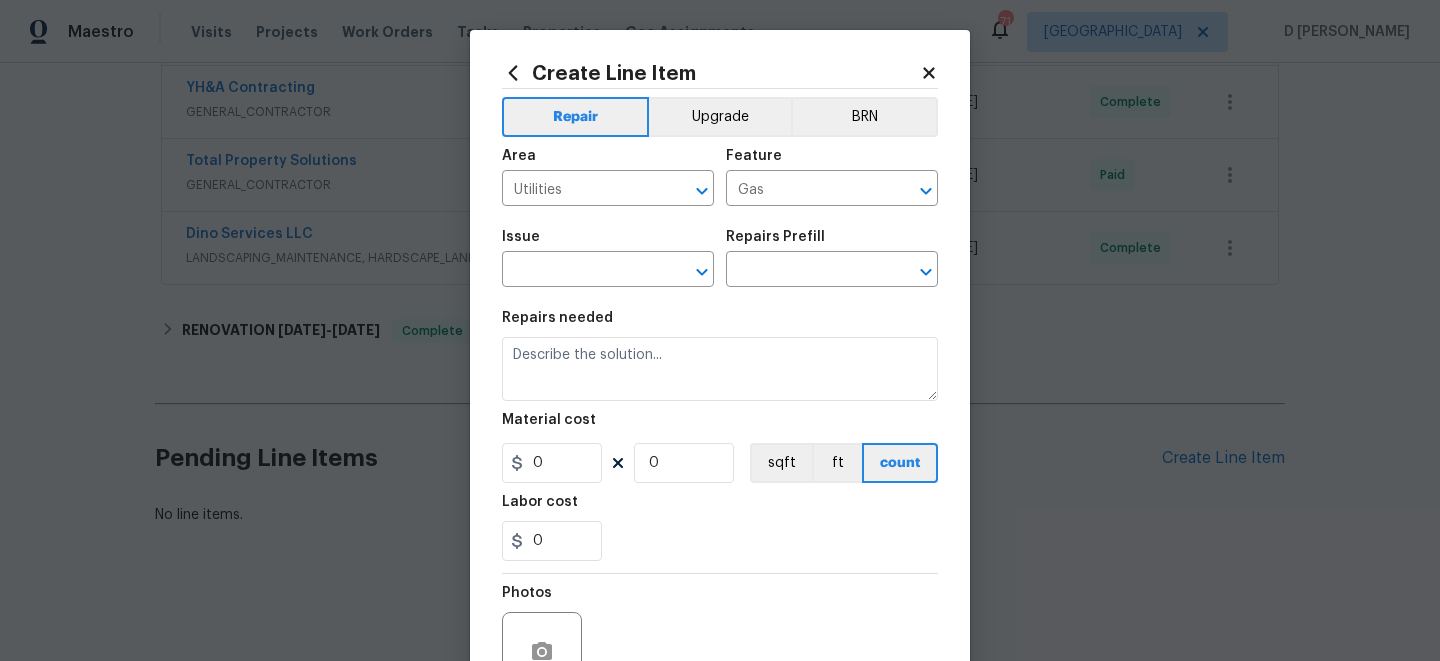 click on "Issue ​" at bounding box center (608, 258) 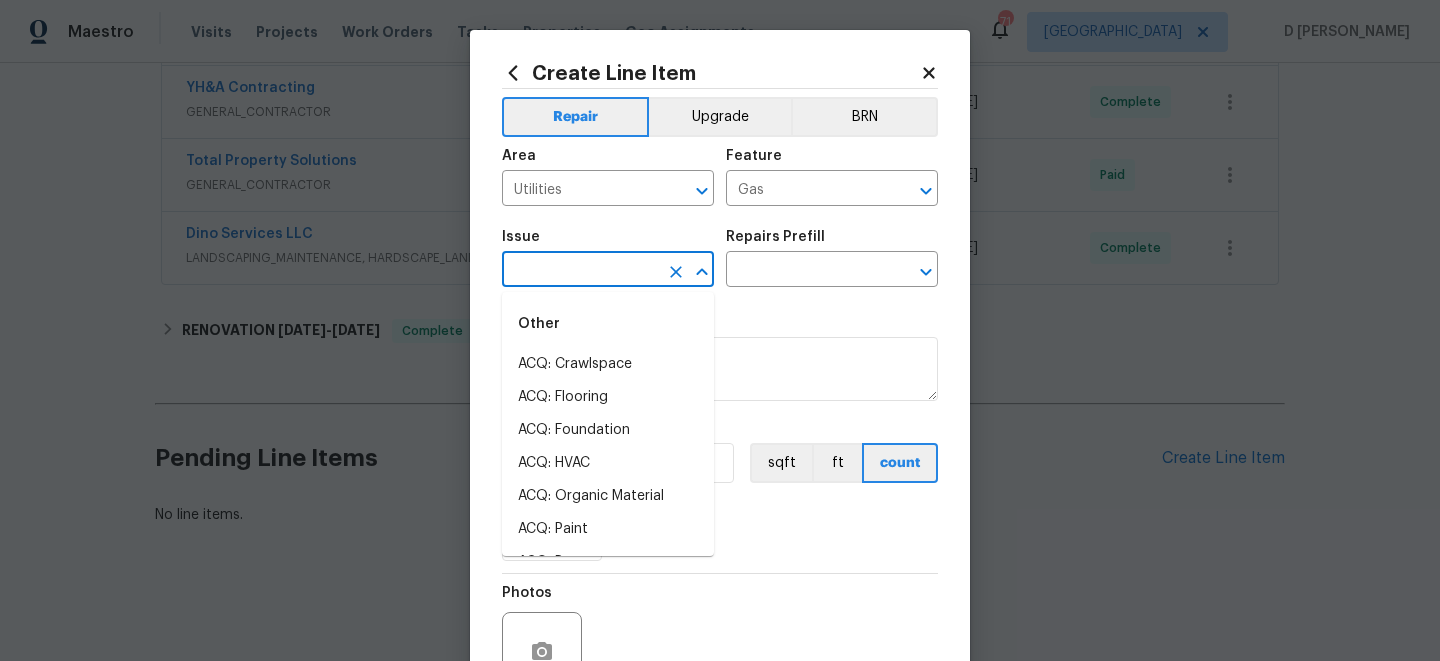 click at bounding box center [580, 271] 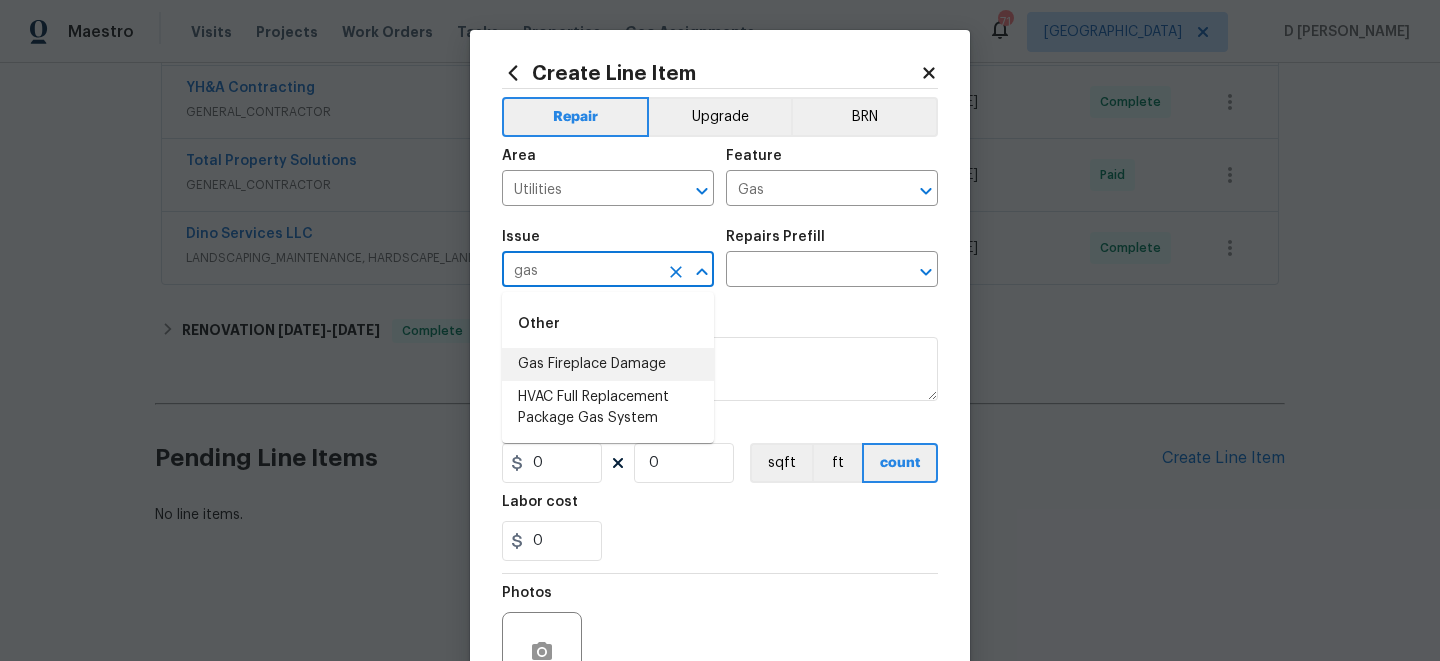 click on "Gas Fireplace Damage" at bounding box center [608, 364] 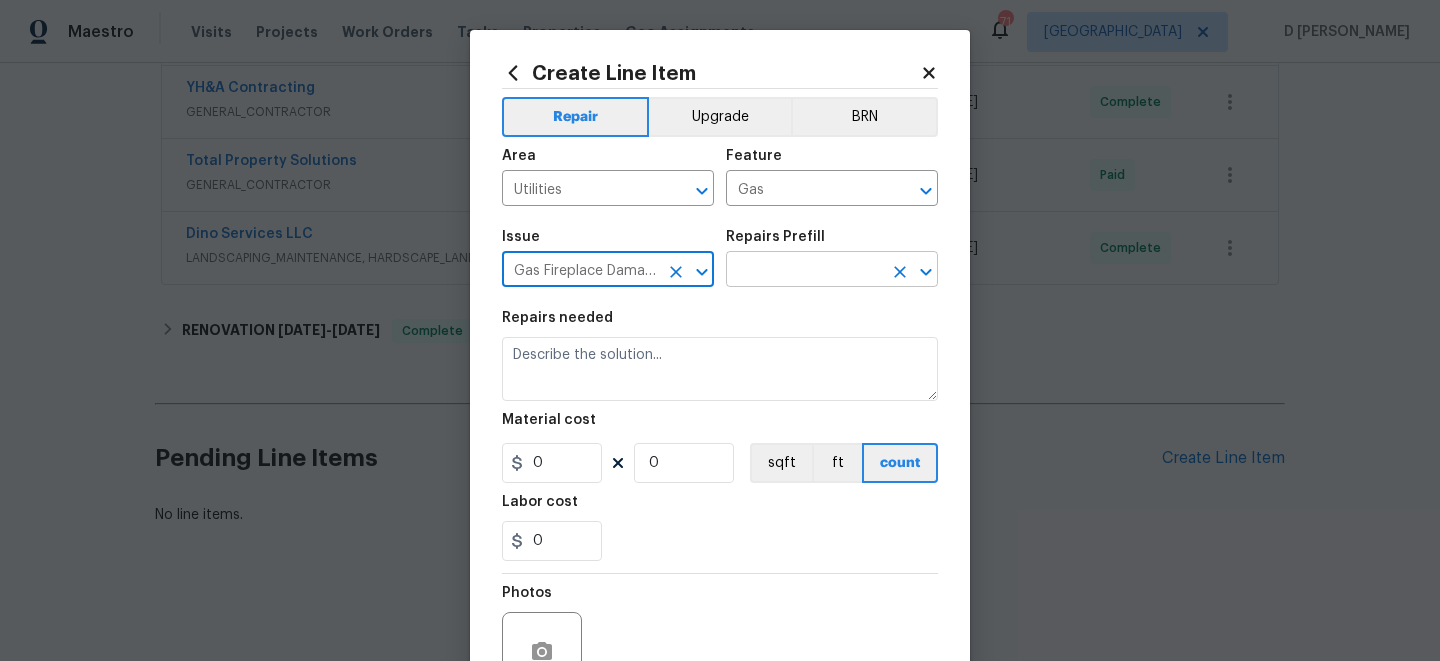type on "Gas Fireplace Damage" 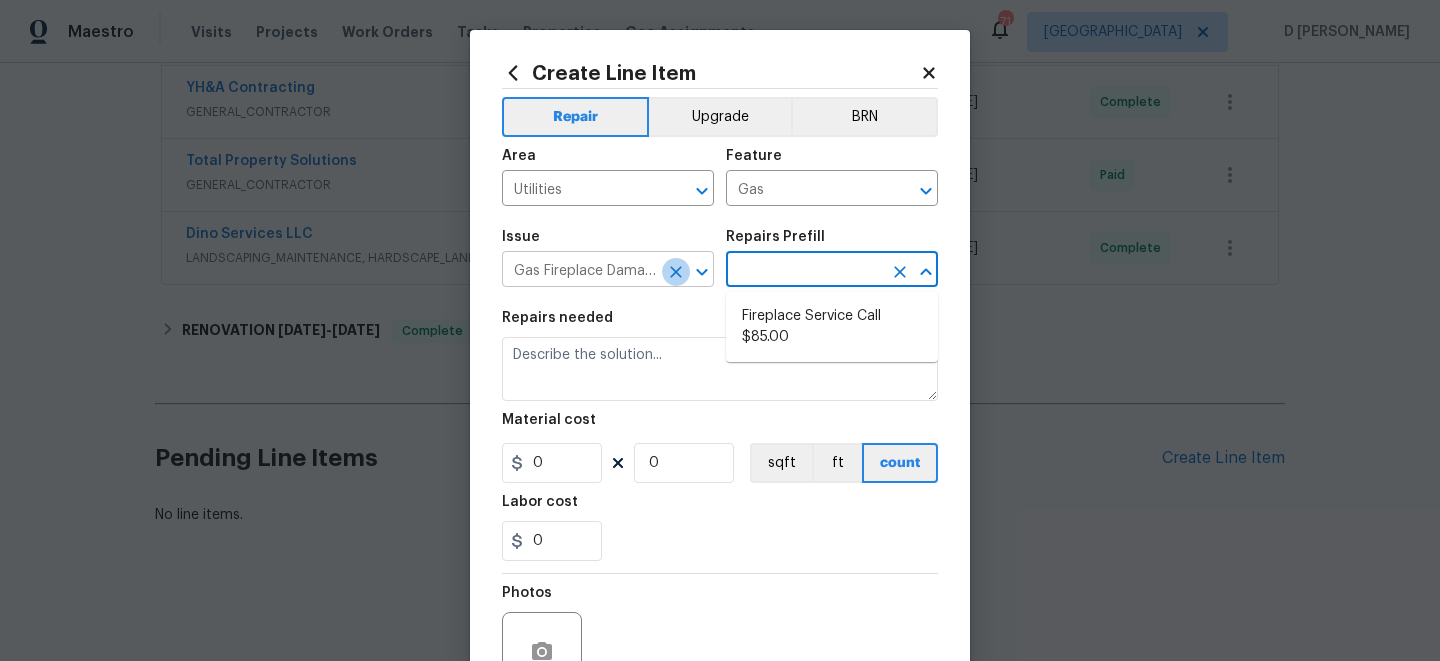 click 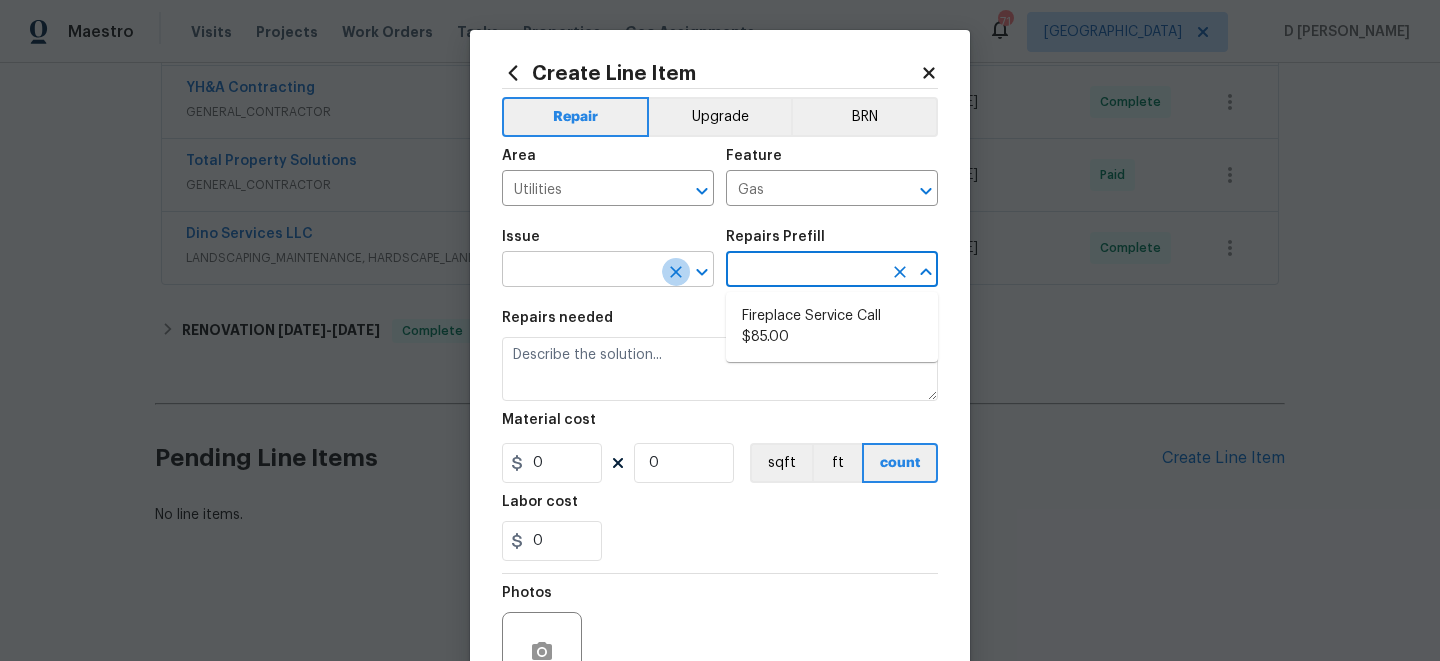 scroll, scrollTop: 0, scrollLeft: 0, axis: both 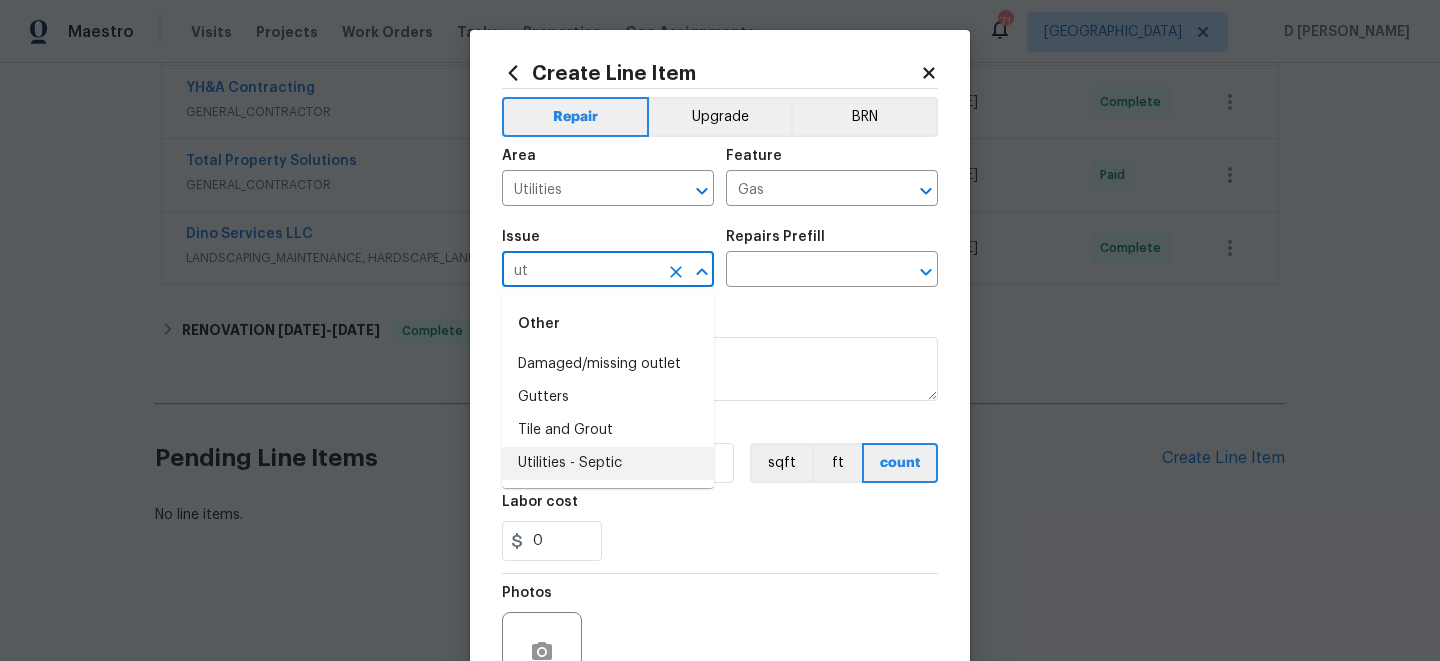 click on "Utilities - Septic" at bounding box center [608, 463] 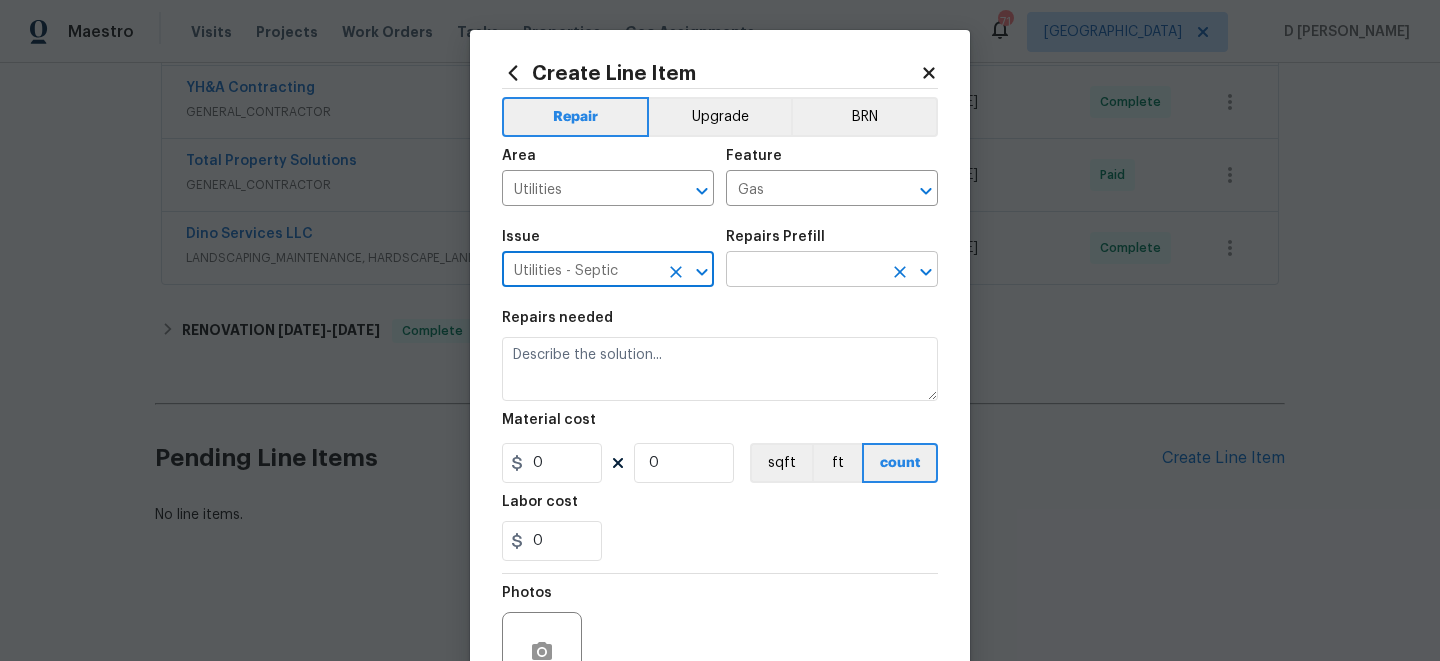 type on "Utilities - Septic" 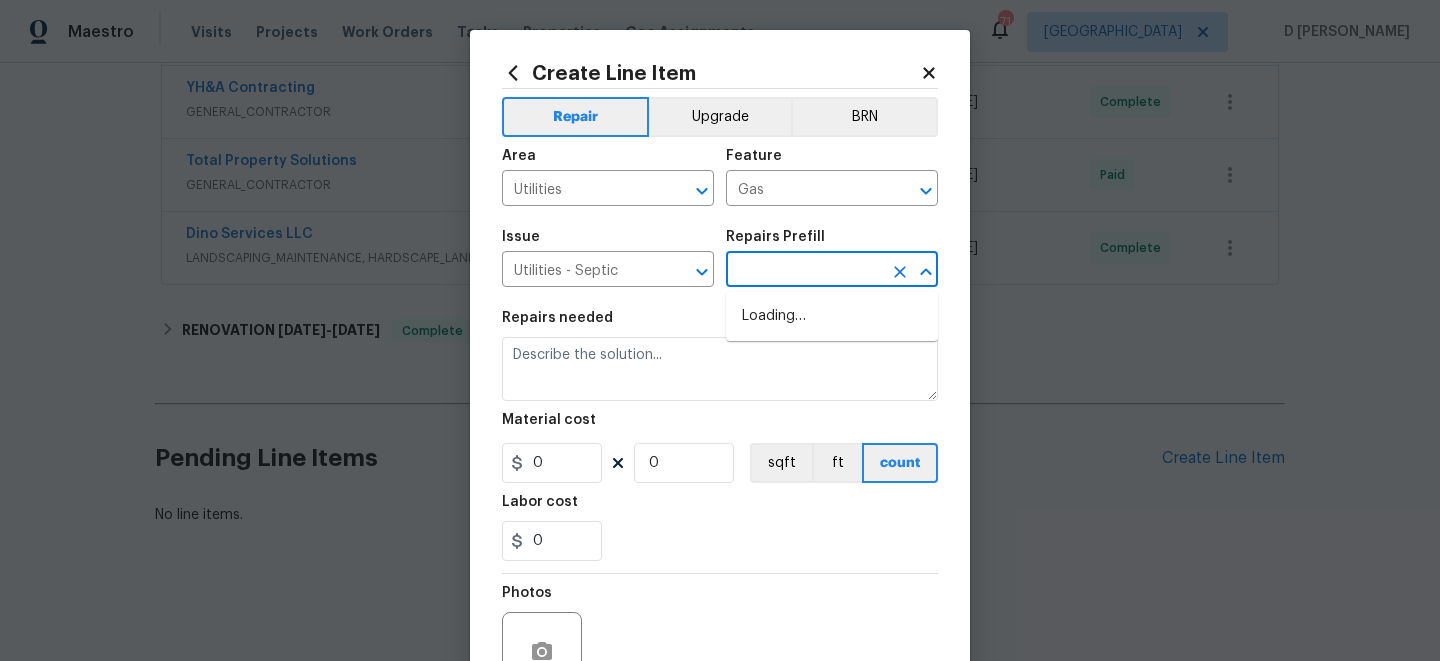 click at bounding box center (804, 271) 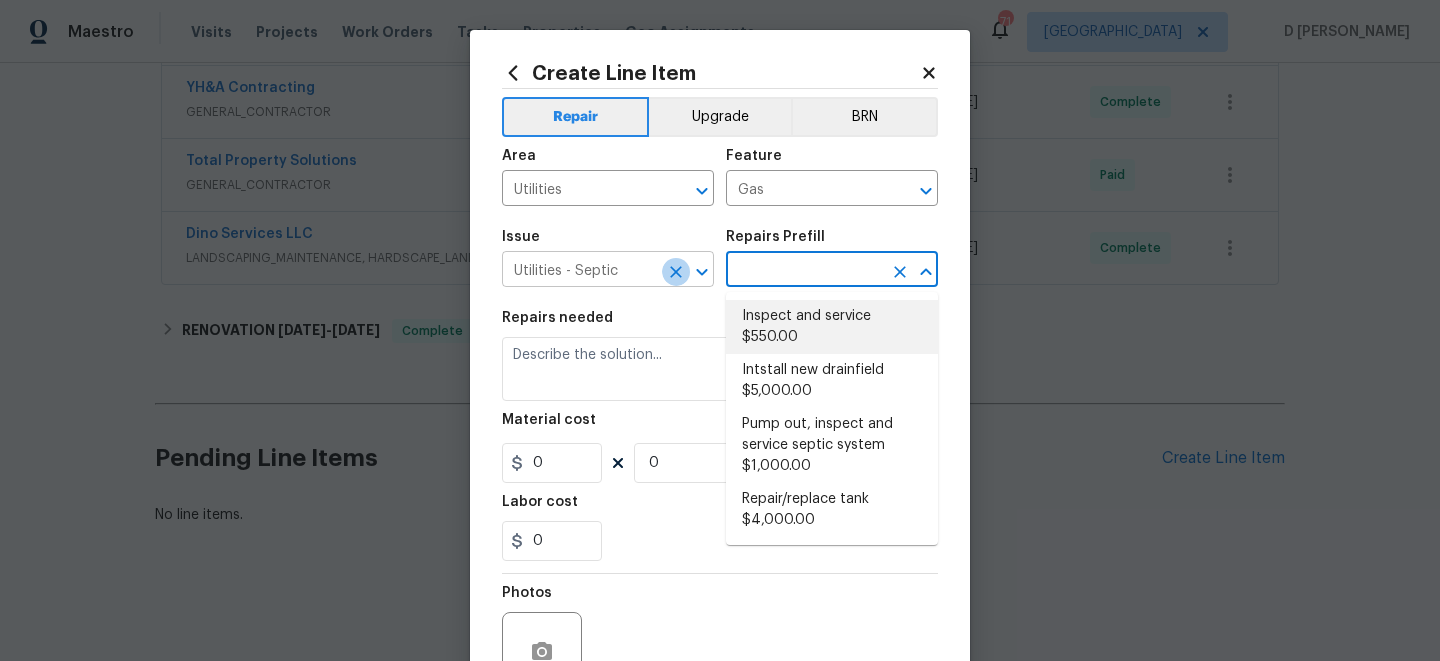 click 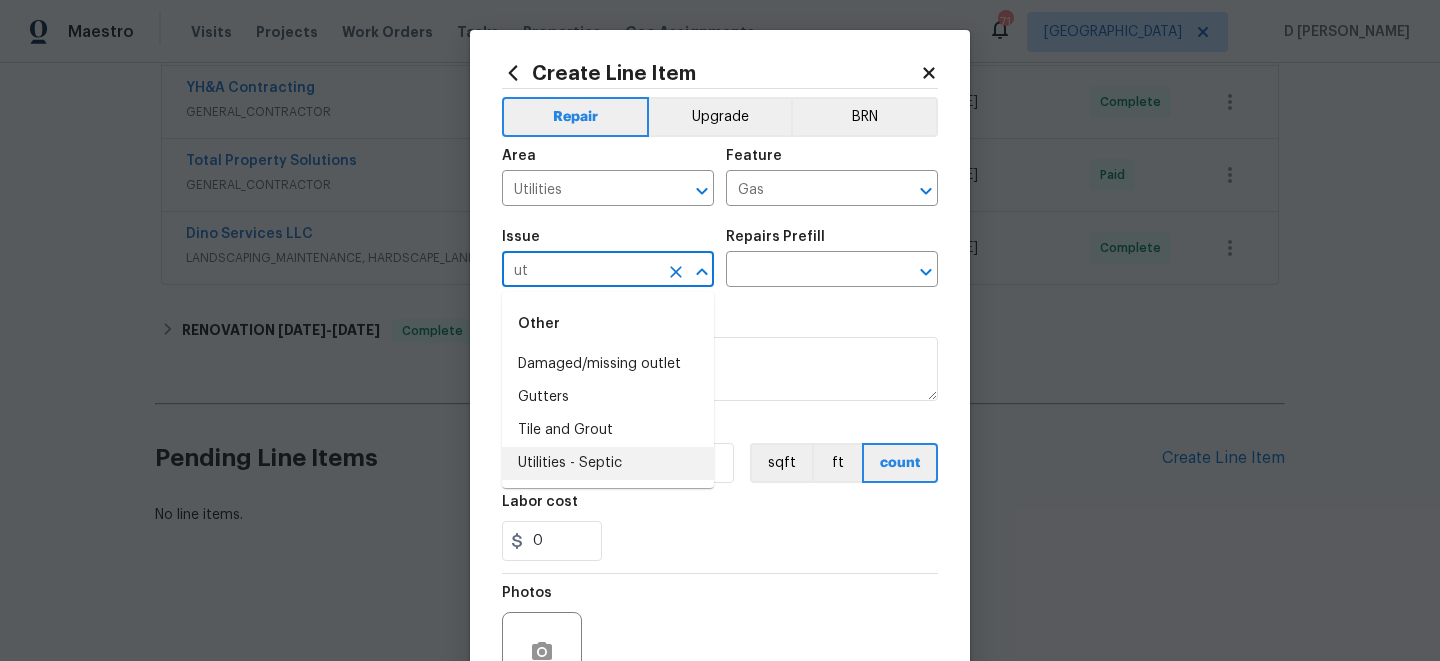 click on "Utilities - Septic" at bounding box center [608, 463] 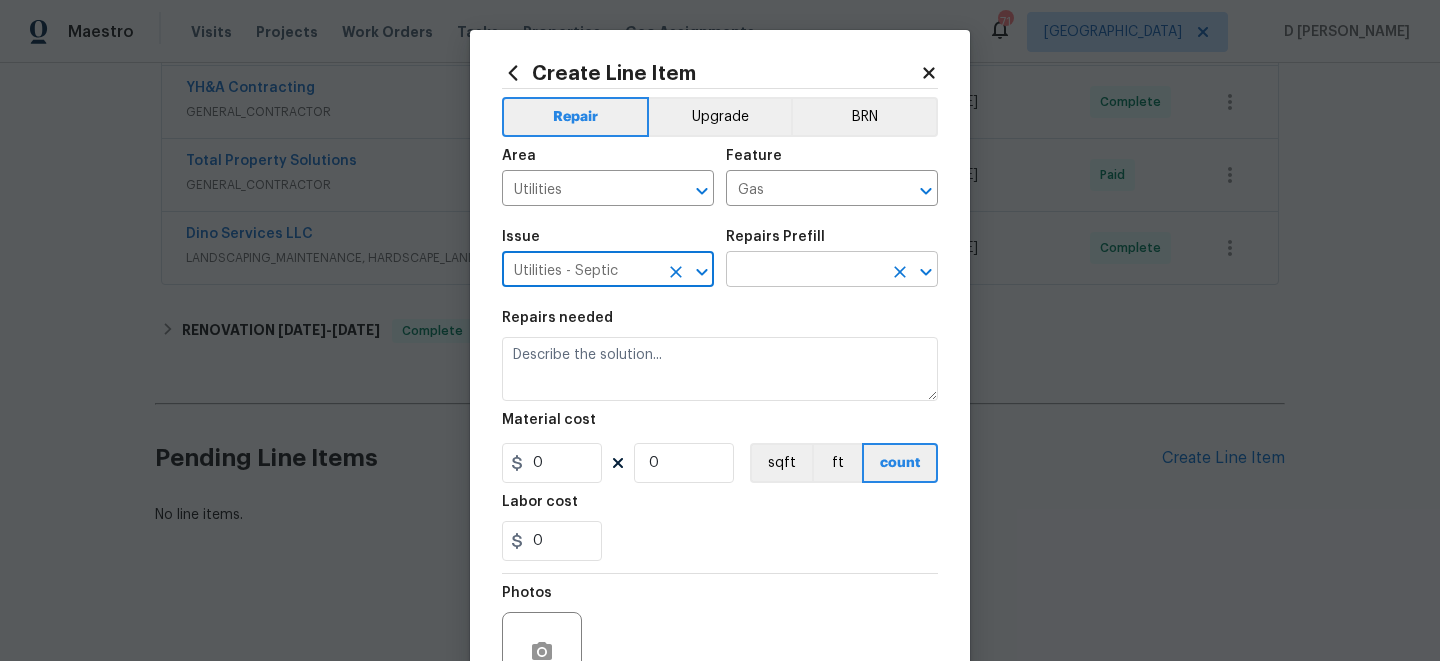 type on "Utilities - Septic" 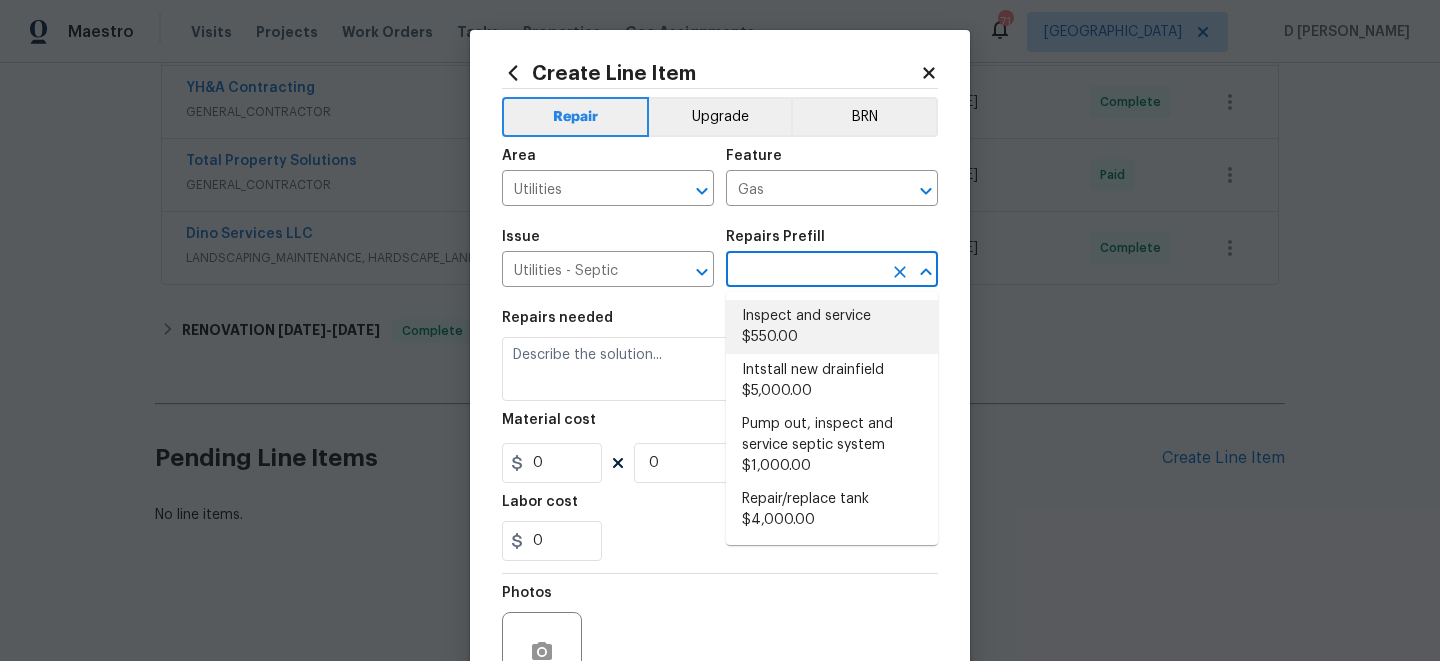 click on "Inspect and service $550.00" at bounding box center (832, 327) 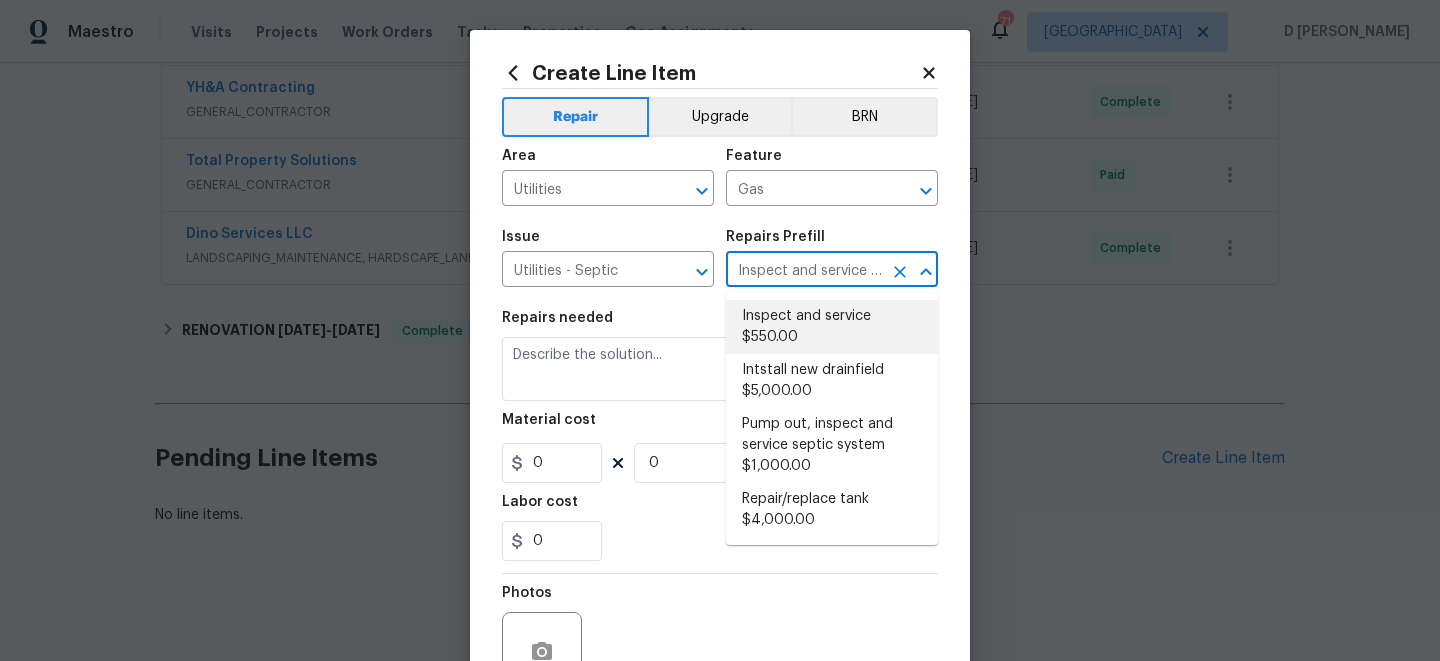 type on "Pump and inspect septic tank and provide clean bill of health from specialist contractor. Please place a notification flag in the area where the lid was found" 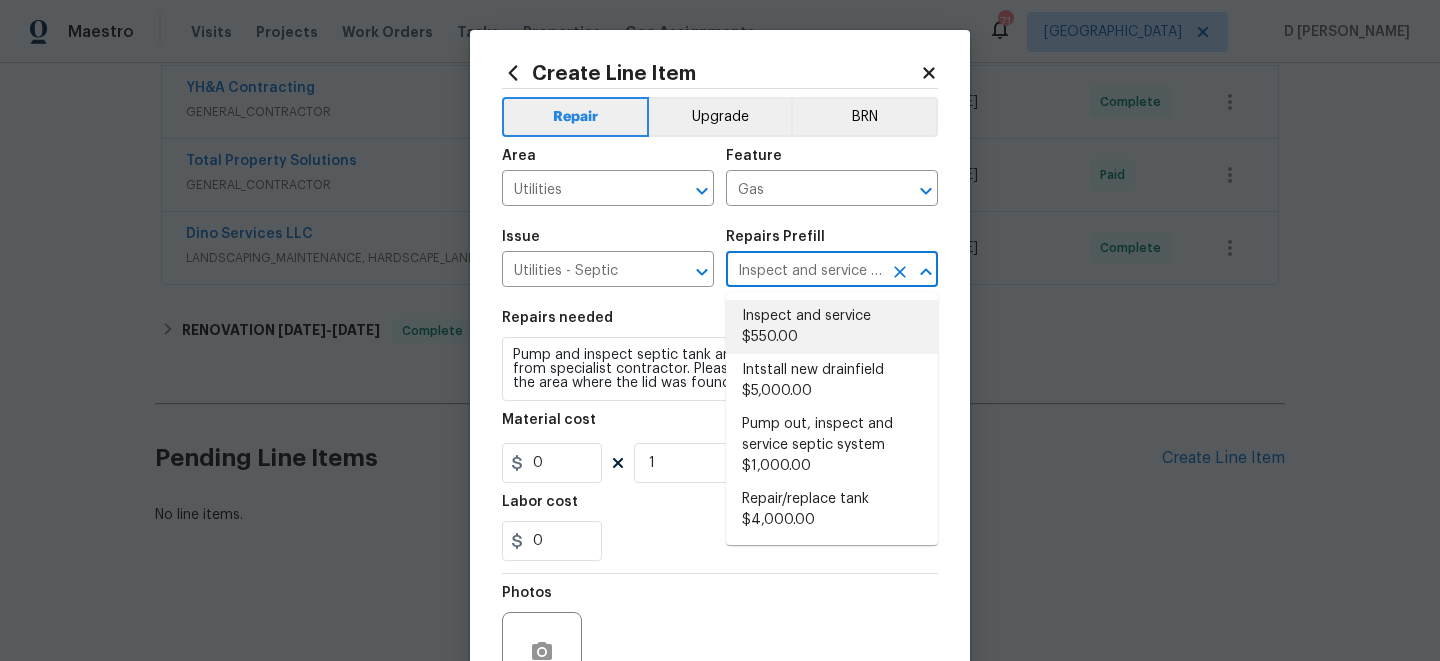 type on "550" 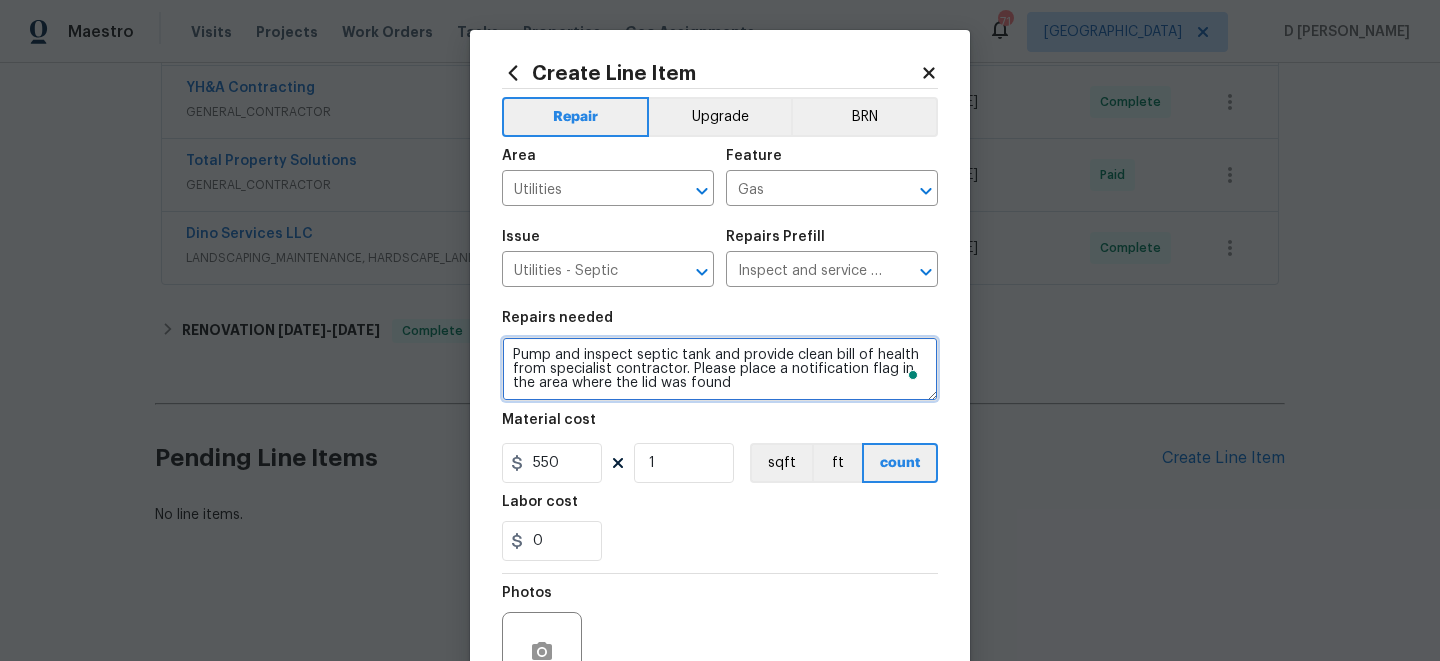 drag, startPoint x: 511, startPoint y: 352, endPoint x: 766, endPoint y: 388, distance: 257.52863 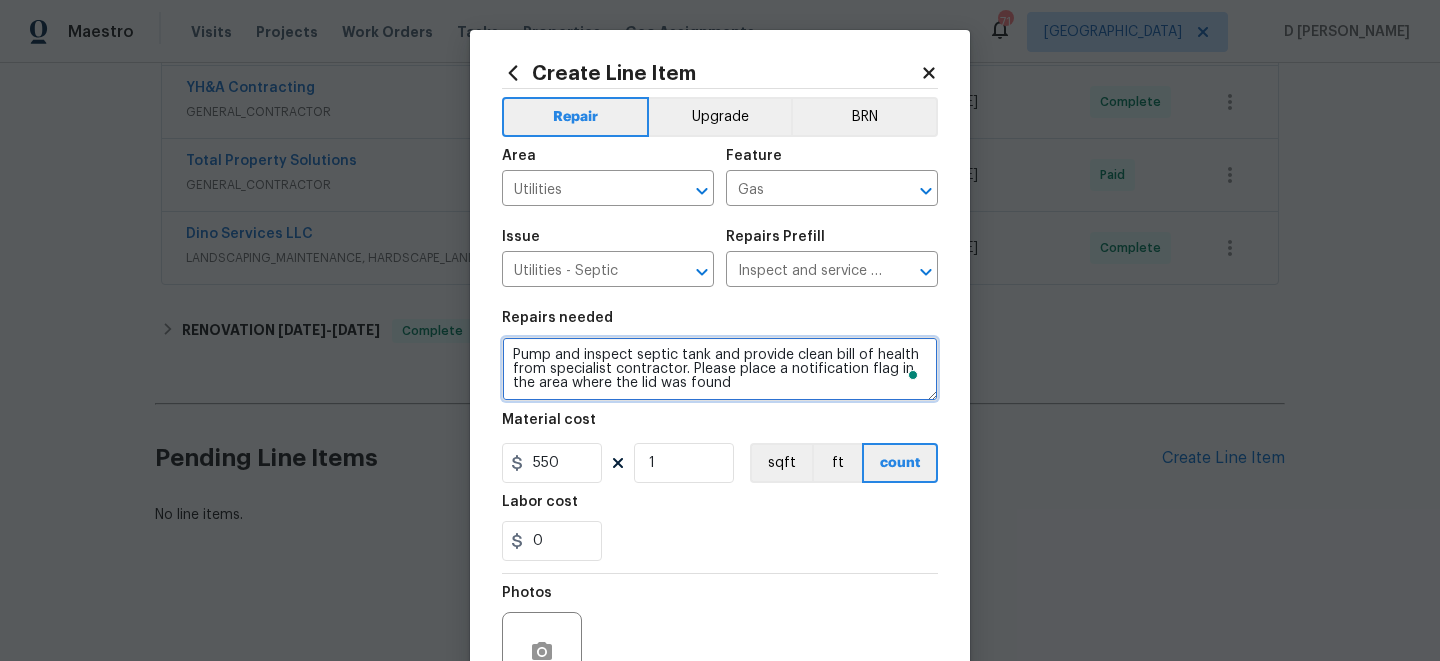 click on "Pump and inspect septic tank and provide clean bill of health from specialist contractor. Please place a notification flag in the area where the lid was found" at bounding box center (720, 369) 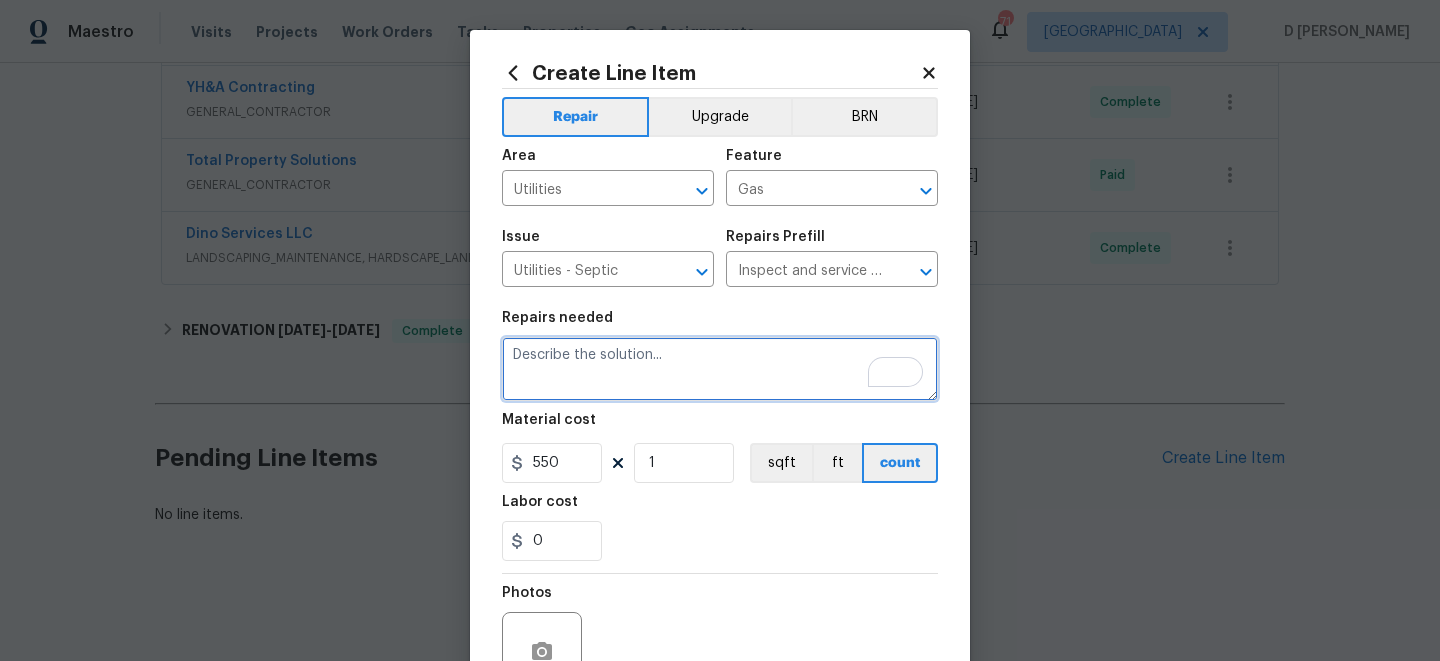paste on "(Remove and paste feedback message here).  Please prioritize this WO.  Identify and stop any gas leaks on the premises.  A CO approval granted to ensure any leaks present are terminated, warranting a reasonable pricing is quoted with explanation of scope of work that was completed and written in the portal.  If additional repairs are needed, please upload photos, prepare an explanation of issues found and cost to repair with all debris hauled  offsite in the portal." 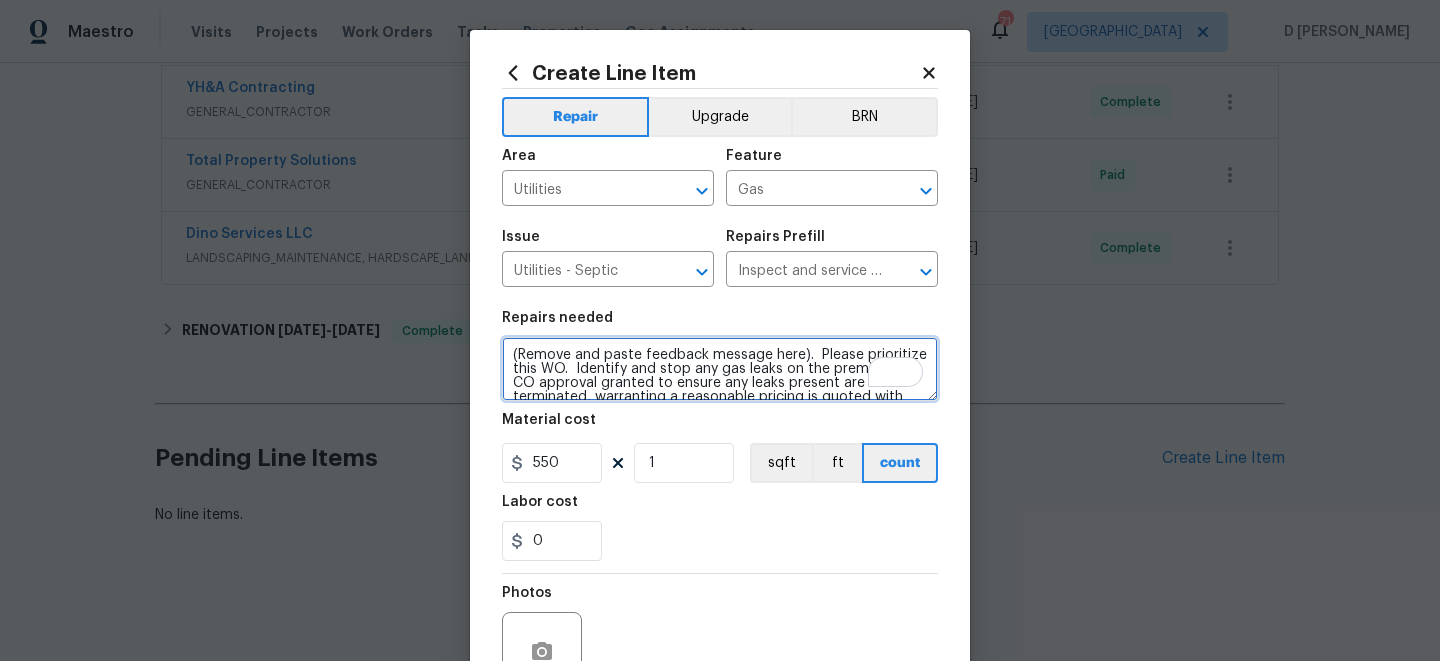 scroll, scrollTop: 60, scrollLeft: 0, axis: vertical 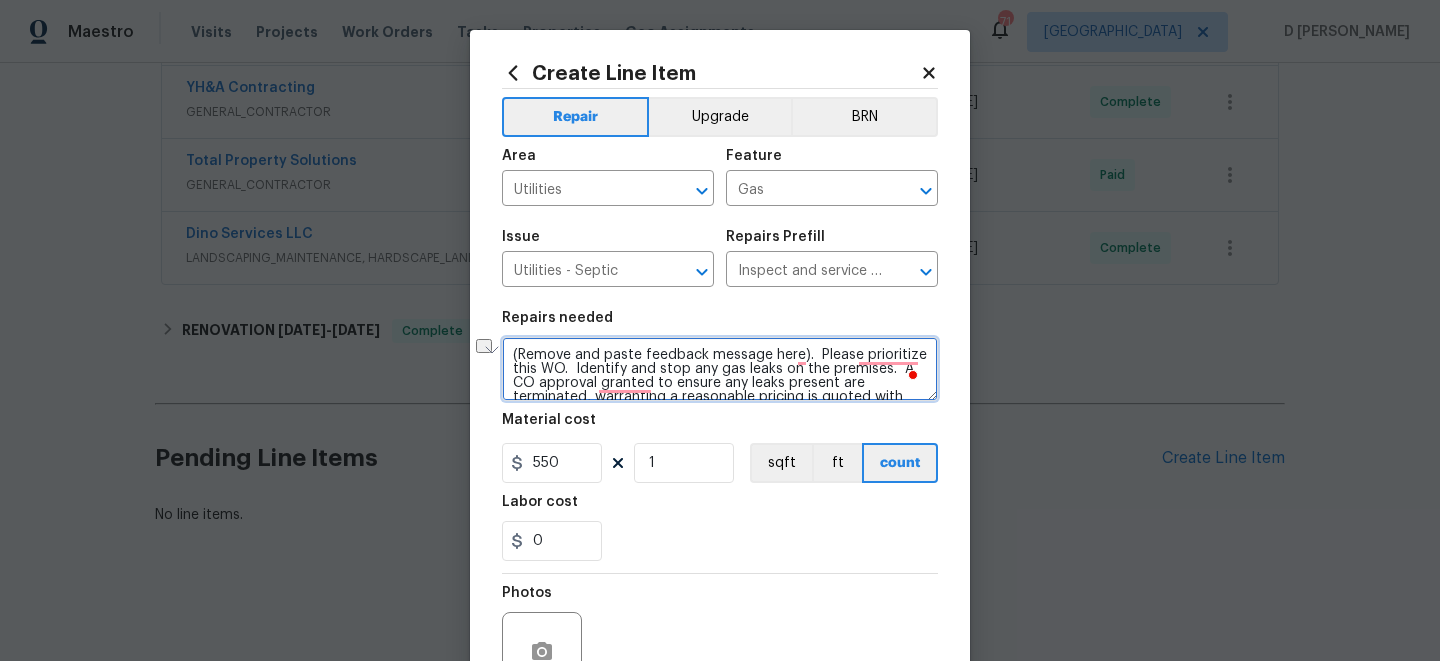 drag, startPoint x: 518, startPoint y: 355, endPoint x: 797, endPoint y: 356, distance: 279.0018 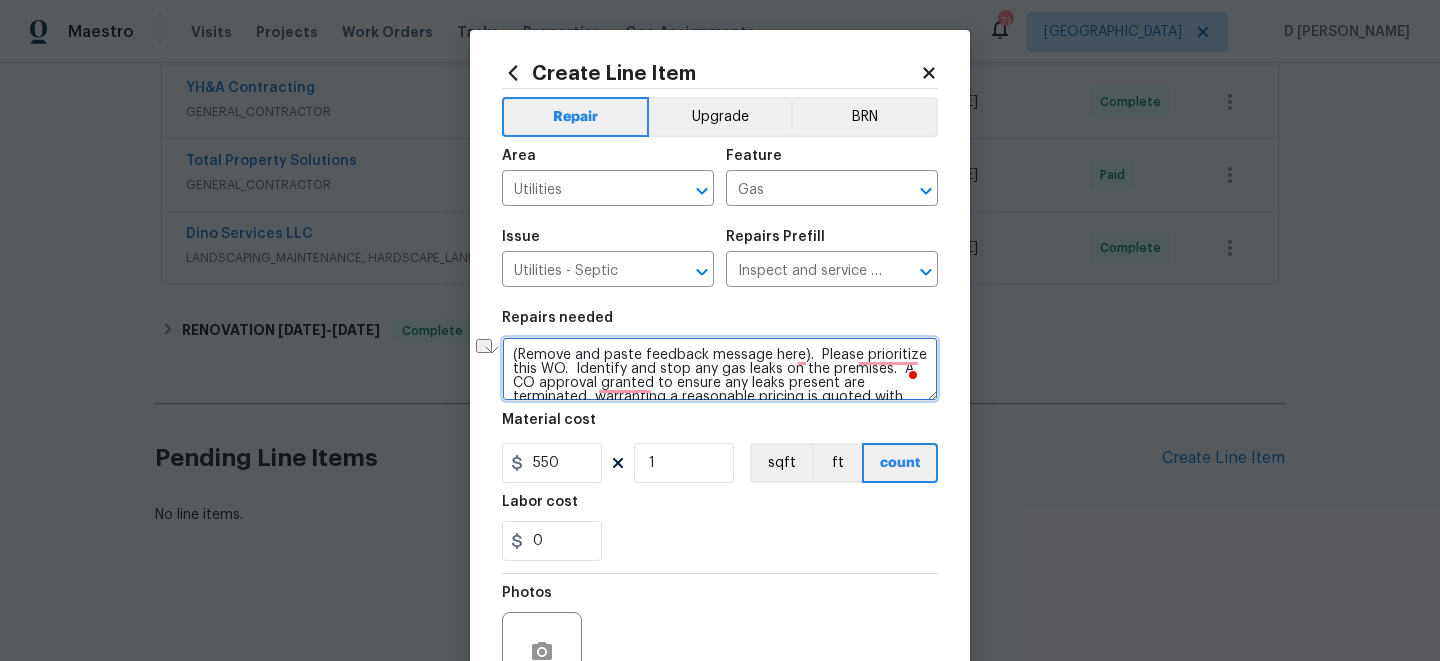 click on "(Remove and paste feedback message here).  Please prioritize this WO.  Identify and stop any gas leaks on the premises.  A CO approval granted to ensure any leaks present are terminated, warranting a reasonable pricing is quoted with explanation of scope of work that was completed and written in the portal.  If additional repairs are needed, please upload photos, prepare an explanation of issues found and cost to repair with all debris hauled  offsite in the portal." at bounding box center (720, 369) 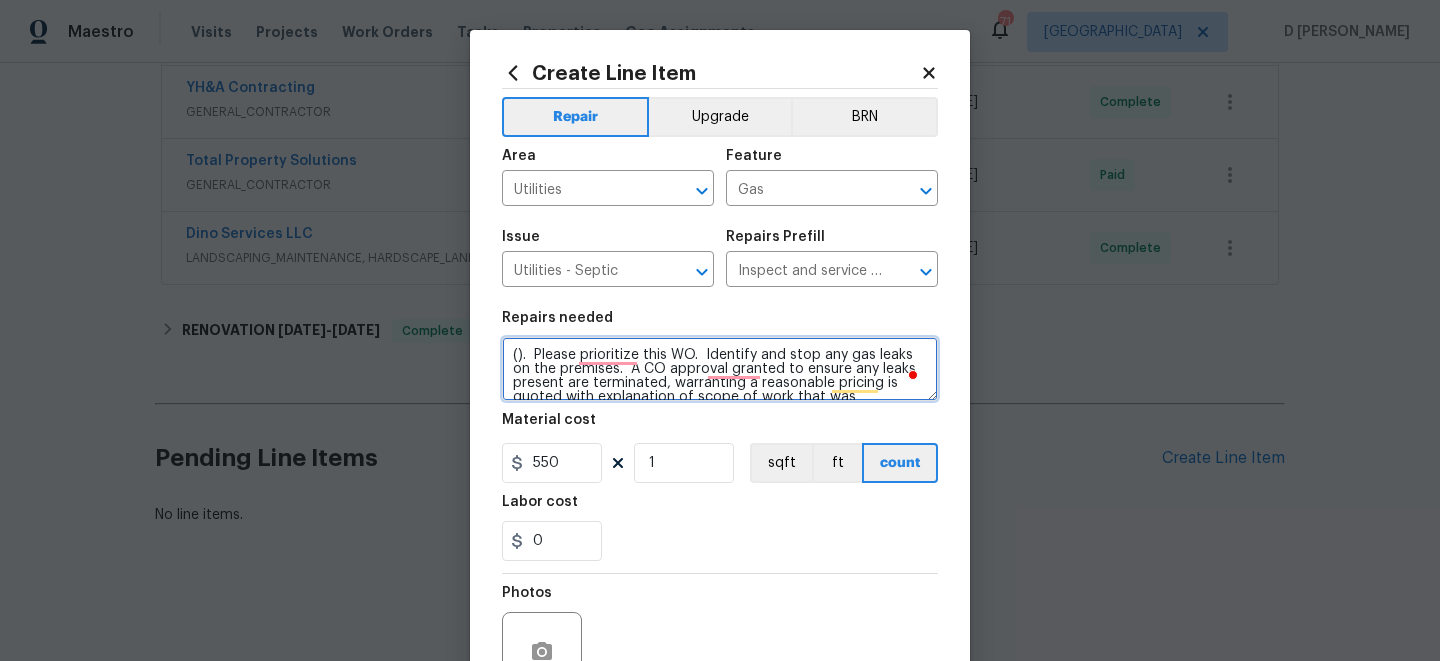 paste on "possible buyer call to advise there is hard smell of gas" 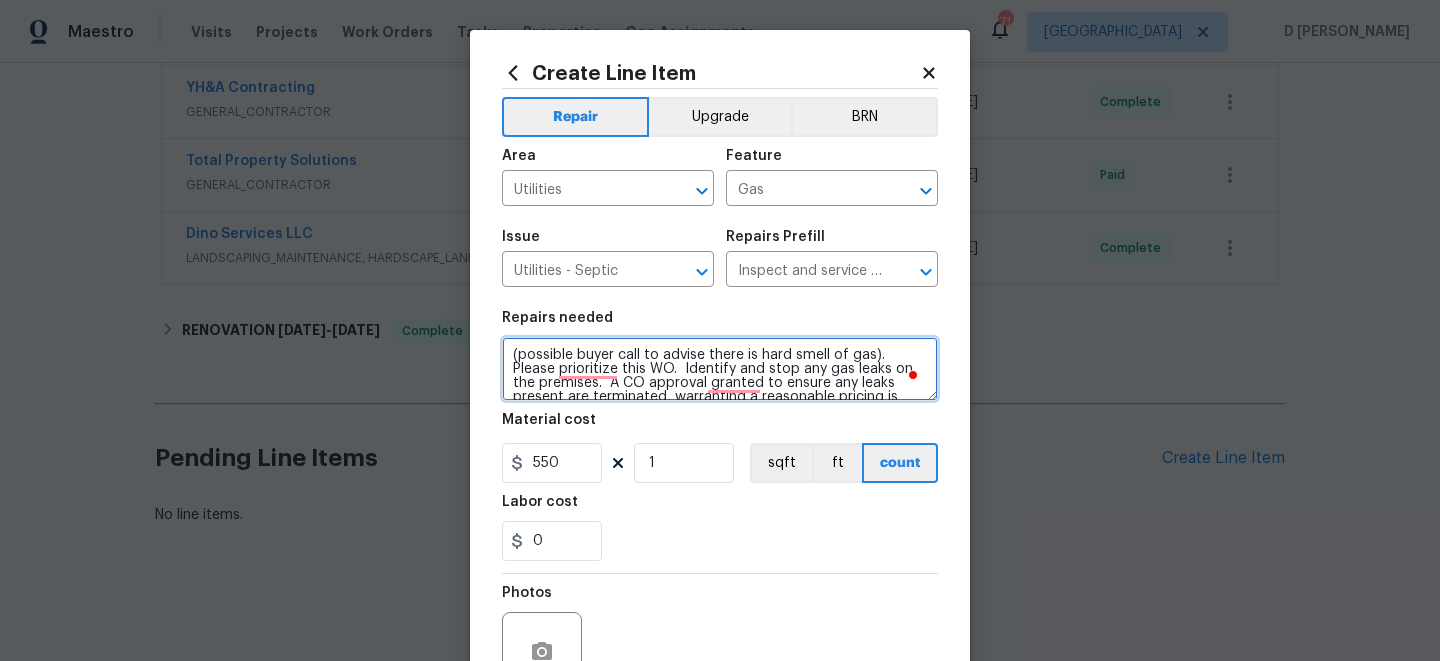 scroll, scrollTop: 201, scrollLeft: 0, axis: vertical 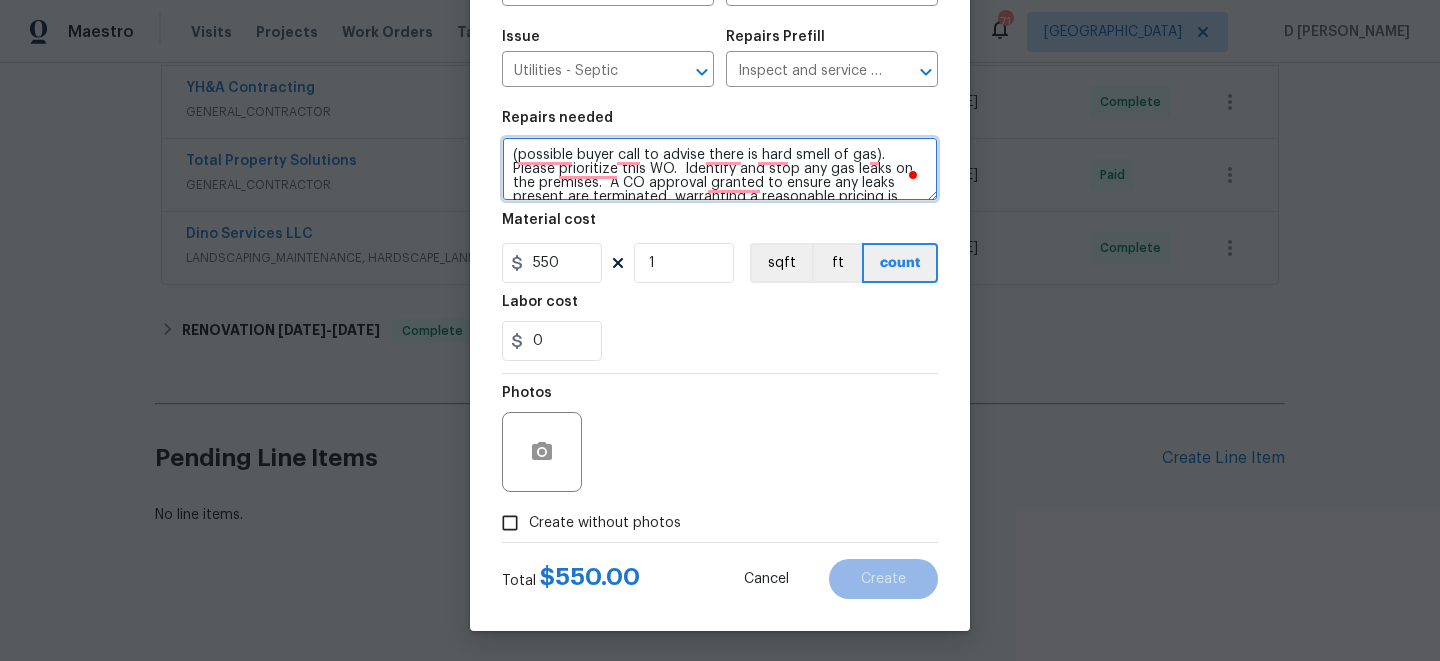 type on "(possible buyer call to advise there is hard smell of gas).  Please prioritize this WO.  Identify and stop any gas leaks on the premises.  A CO approval granted to ensure any leaks present are terminated, warranting a reasonable pricing is quoted with explanation of scope of work that was completed and written in the portal.  If additional repairs are needed, please upload photos, prepare an explanation of issues found and cost to repair with all debris hauled  offsite in the portal." 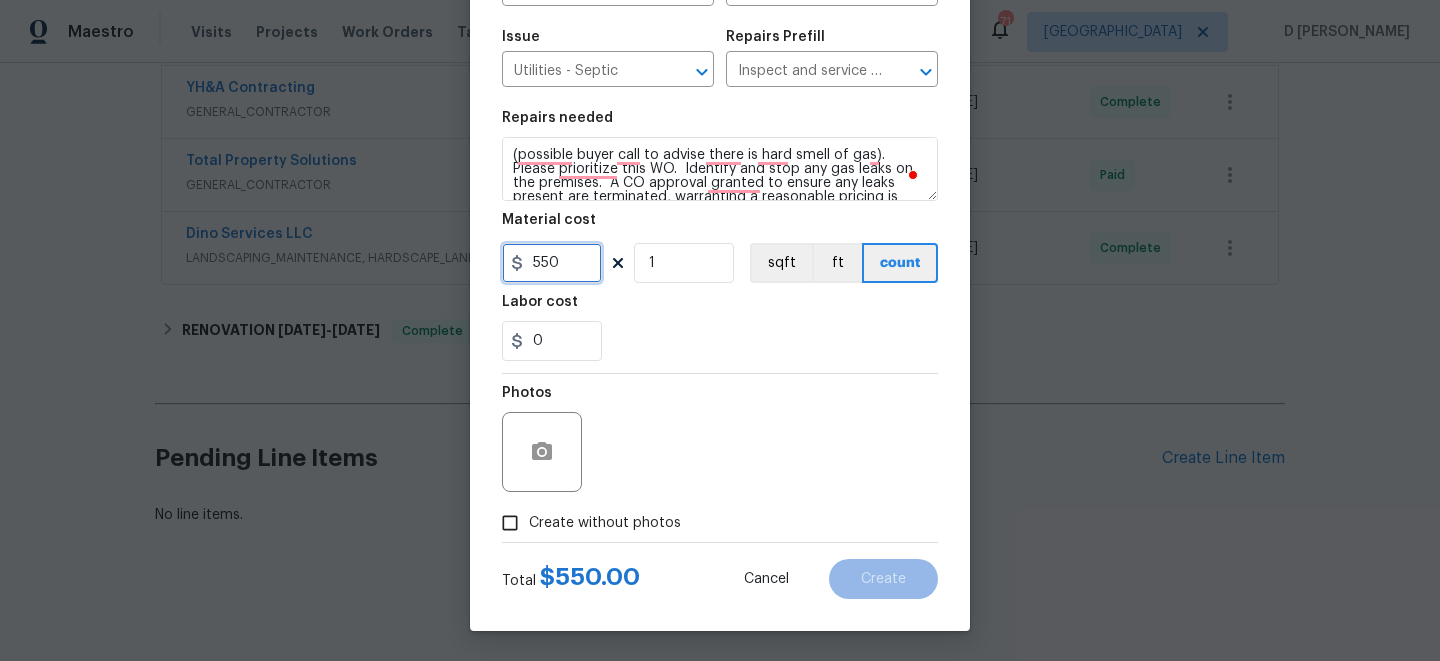 click on "550" at bounding box center [552, 263] 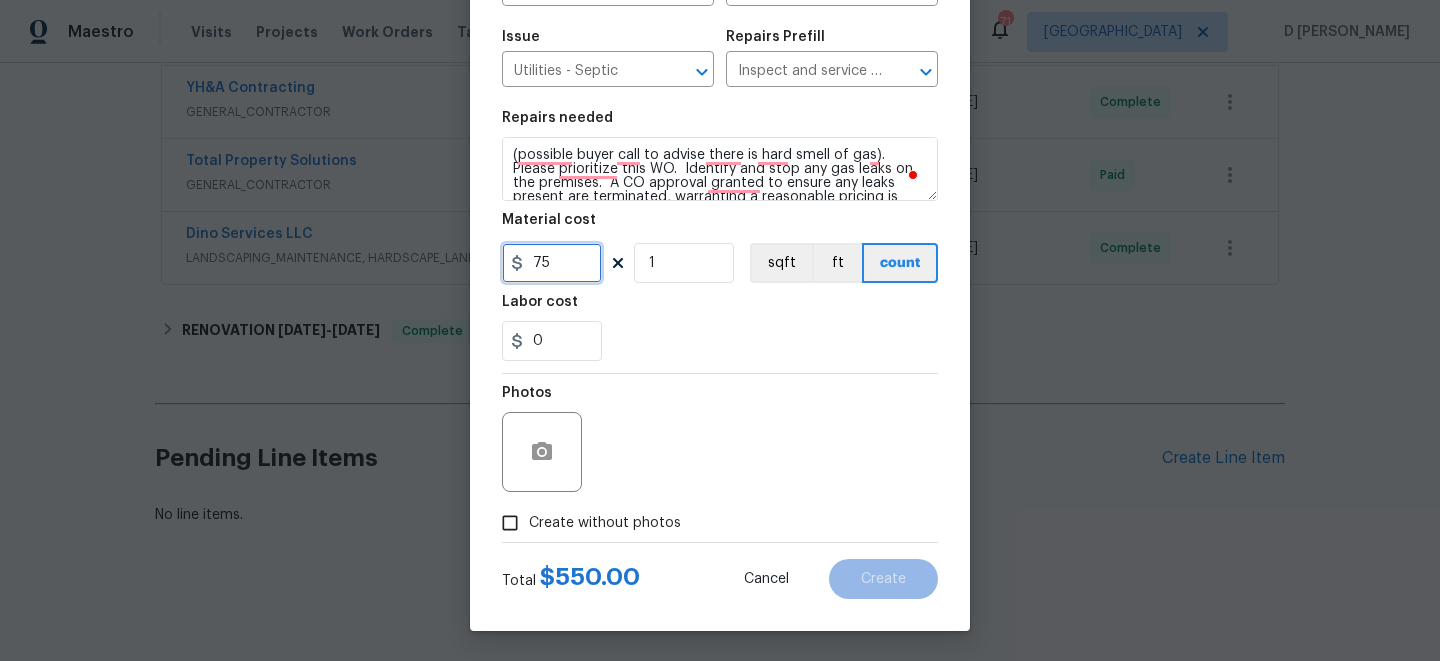 type on "75" 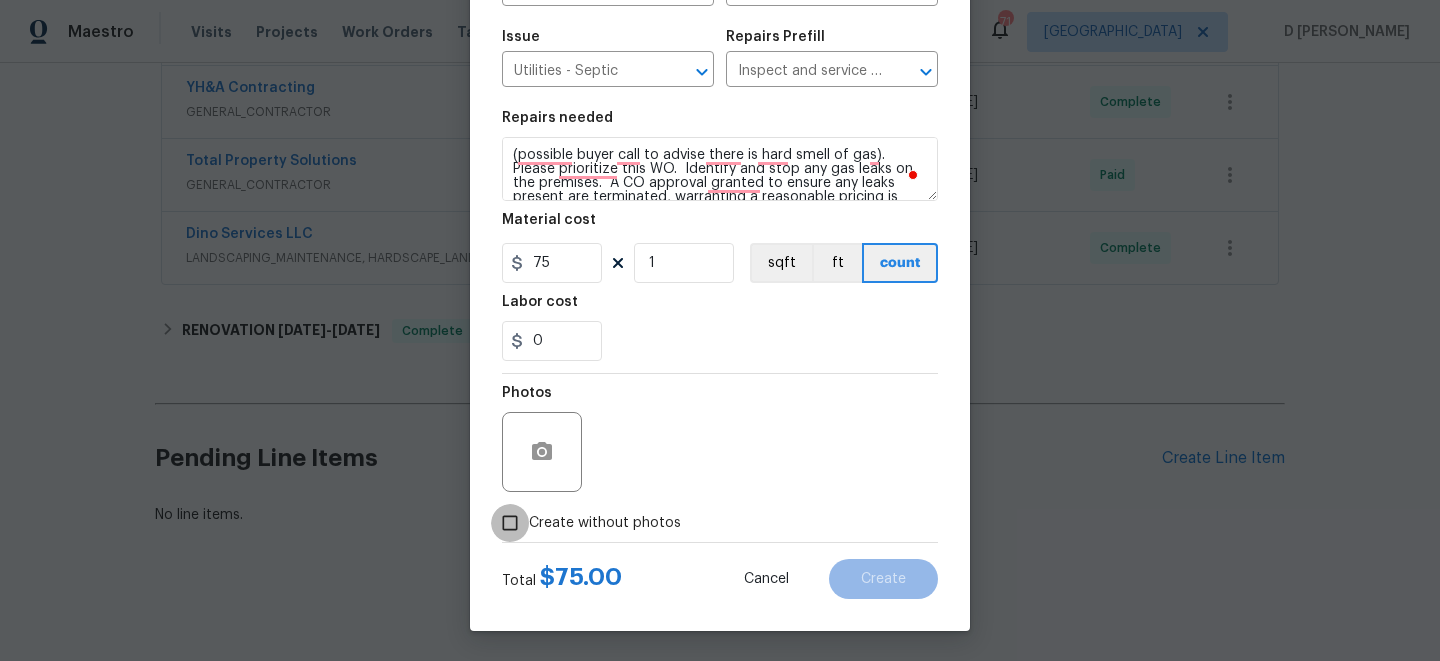 click on "Create without photos" at bounding box center [510, 523] 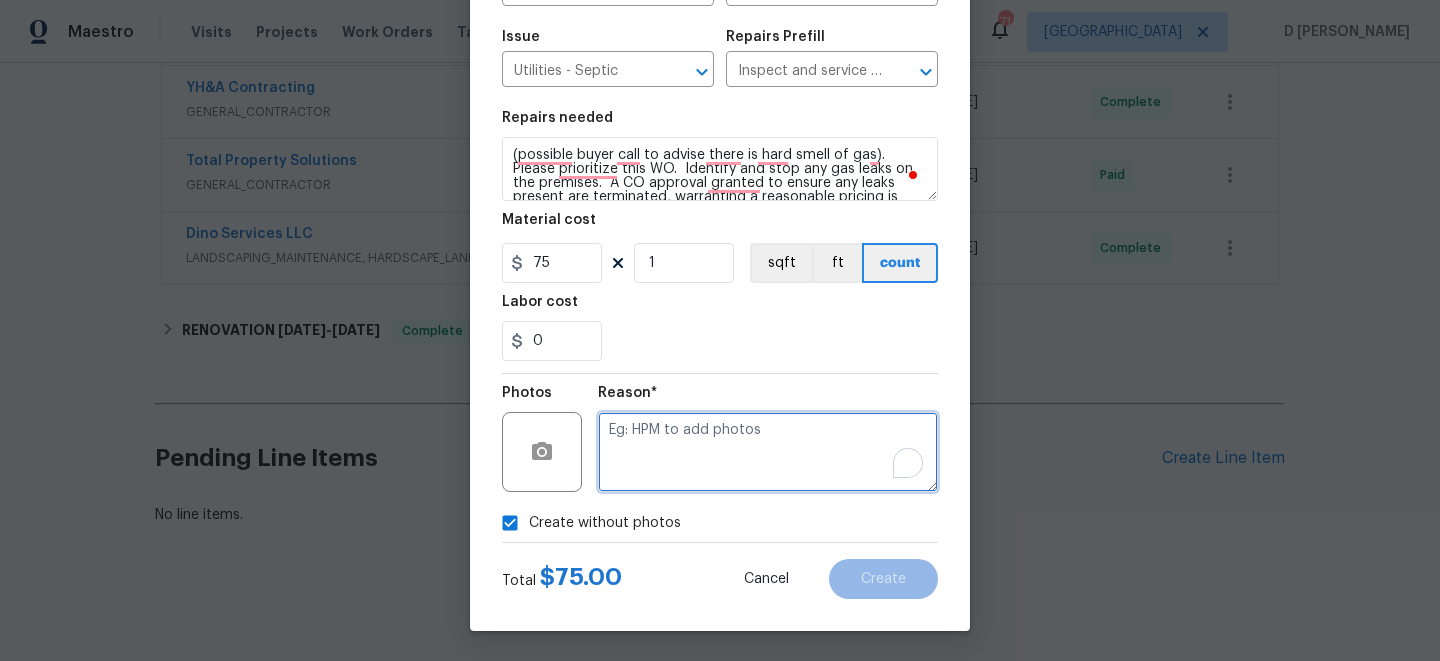 click at bounding box center (768, 452) 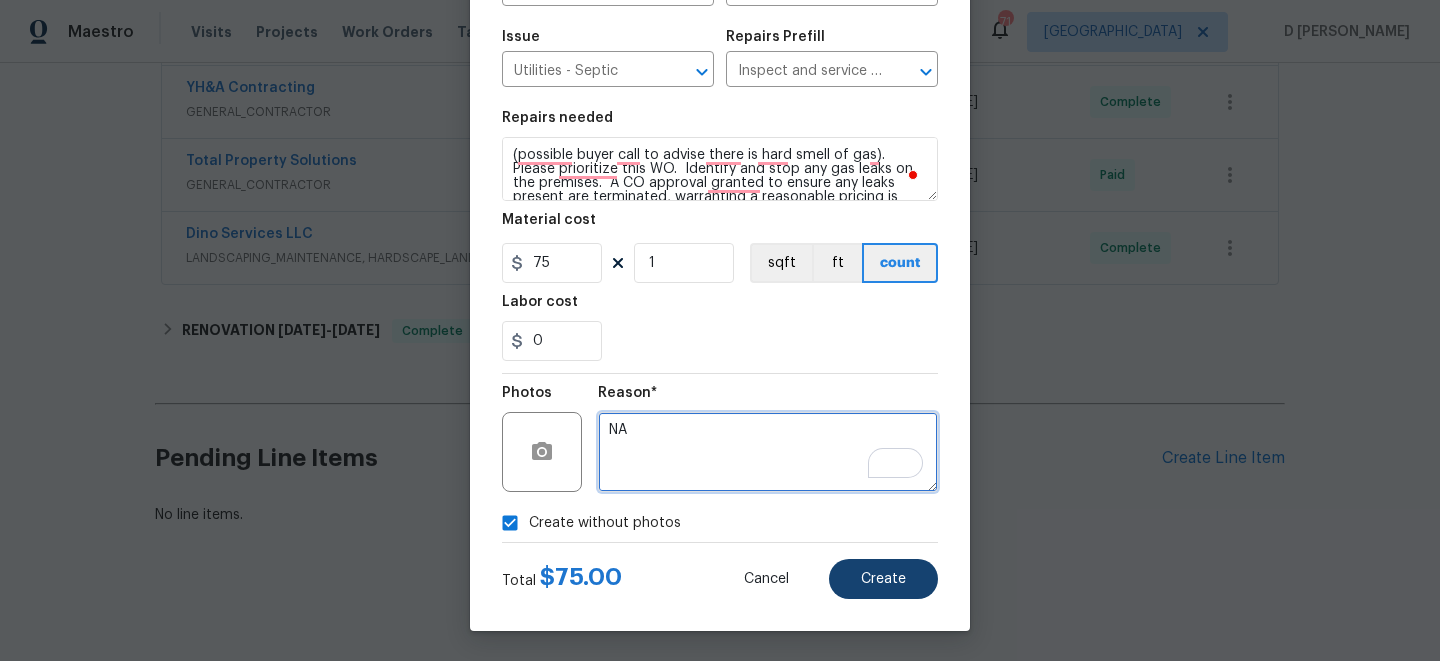 type on "NA" 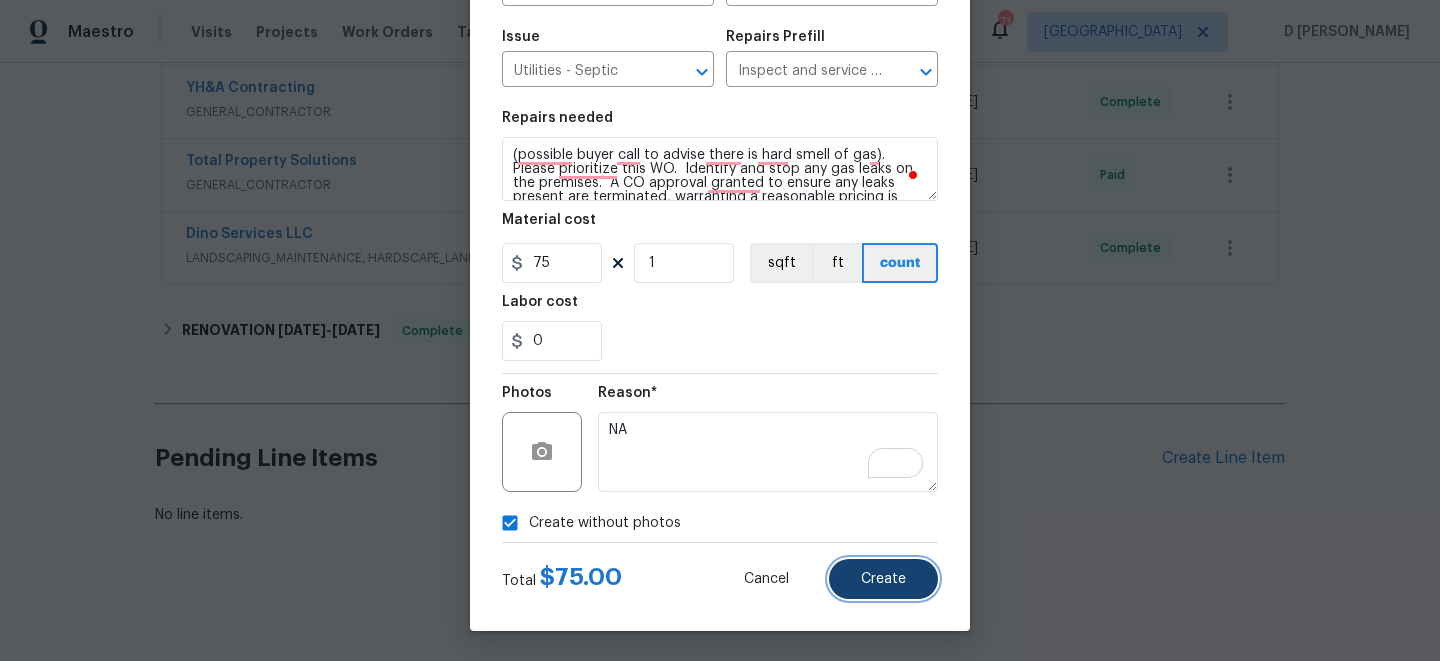 click on "Create" at bounding box center (883, 579) 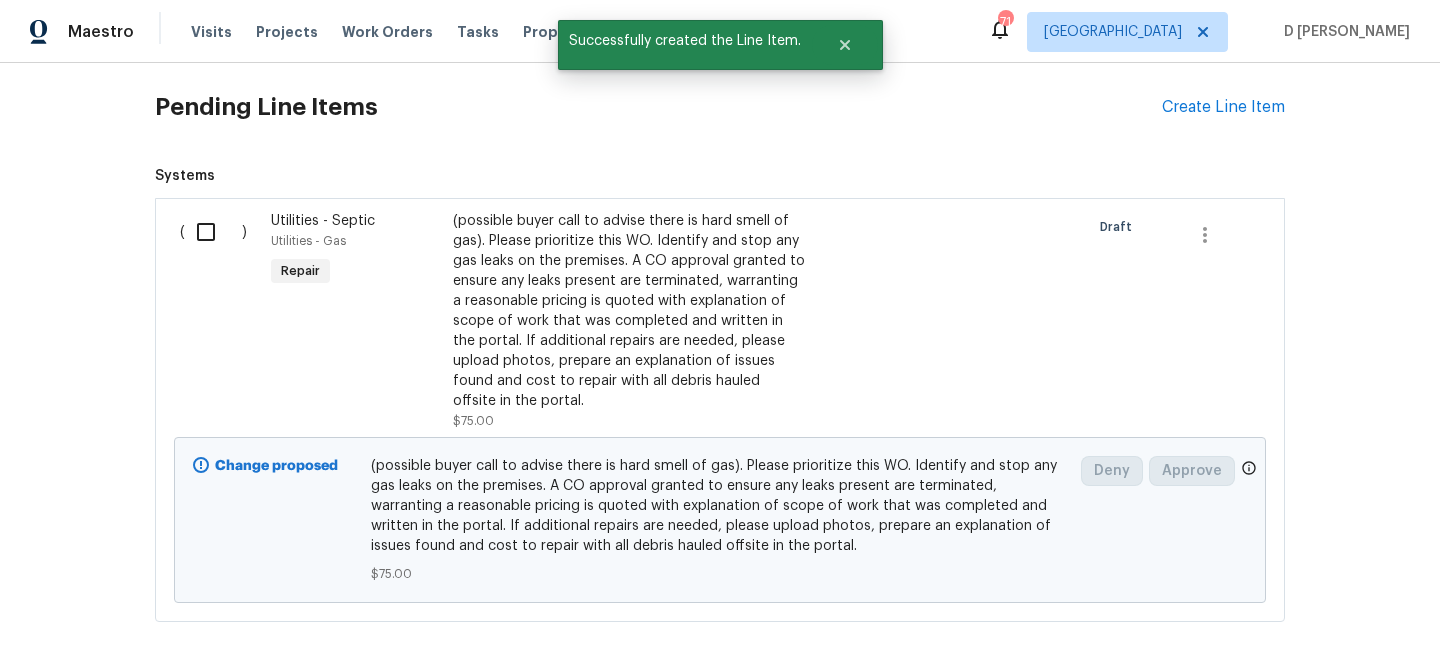 scroll, scrollTop: 996, scrollLeft: 0, axis: vertical 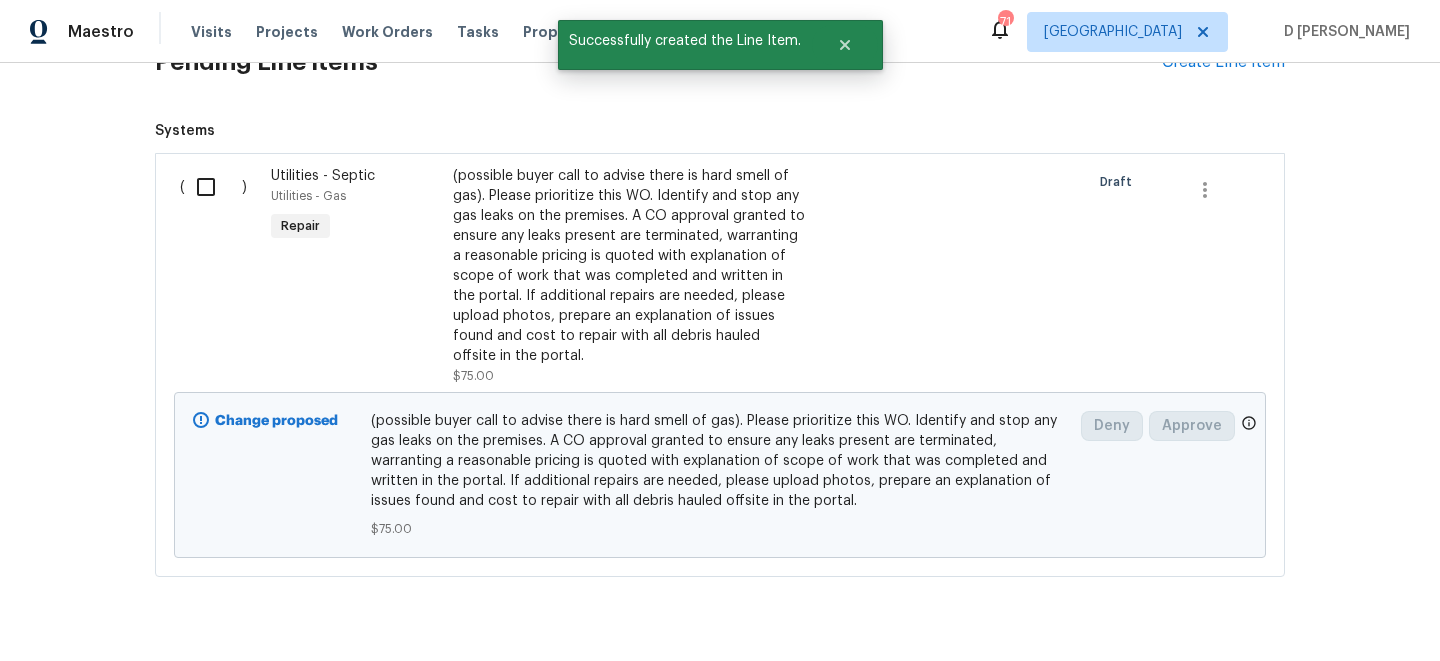 click at bounding box center (213, 187) 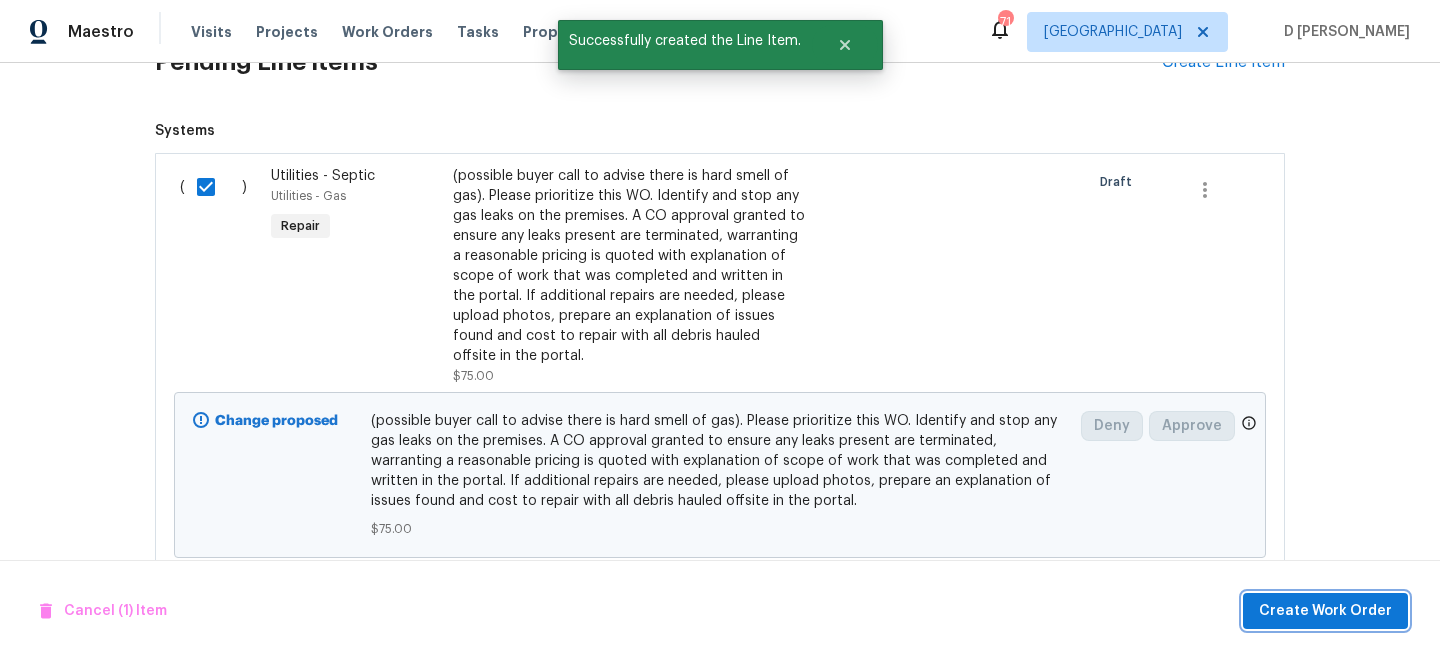 click on "Create Work Order" at bounding box center [1325, 611] 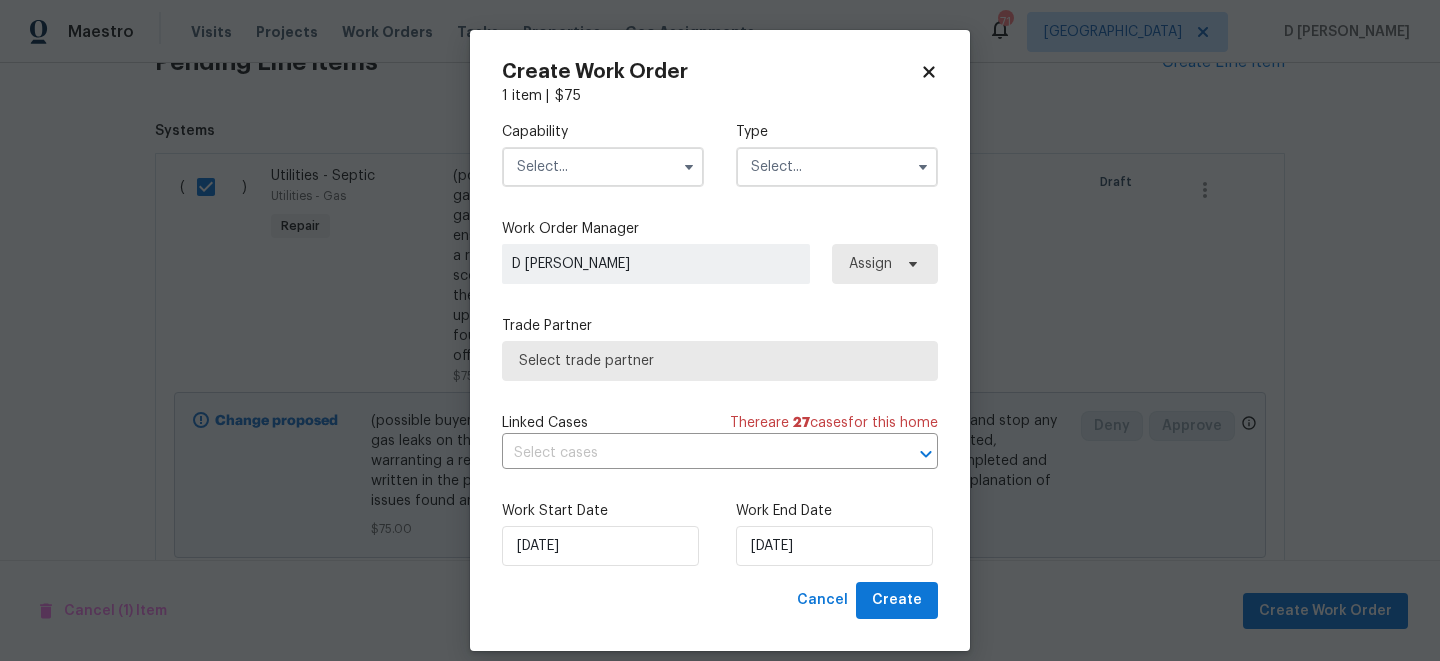 click at bounding box center (603, 167) 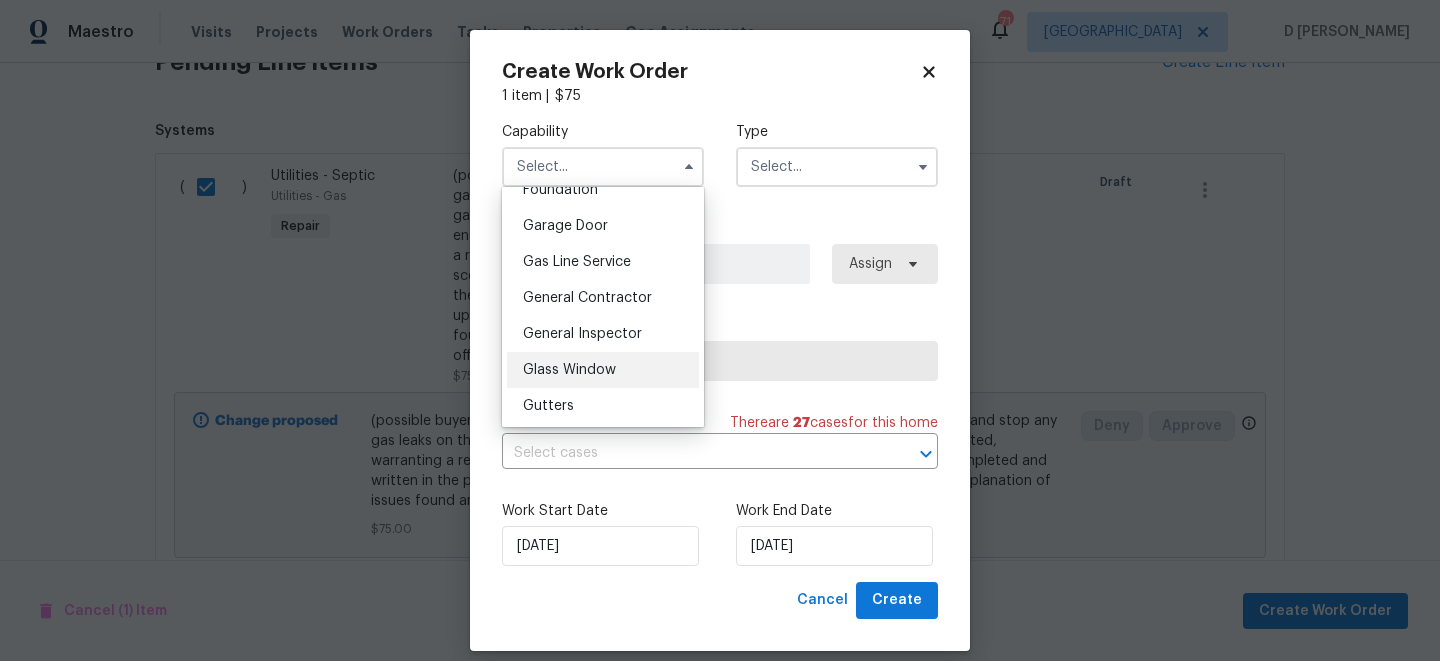 scroll, scrollTop: 860, scrollLeft: 0, axis: vertical 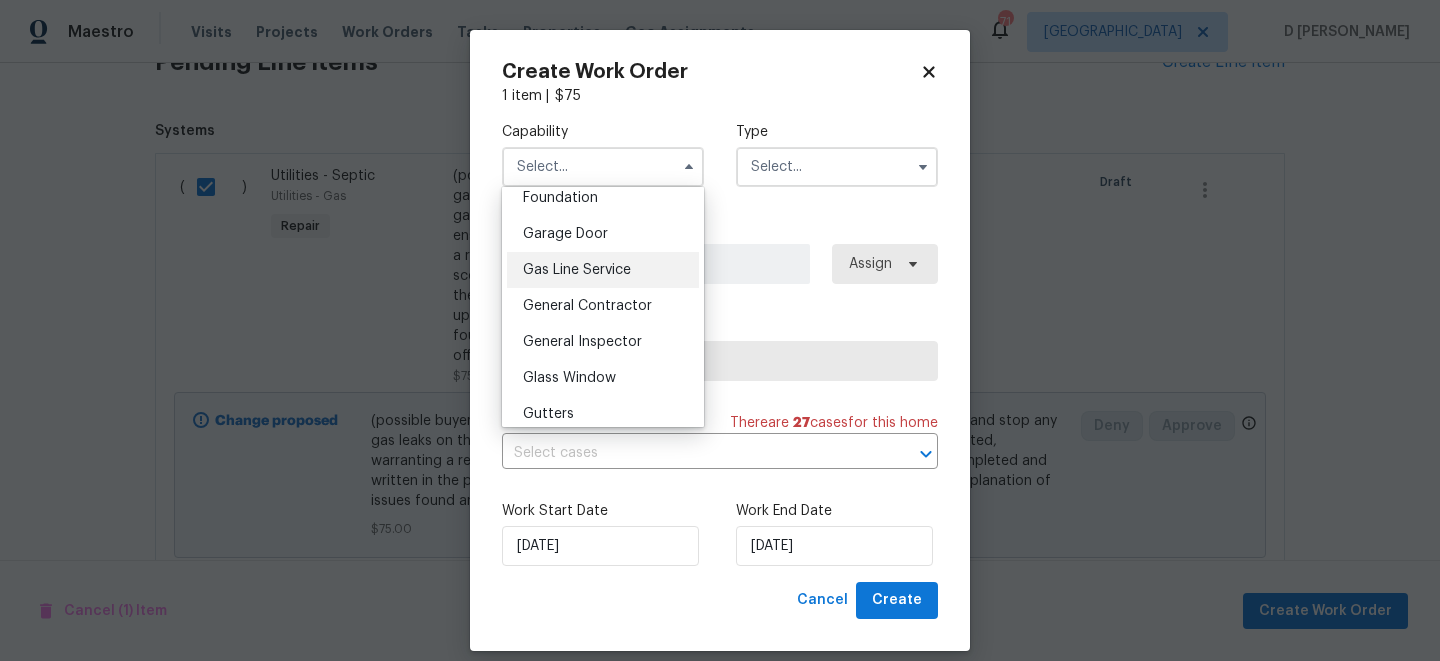 click on "Gas Line Service" at bounding box center (577, 270) 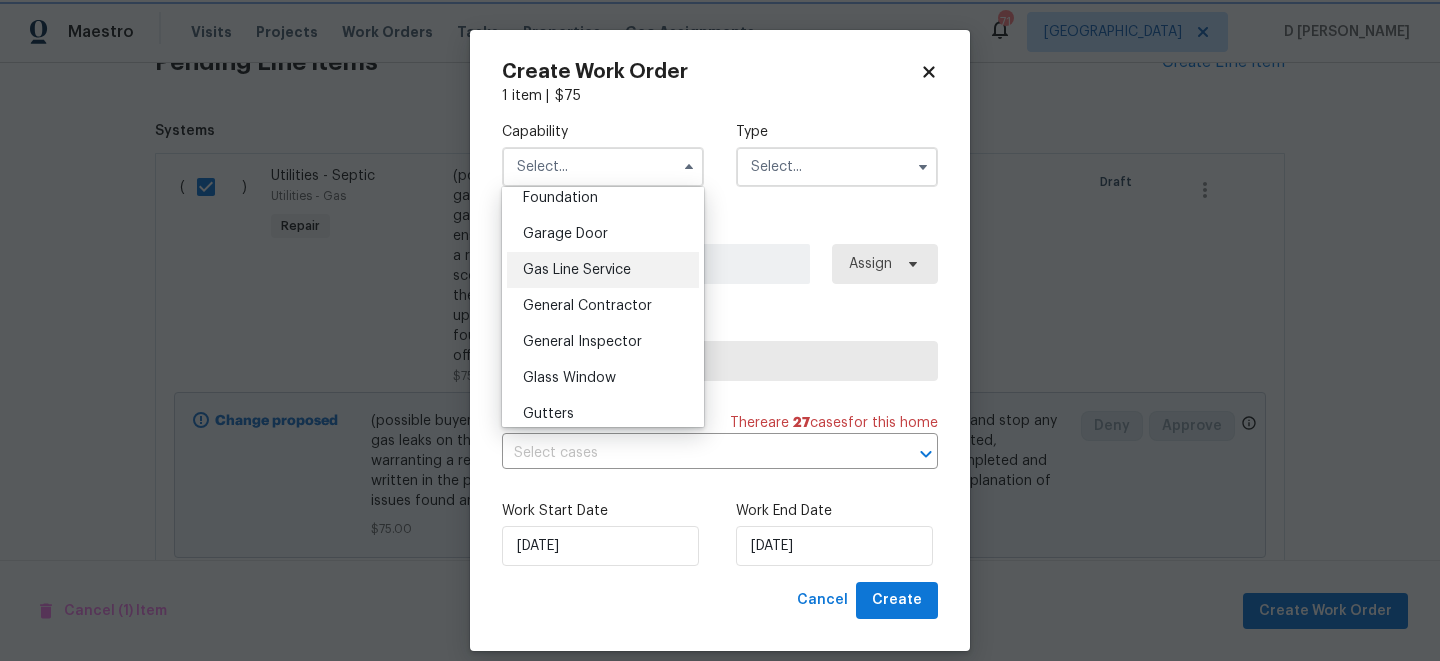 type on "Gas Line Service" 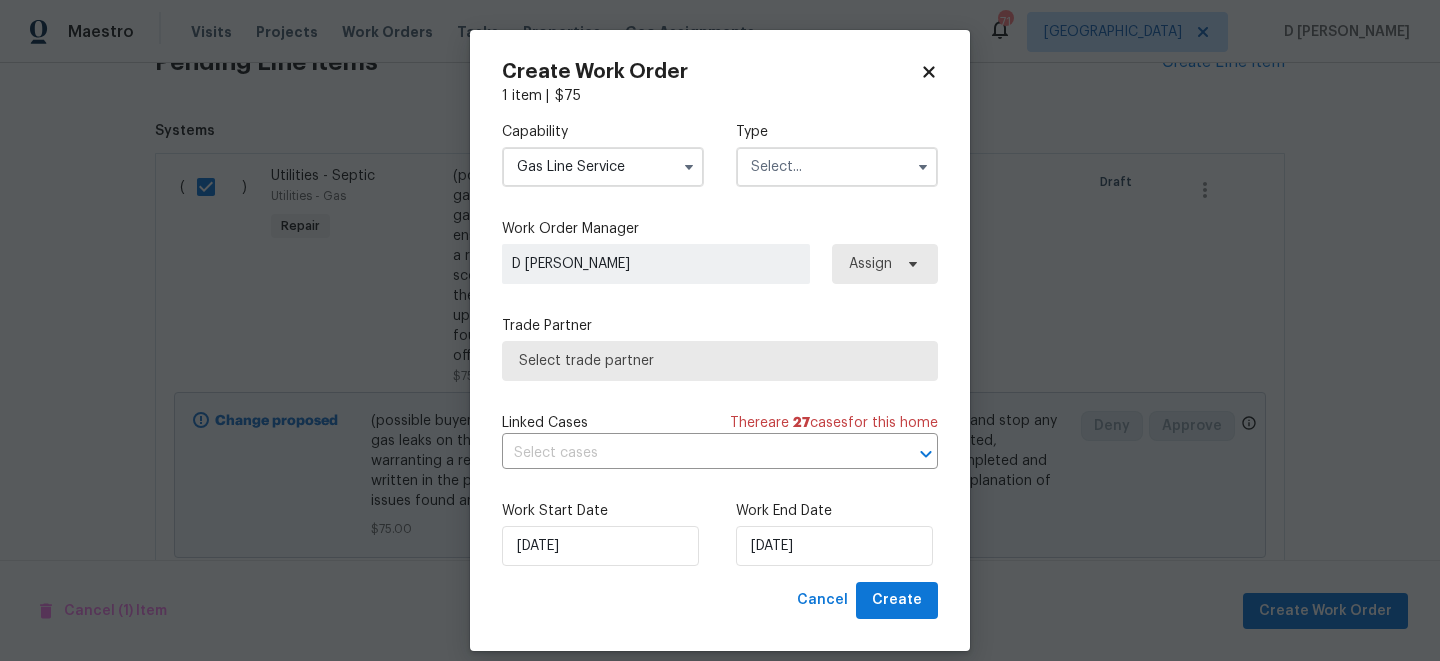 click at bounding box center [837, 167] 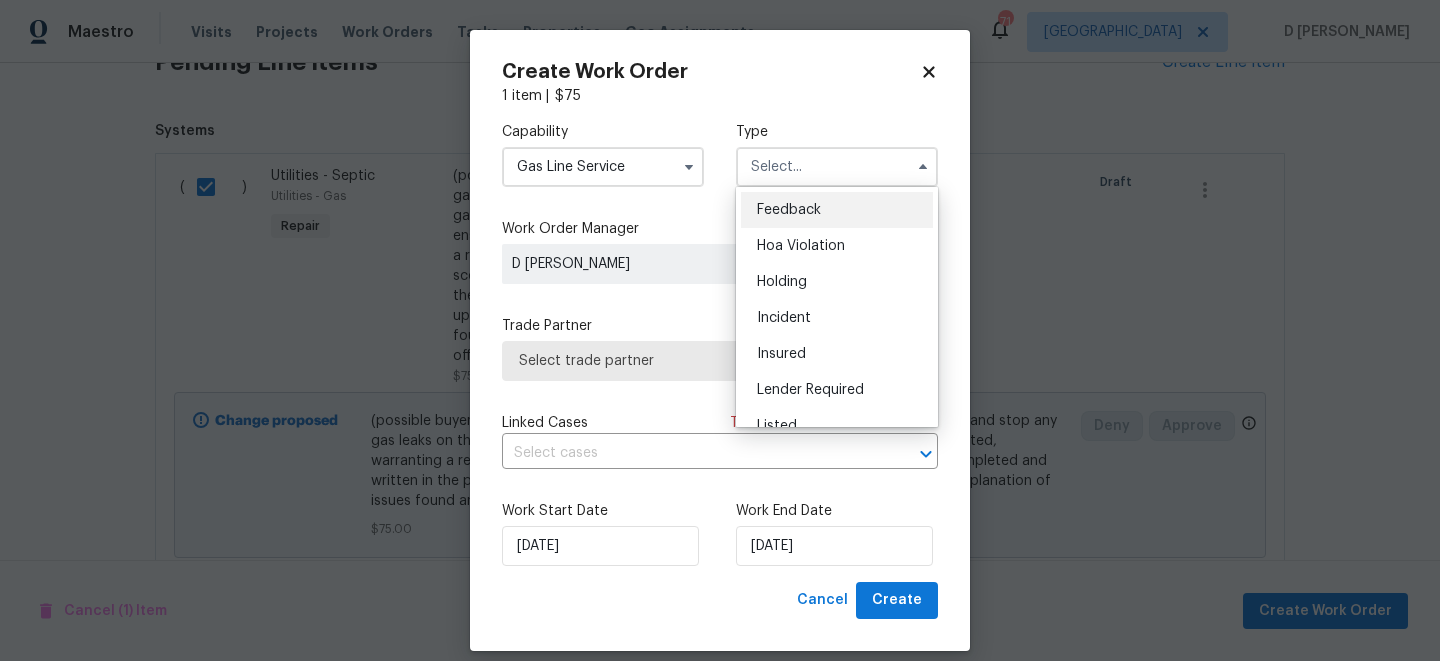 click on "Feedback" at bounding box center (837, 210) 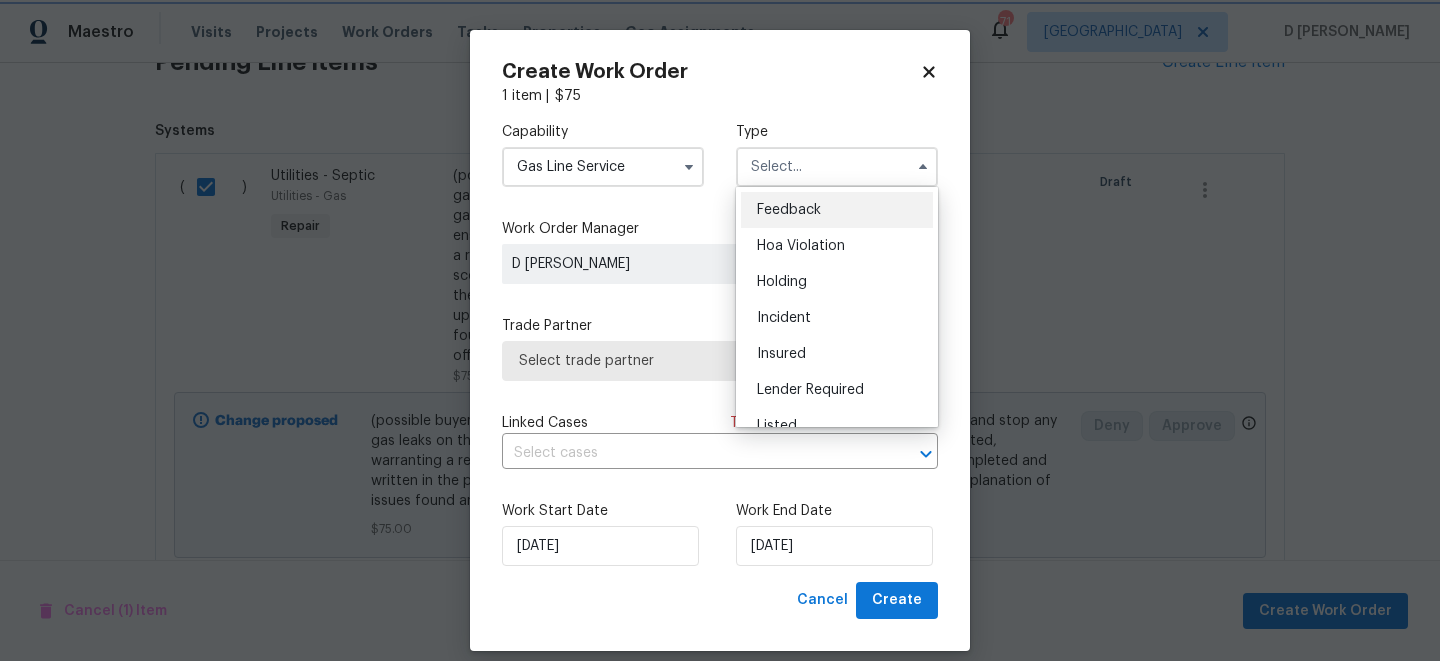 type on "Feedback" 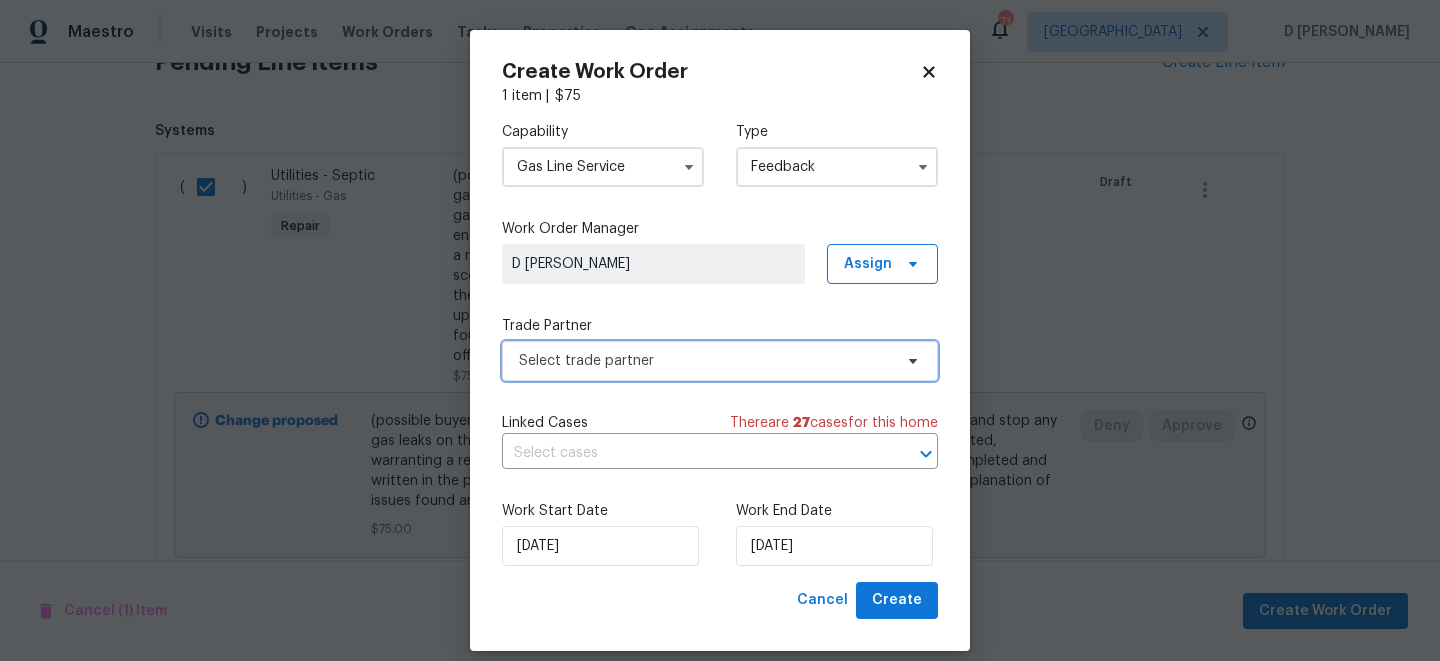 click on "Select trade partner" at bounding box center (705, 361) 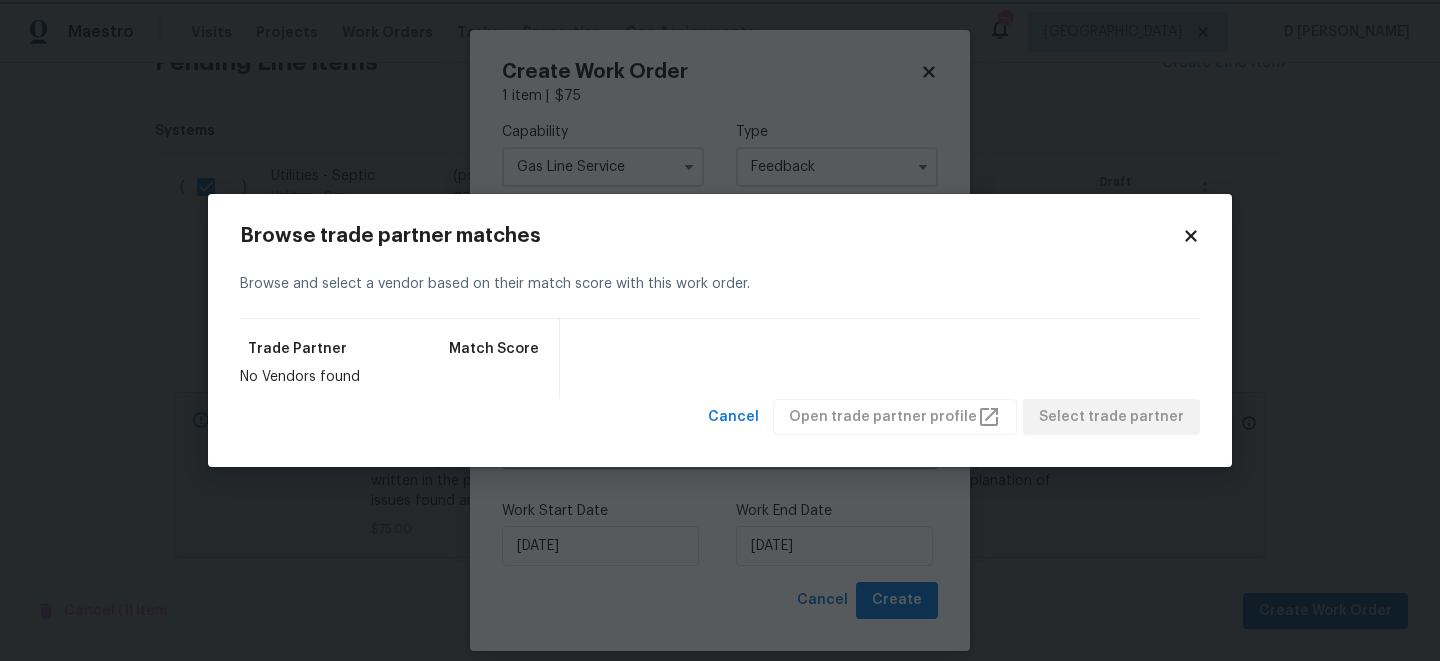 click on "Maestro Visits Projects Work Orders Tasks Properties Geo Assignments 71 Dallas D Kamesh Back to all projects 5311 Chestnut Bluff Pl, Midlothian, VA 23112 4 Beds | 3 1/2 Baths | Total: 2581 ft² | Above Grade: 2581 ft² | Basement Finished: N/A | 1990 Not seen today Mark Seen Actions Last Visit Date 7/11/2025  by  Christopher Neilson   Project Listed   6/12/2025  -  7/13/2025 In Progress Visits Work Orders Maintenance Notes Condition Adjustments Costs Photos Floor Plans Cases LISTED   6/12/25  -  7/13/25 In Progress Mayer Heating and Air Conditioning HVAC, BRN_AND_LRR $420.00 1 Repair 7/7/2025  -  7/9/2025 In Progress TechMasters LLC HVAC, PLUMBING, BRN_AND_LRR $75.00 1 Repair 7/11/2025  -  7/13/2025 Sent to vendor Dino Services LLC CLEANING_MAINTENANCE, CLEANING $200.00 1 Repair 6/16/2025  -  6/19/2025 Complete YH&A Contracting GENERAL_CONTRACTOR $300.00 1 Repair 6/16/2025  -  6/18/2025 Complete Total Property Solutions GENERAL_CONTRACTOR $600.00 1 Repair 6/12/2025  -  6/17/2025 Paid Dino Services LLC $600.00" at bounding box center (720, 330) 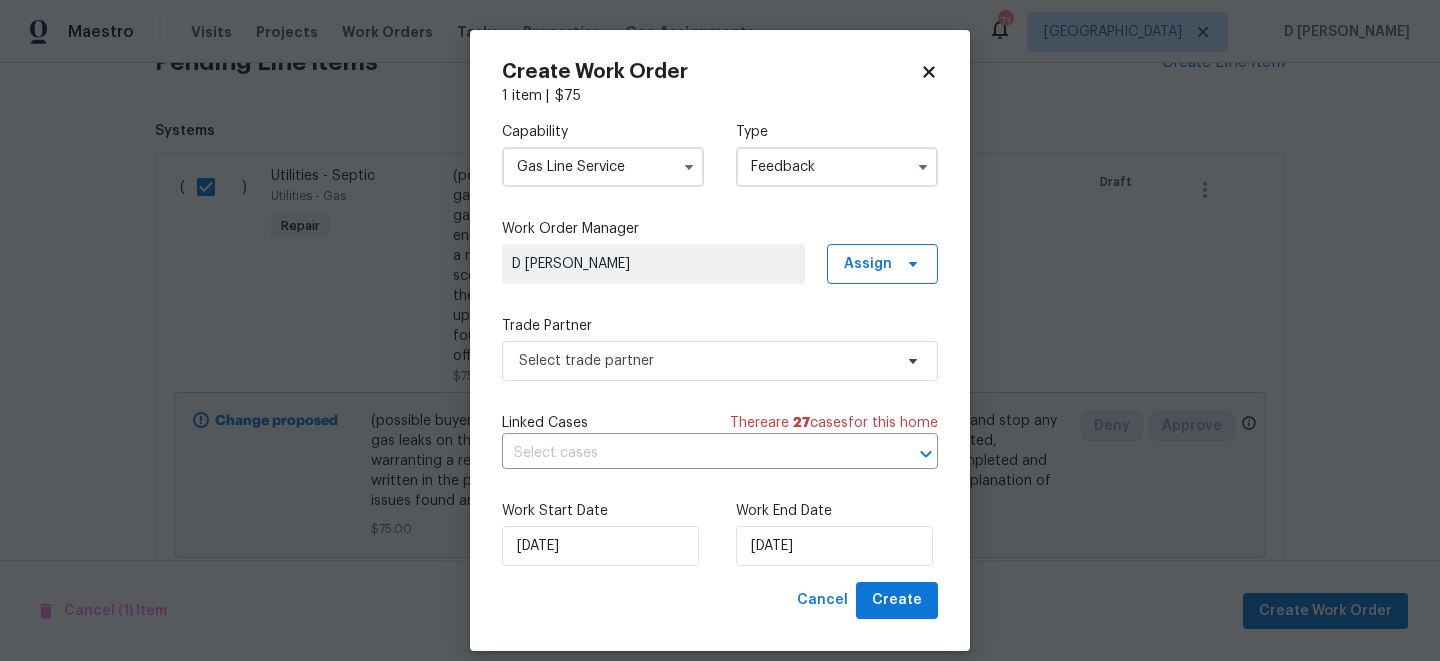 click on "Gas Line Service" at bounding box center [603, 167] 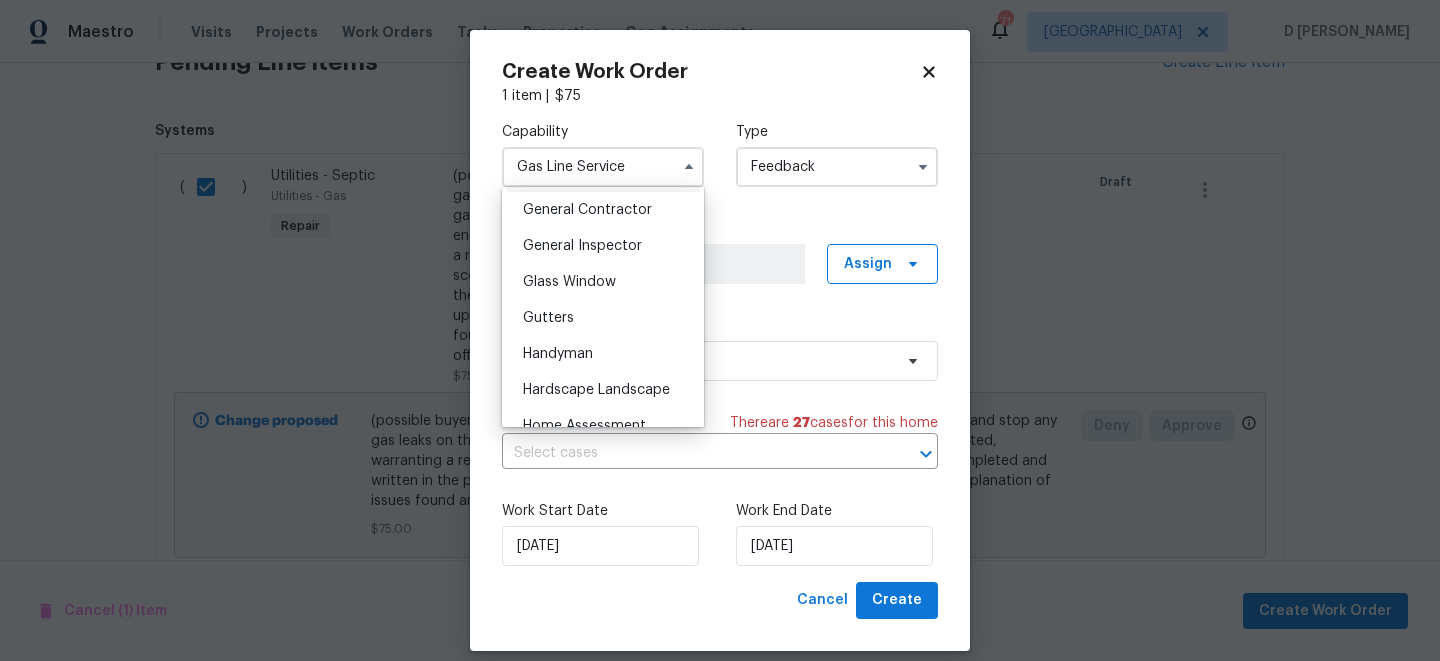 scroll, scrollTop: 948, scrollLeft: 0, axis: vertical 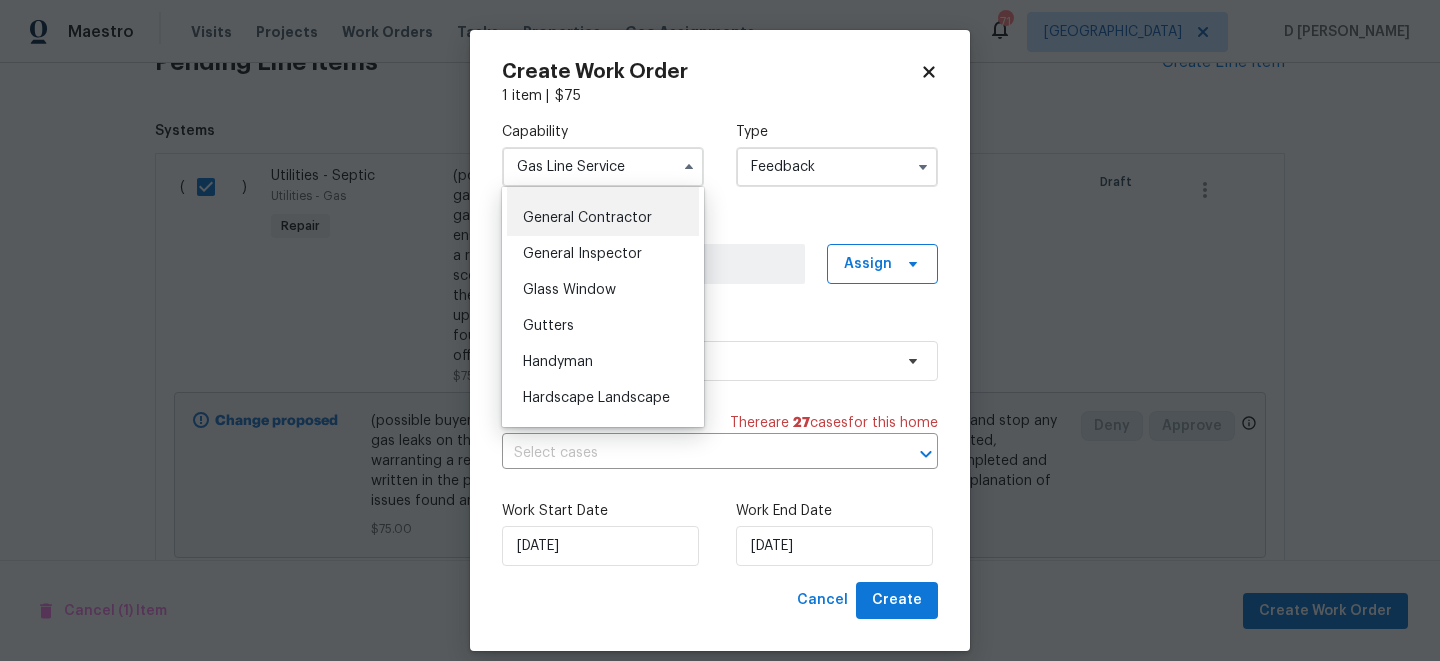 click on "General Contractor" at bounding box center [587, 218] 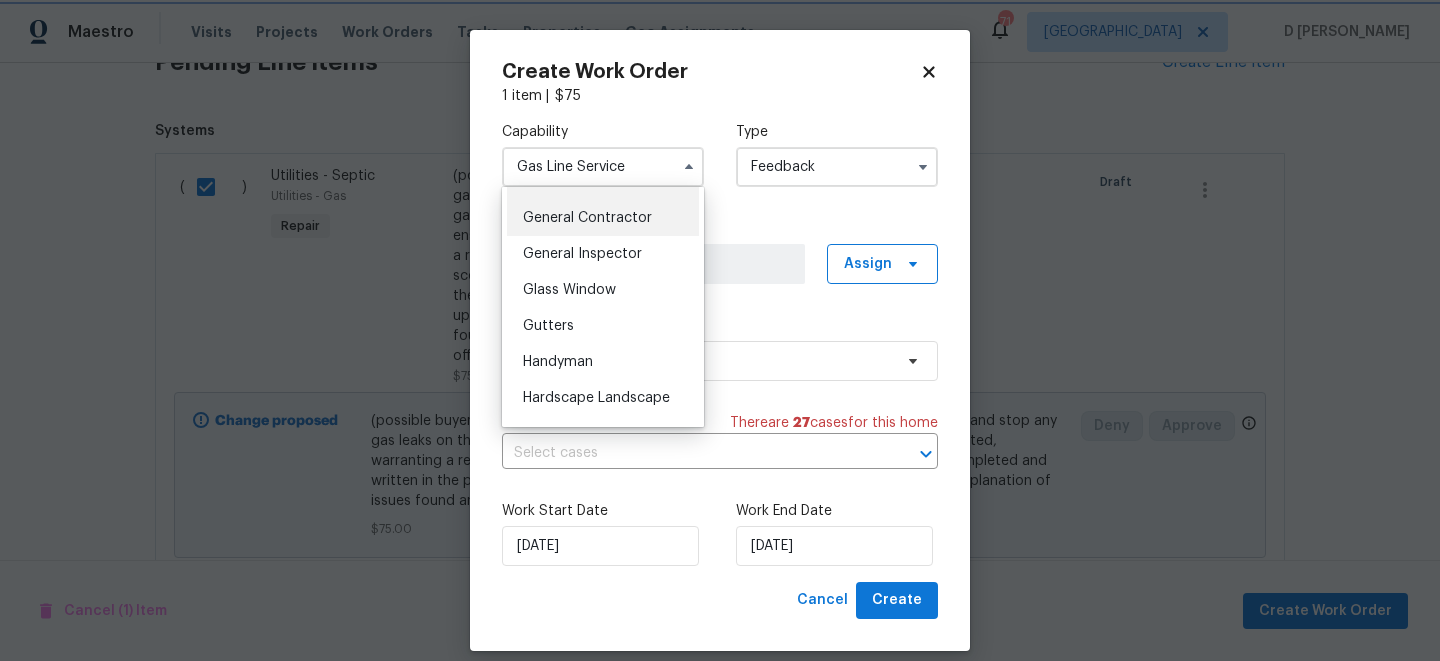 type on "General Contractor" 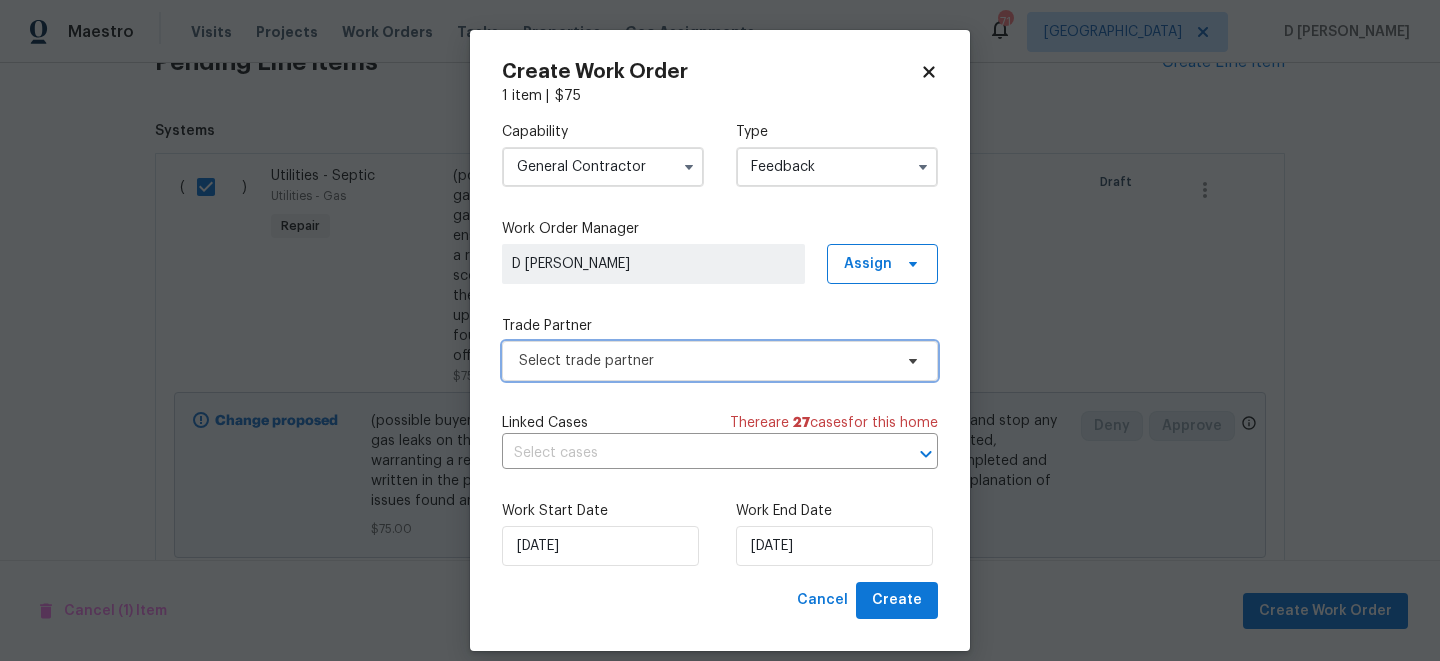 click on "Select trade partner" at bounding box center (705, 361) 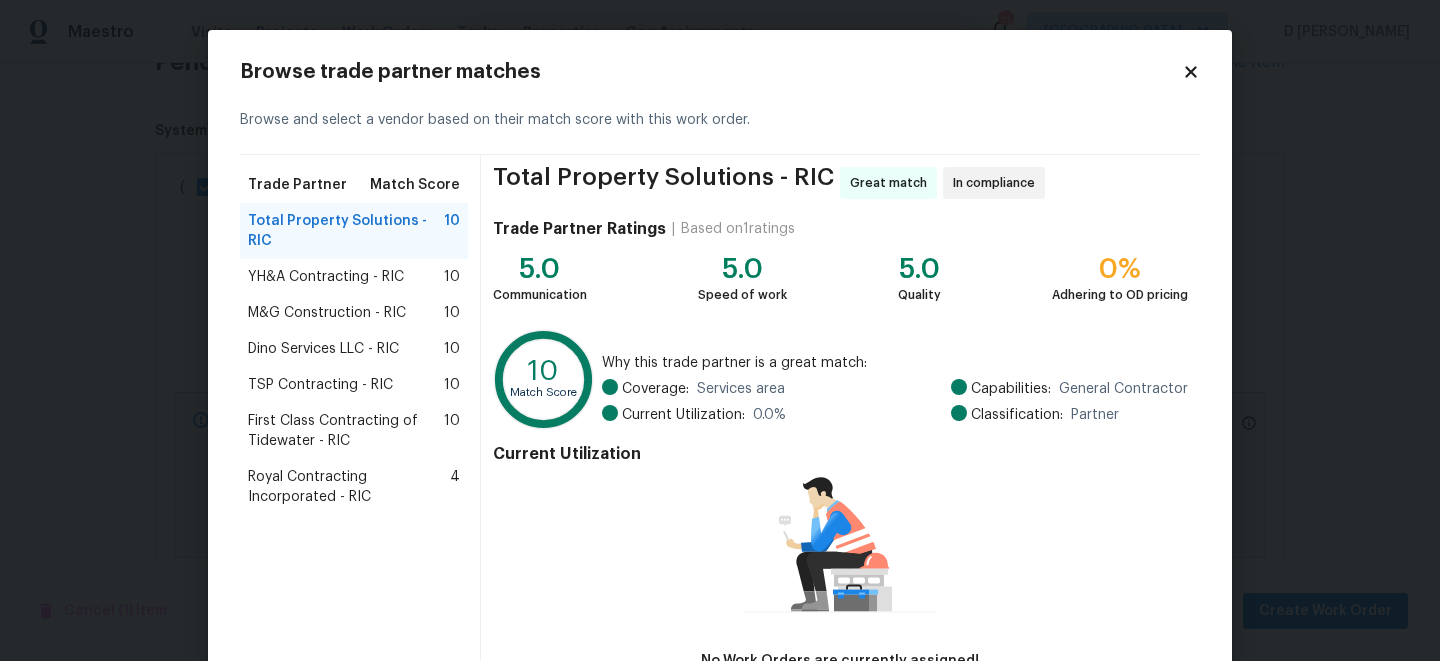 scroll, scrollTop: 139, scrollLeft: 0, axis: vertical 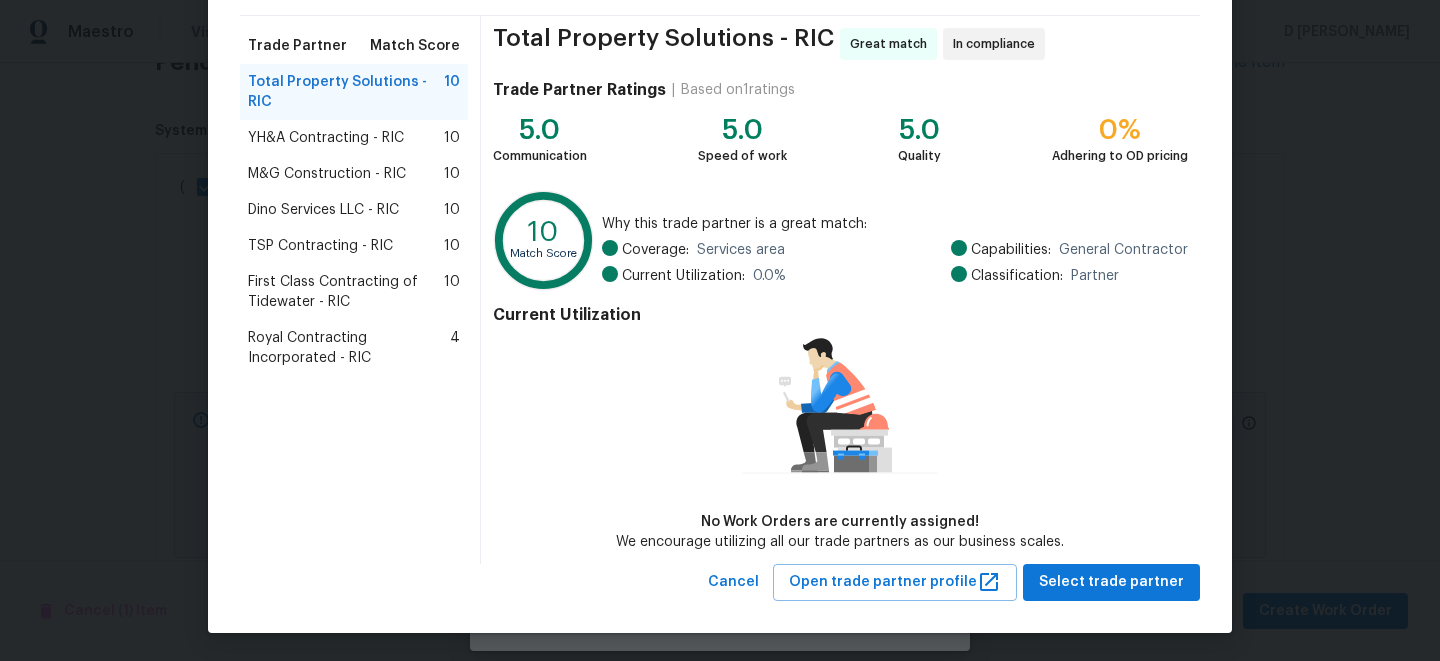 click on "Current Utilization No Work Orders are currently assigned! We encourage utilizing all our trade partners as our business scales." at bounding box center [840, 424] 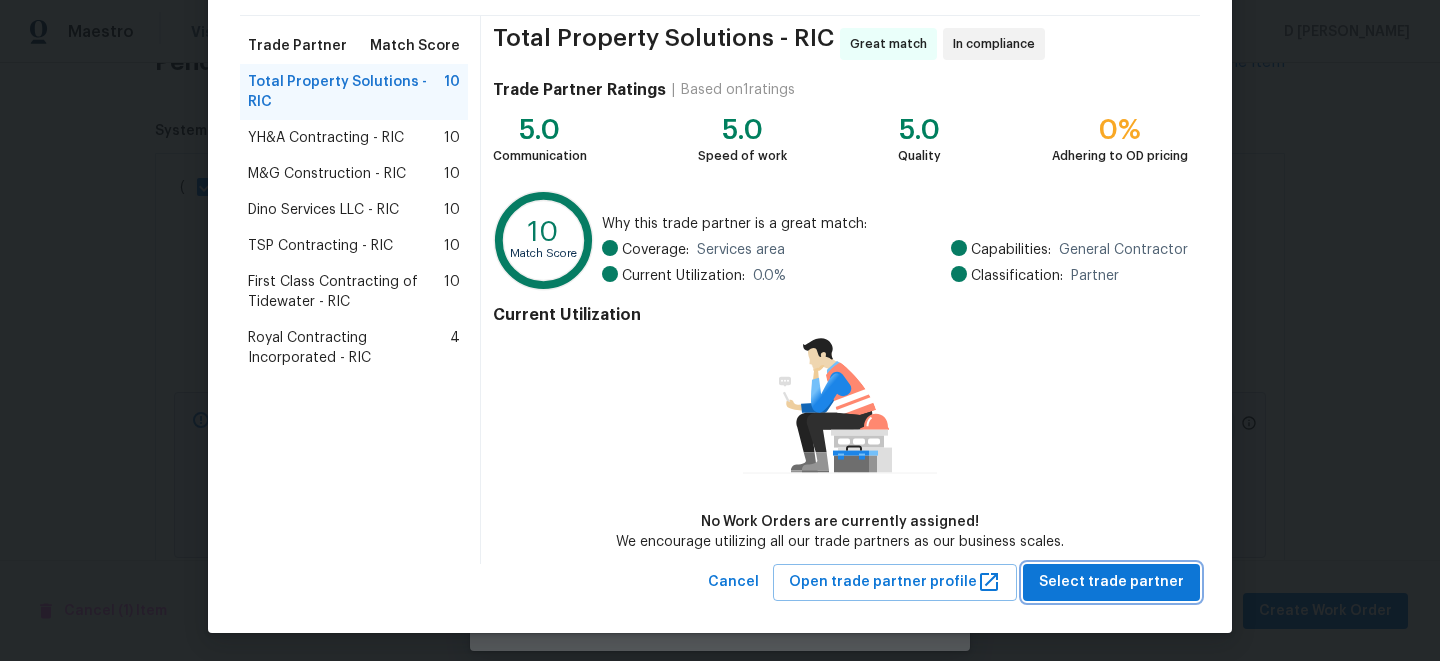 click on "Select trade partner" at bounding box center [1111, 582] 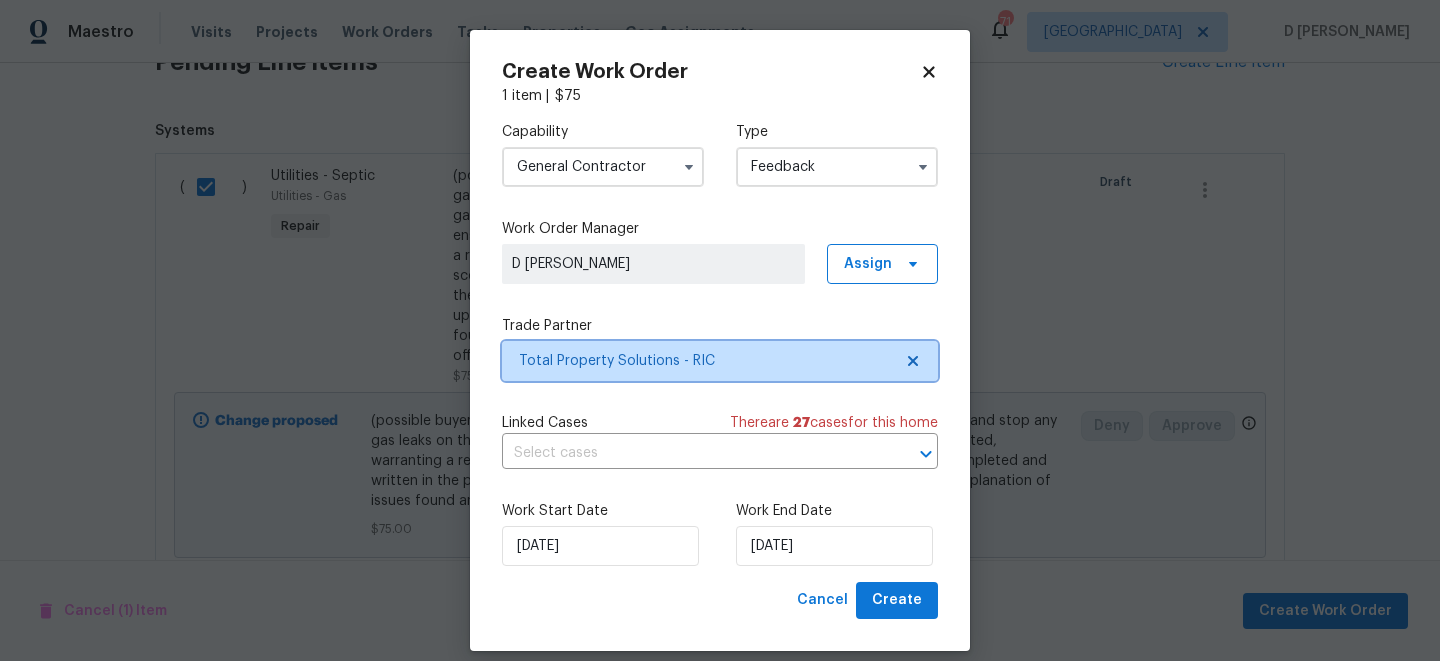 scroll, scrollTop: 0, scrollLeft: 0, axis: both 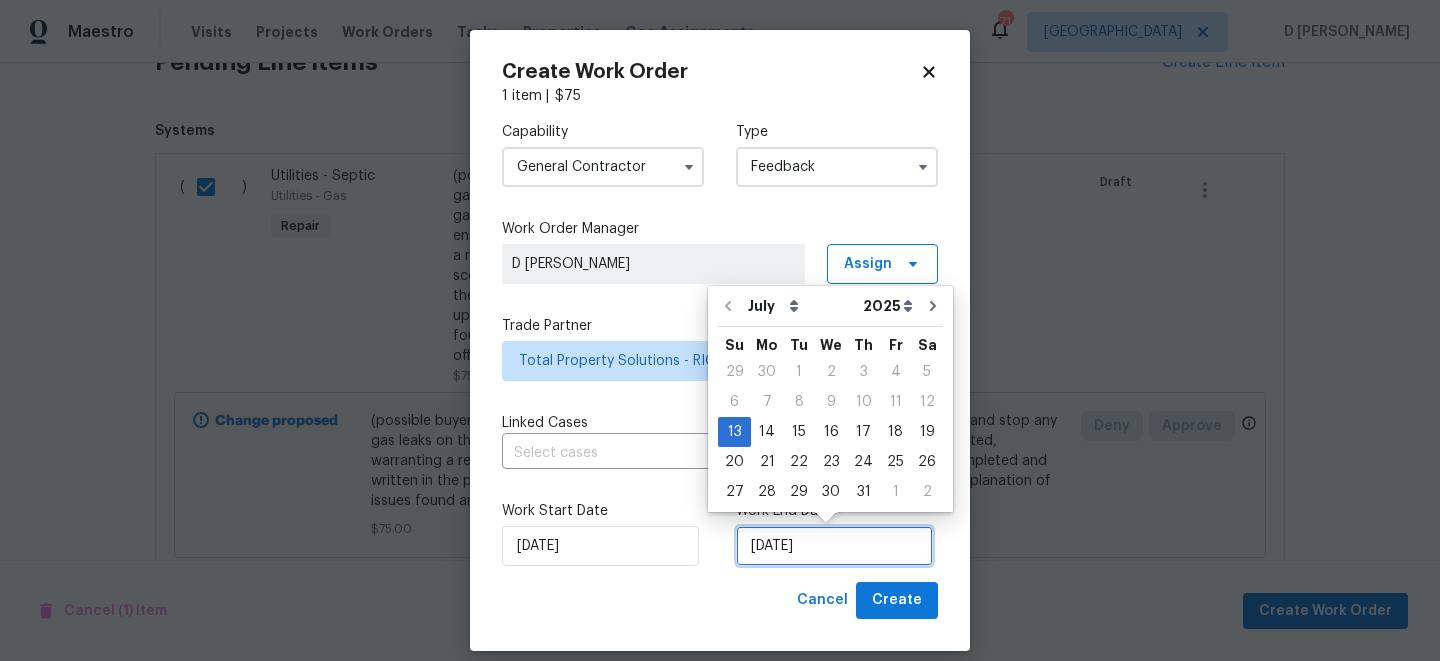 click on "13/07/2025" at bounding box center (834, 546) 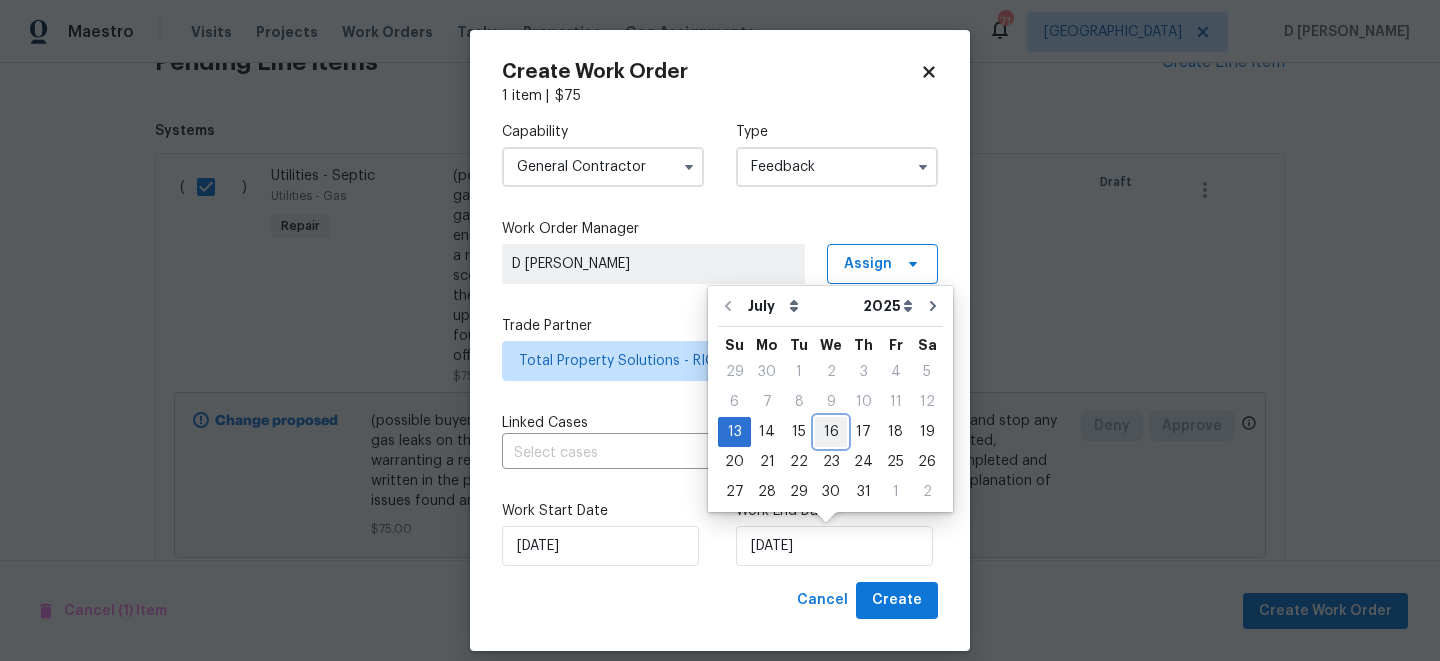 click on "16" at bounding box center (831, 432) 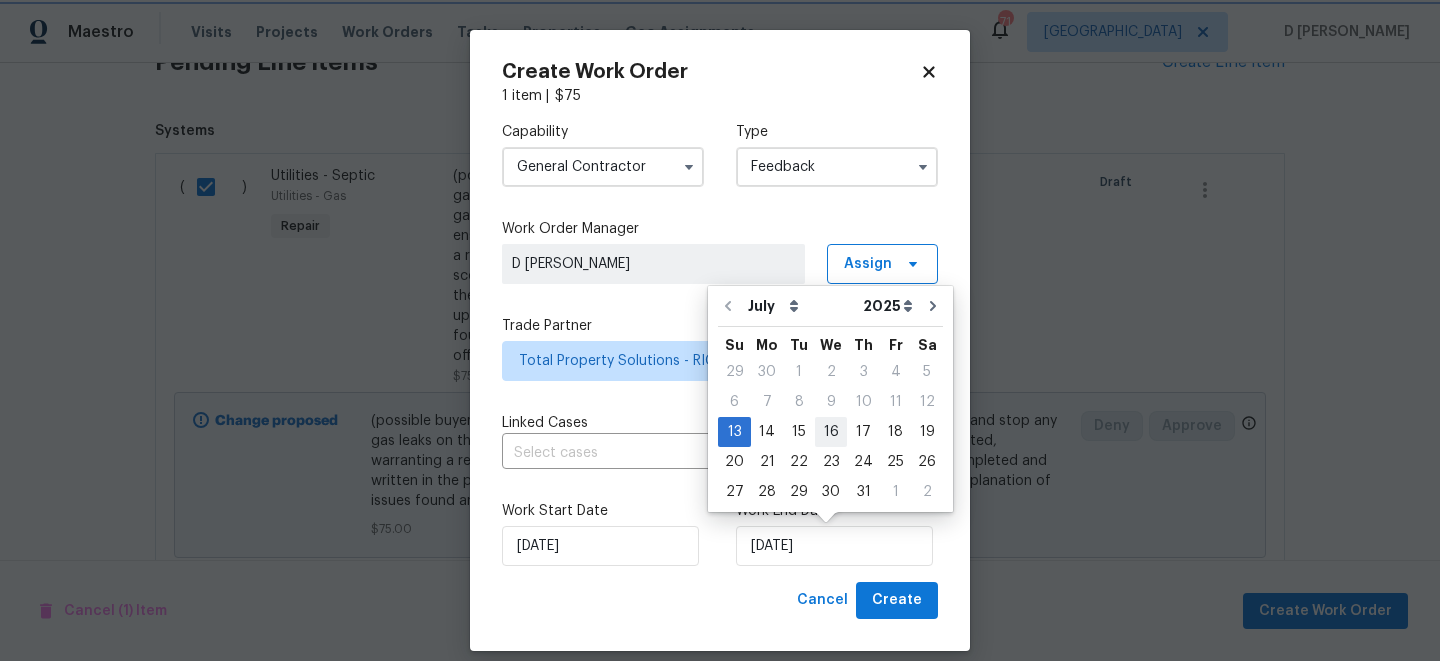 type on "16/07/2025" 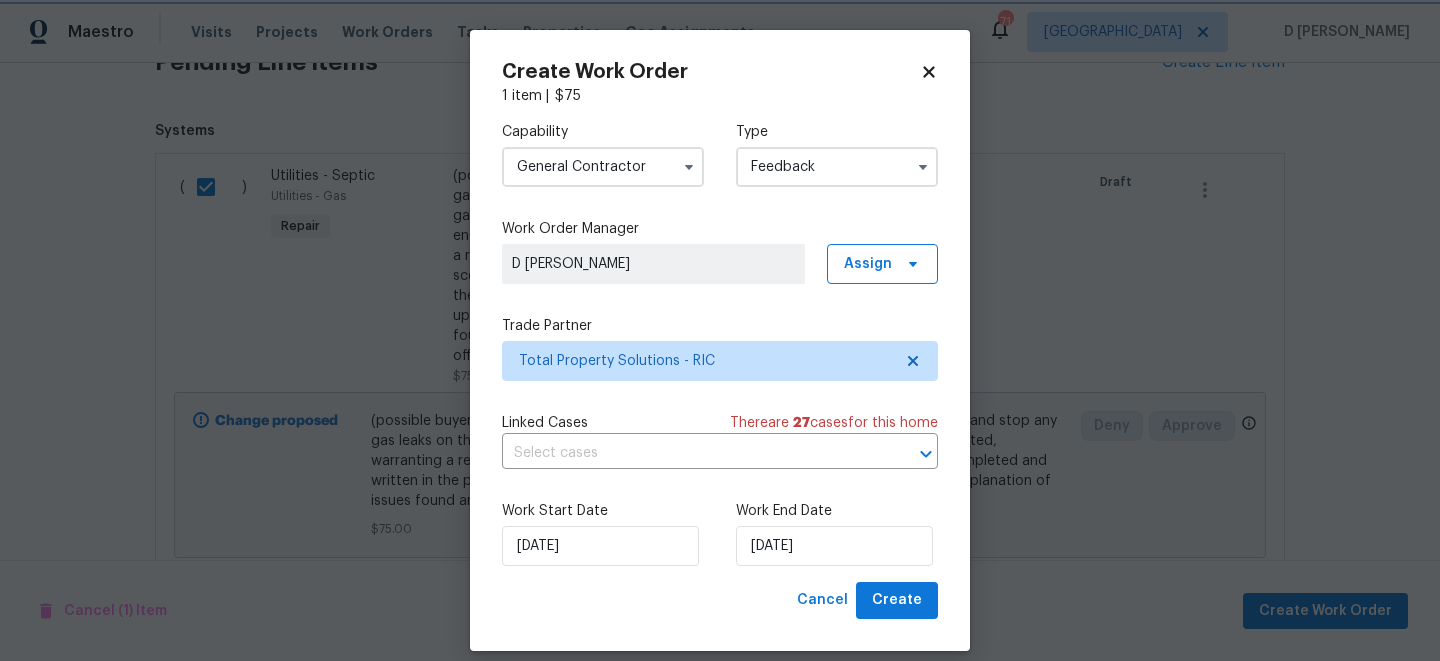 scroll, scrollTop: 20, scrollLeft: 0, axis: vertical 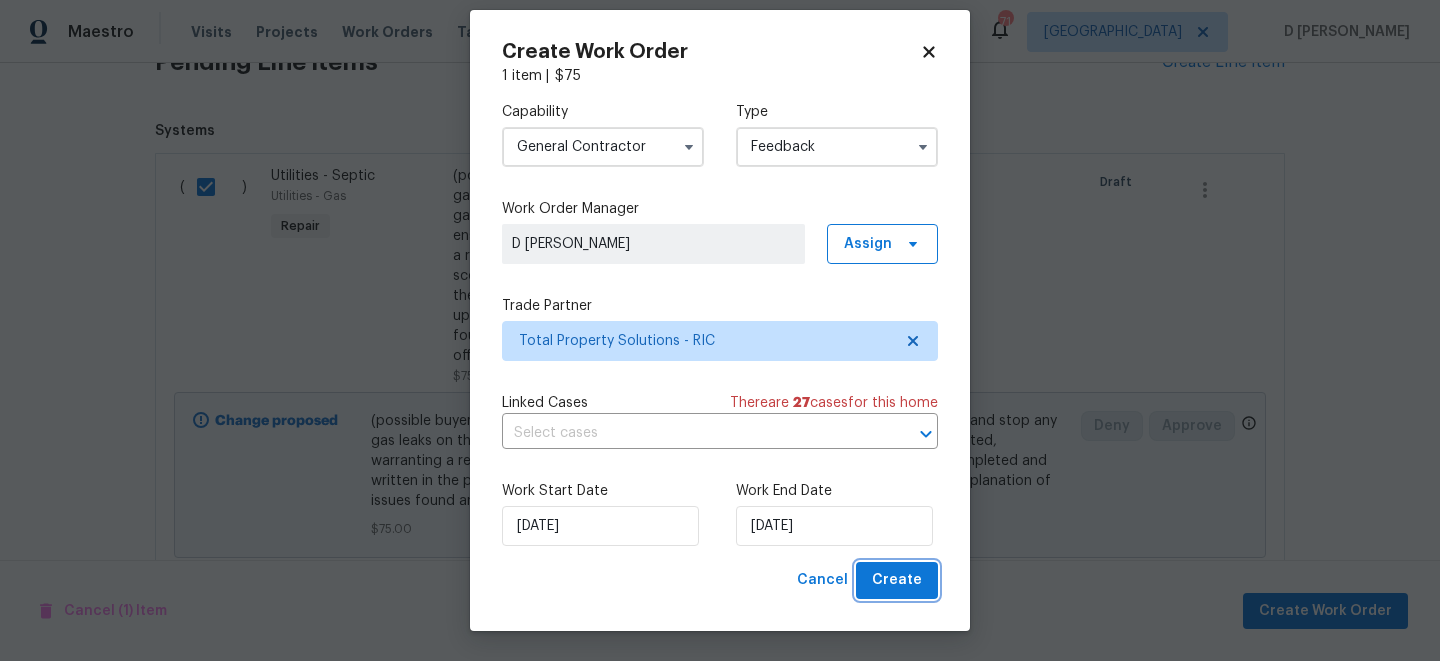 click on "Create" at bounding box center (897, 580) 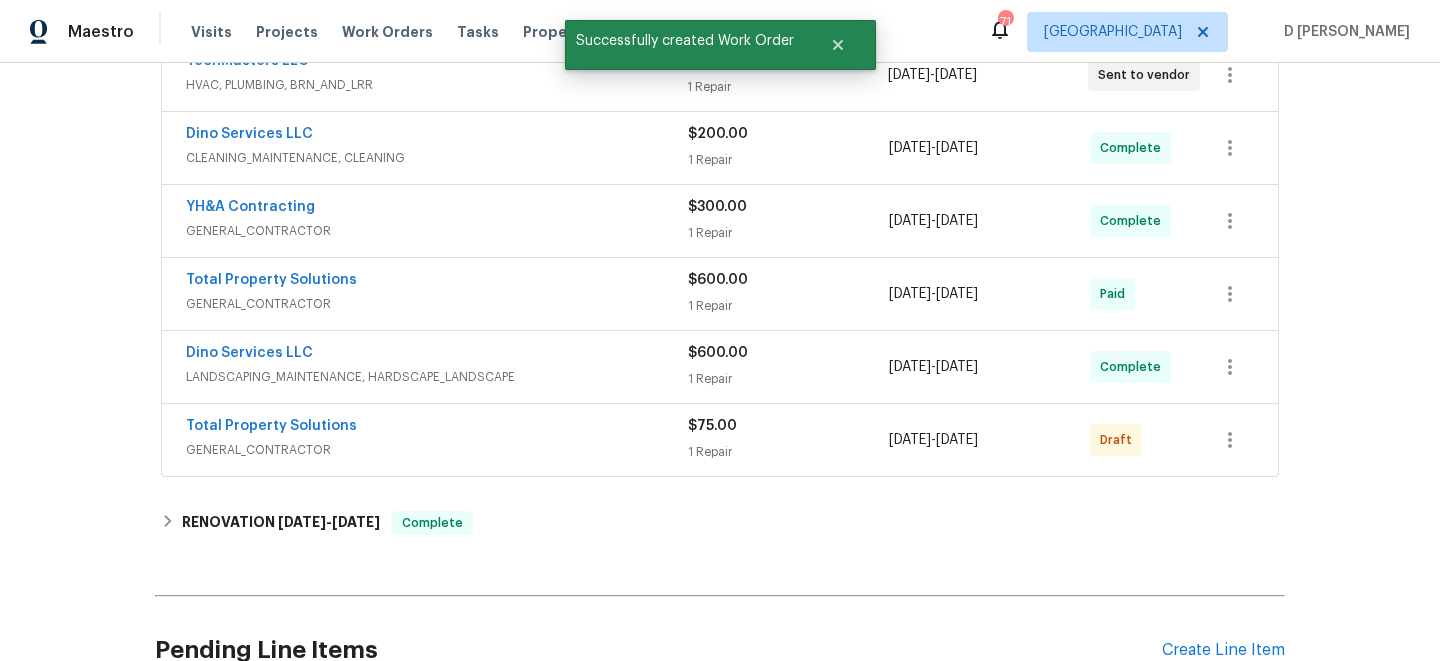 scroll, scrollTop: 608, scrollLeft: 0, axis: vertical 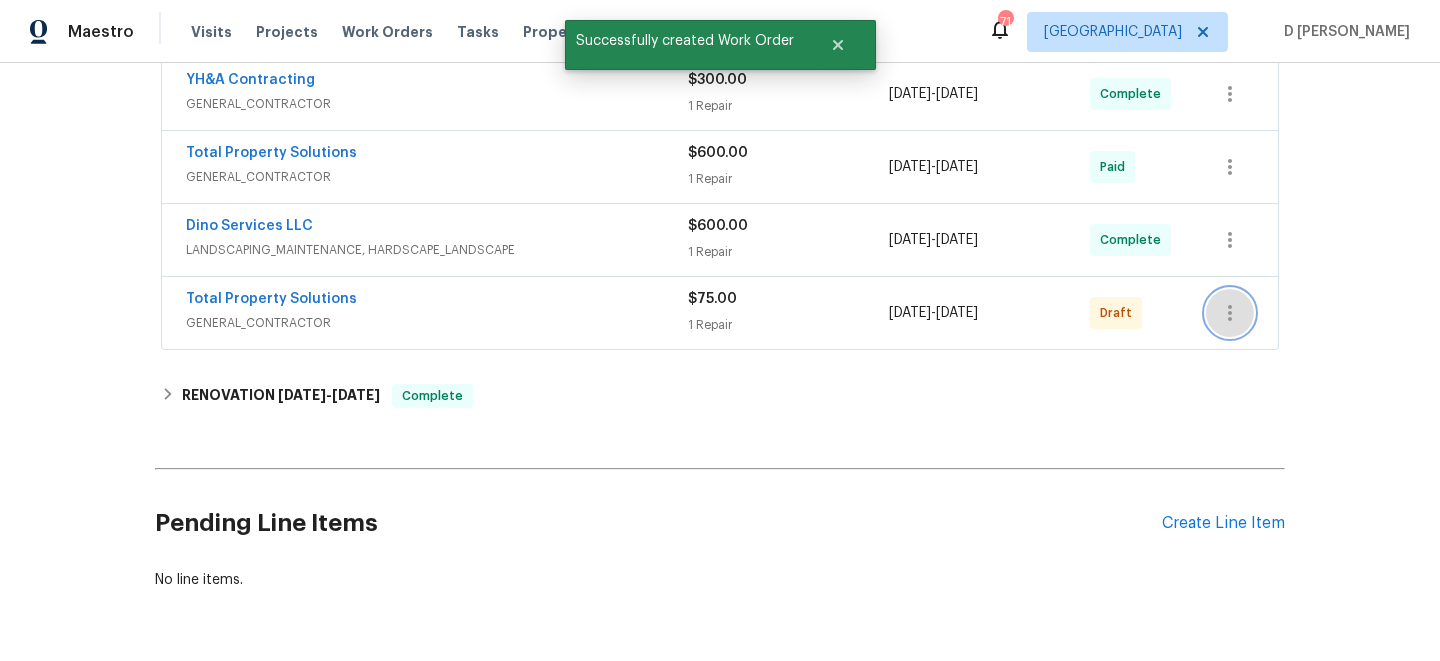 click 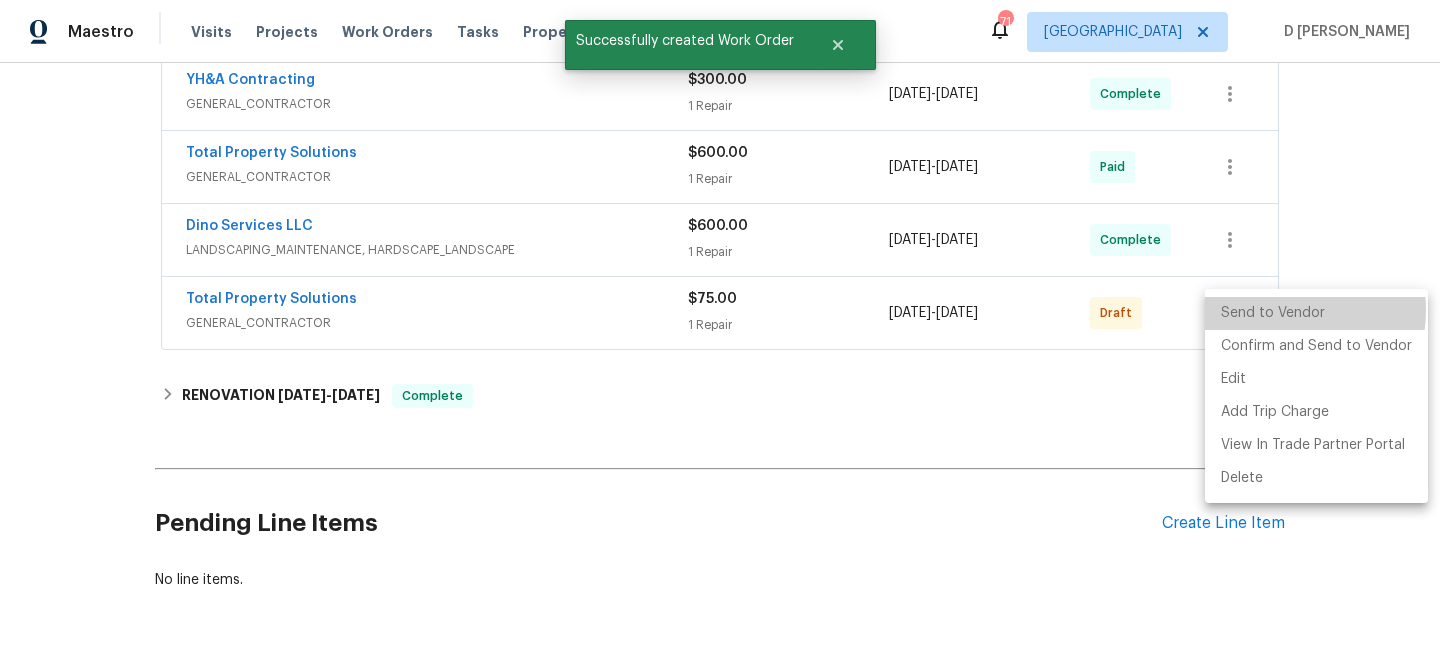 click on "Send to Vendor" at bounding box center [1316, 313] 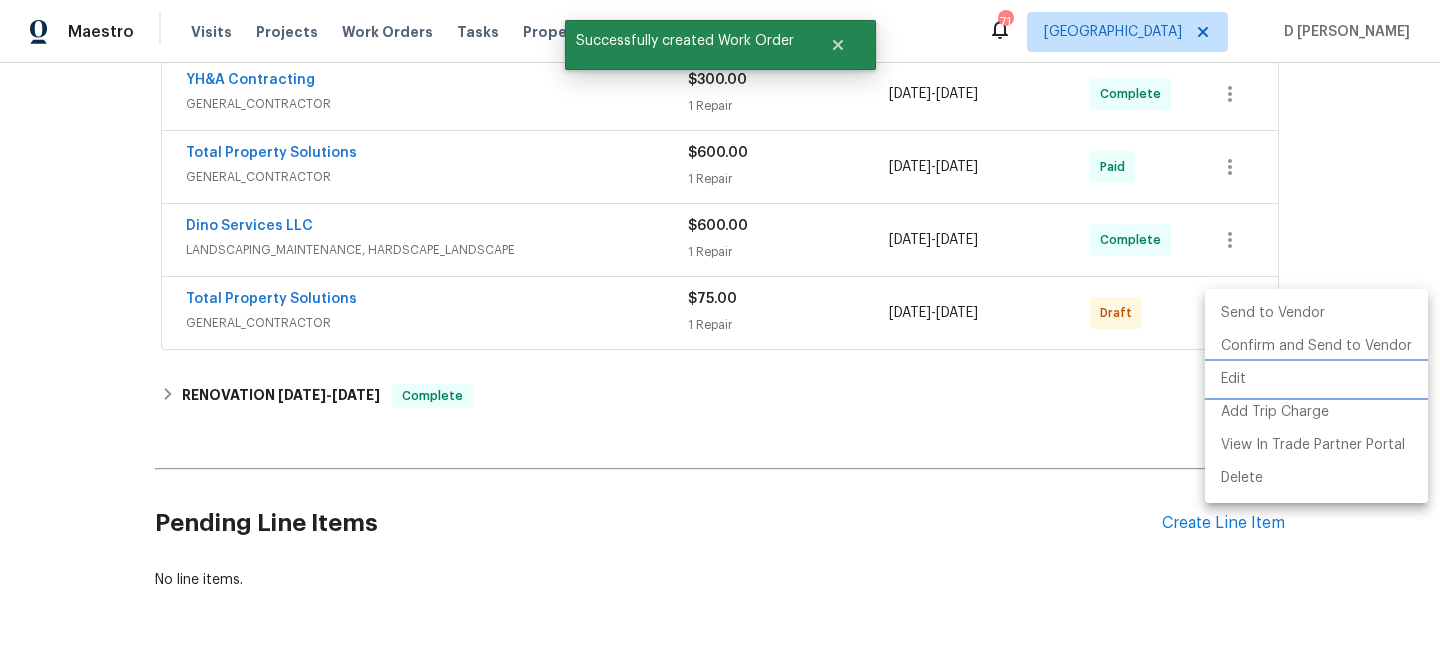 scroll, scrollTop: 243, scrollLeft: 0, axis: vertical 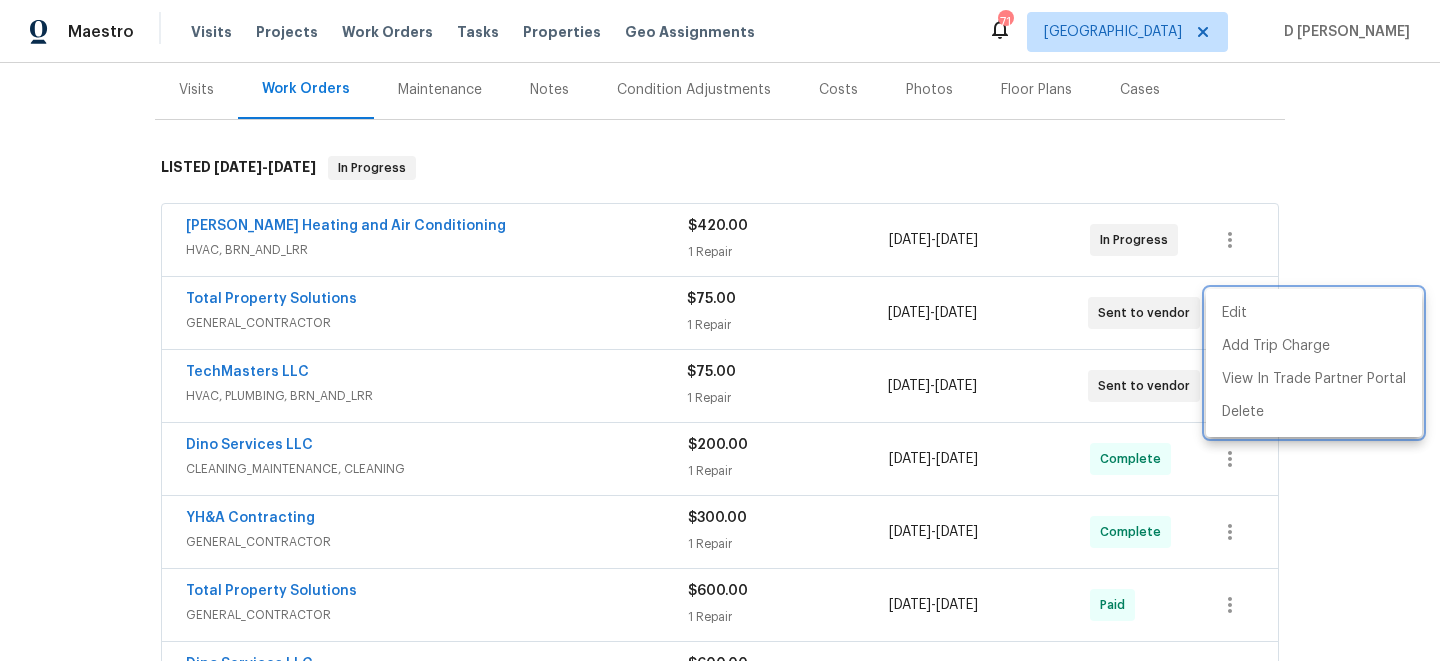 click at bounding box center [720, 330] 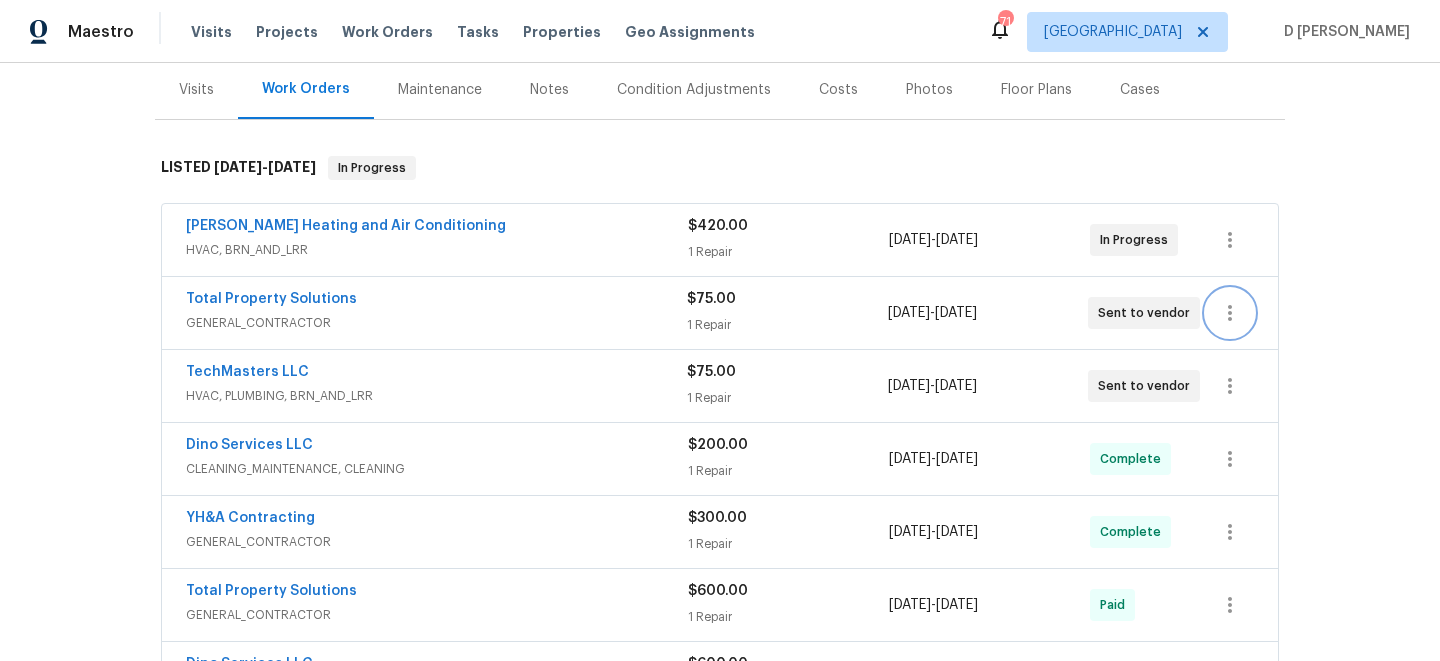 scroll, scrollTop: 0, scrollLeft: 0, axis: both 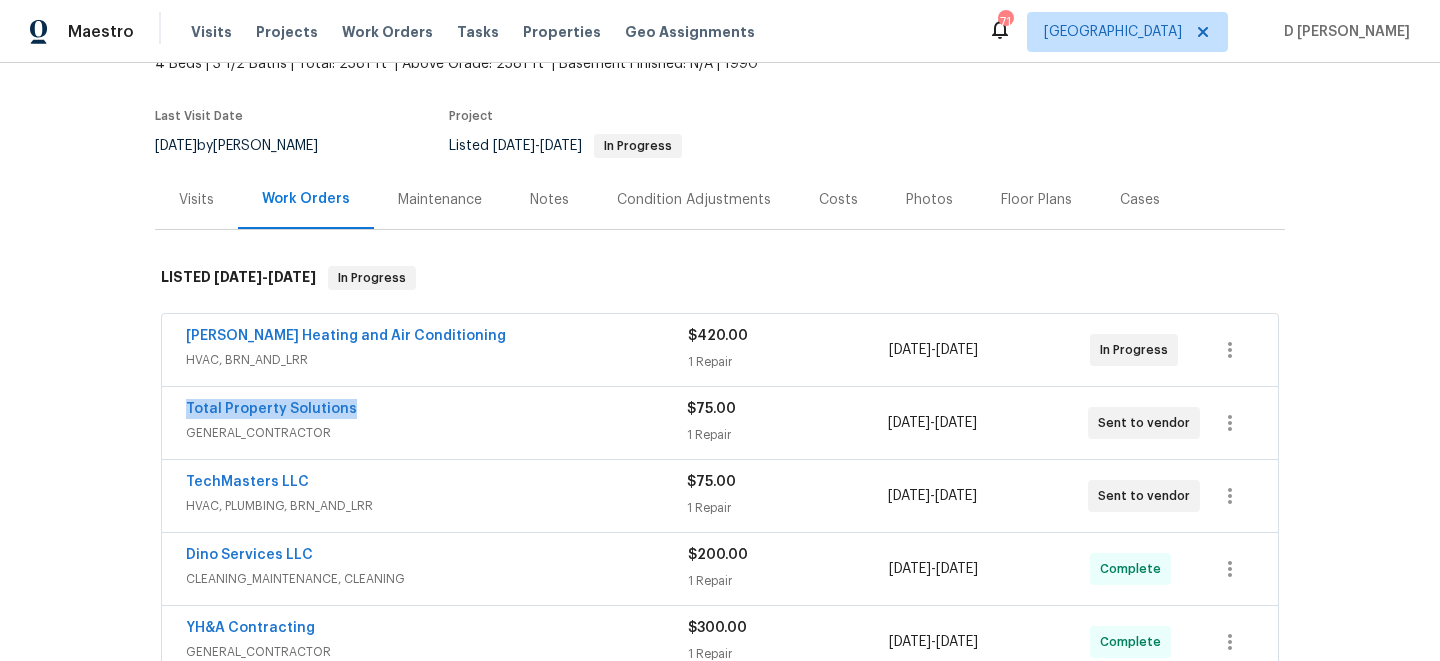 drag, startPoint x: 171, startPoint y: 414, endPoint x: 384, endPoint y: 403, distance: 213.28384 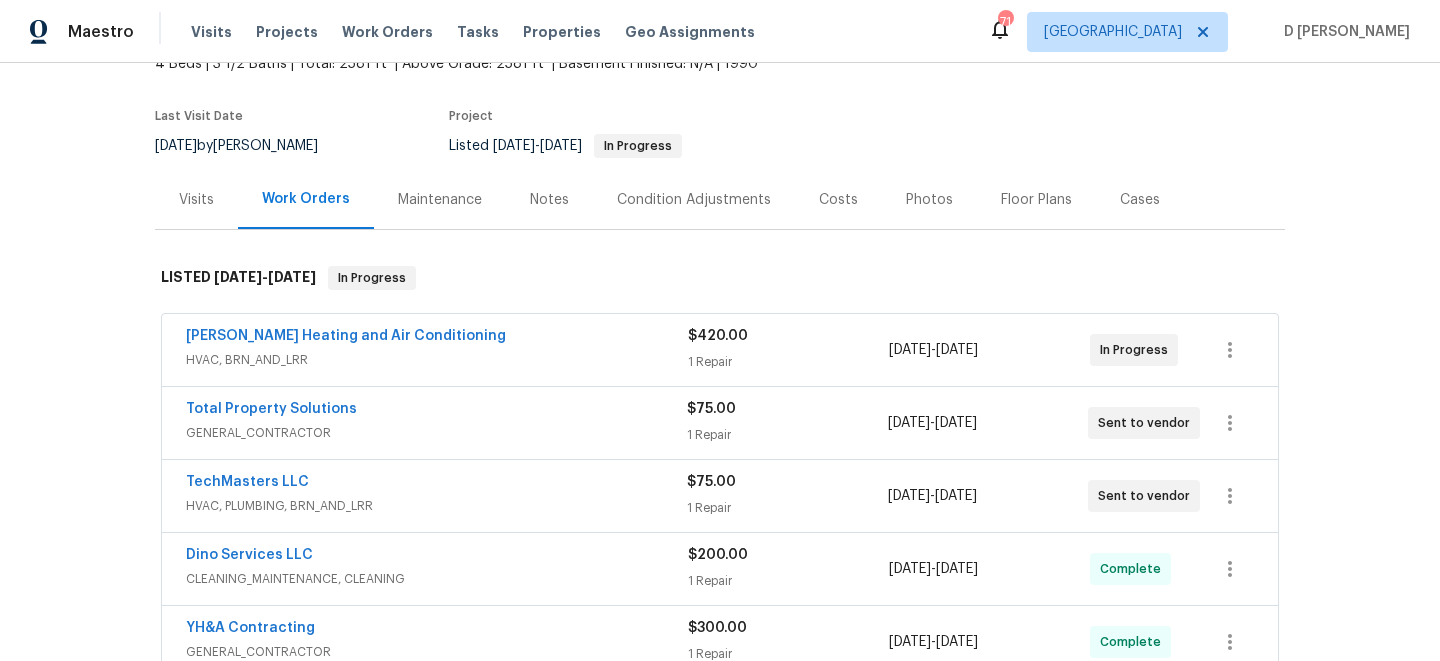 click on "Back to all projects 5311 Chestnut Bluff Pl, Midlothian, VA 23112 4 Beds | 3 1/2 Baths | Total: 2581 ft² | Above Grade: 2581 ft² | Basement Finished: N/A | 1990 Not seen today Mark Seen Actions Last Visit Date 7/11/2025  by  Christopher Neilson   Project Listed   6/12/2025  -  7/16/2025 In Progress Visits Work Orders Maintenance Notes Condition Adjustments Costs Photos Floor Plans Cases LISTED   6/12/25  -  7/16/25 In Progress Mayer Heating and Air Conditioning HVAC, BRN_AND_LRR $420.00 1 Repair 7/7/2025  -  7/9/2025 In Progress Total Property Solutions GENERAL_CONTRACTOR $75.00 1 Repair 7/13/2025  -  7/16/2025 Sent to vendor TechMasters LLC HVAC, PLUMBING, BRN_AND_LRR $75.00 1 Repair 7/11/2025  -  7/13/2025 Sent to vendor Dino Services LLC CLEANING_MAINTENANCE, CLEANING $200.00 1 Repair 6/16/2025  -  6/19/2025 Complete YH&A Contracting GENERAL_CONTRACTOR $300.00 1 Repair 6/16/2025  -  6/18/2025 Complete Total Property Solutions GENERAL_CONTRACTOR $600.00 1 Repair 6/12/2025  -  6/17/2025 Paid $600.00  -" at bounding box center (720, 362) 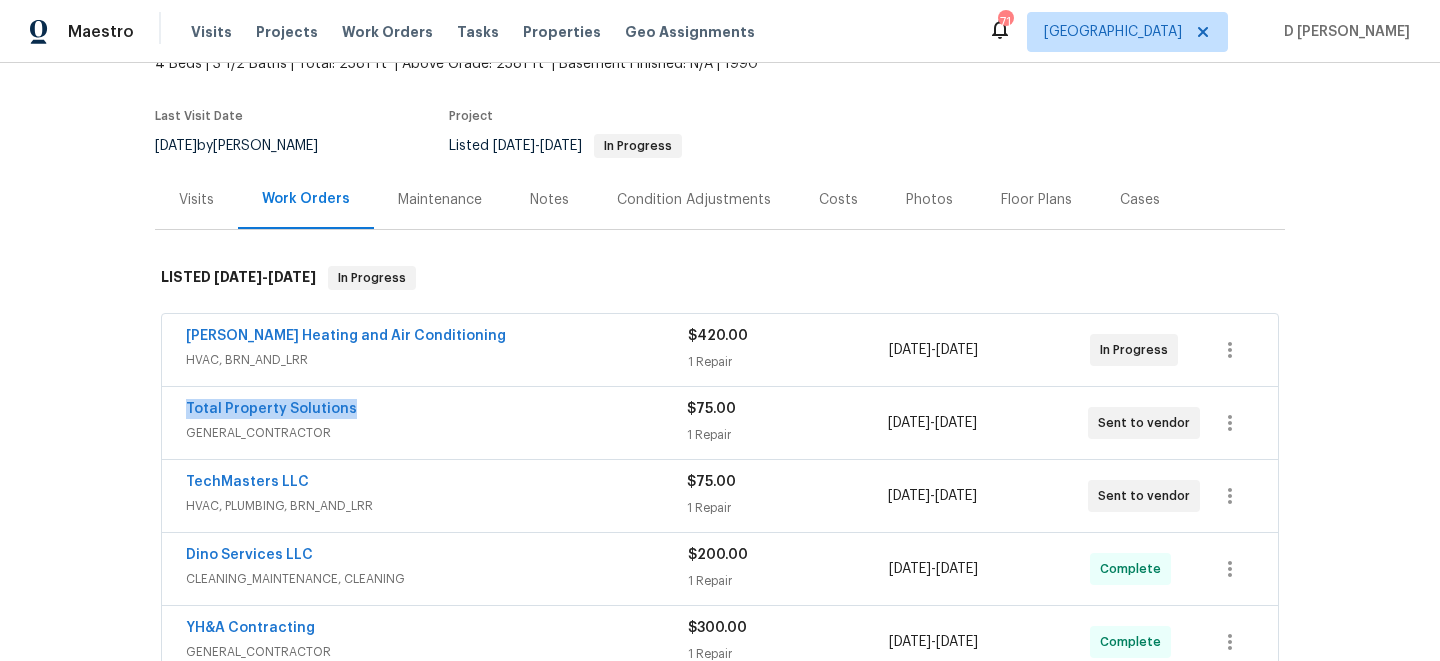 drag, startPoint x: 181, startPoint y: 407, endPoint x: 378, endPoint y: 405, distance: 197.01015 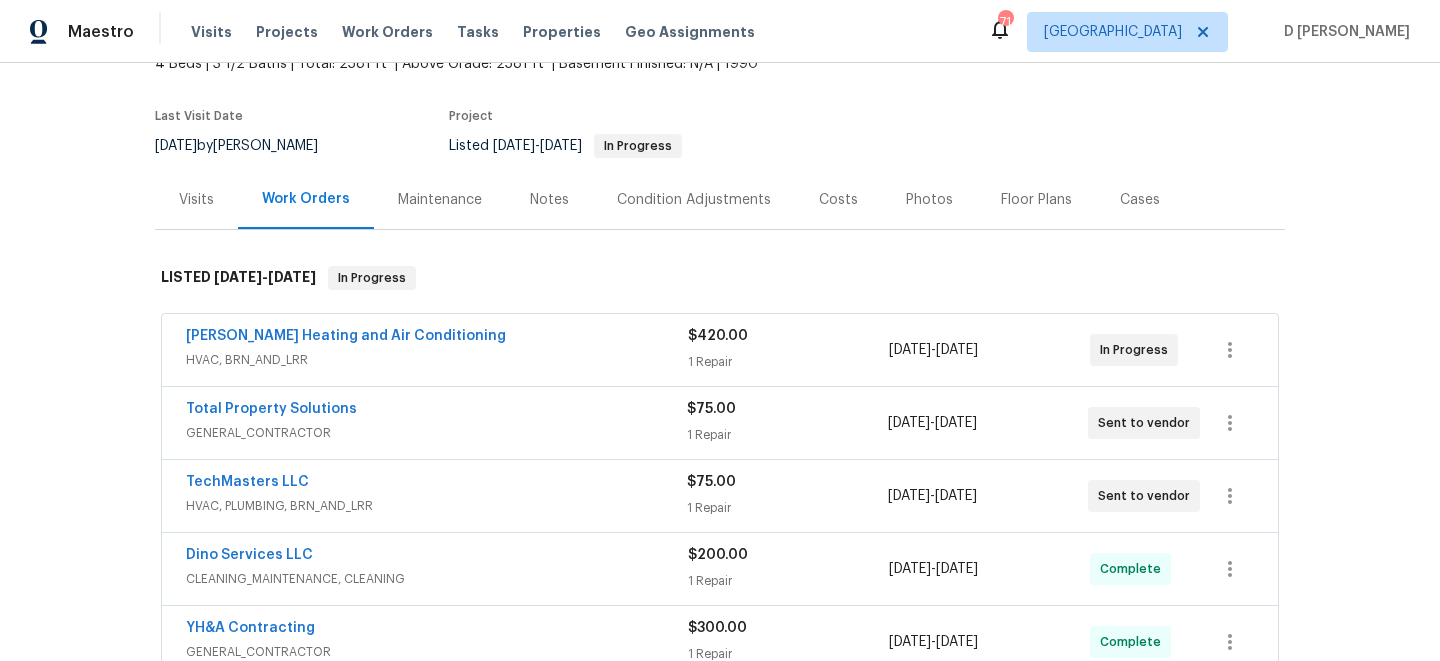 click on "HVAC, PLUMBING, BRN_AND_LRR" at bounding box center (436, 506) 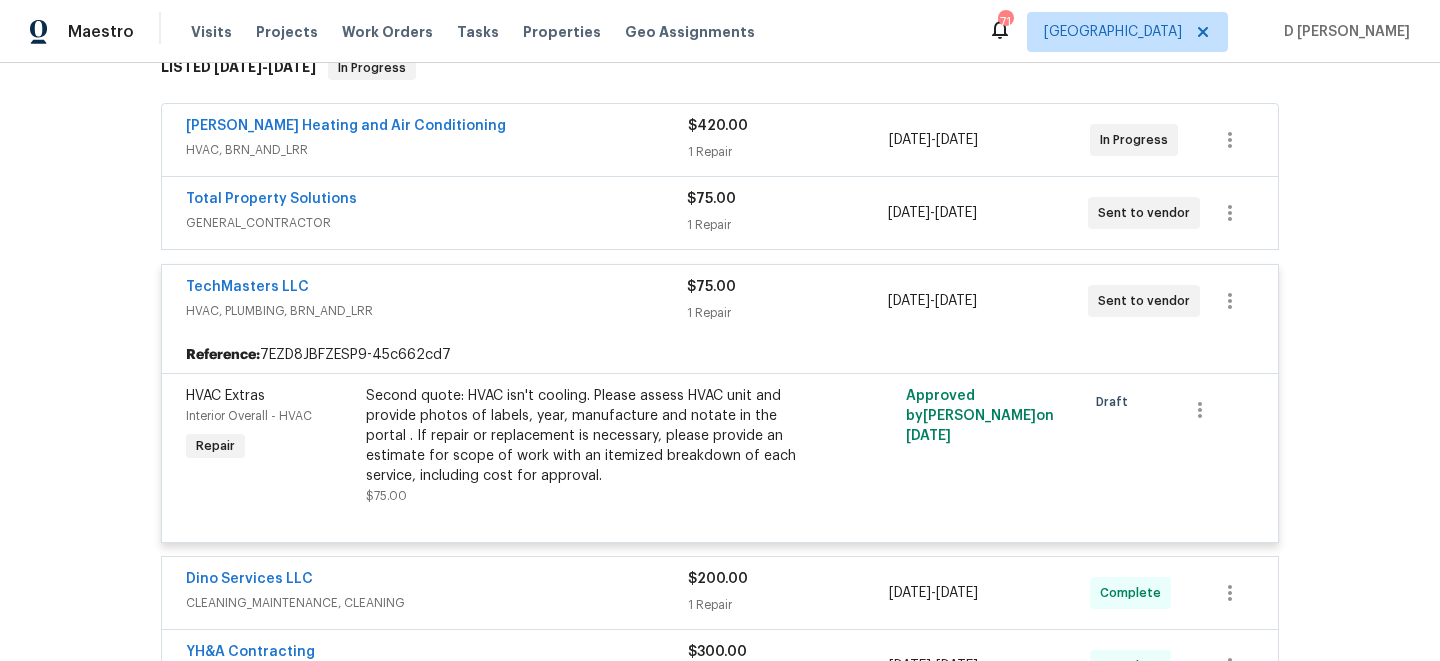 scroll, scrollTop: 346, scrollLeft: 0, axis: vertical 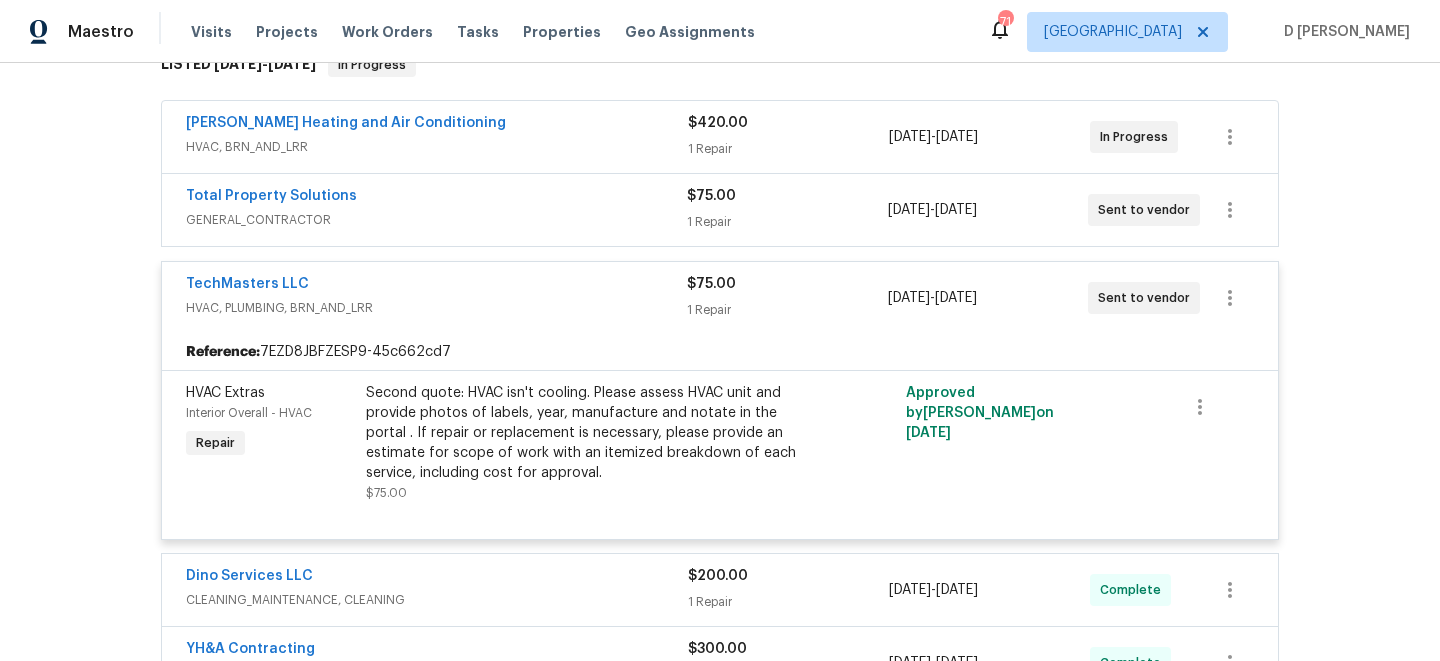 click on "GENERAL_CONTRACTOR" at bounding box center [436, 220] 